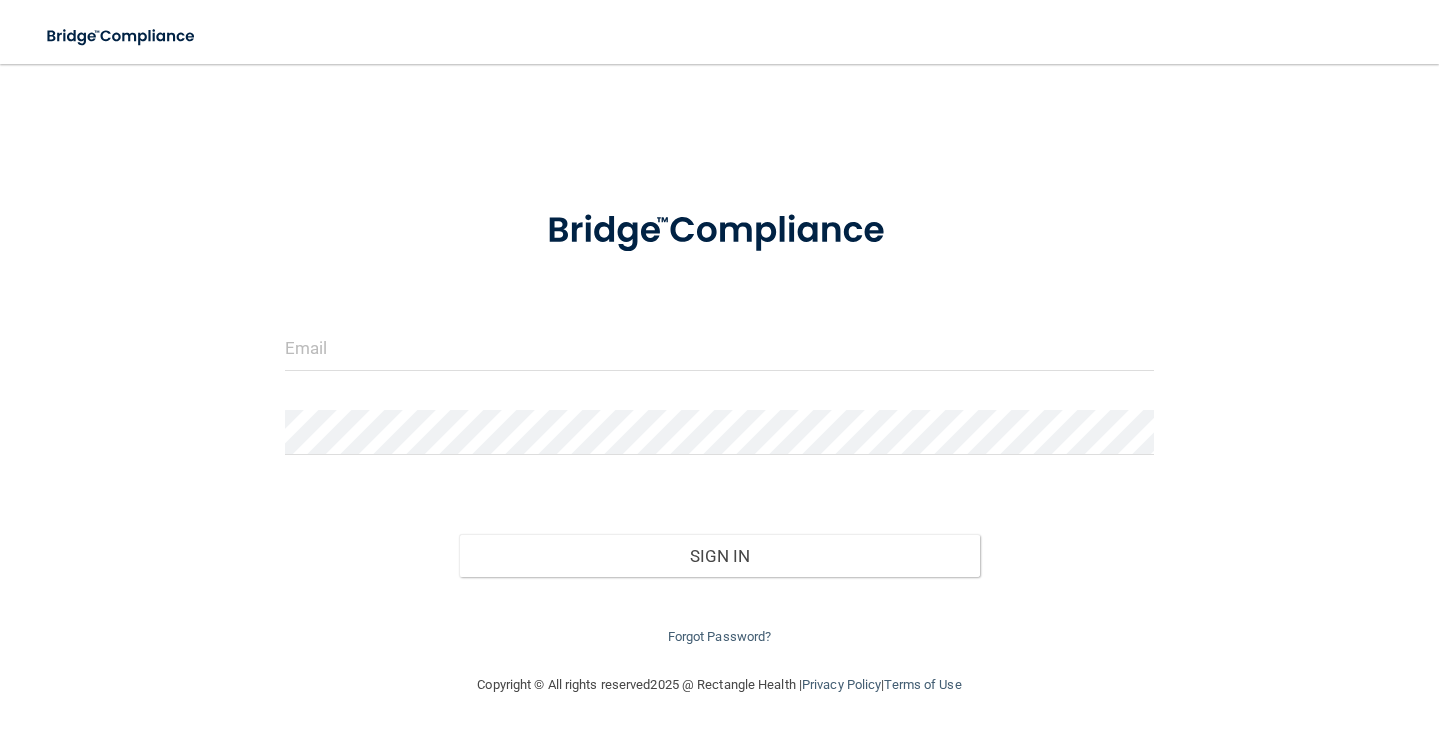 scroll, scrollTop: 0, scrollLeft: 0, axis: both 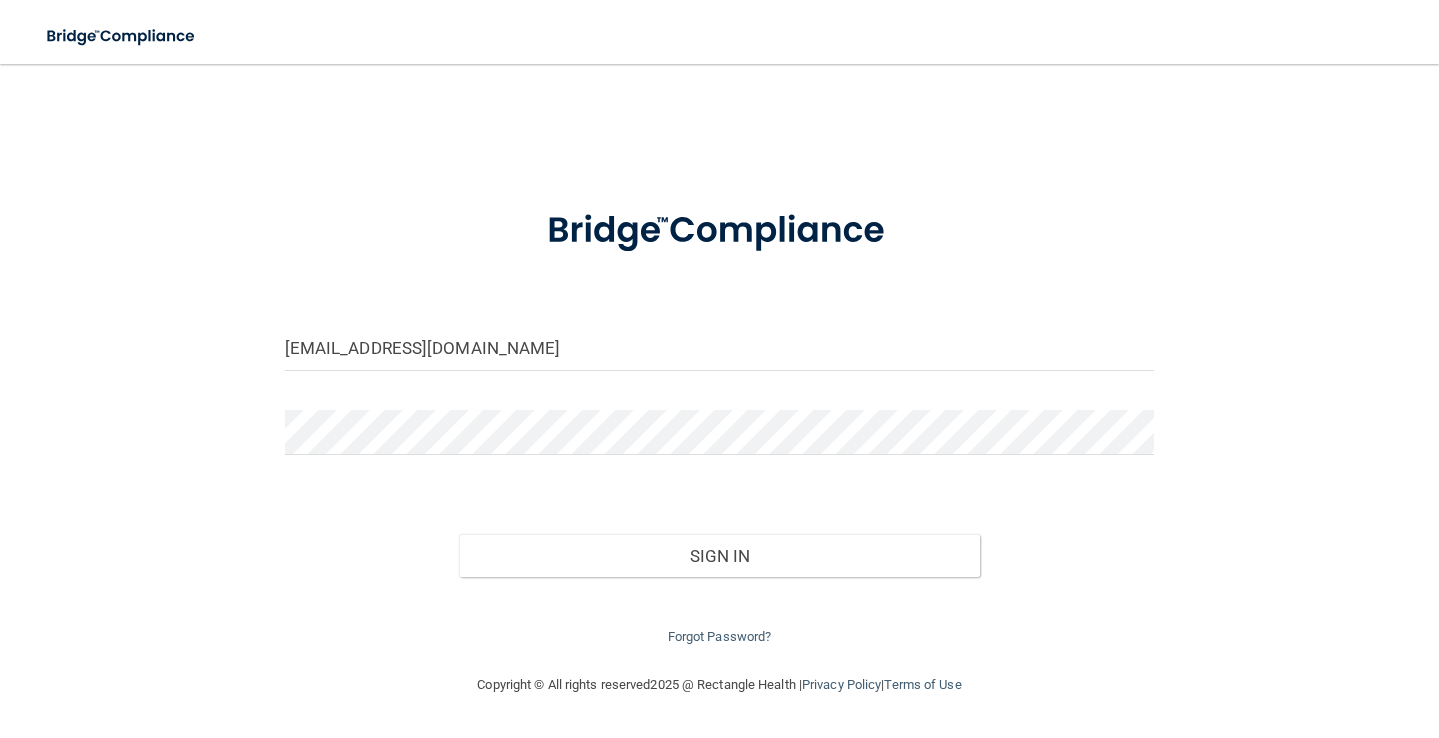 type on "[EMAIL_ADDRESS][DOMAIN_NAME]" 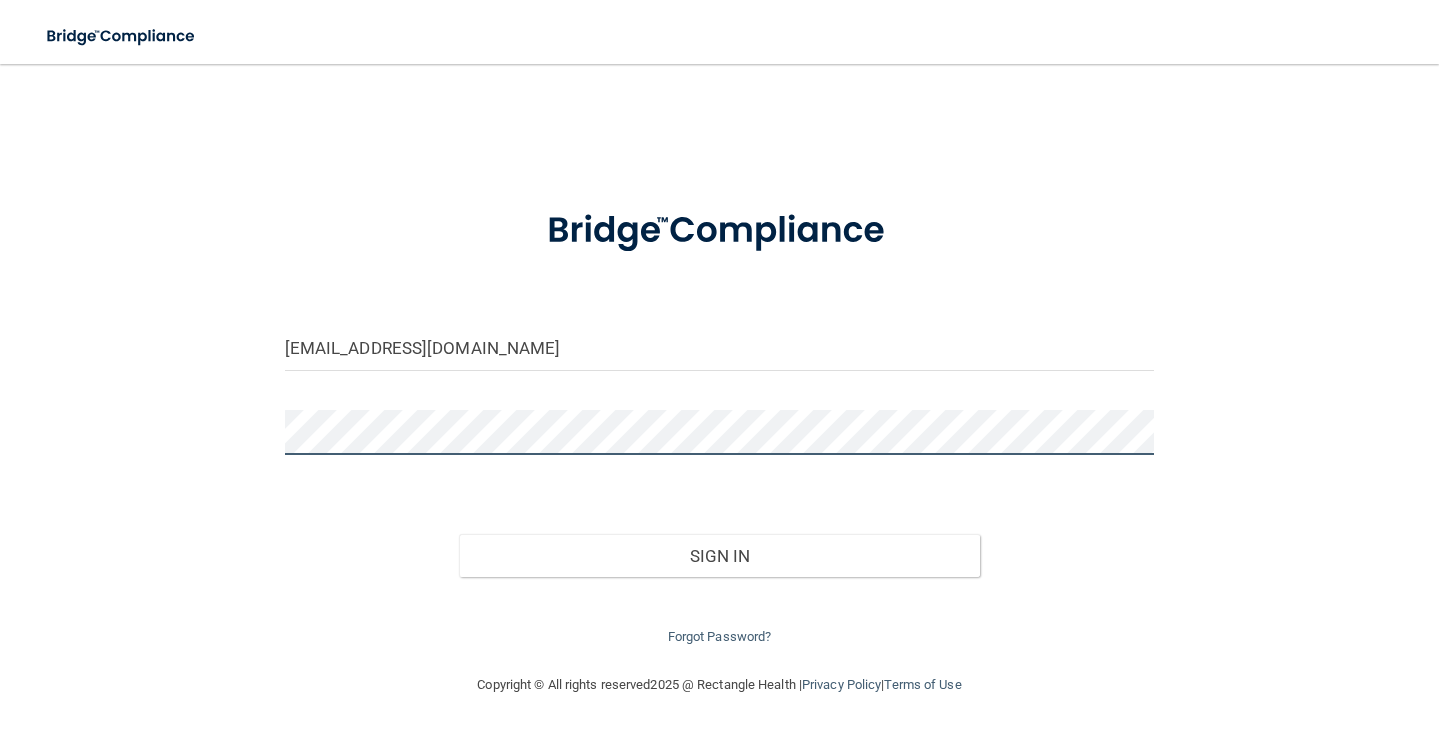 click on "Sign In" at bounding box center (720, 556) 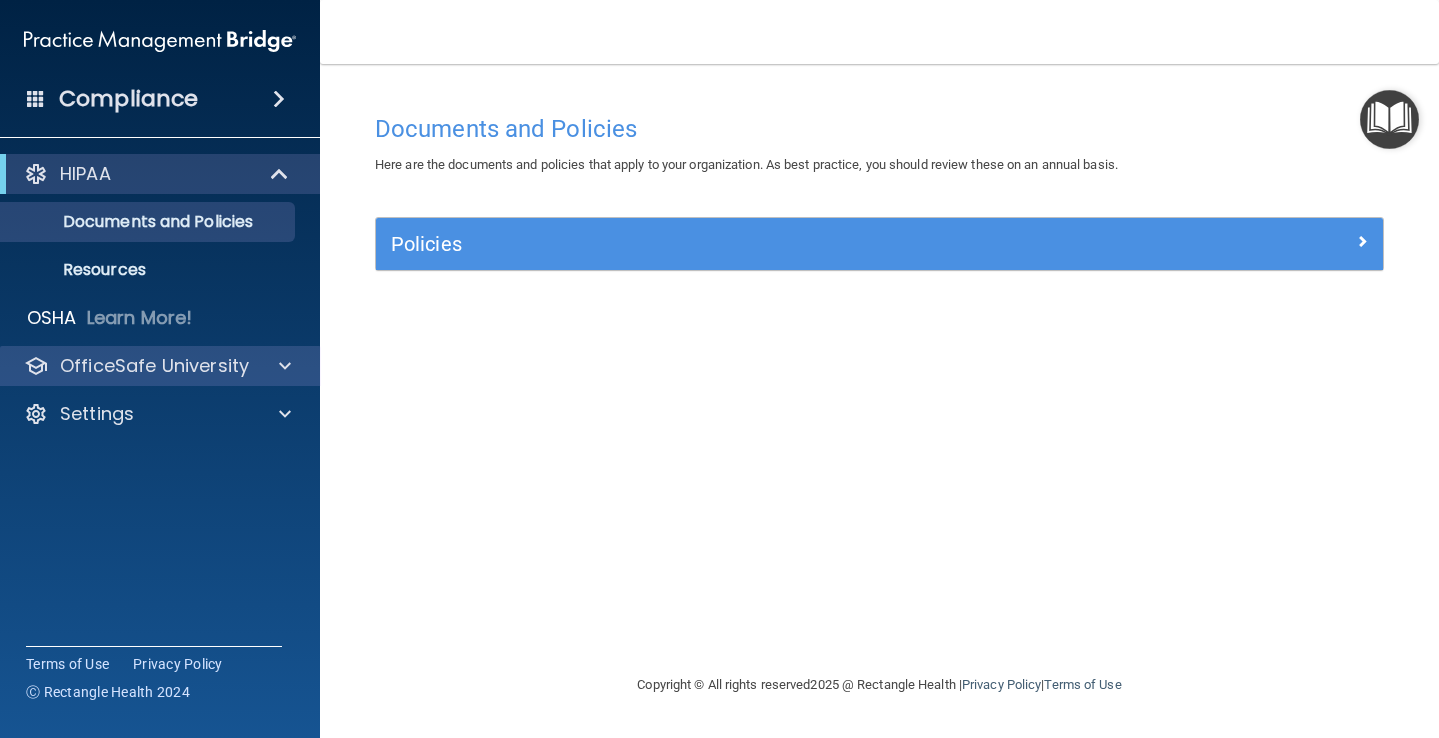 click at bounding box center (285, 366) 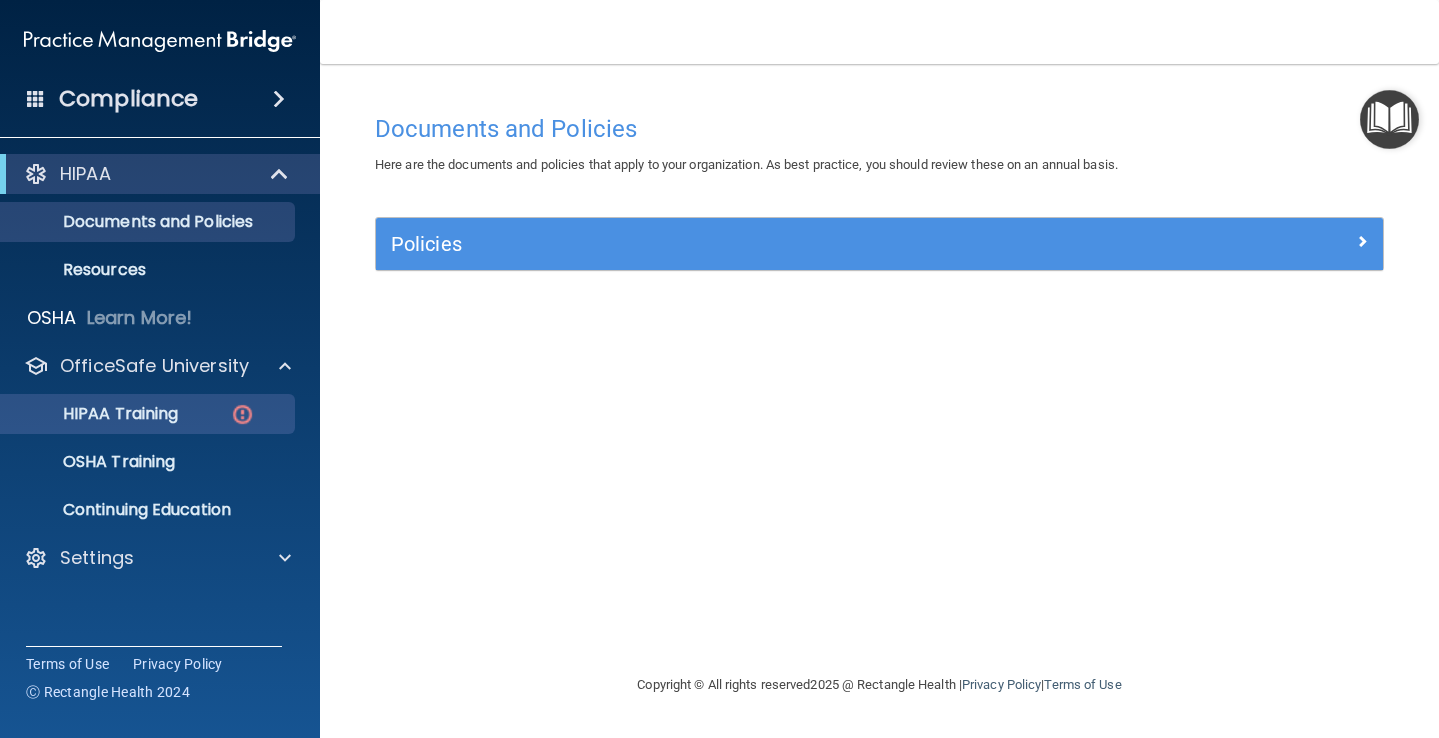 click on "HIPAA Training" at bounding box center (95, 414) 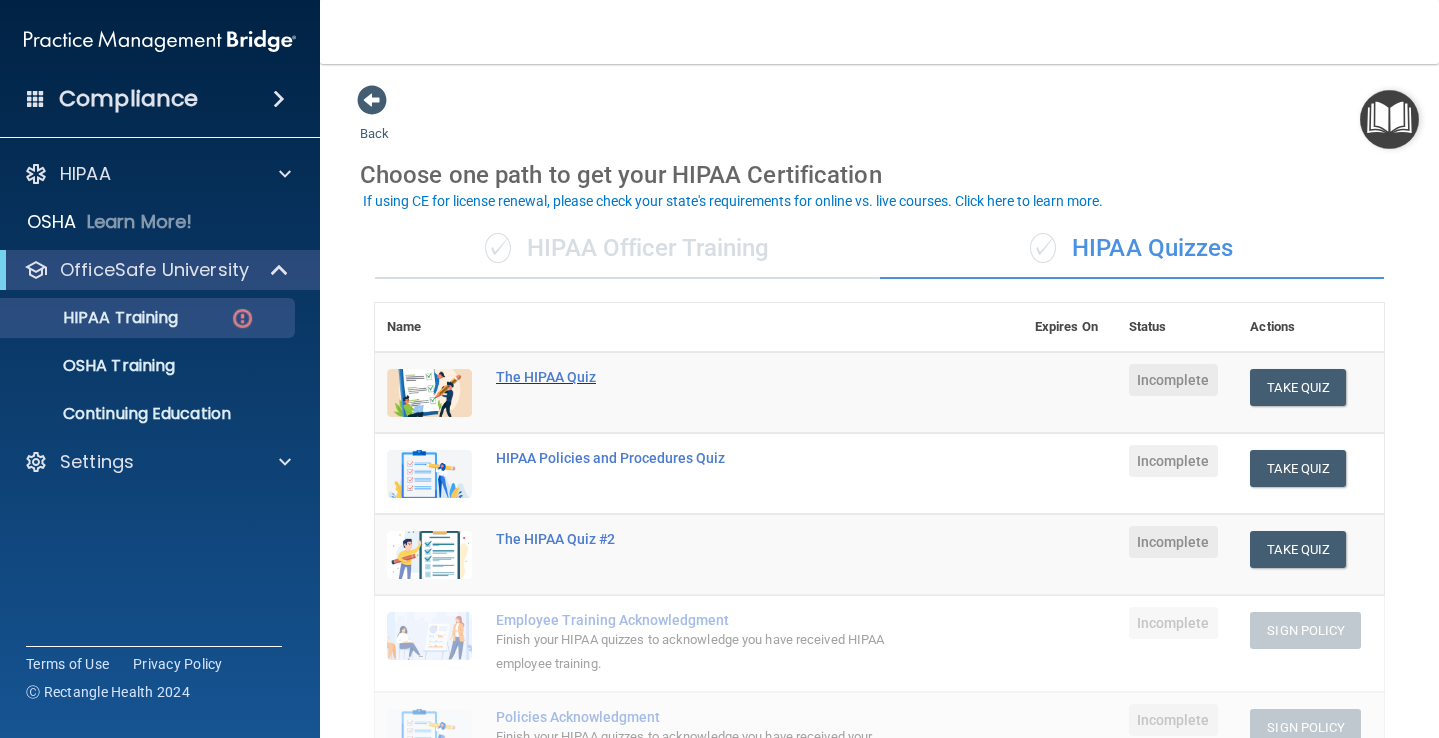 click on "The HIPAA Quiz" at bounding box center (709, 377) 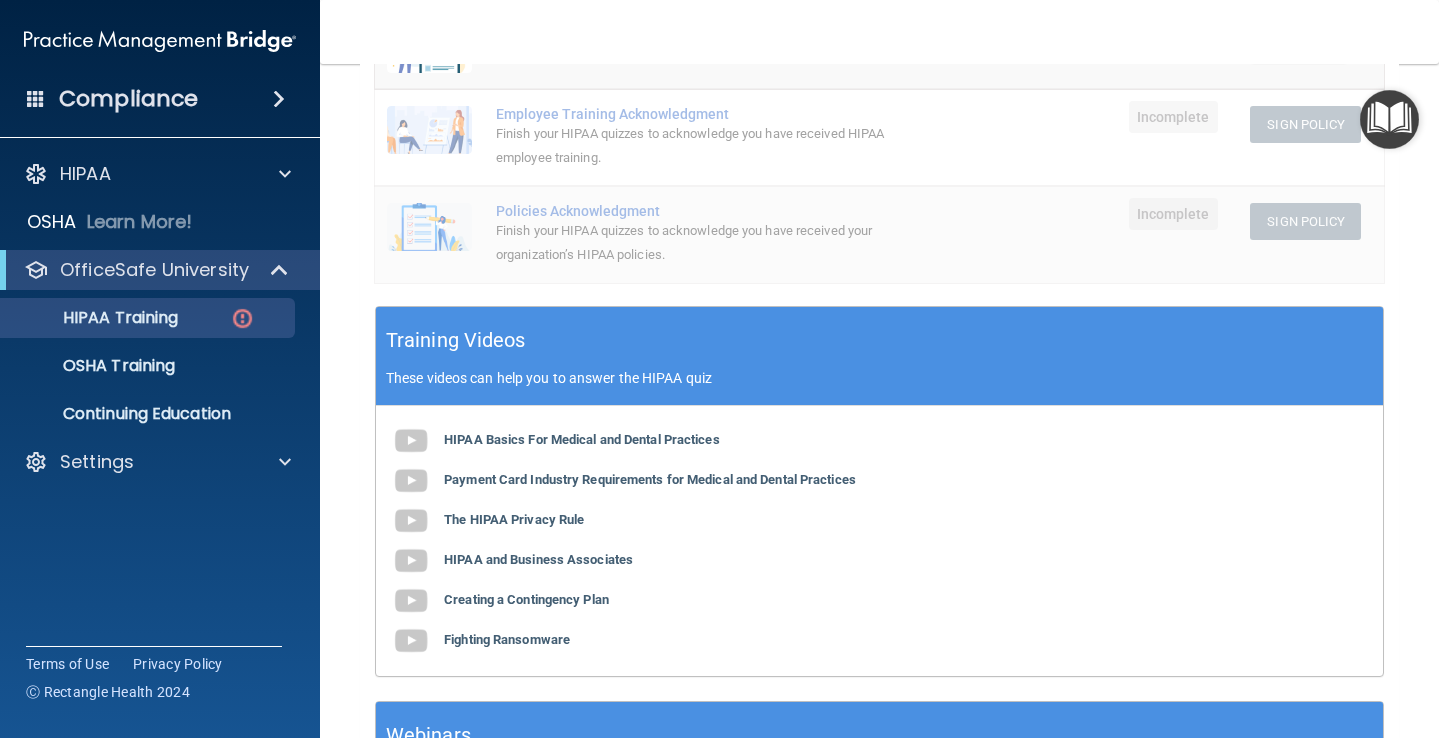 scroll, scrollTop: 517, scrollLeft: 0, axis: vertical 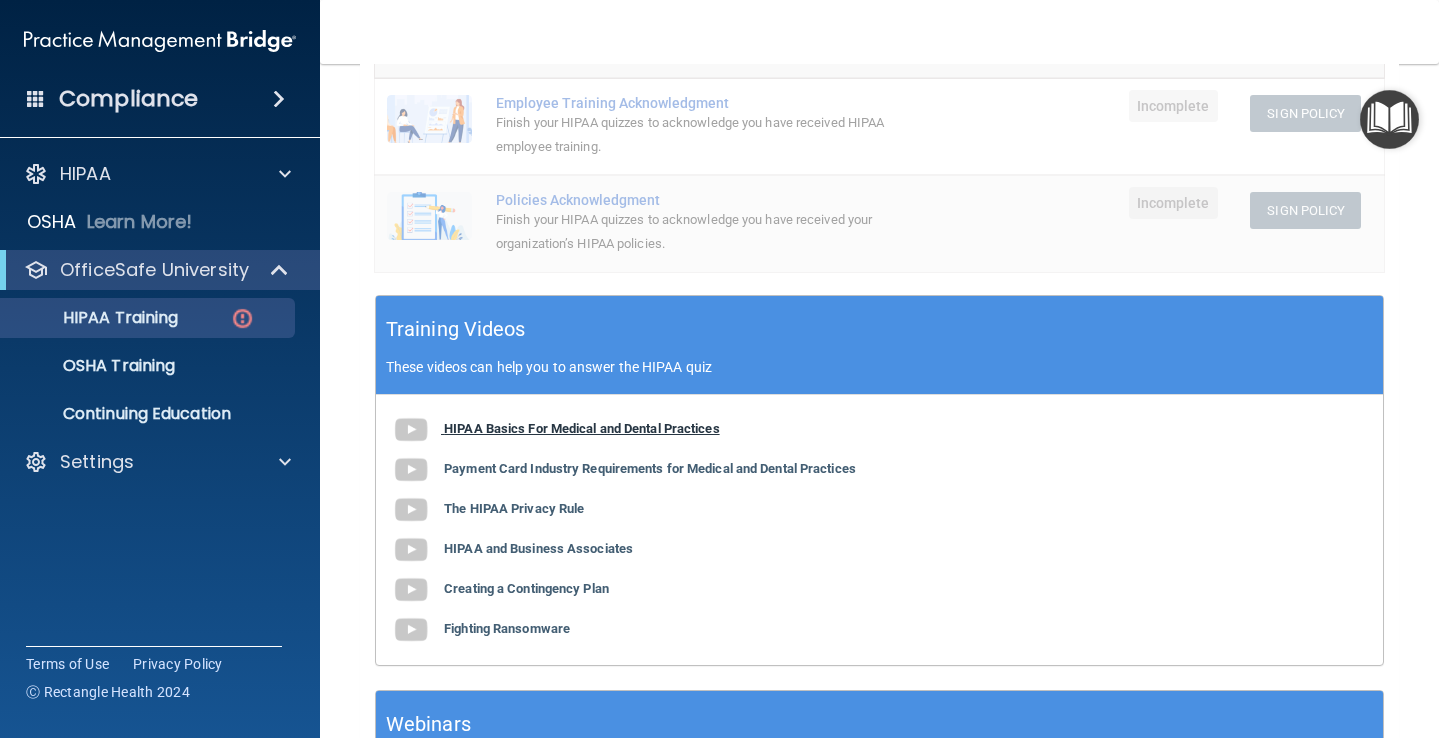 click on "HIPAA Basics For Medical and Dental Practices" at bounding box center [582, 428] 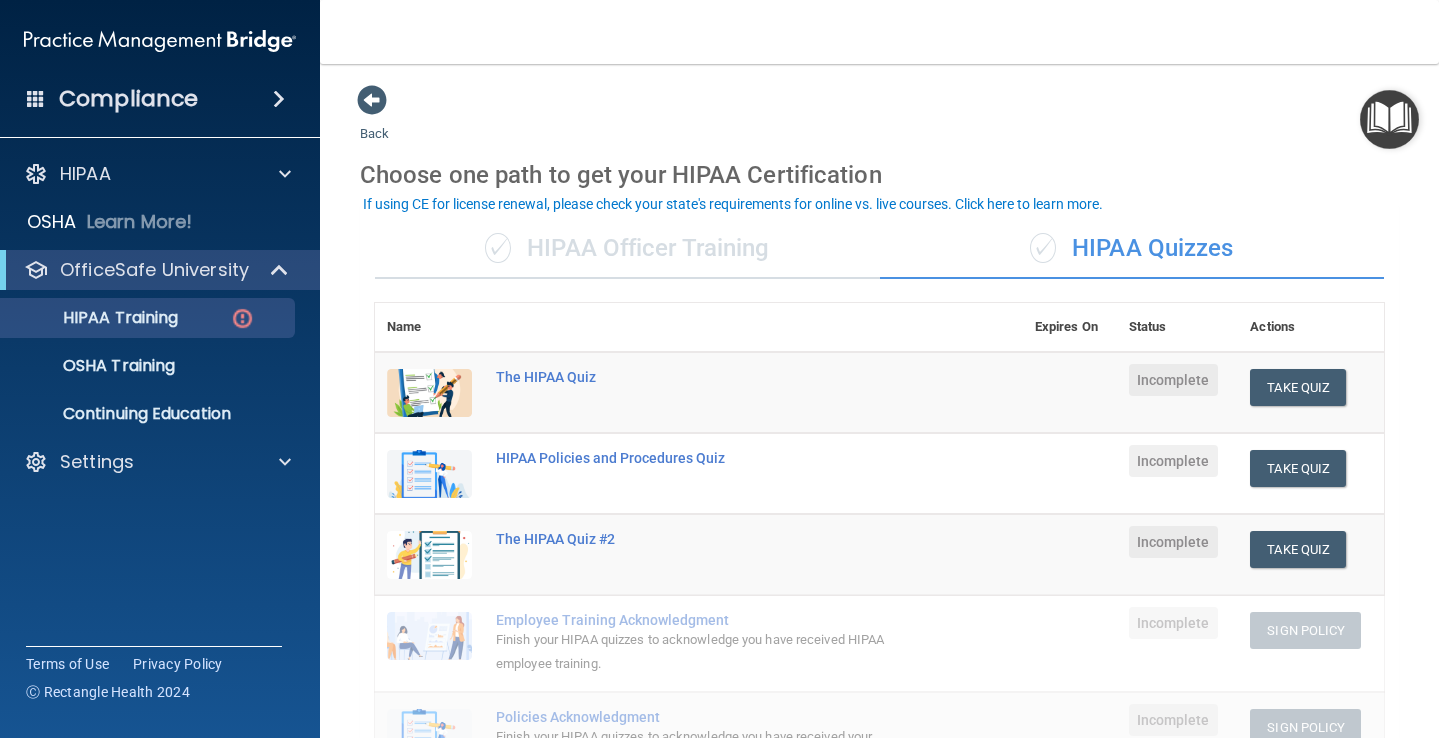 scroll, scrollTop: 0, scrollLeft: 0, axis: both 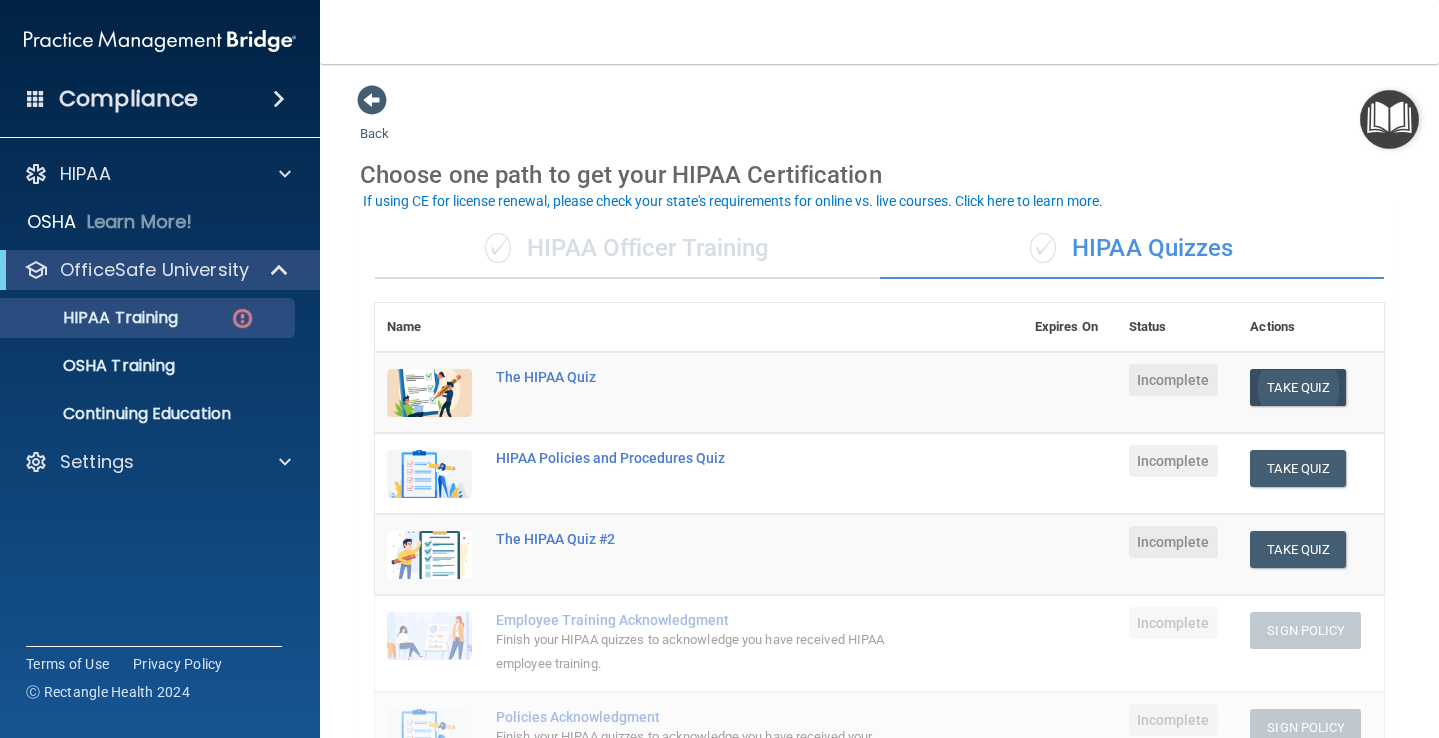 click on "Take Quiz" at bounding box center [1298, 387] 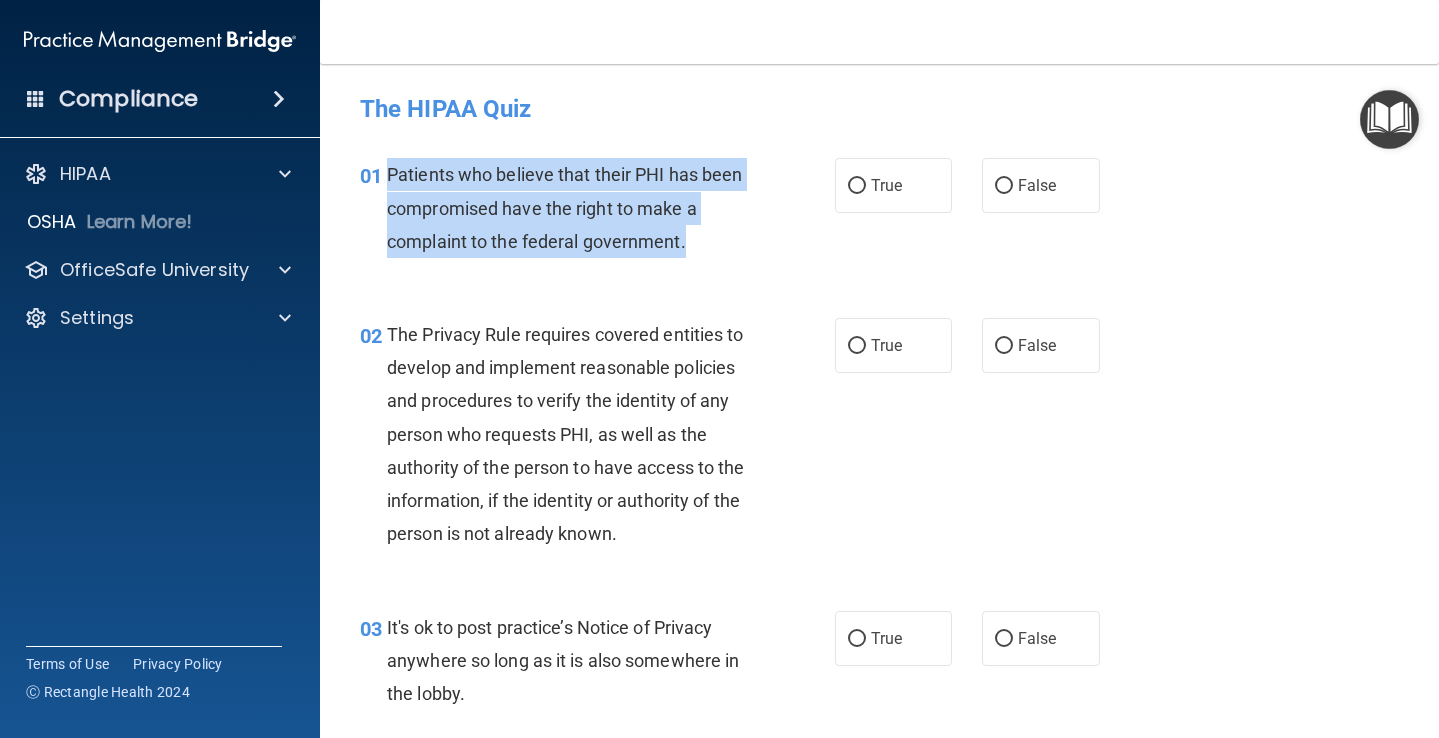 drag, startPoint x: 712, startPoint y: 243, endPoint x: 392, endPoint y: 173, distance: 327.56677 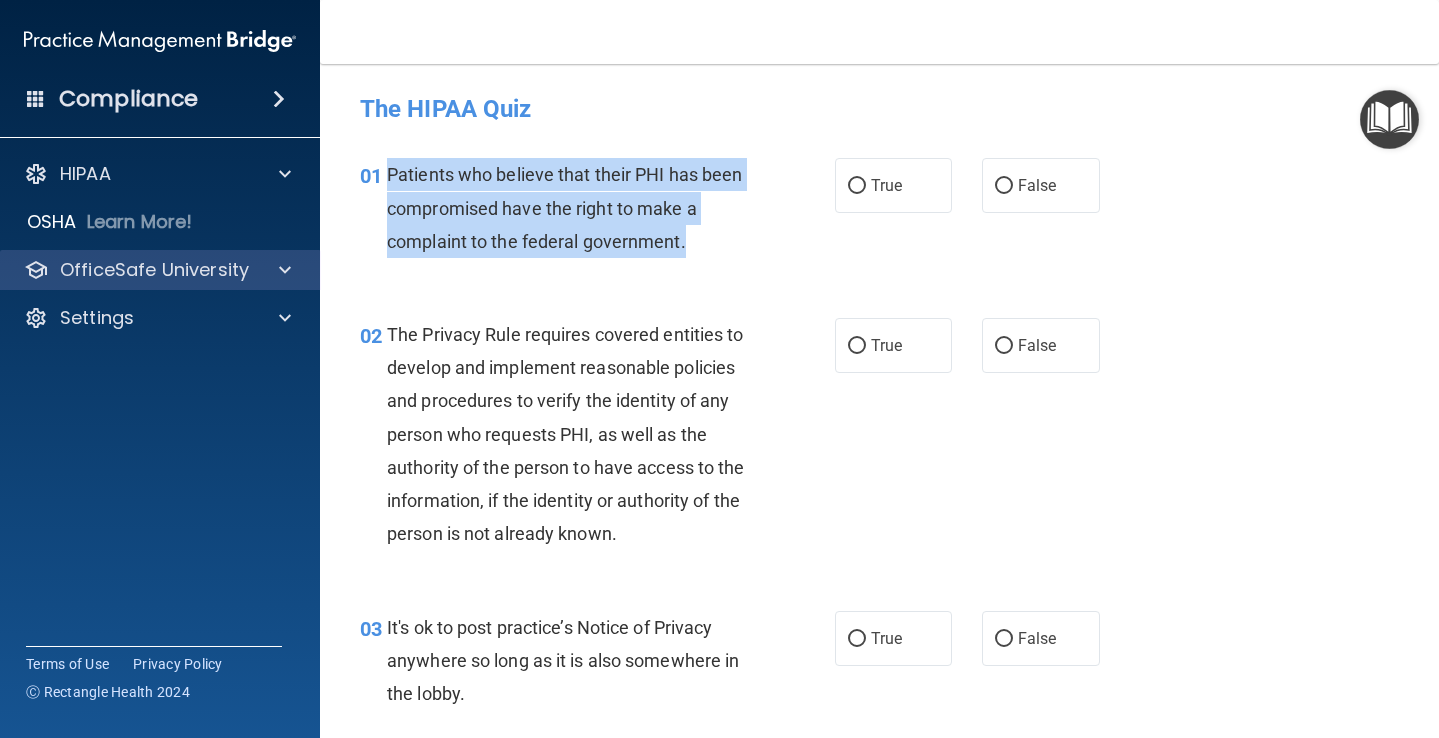 click on "OfficeSafe University" at bounding box center (154, 270) 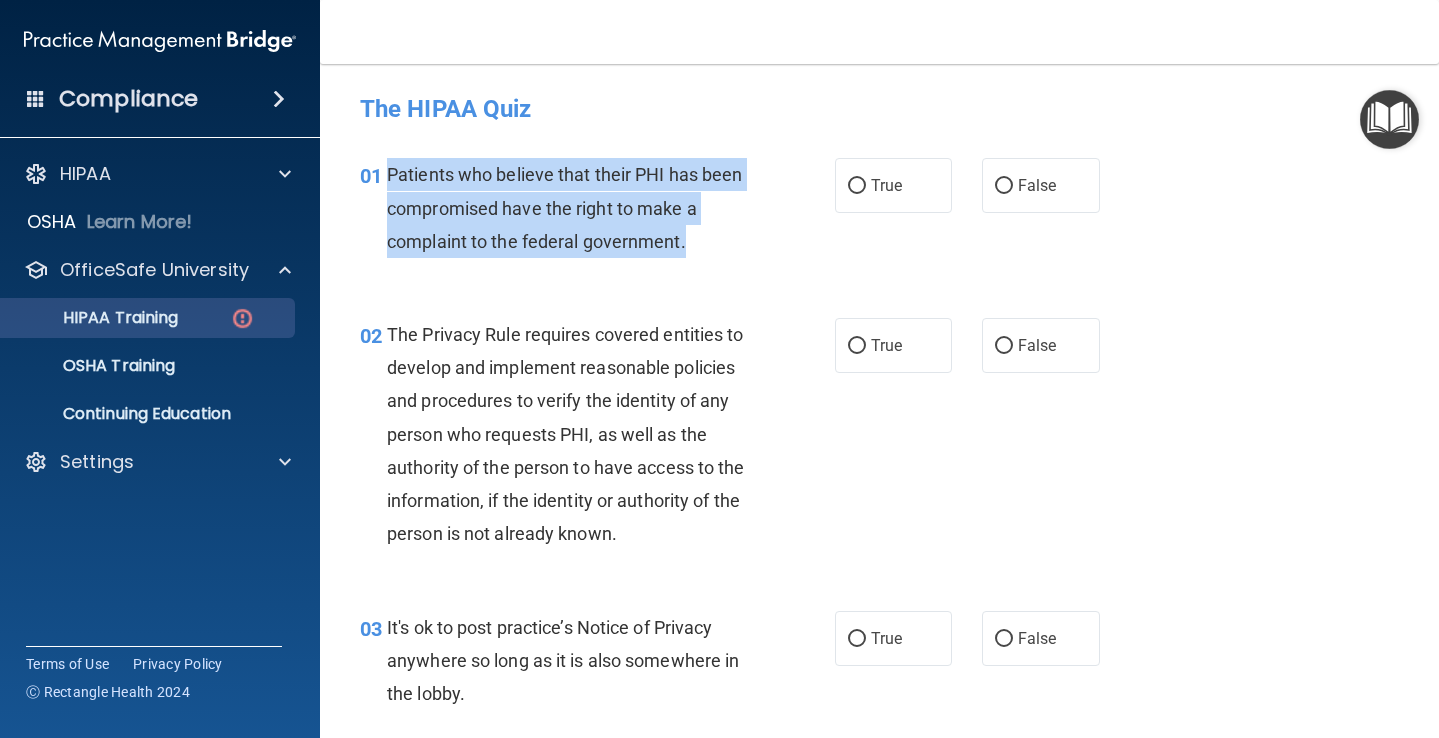 click on "HIPAA Training" at bounding box center (95, 318) 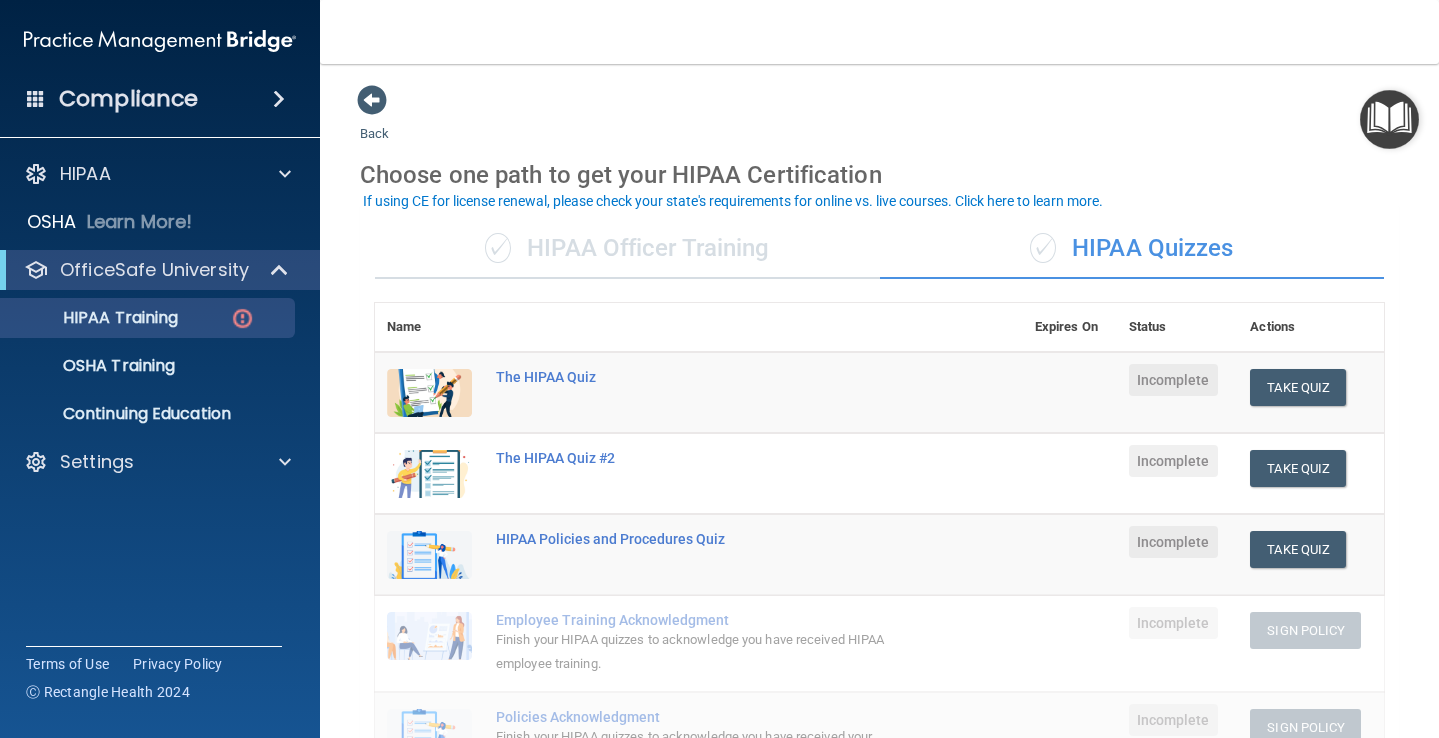 scroll, scrollTop: 0, scrollLeft: 0, axis: both 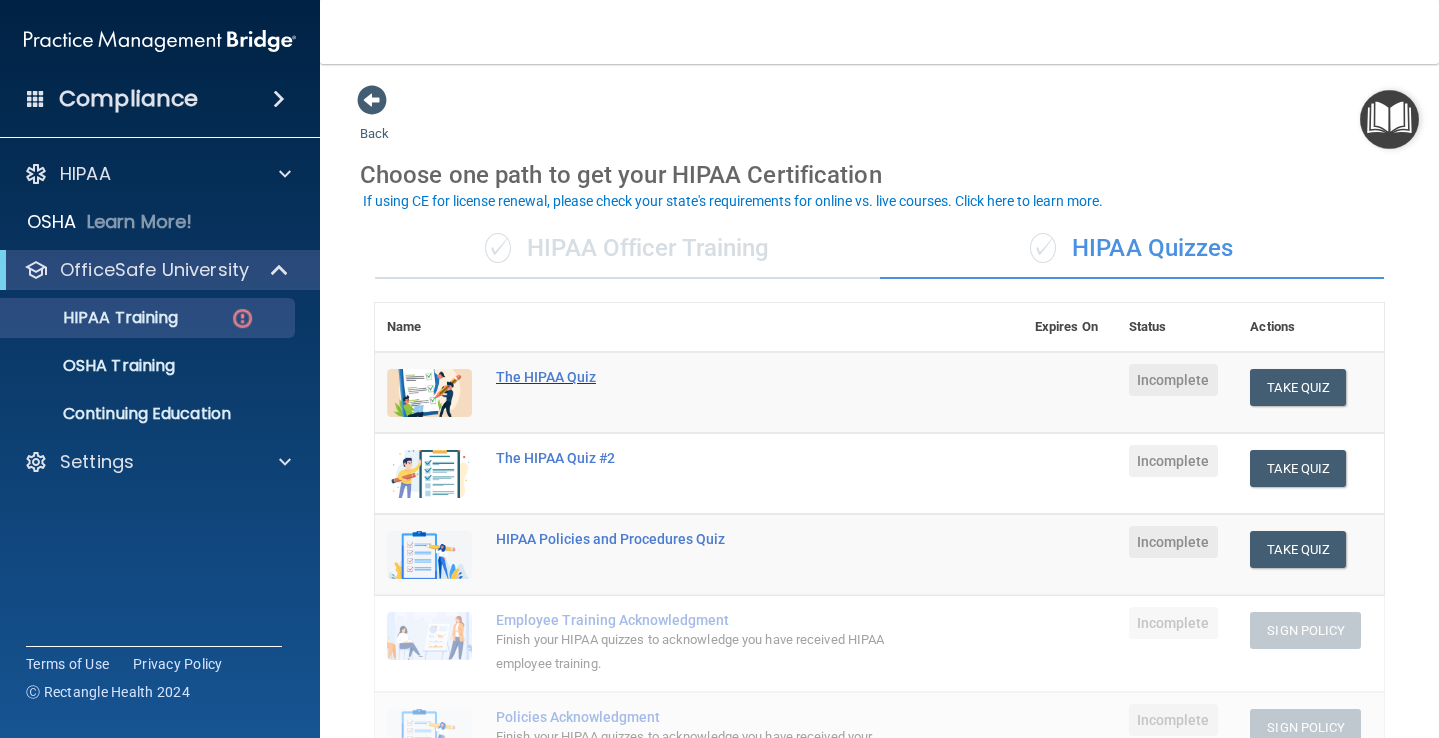click on "The HIPAA Quiz" at bounding box center [709, 377] 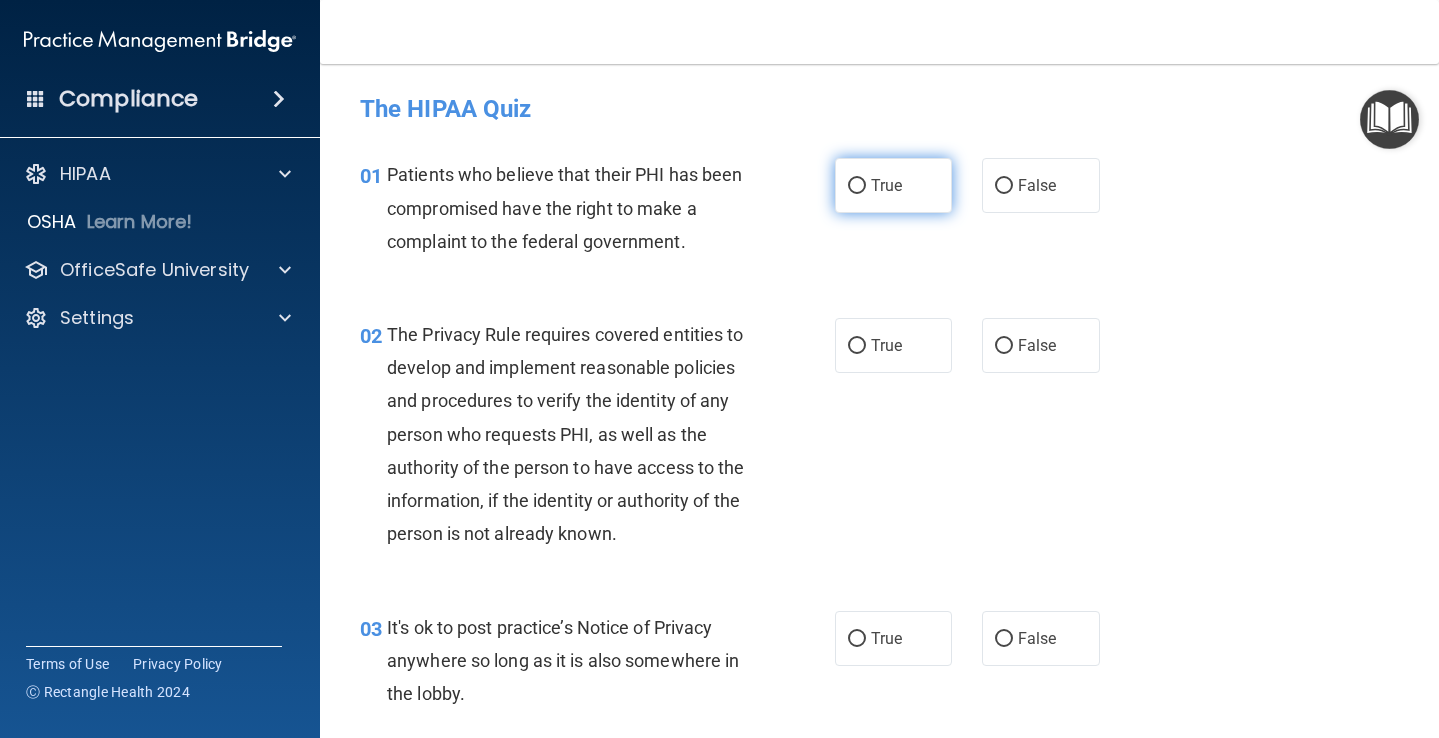 click on "True" at bounding box center [886, 185] 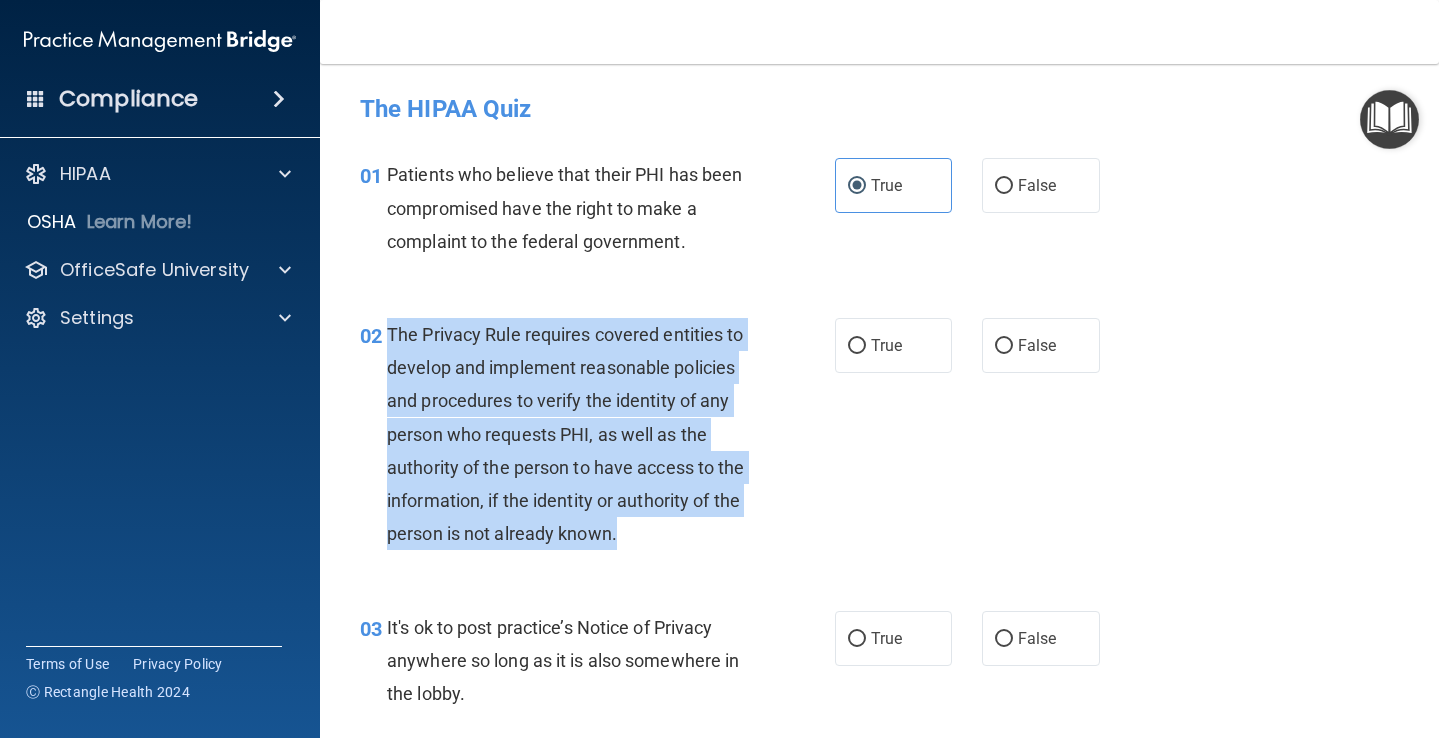 drag, startPoint x: 392, startPoint y: 334, endPoint x: 623, endPoint y: 535, distance: 306.2058 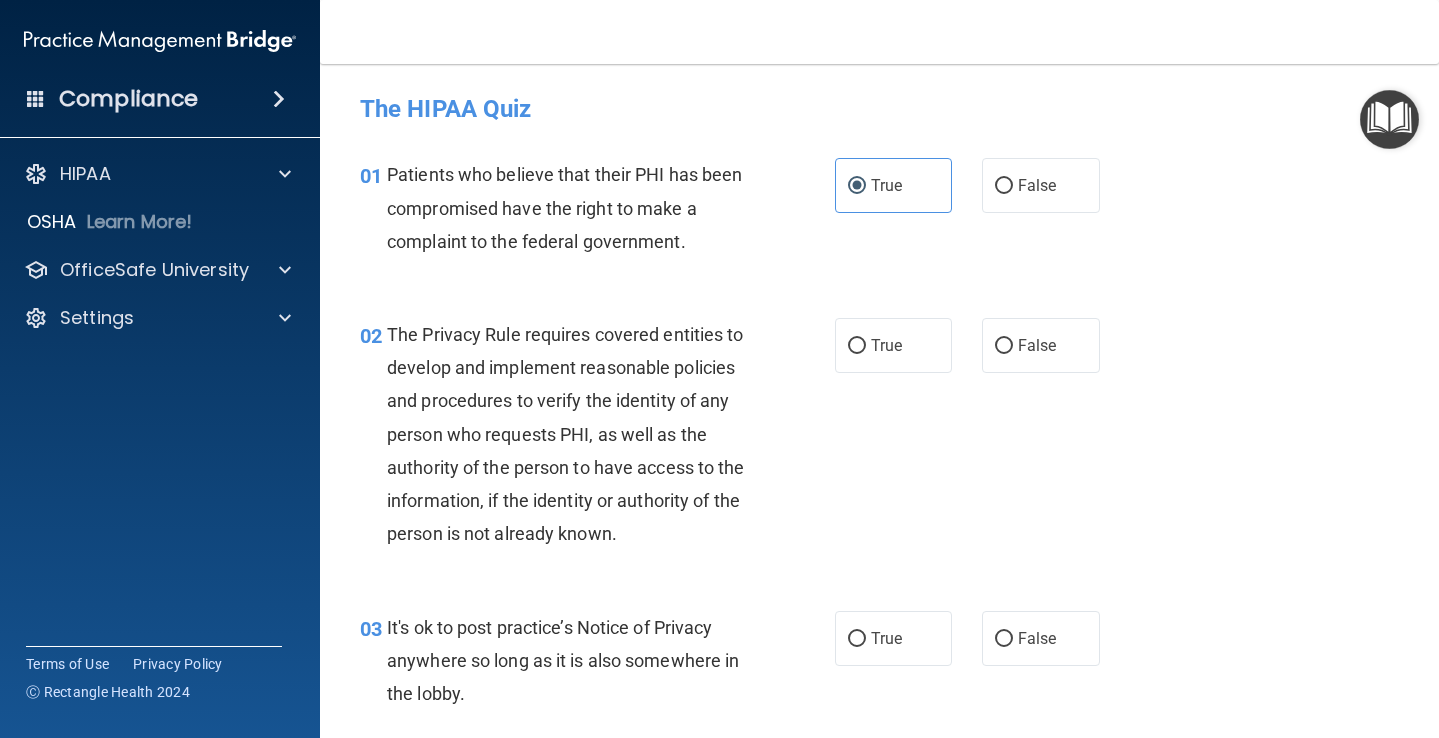 click on "02       The Privacy Rule requires covered entities to develop and implement reasonable policies and procedures to verify the identity of any person who requests PHI, as well as the authority of the person to have access to the information, if the identity or authority of the person is not already known." at bounding box center (597, 439) 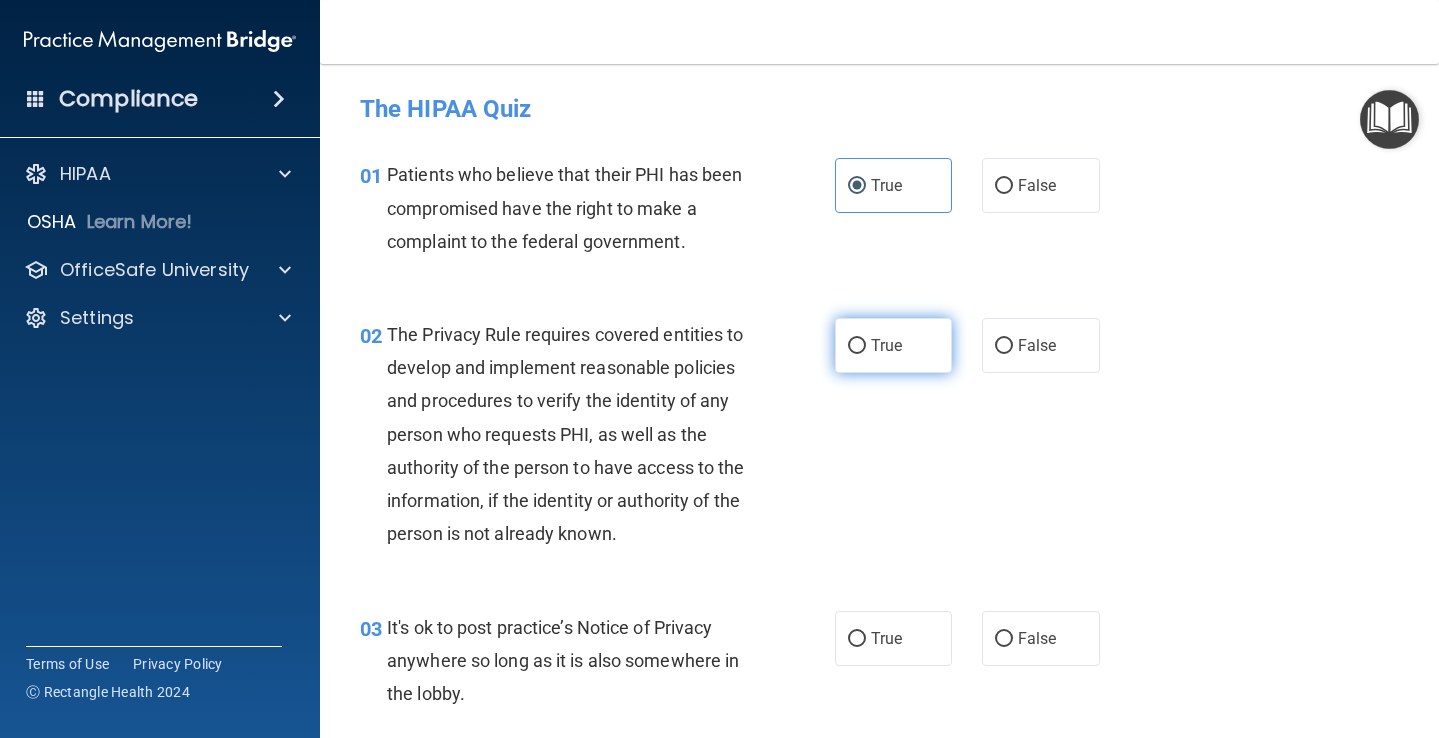 click on "True" at bounding box center (857, 346) 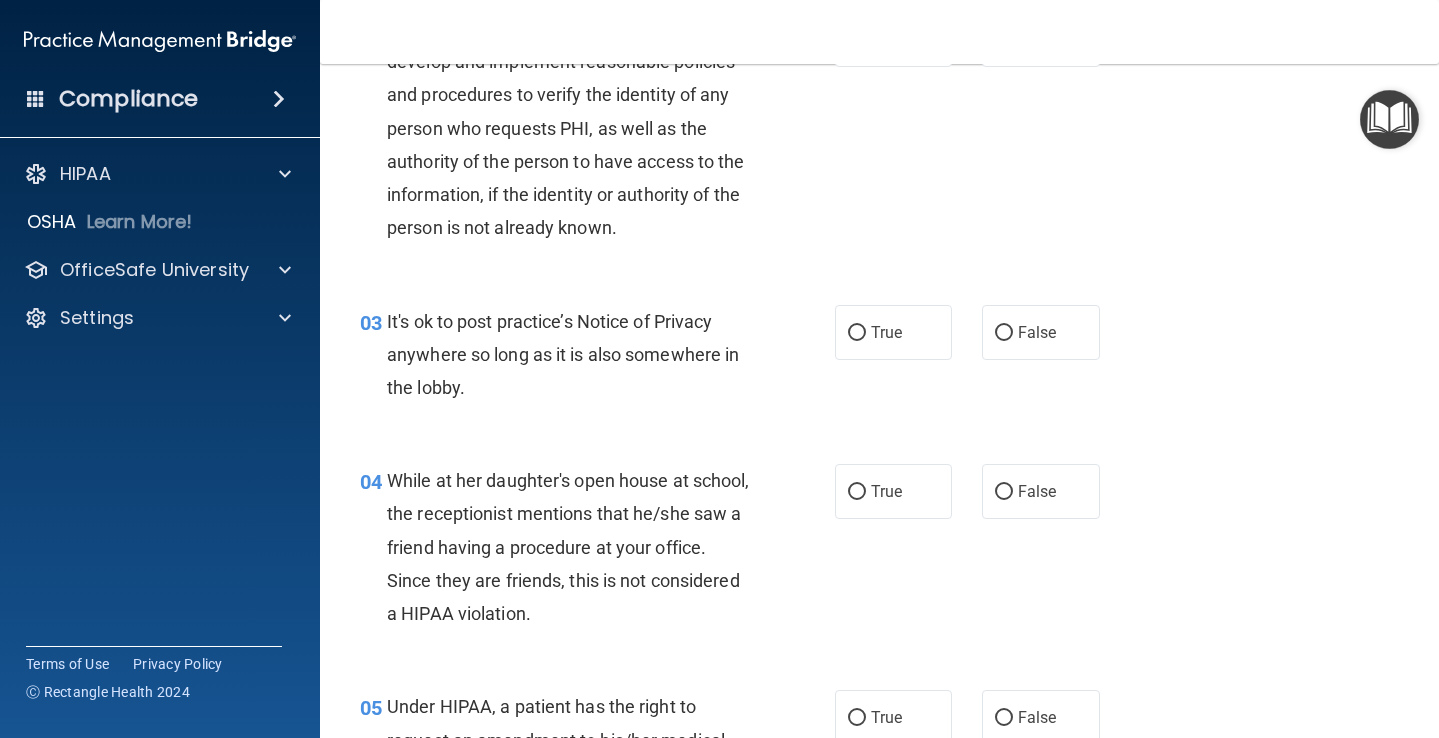 scroll, scrollTop: 308, scrollLeft: 0, axis: vertical 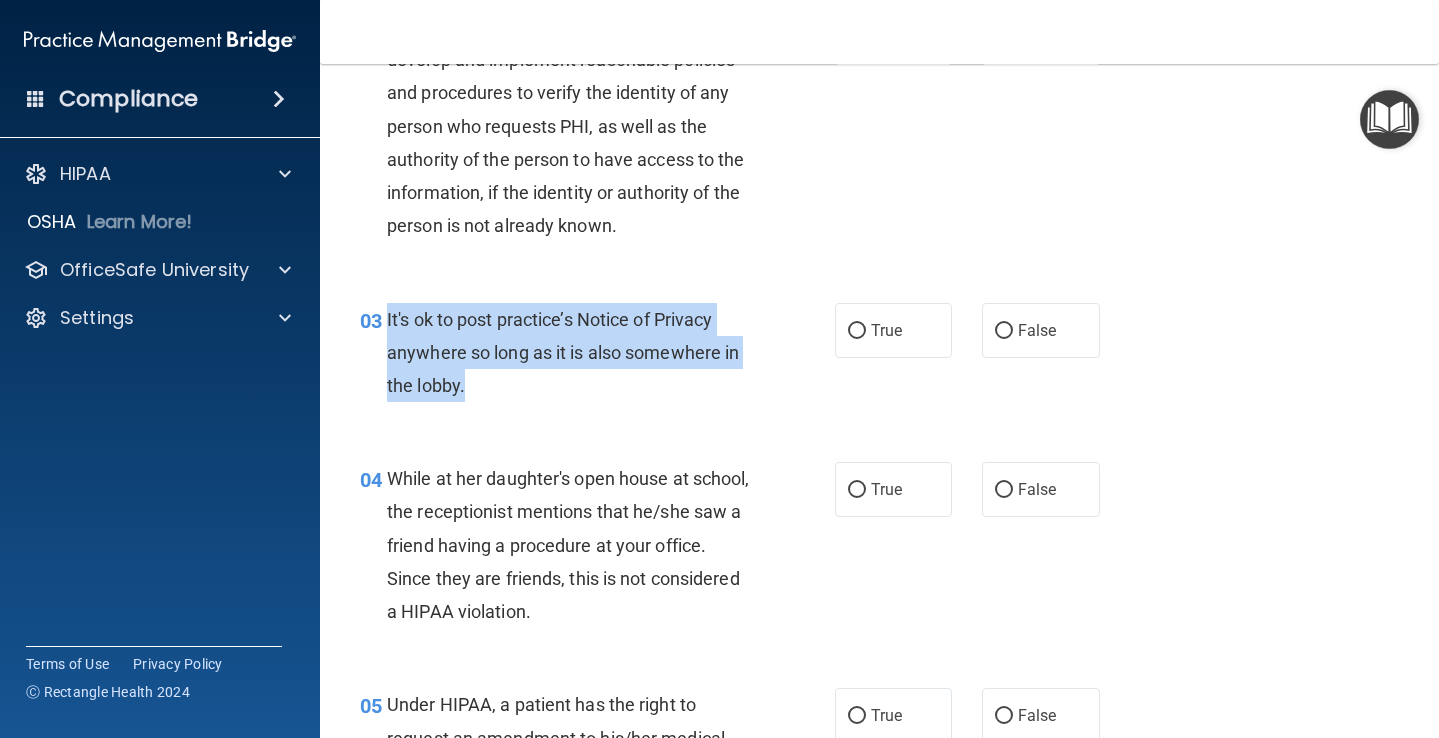 drag, startPoint x: 485, startPoint y: 395, endPoint x: 388, endPoint y: 319, distance: 123.22743 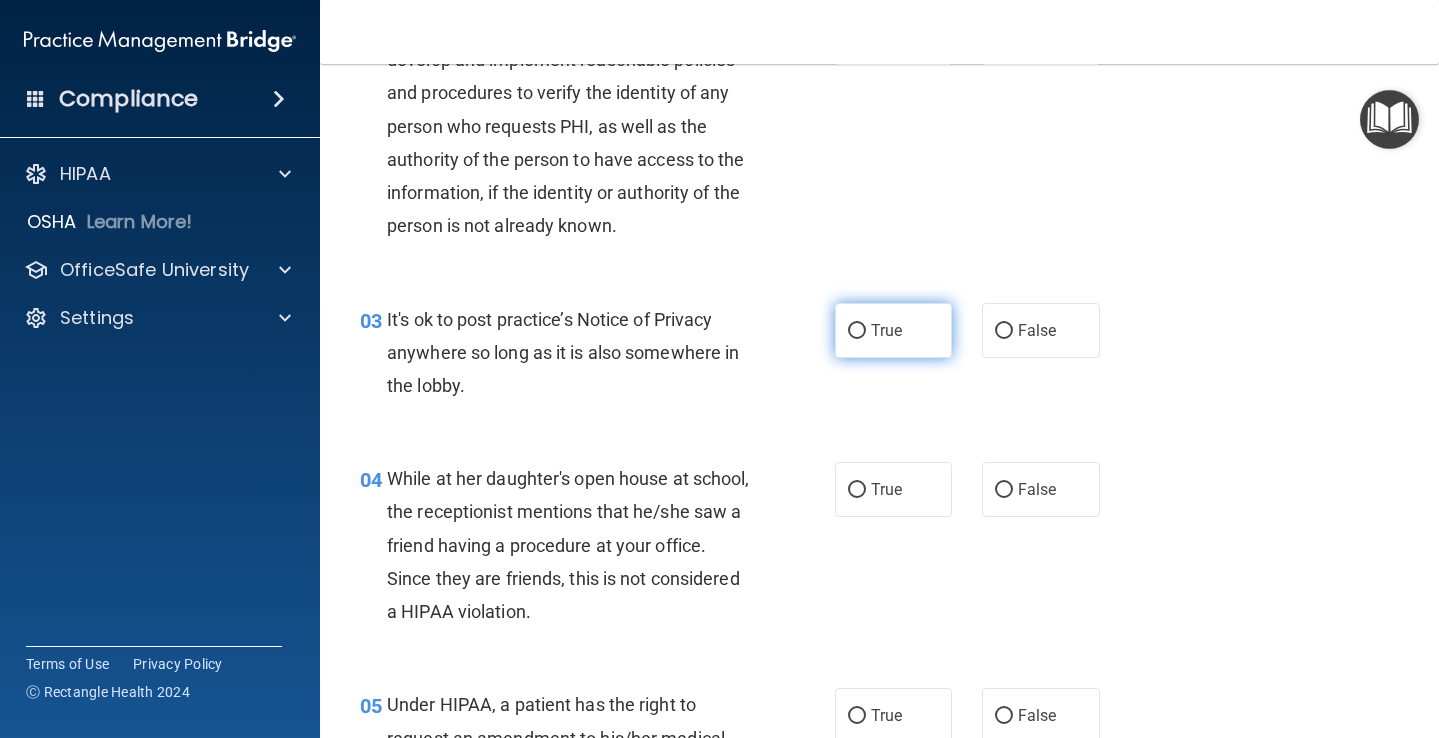 click on "True" at bounding box center (894, 330) 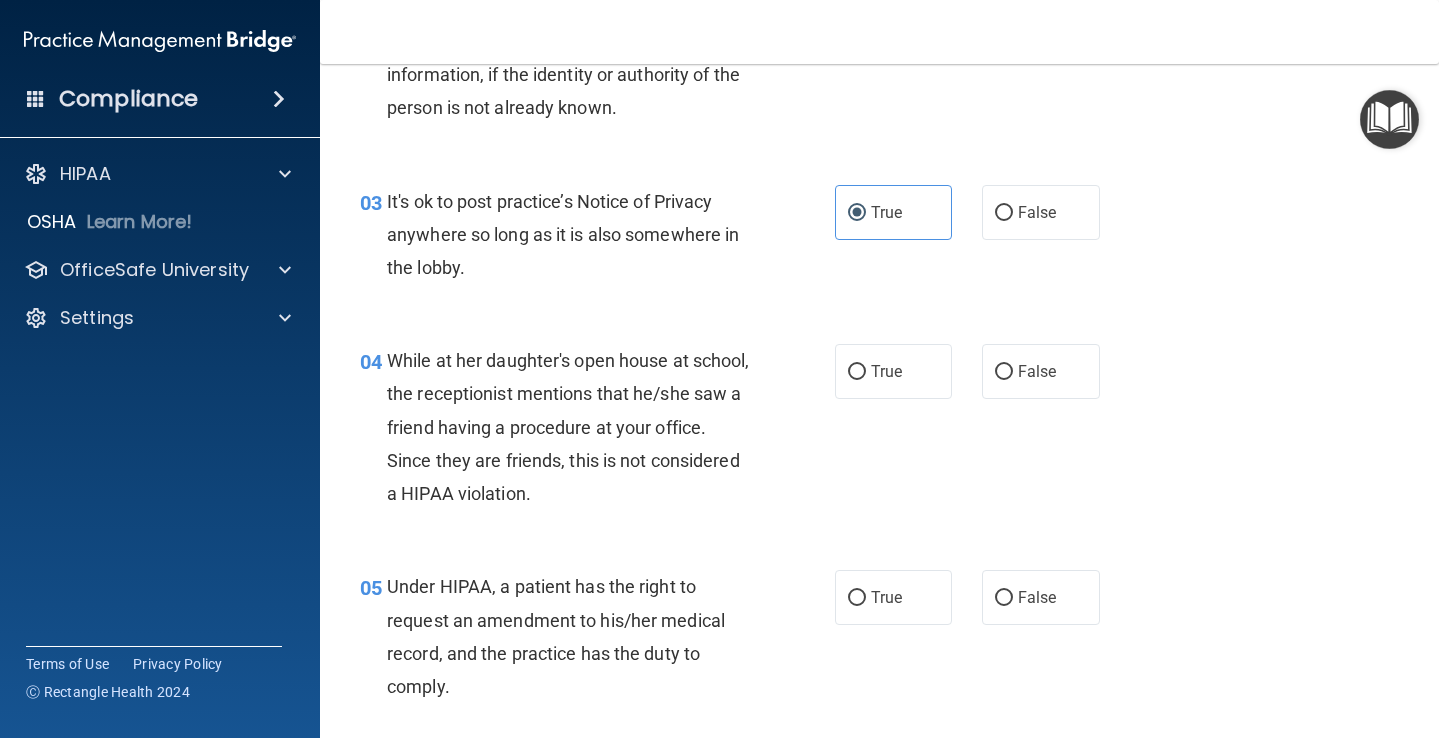 scroll, scrollTop: 431, scrollLeft: 0, axis: vertical 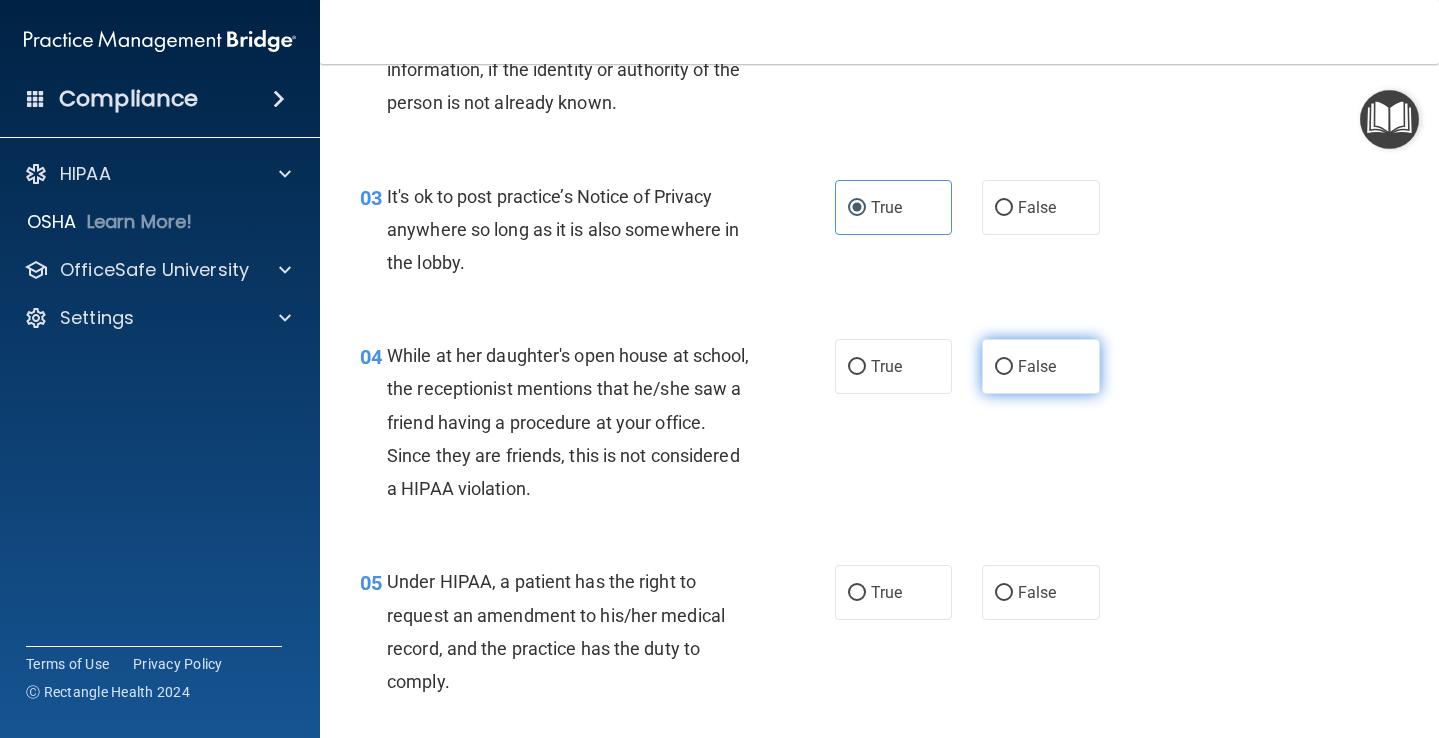 click on "False" at bounding box center [1037, 366] 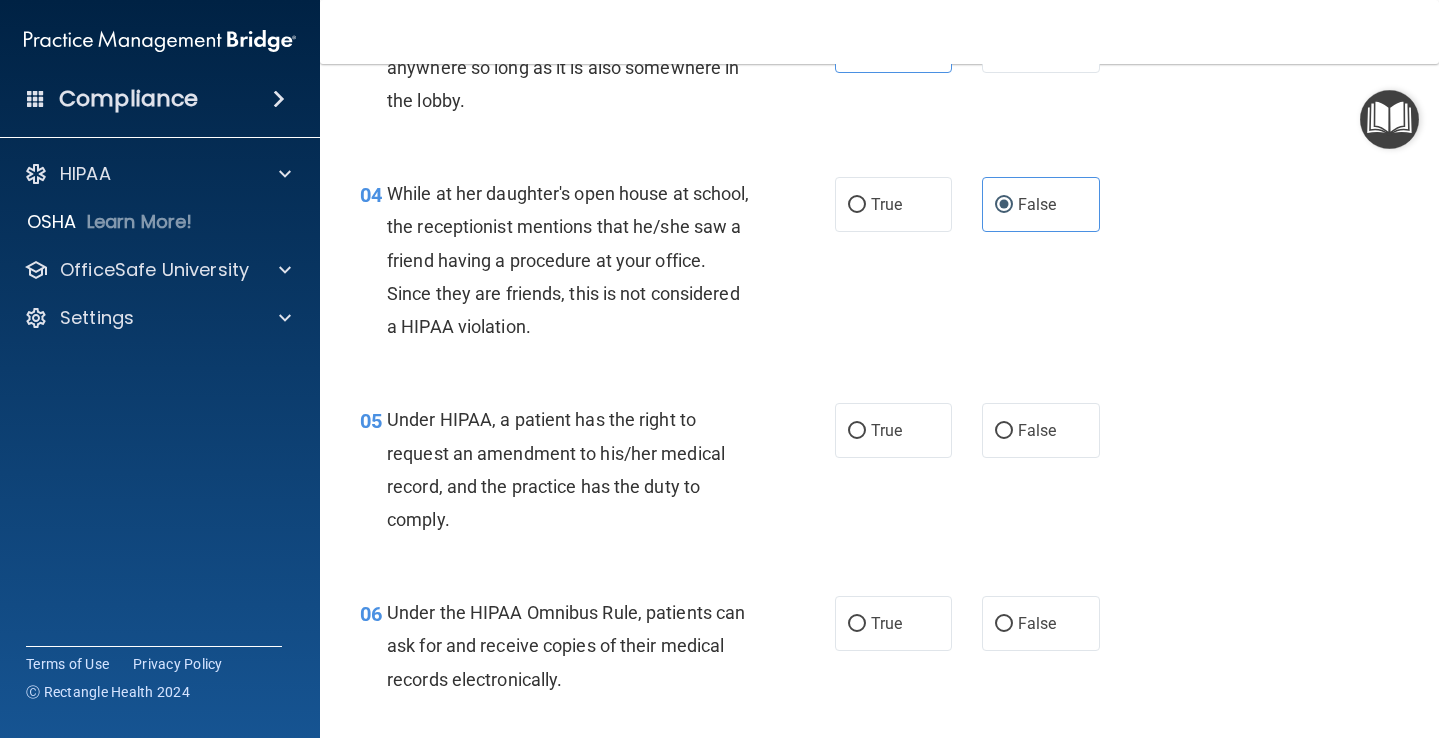 scroll, scrollTop: 597, scrollLeft: 0, axis: vertical 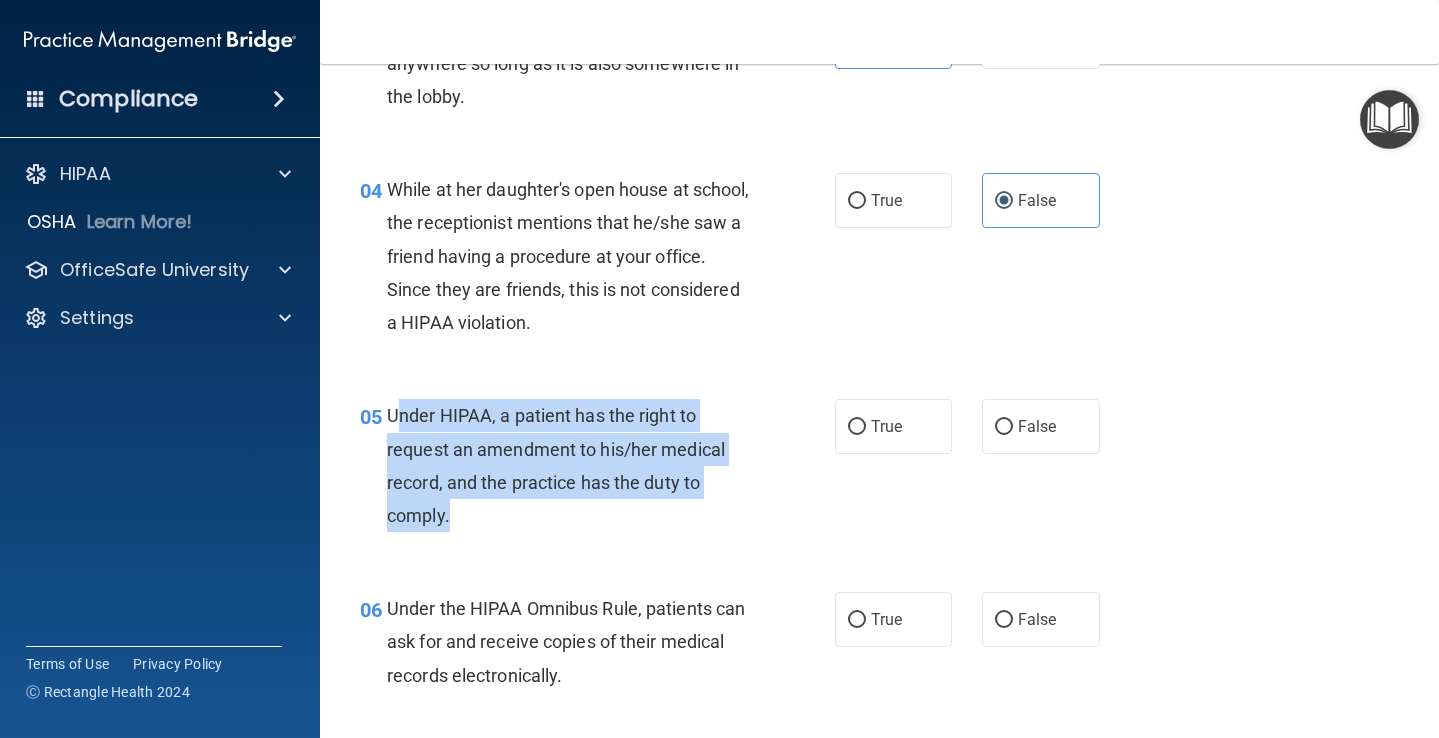 drag, startPoint x: 475, startPoint y: 523, endPoint x: 395, endPoint y: 412, distance: 136.8247 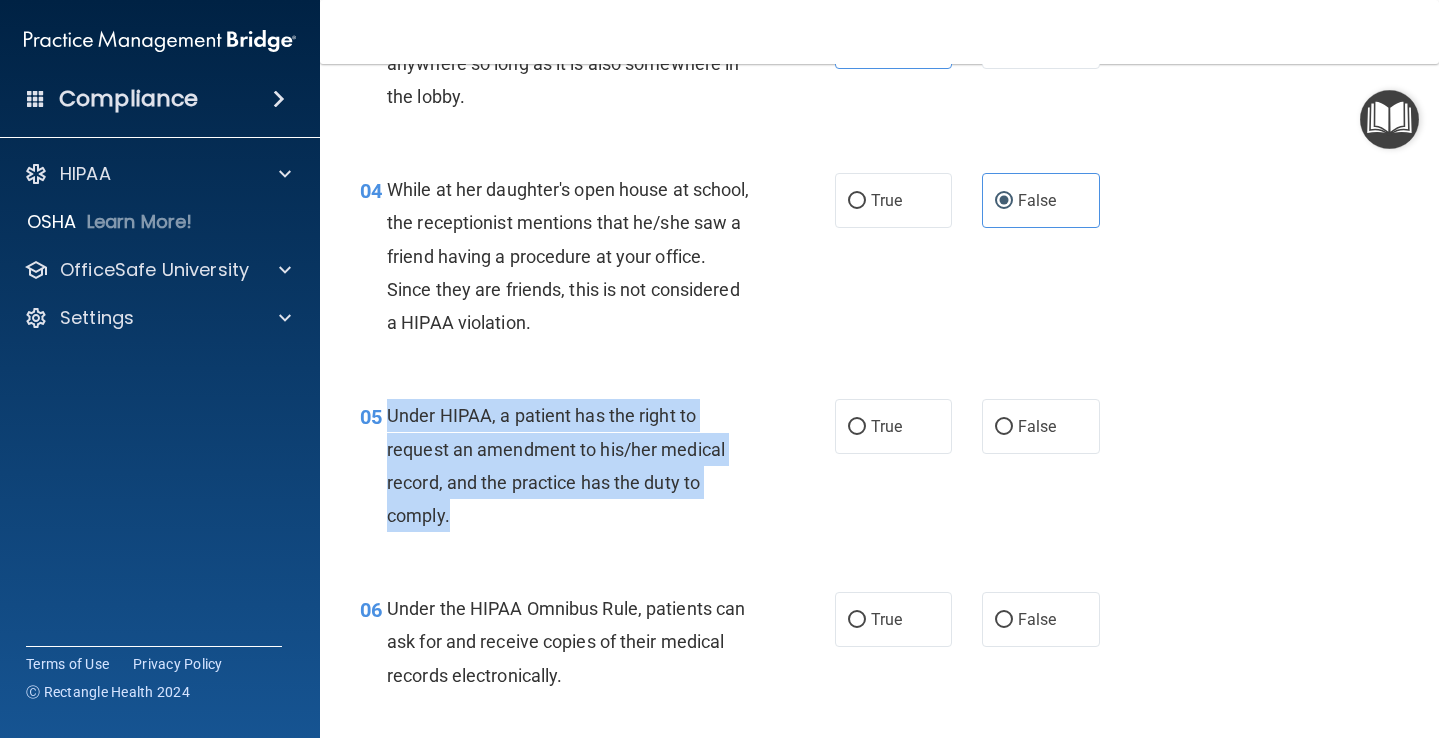 drag, startPoint x: 392, startPoint y: 411, endPoint x: 455, endPoint y: 513, distance: 119.88744 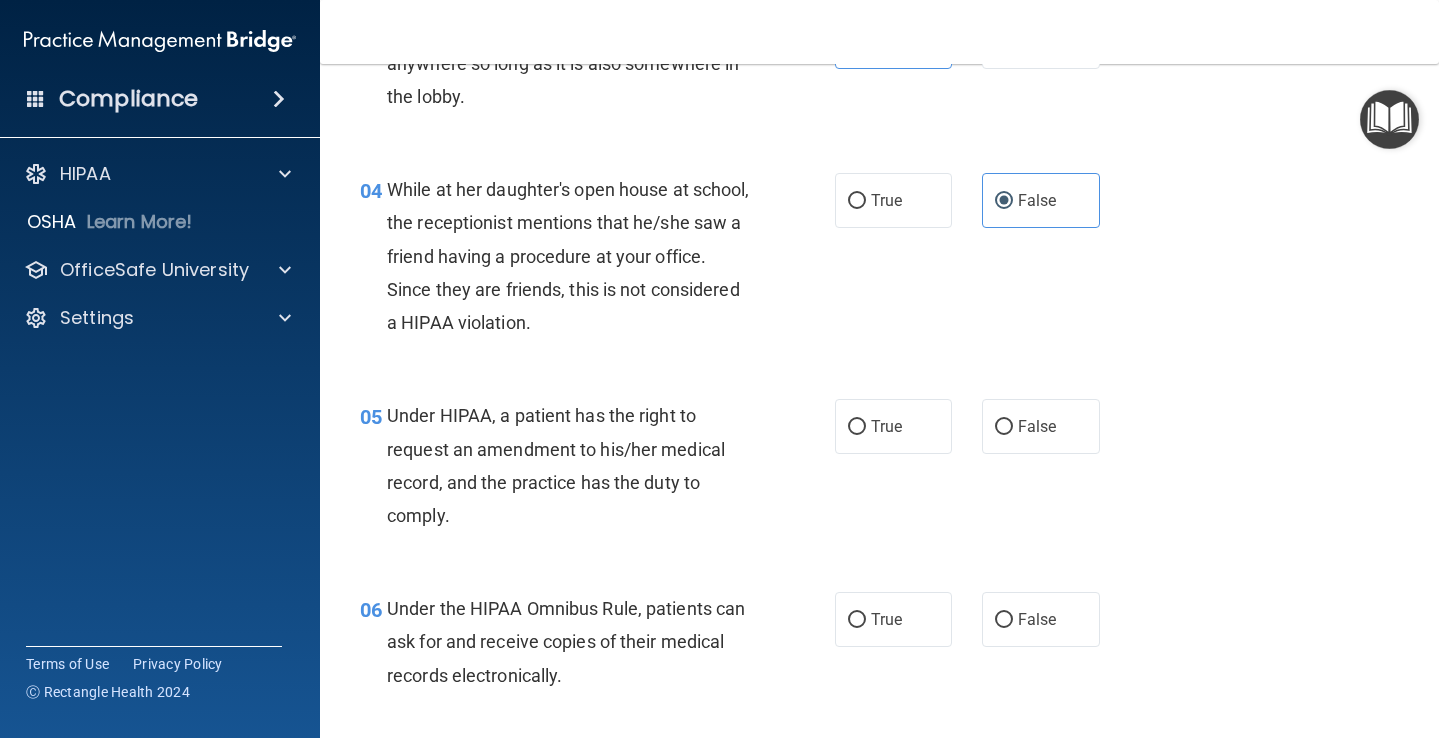click on "04       While at her daughter's open house at school, the receptionist mentions that he/she saw a friend having a procedure at your office.  Since they are friends, this is not considered a HIPAA violation.                 True           False" at bounding box center (879, 261) 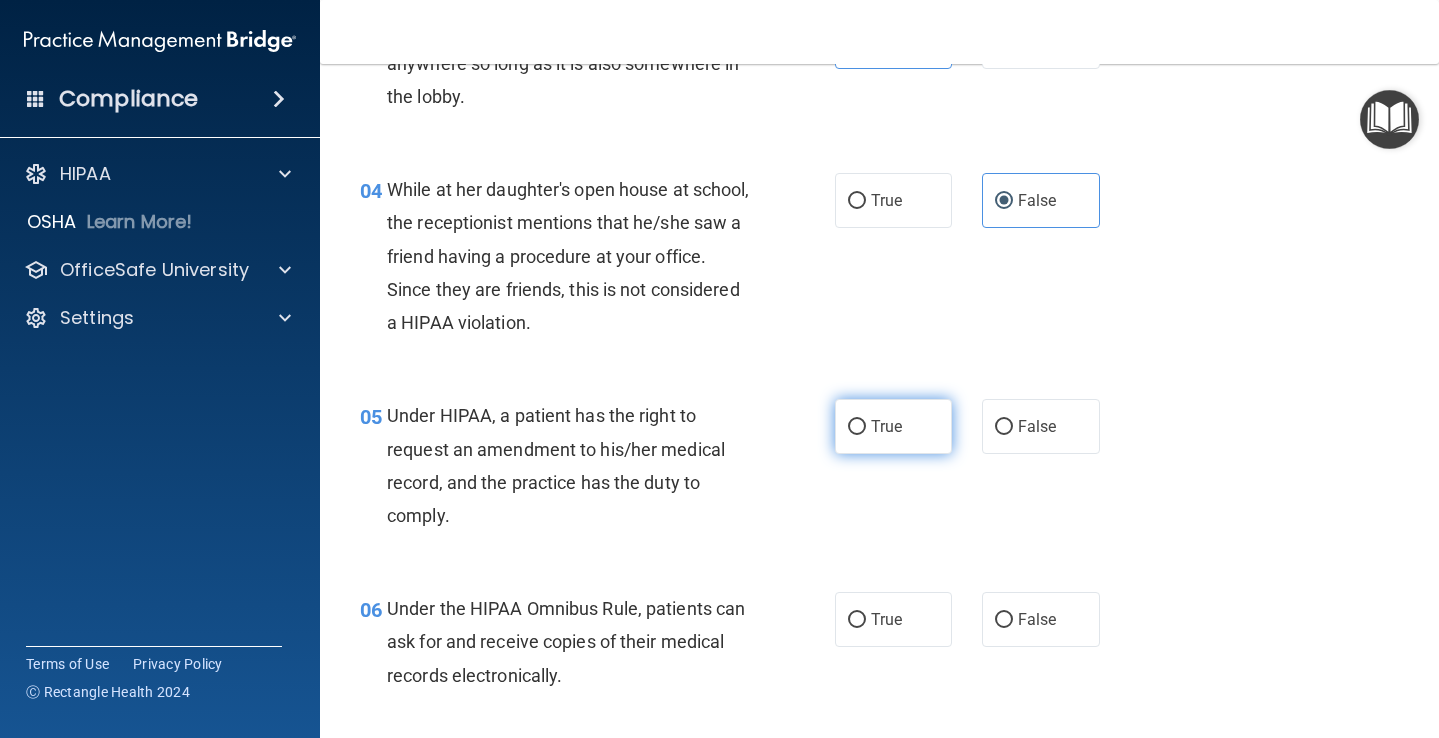 click on "True" at bounding box center [886, 426] 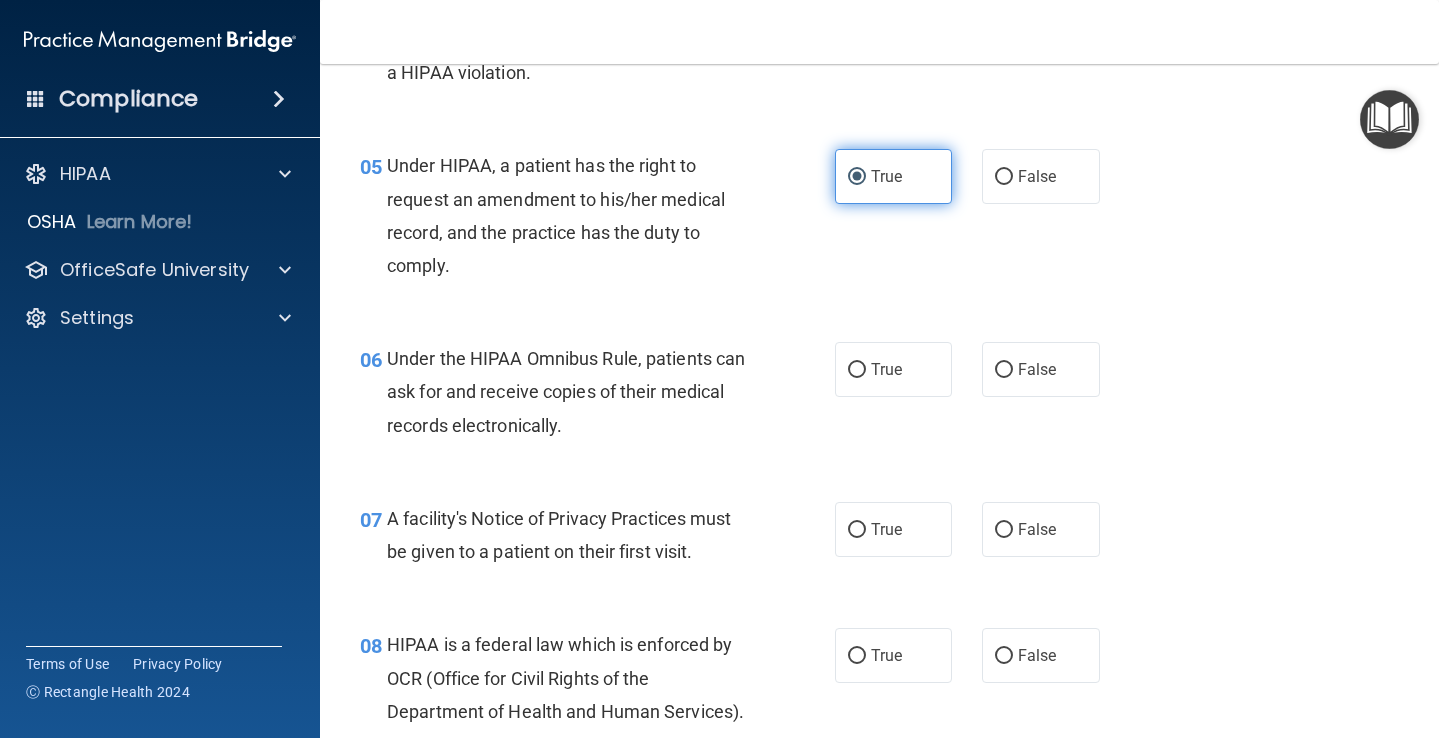 scroll, scrollTop: 870, scrollLeft: 0, axis: vertical 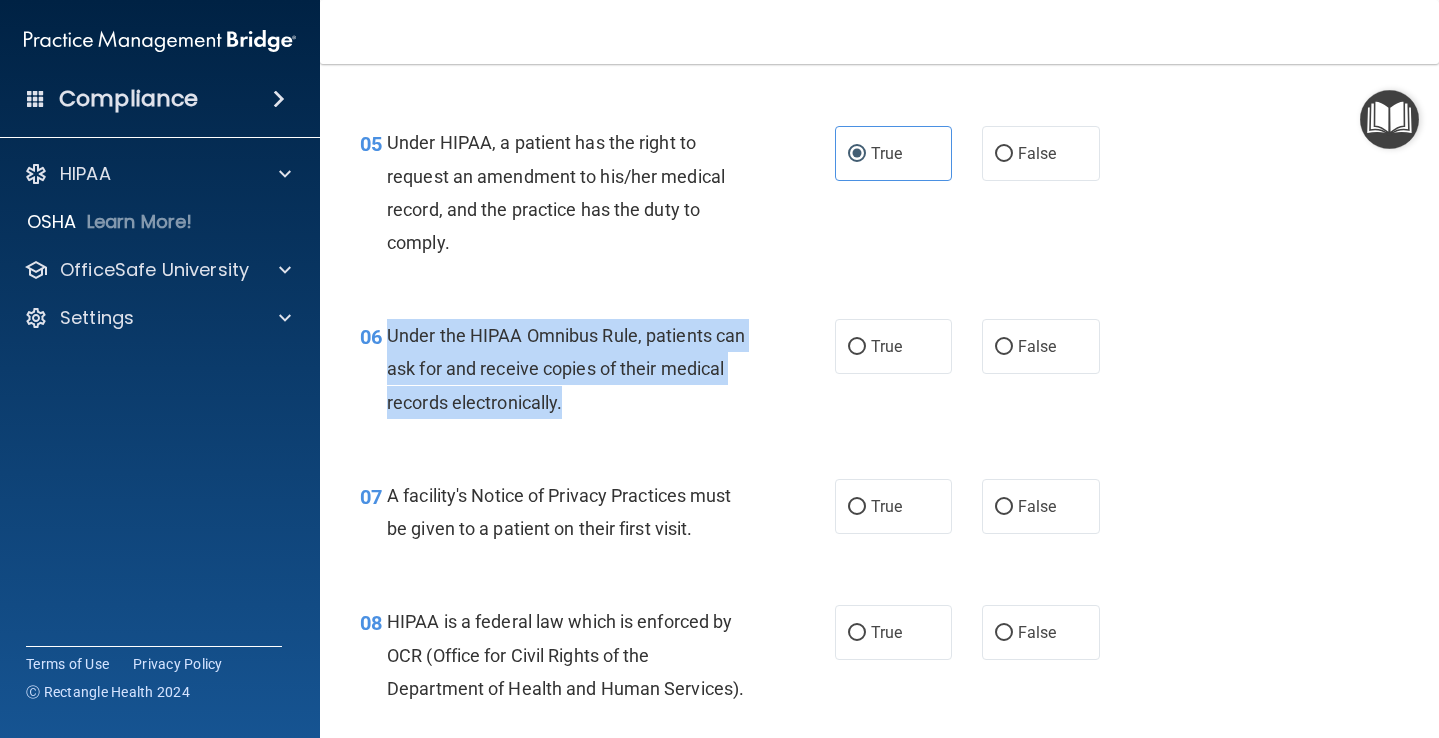 drag, startPoint x: 391, startPoint y: 329, endPoint x: 559, endPoint y: 414, distance: 188.27905 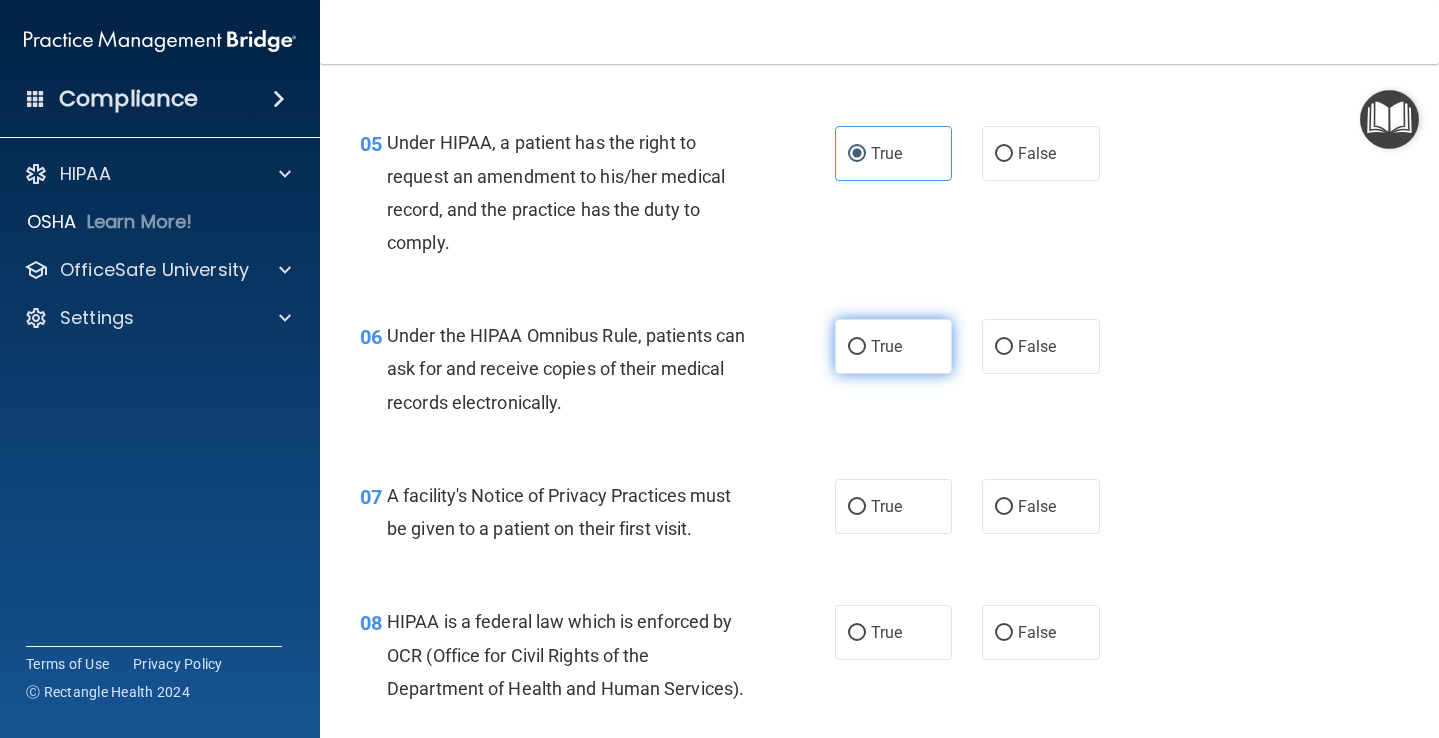 click on "True" at bounding box center [894, 346] 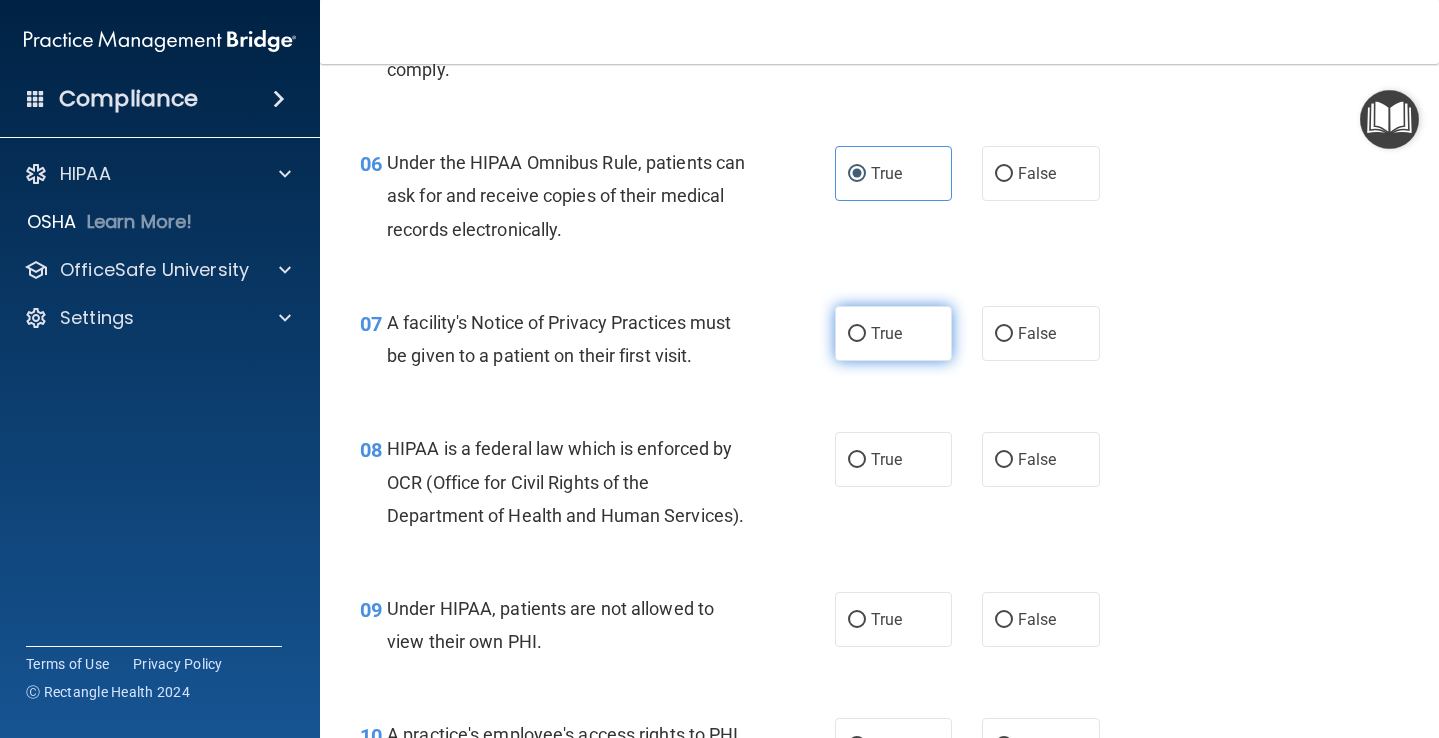 scroll, scrollTop: 1047, scrollLeft: 0, axis: vertical 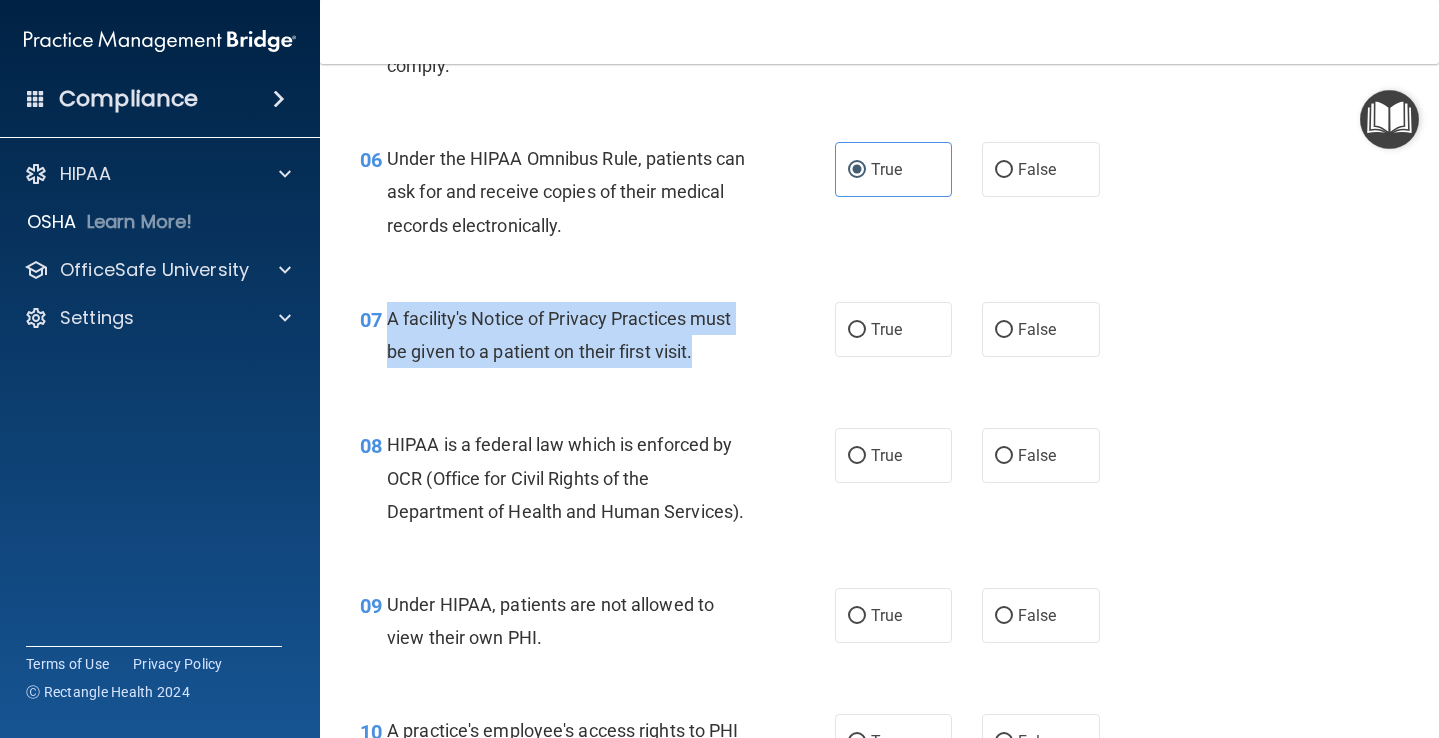drag, startPoint x: 721, startPoint y: 345, endPoint x: 388, endPoint y: 310, distance: 334.8343 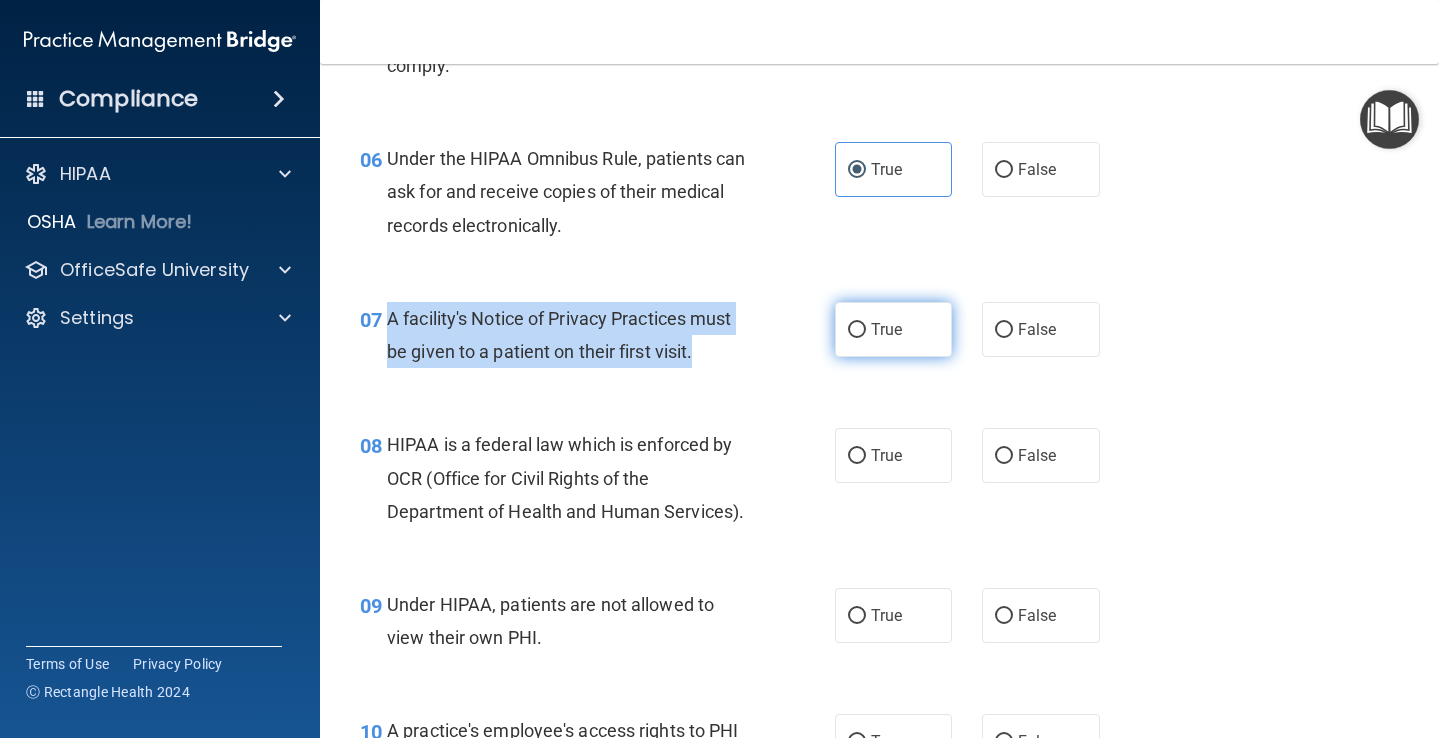click on "True" at bounding box center [857, 330] 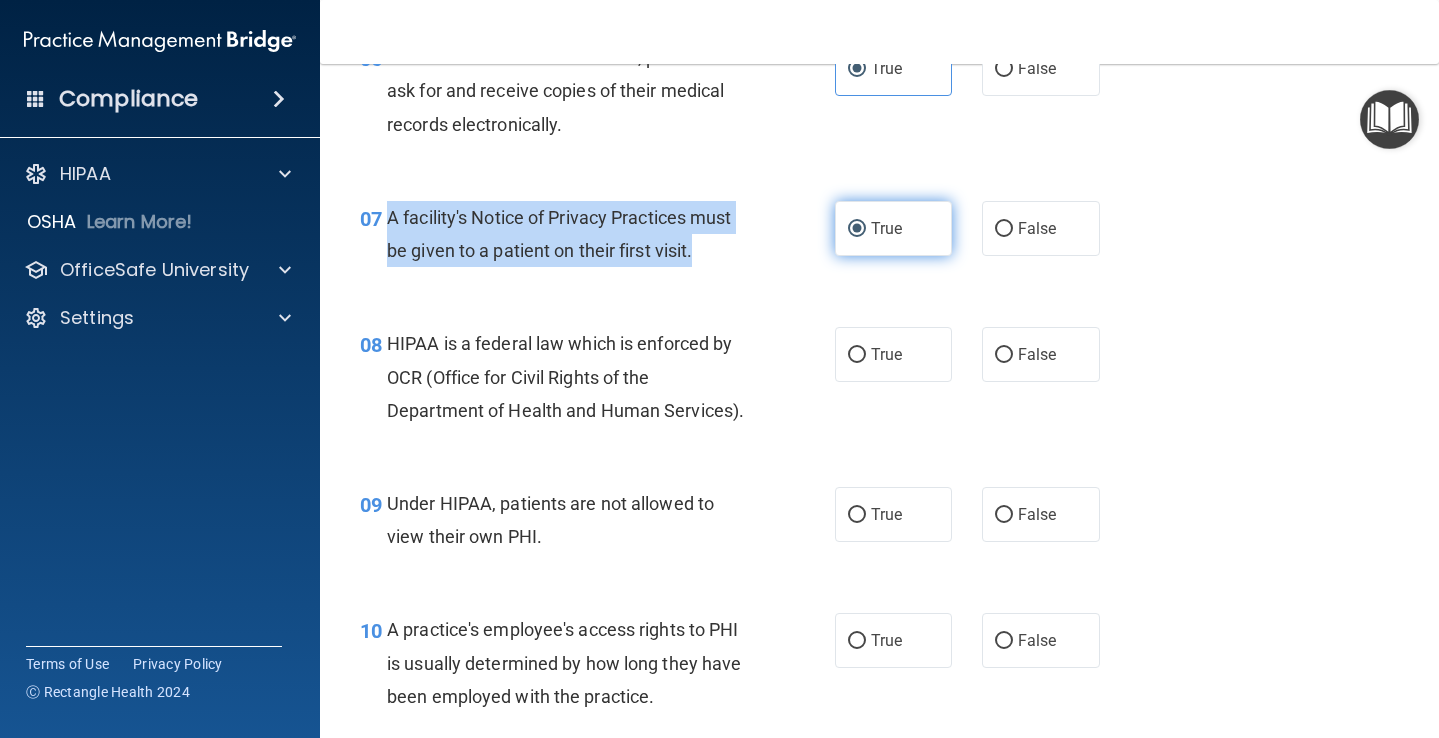 scroll, scrollTop: 1161, scrollLeft: 0, axis: vertical 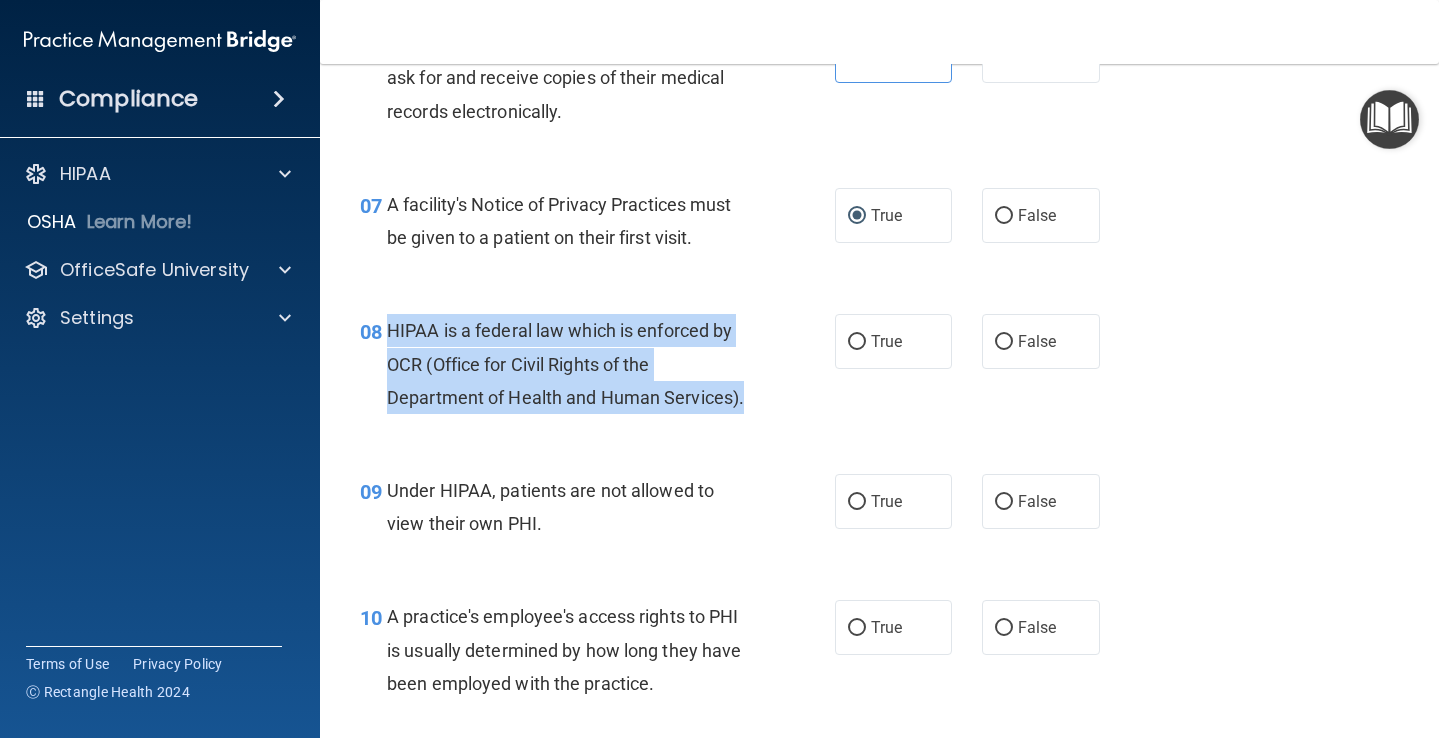 drag, startPoint x: 389, startPoint y: 326, endPoint x: 730, endPoint y: 402, distance: 349.36658 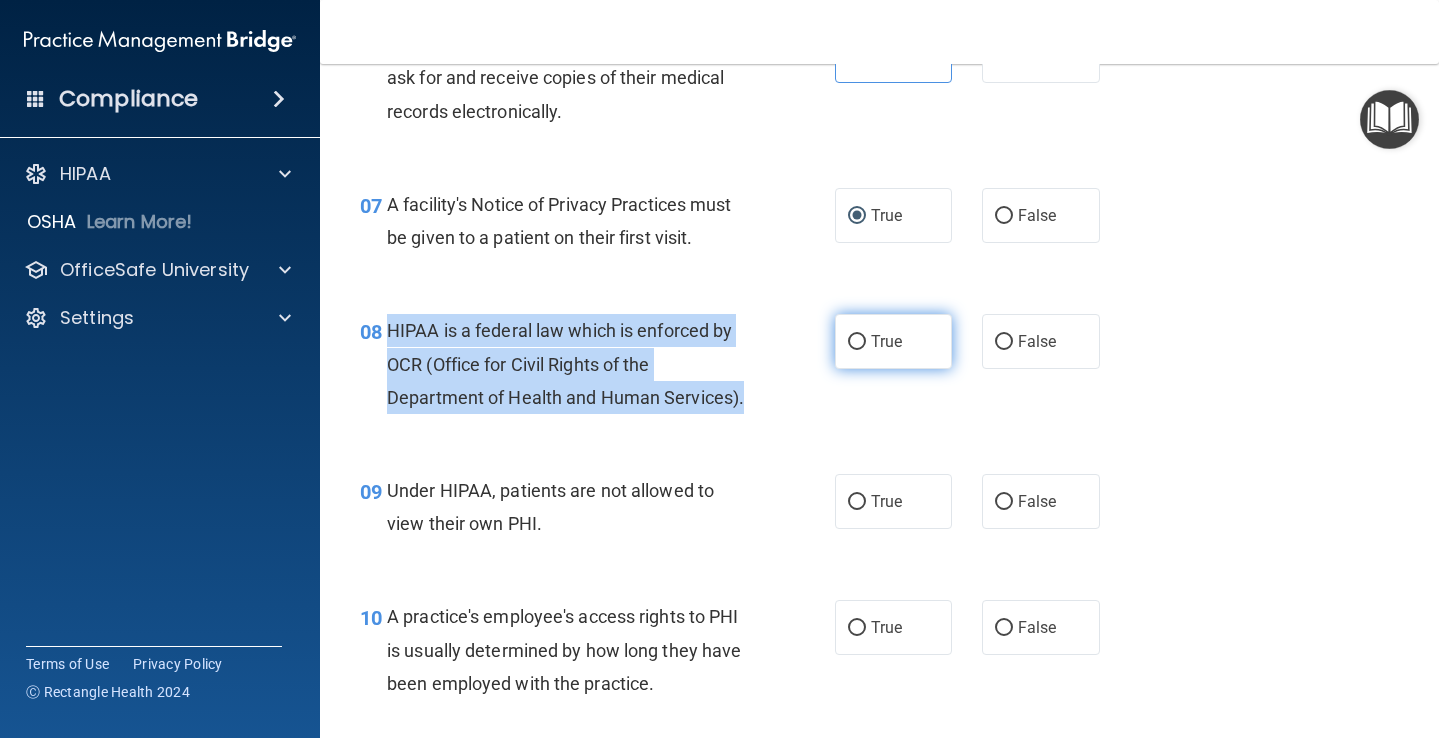 click on "True" at bounding box center [857, 342] 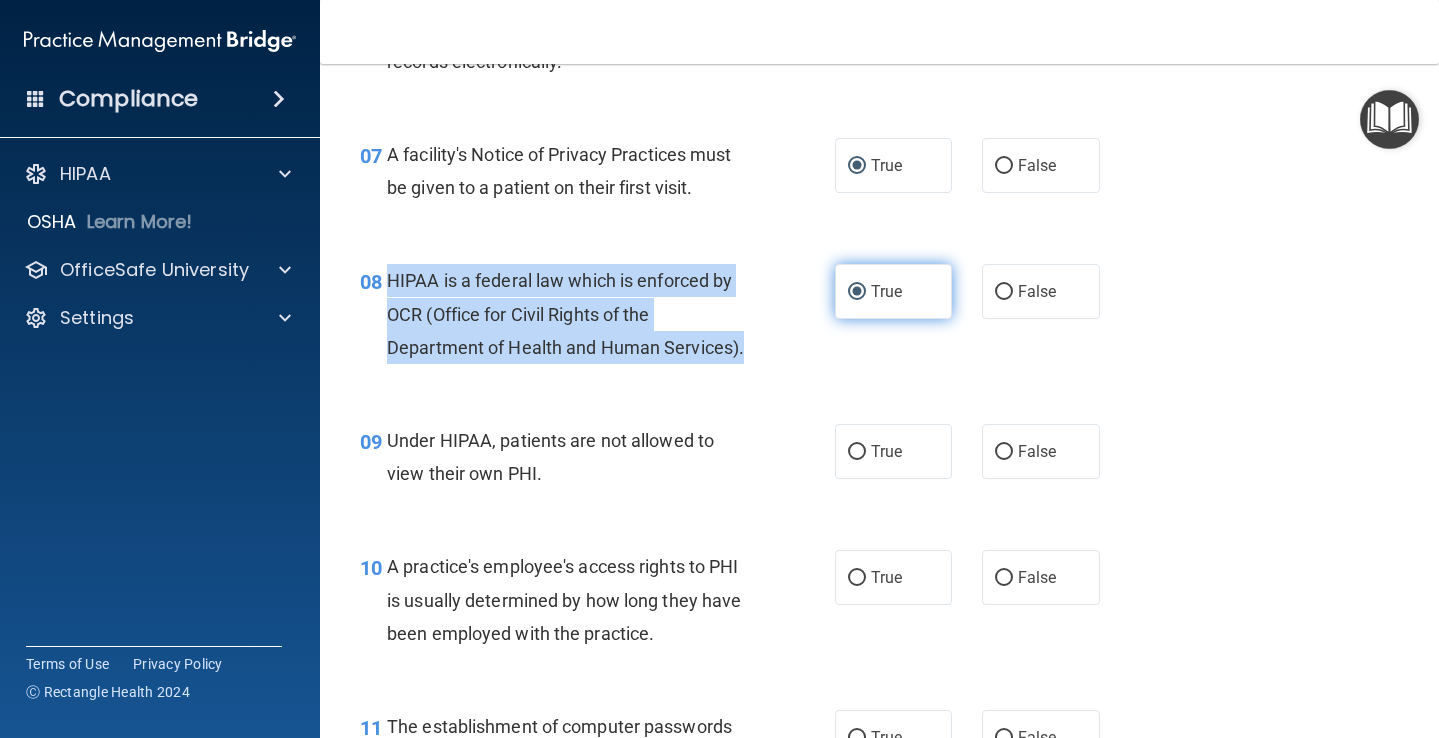 scroll, scrollTop: 1215, scrollLeft: 0, axis: vertical 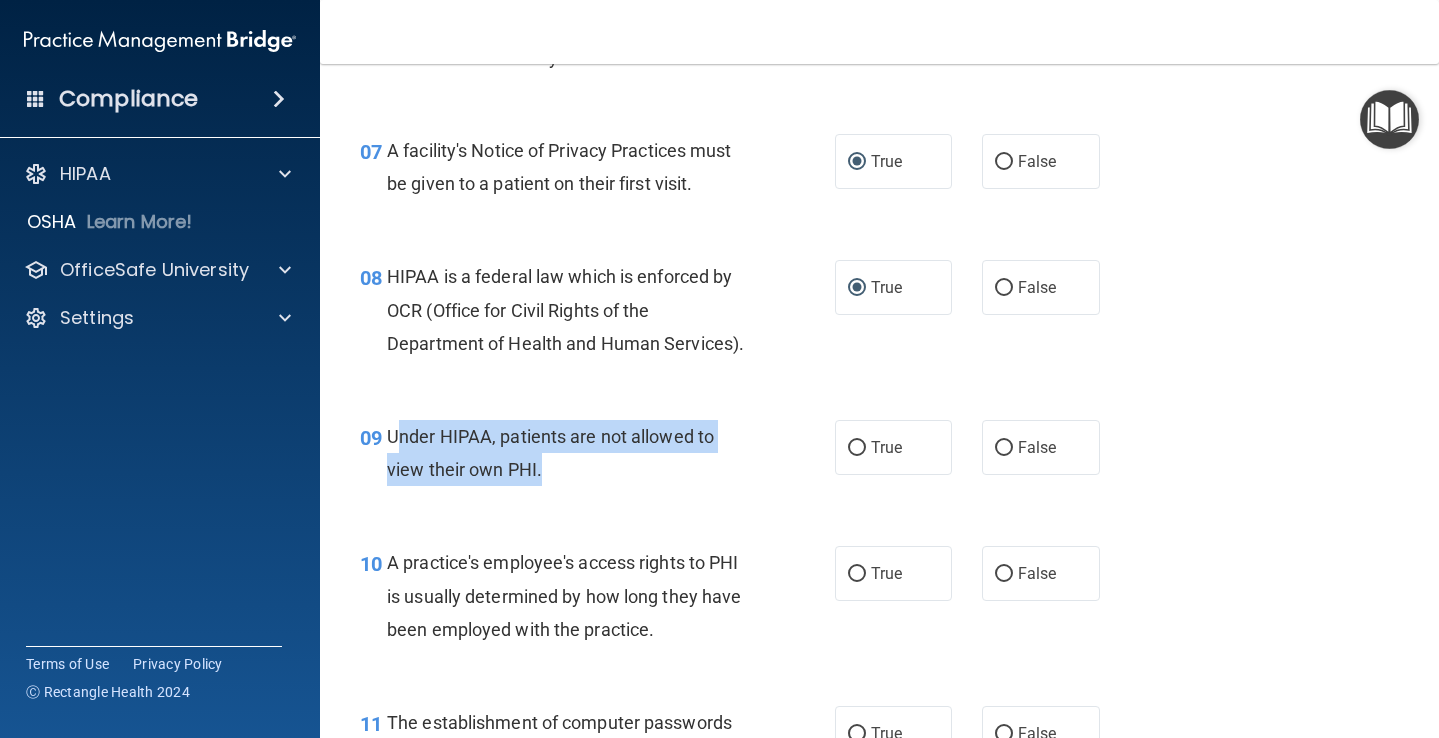drag, startPoint x: 394, startPoint y: 429, endPoint x: 541, endPoint y: 465, distance: 151.34398 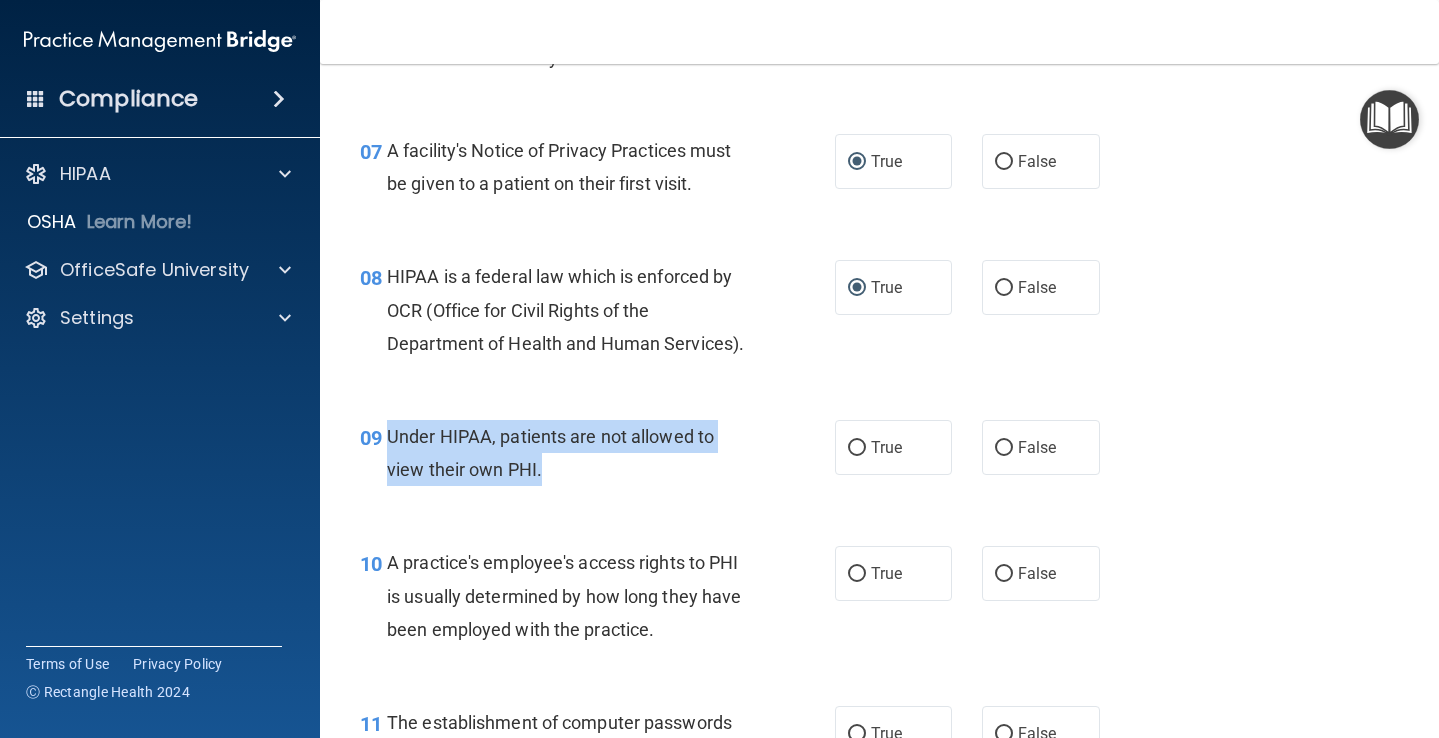 drag, startPoint x: 390, startPoint y: 426, endPoint x: 561, endPoint y: 453, distance: 173.11845 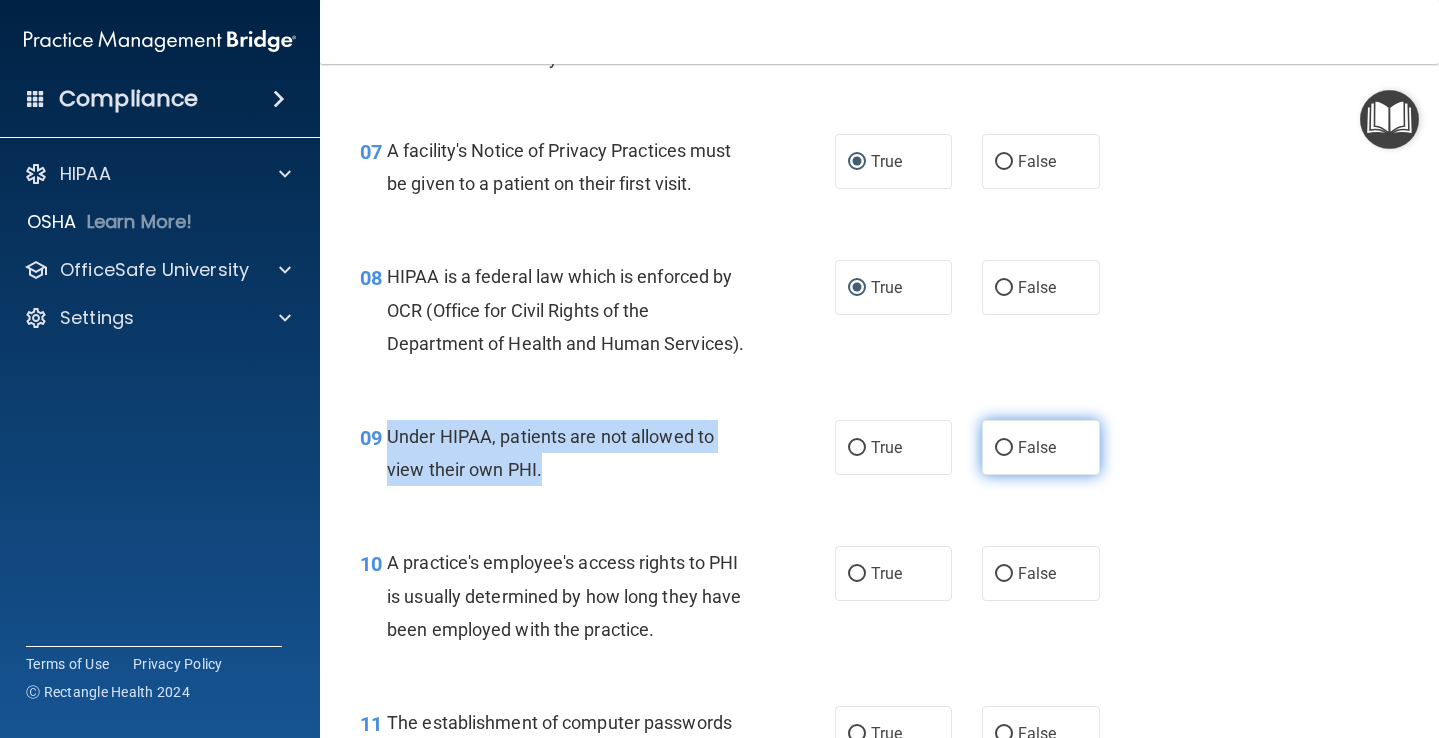 click on "False" at bounding box center [1004, 448] 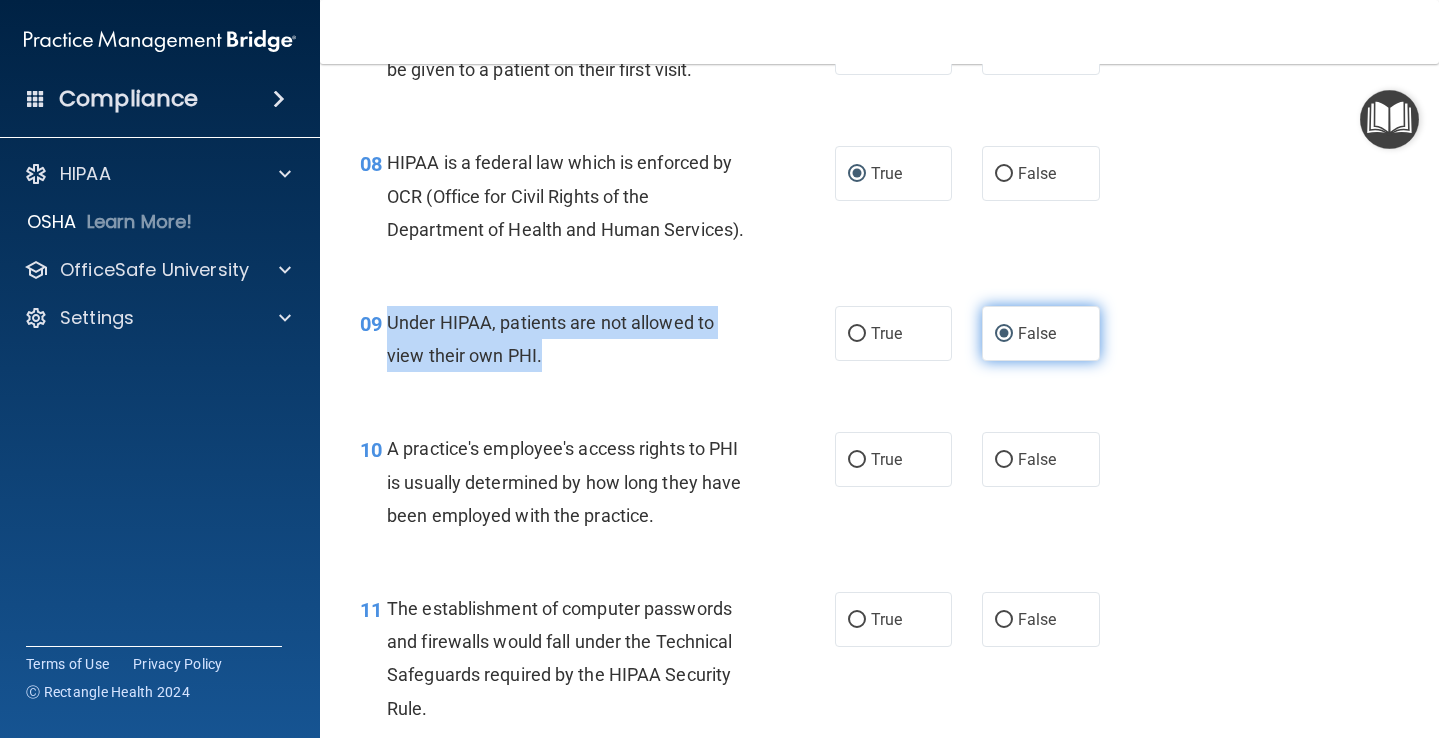 scroll, scrollTop: 1330, scrollLeft: 0, axis: vertical 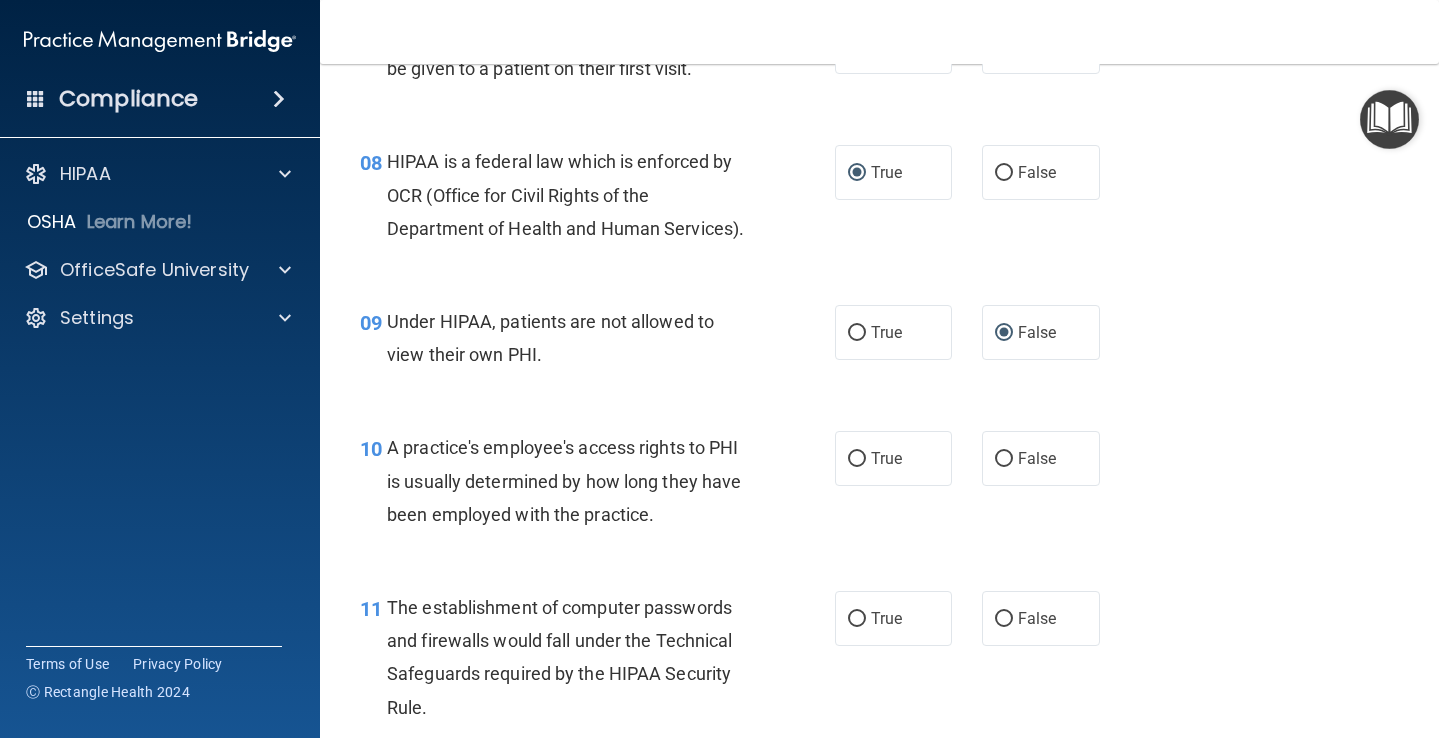 click on "A practice's employee's access rights to PHI is usually determined by how long they have been employed with the practice." at bounding box center [564, 480] 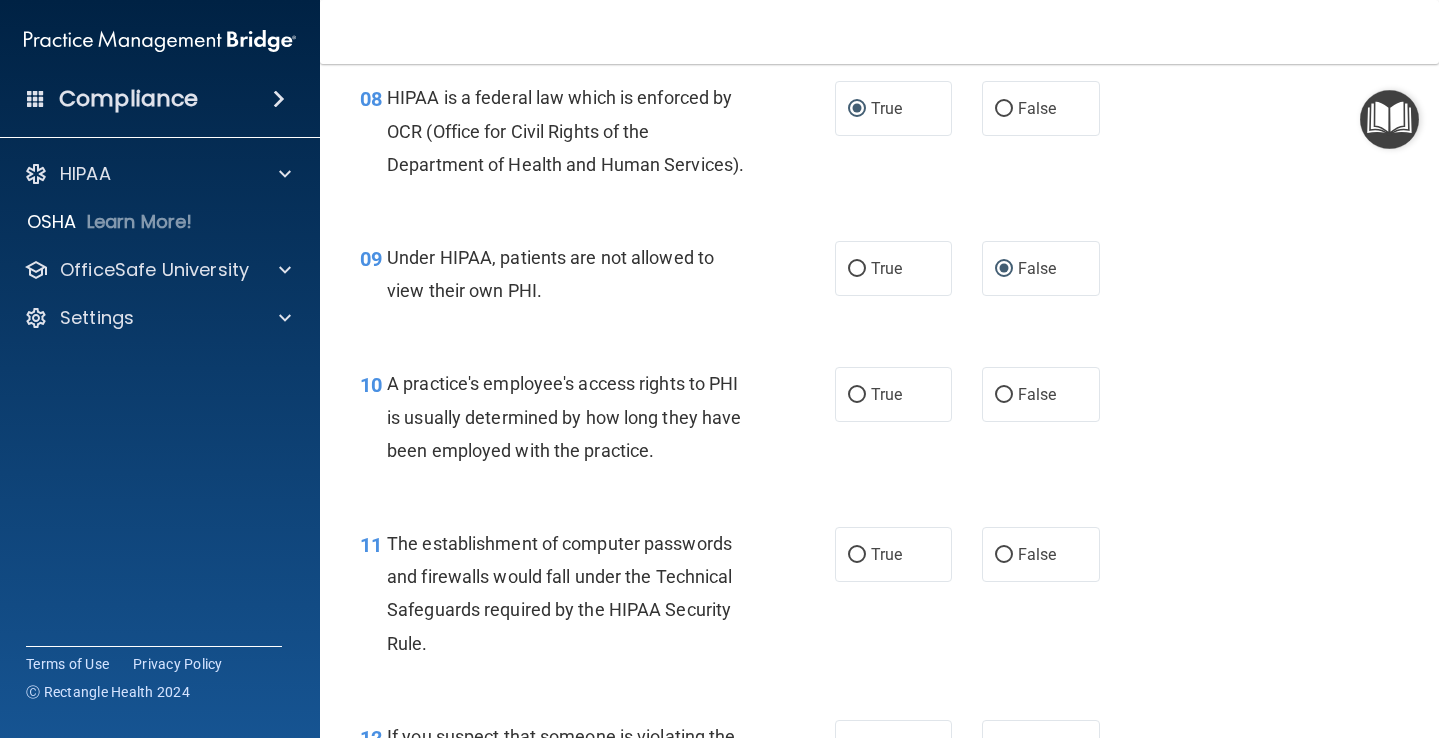 scroll, scrollTop: 1406, scrollLeft: 0, axis: vertical 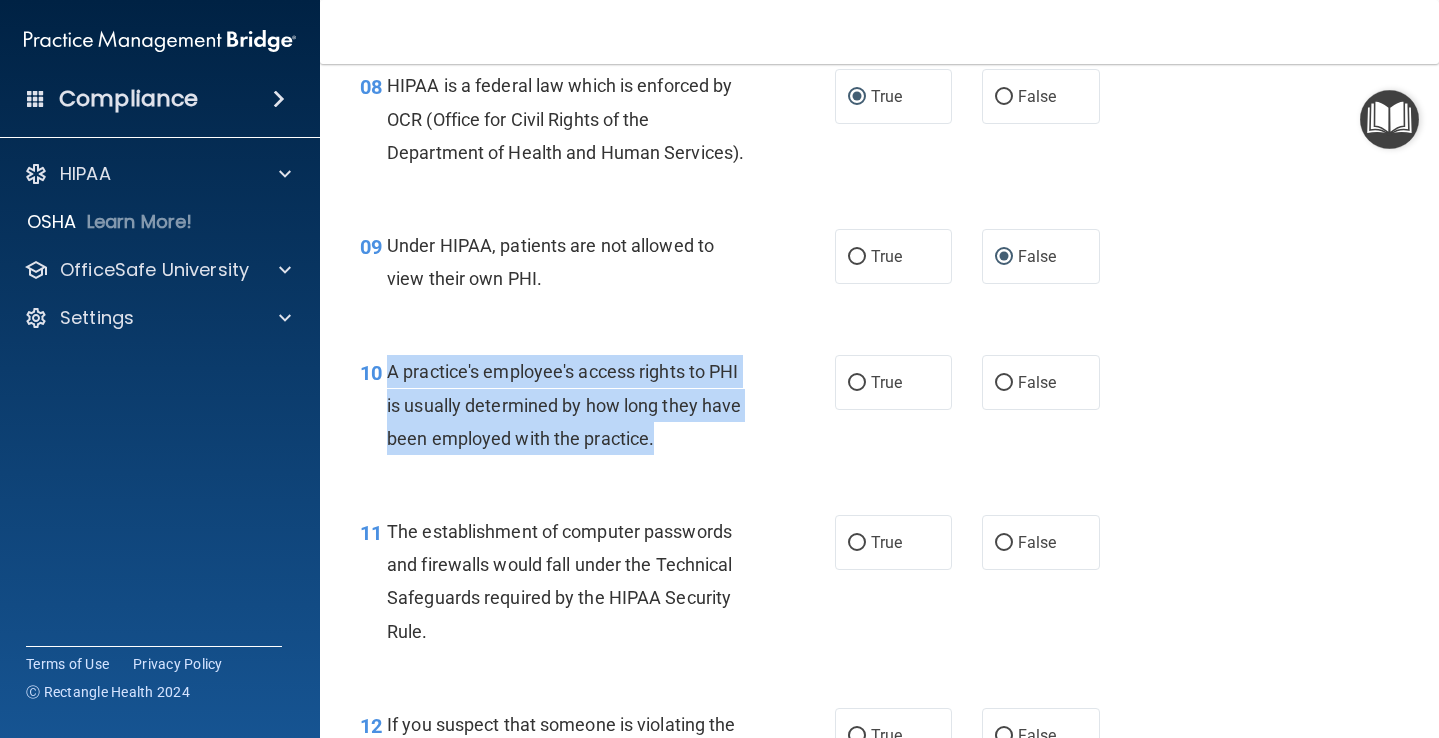 drag, startPoint x: 392, startPoint y: 361, endPoint x: 649, endPoint y: 414, distance: 262.40808 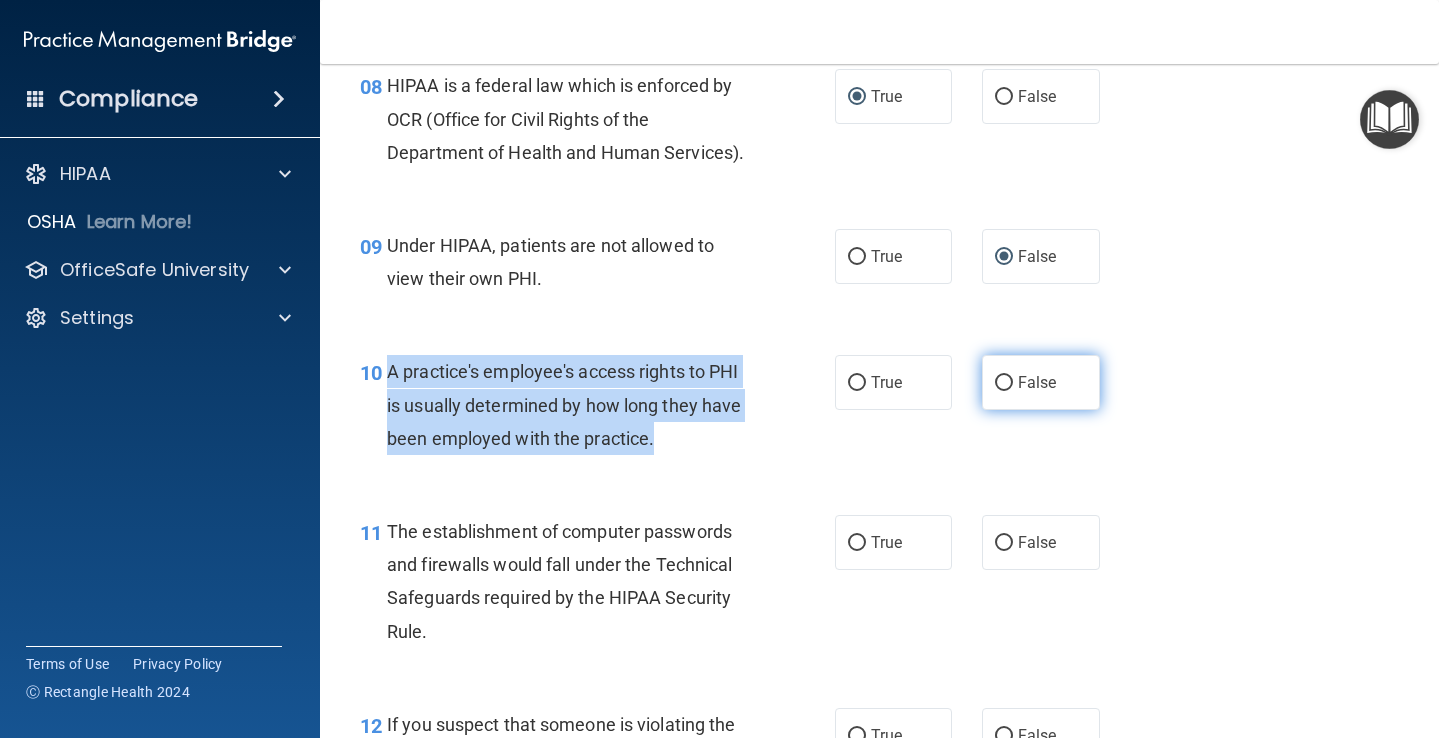 click on "False" at bounding box center (1004, 383) 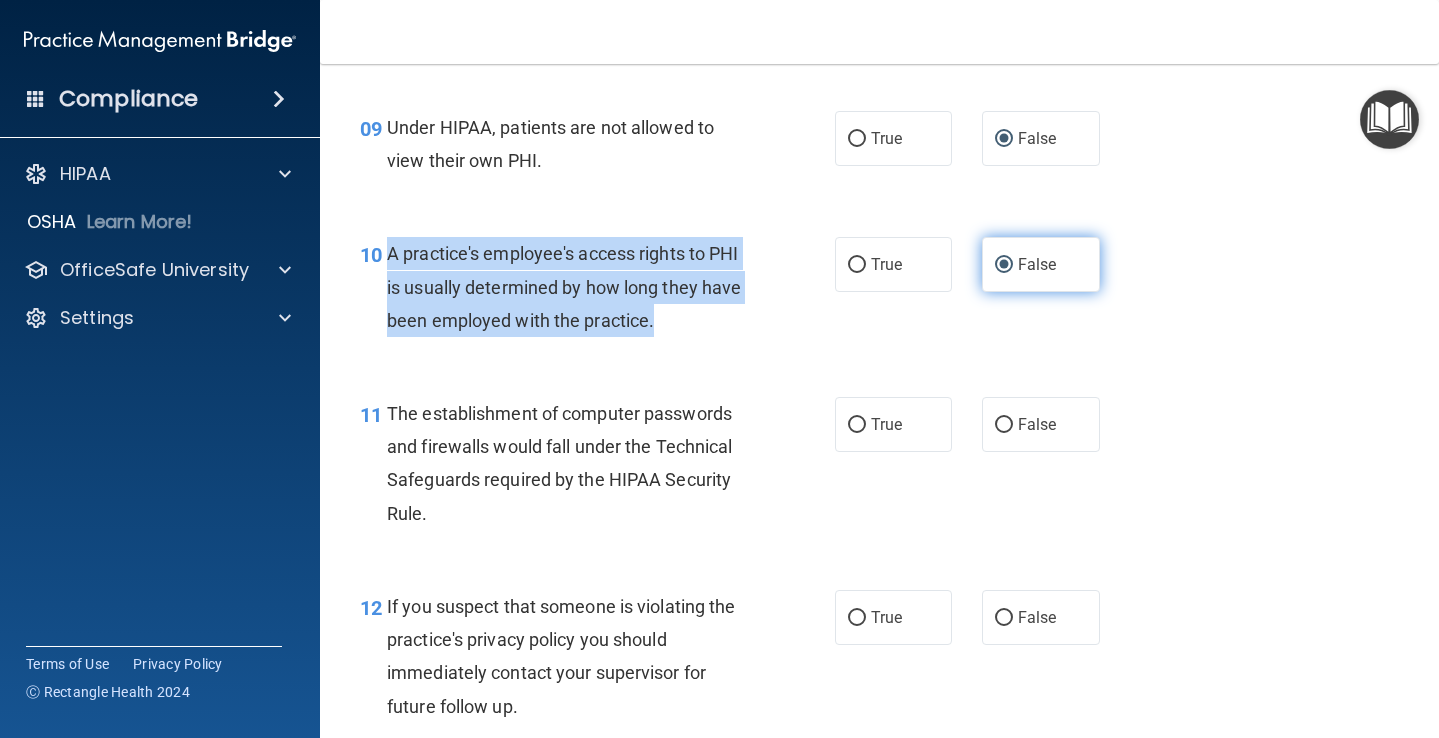 scroll, scrollTop: 1580, scrollLeft: 0, axis: vertical 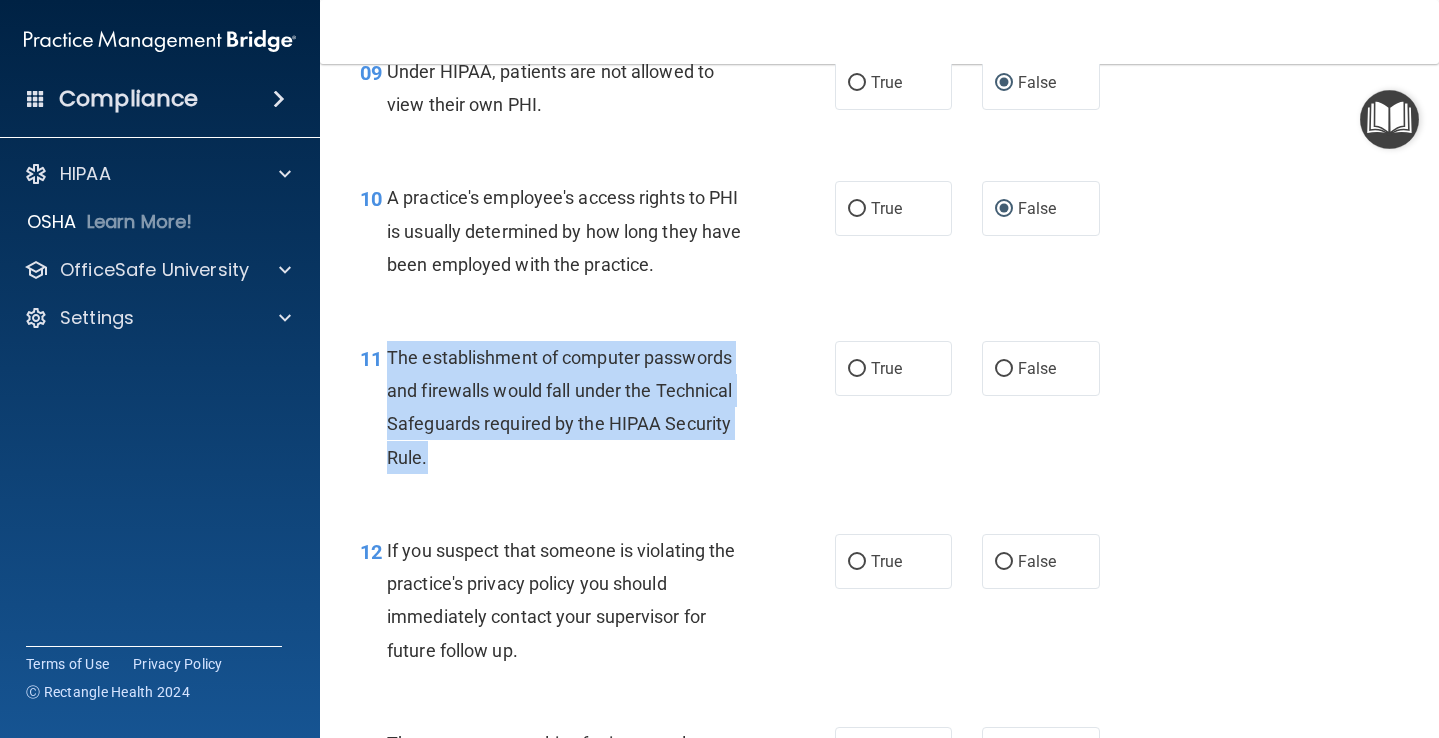 drag, startPoint x: 389, startPoint y: 343, endPoint x: 438, endPoint y: 430, distance: 99.849884 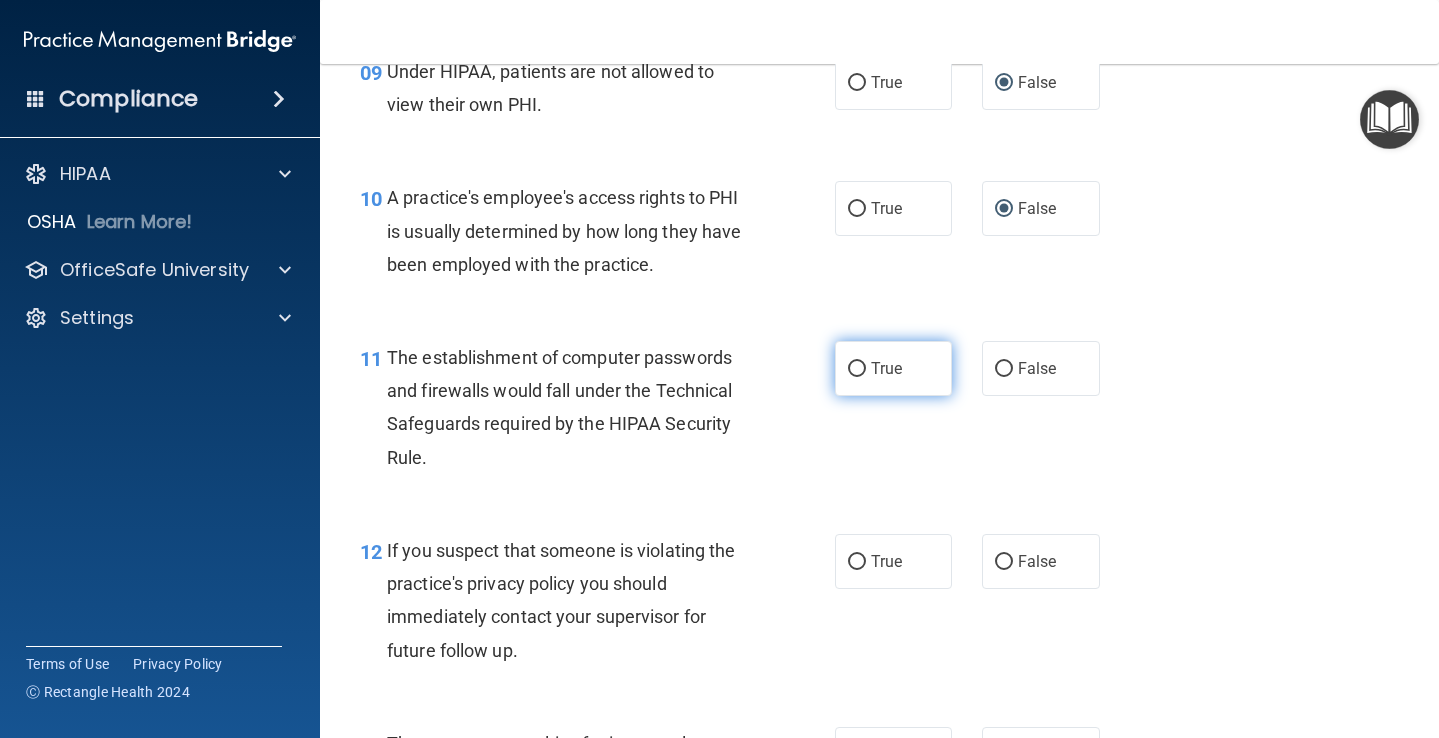click on "True" at bounding box center (857, 369) 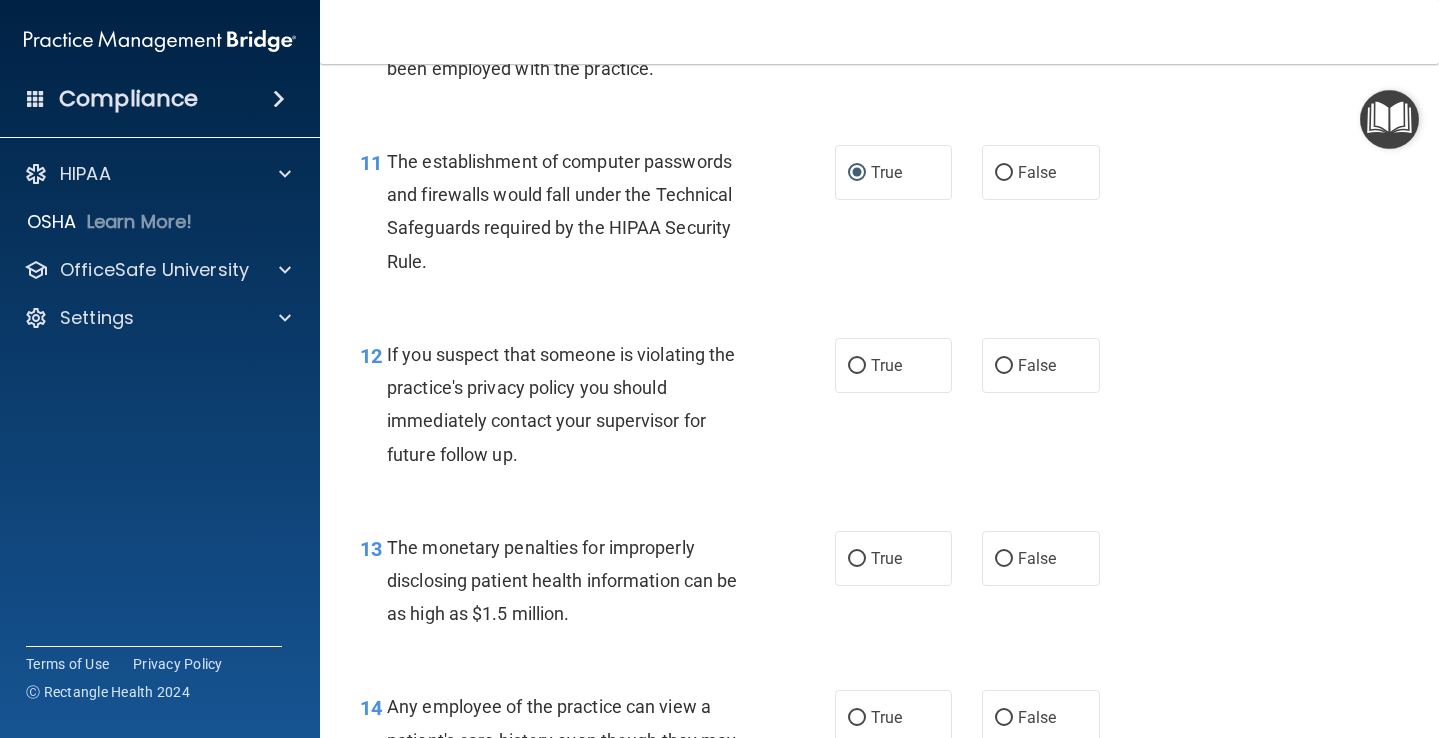 scroll, scrollTop: 1815, scrollLeft: 0, axis: vertical 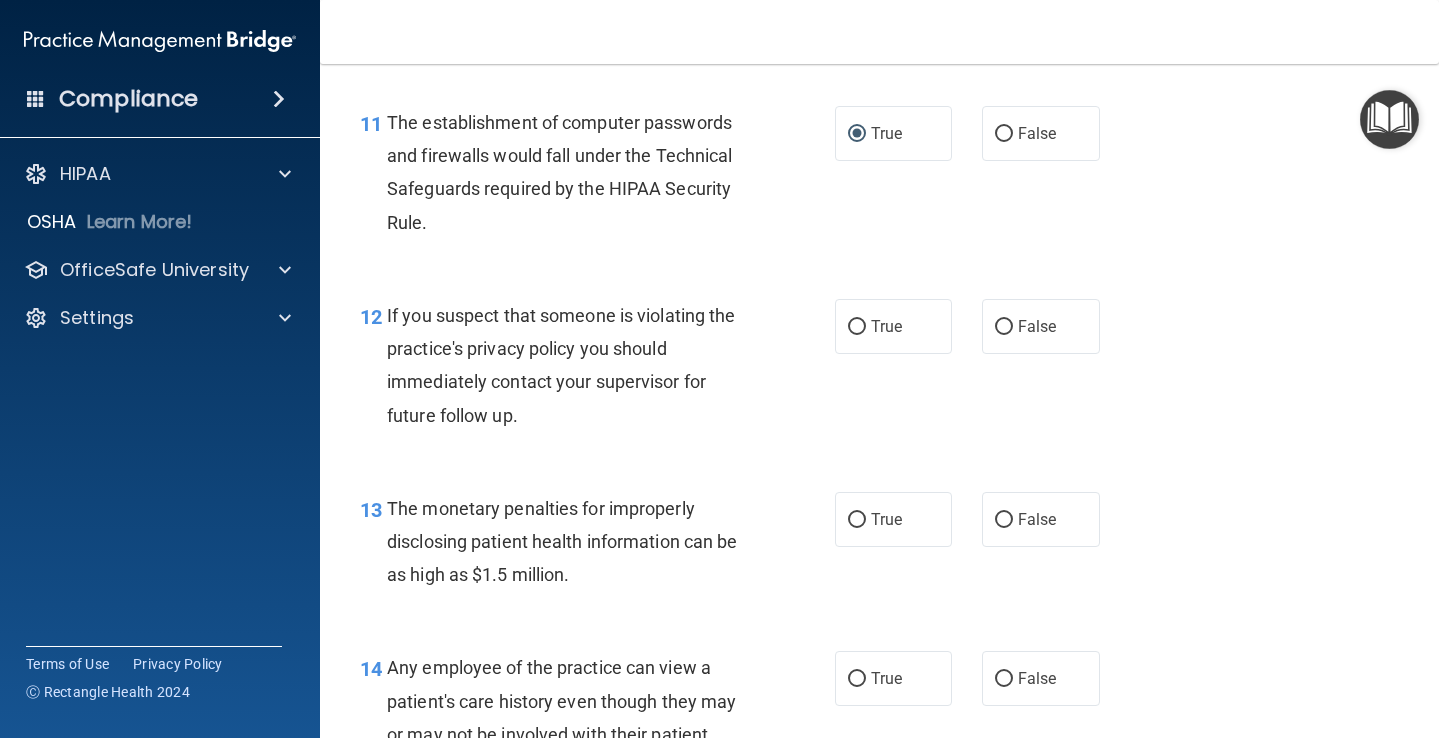 click on "If you suspect that someone is violating the practice's privacy policy you should immediately contact your supervisor for future follow up." at bounding box center (561, 365) 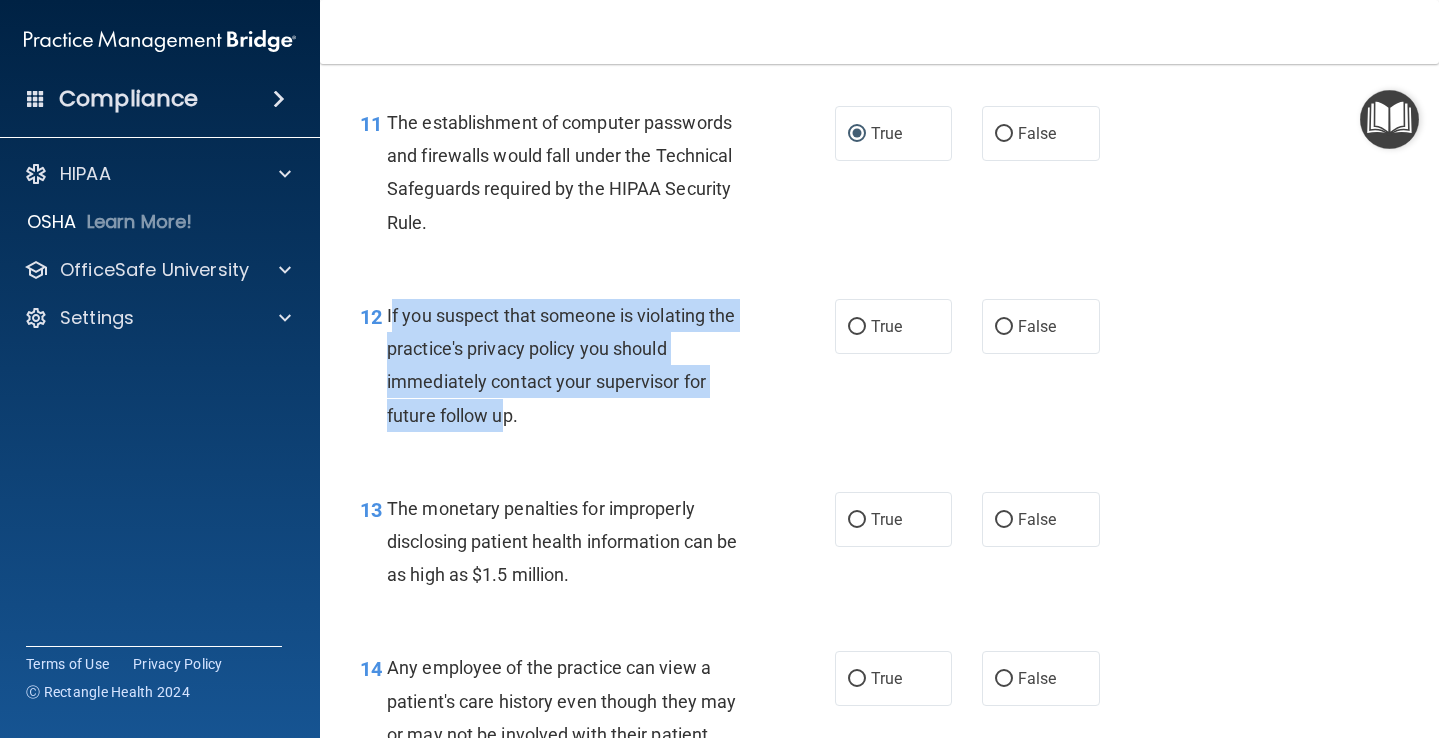 drag, startPoint x: 390, startPoint y: 303, endPoint x: 504, endPoint y: 397, distance: 147.75656 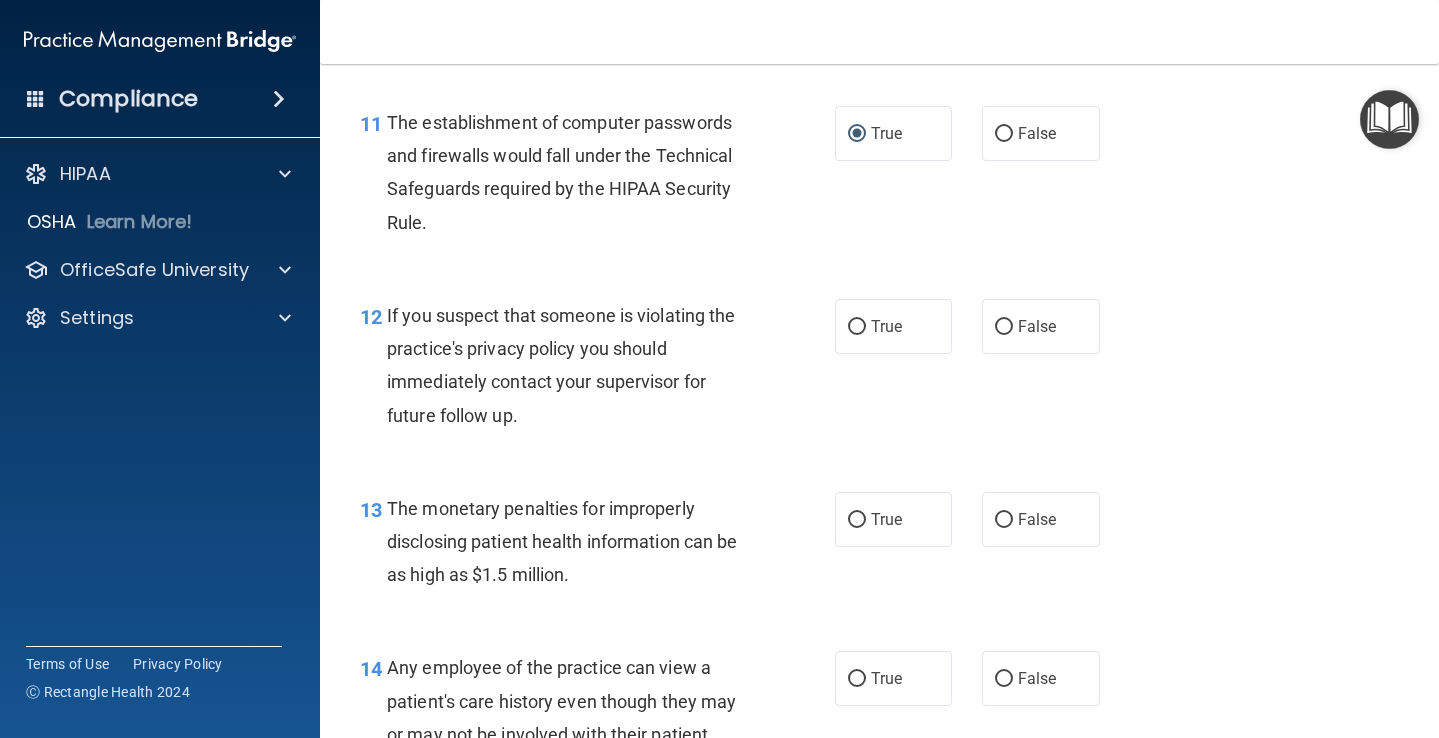 click on "12" at bounding box center (366, 317) 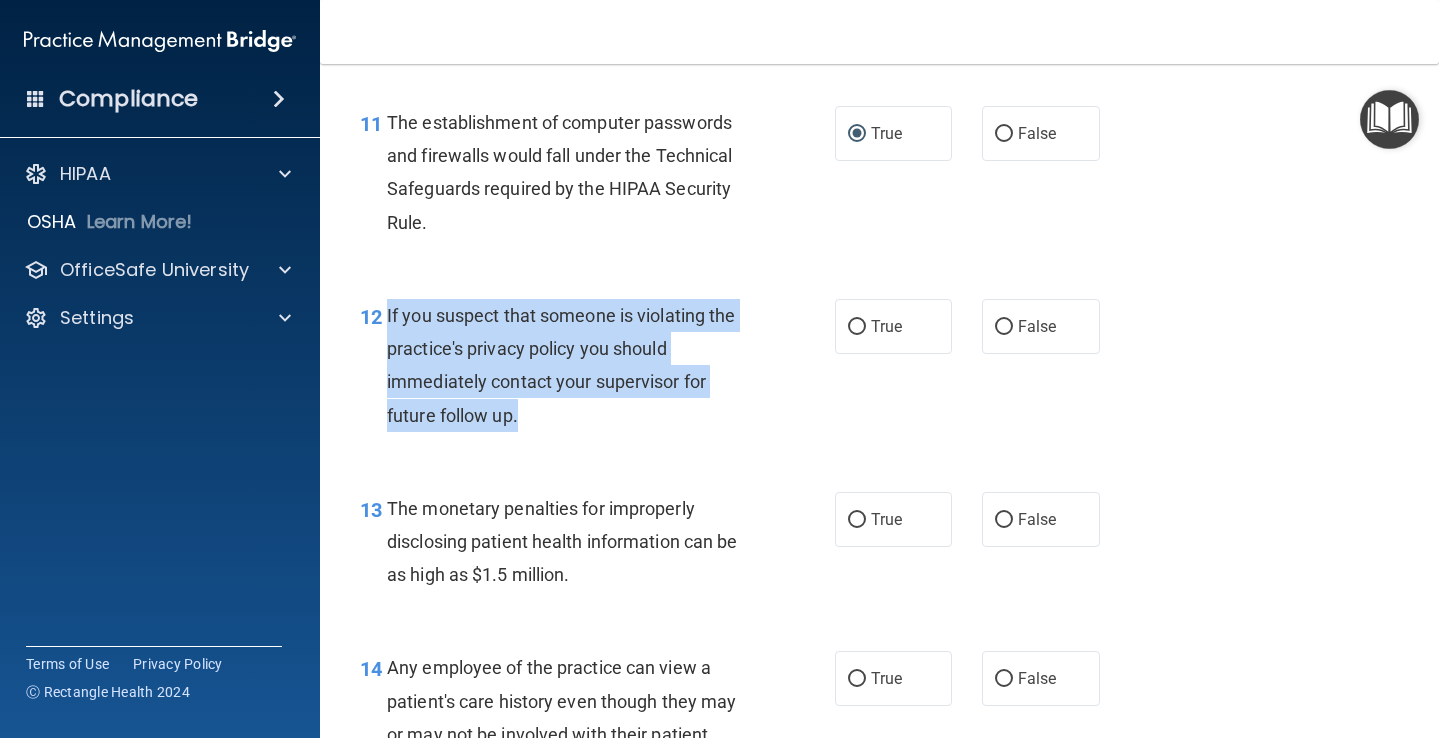 drag, startPoint x: 387, startPoint y: 303, endPoint x: 514, endPoint y: 404, distance: 162.26521 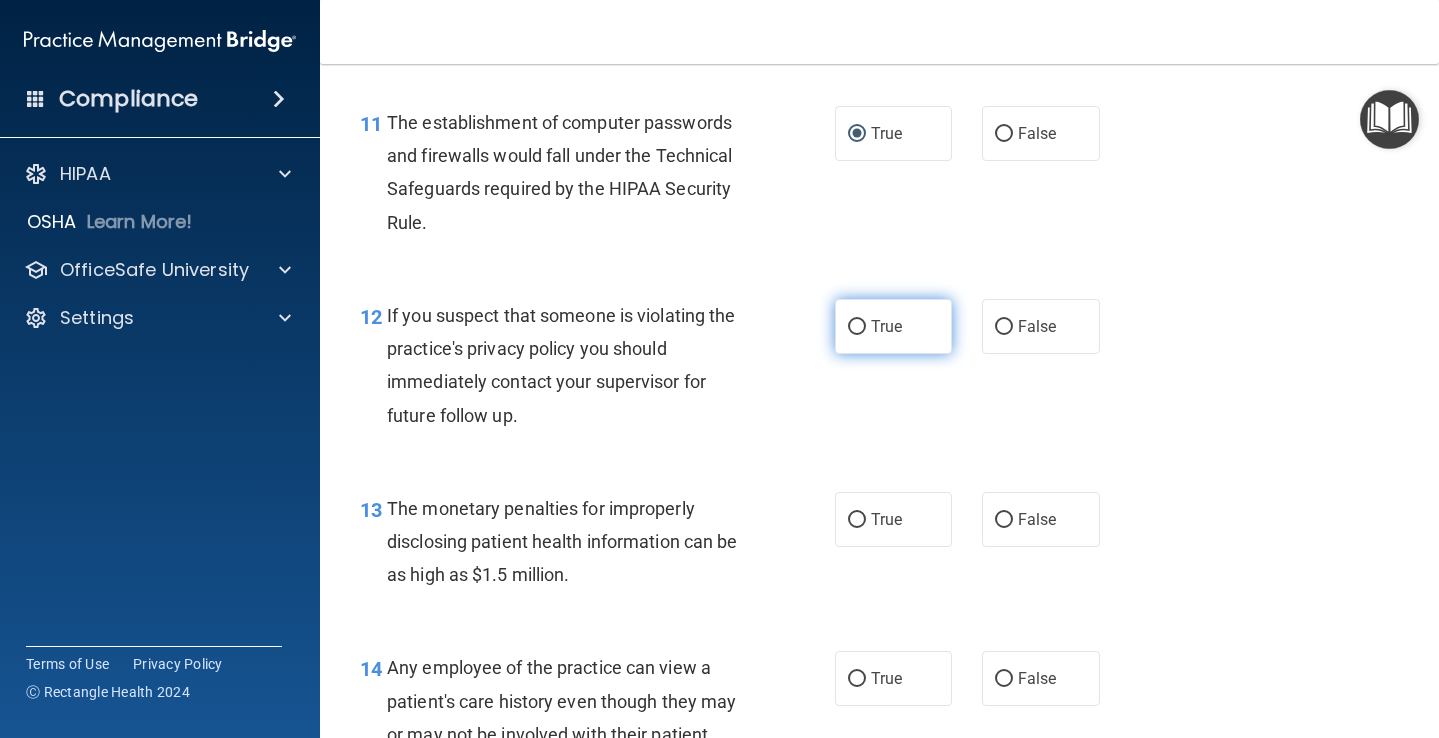 click on "True" at bounding box center [894, 326] 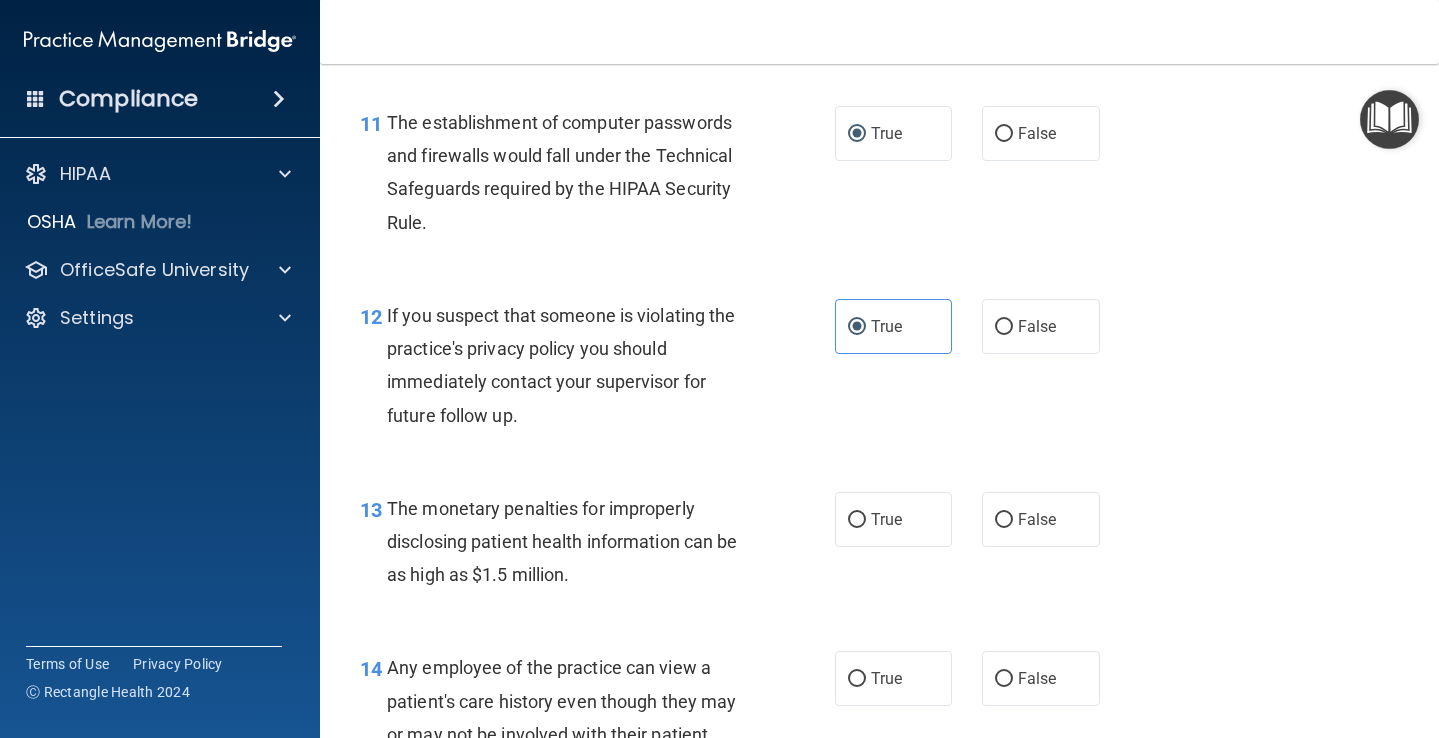 click on "The monetary penalties for improperly disclosing patient health information can be as high as $1.5 million." at bounding box center [562, 541] 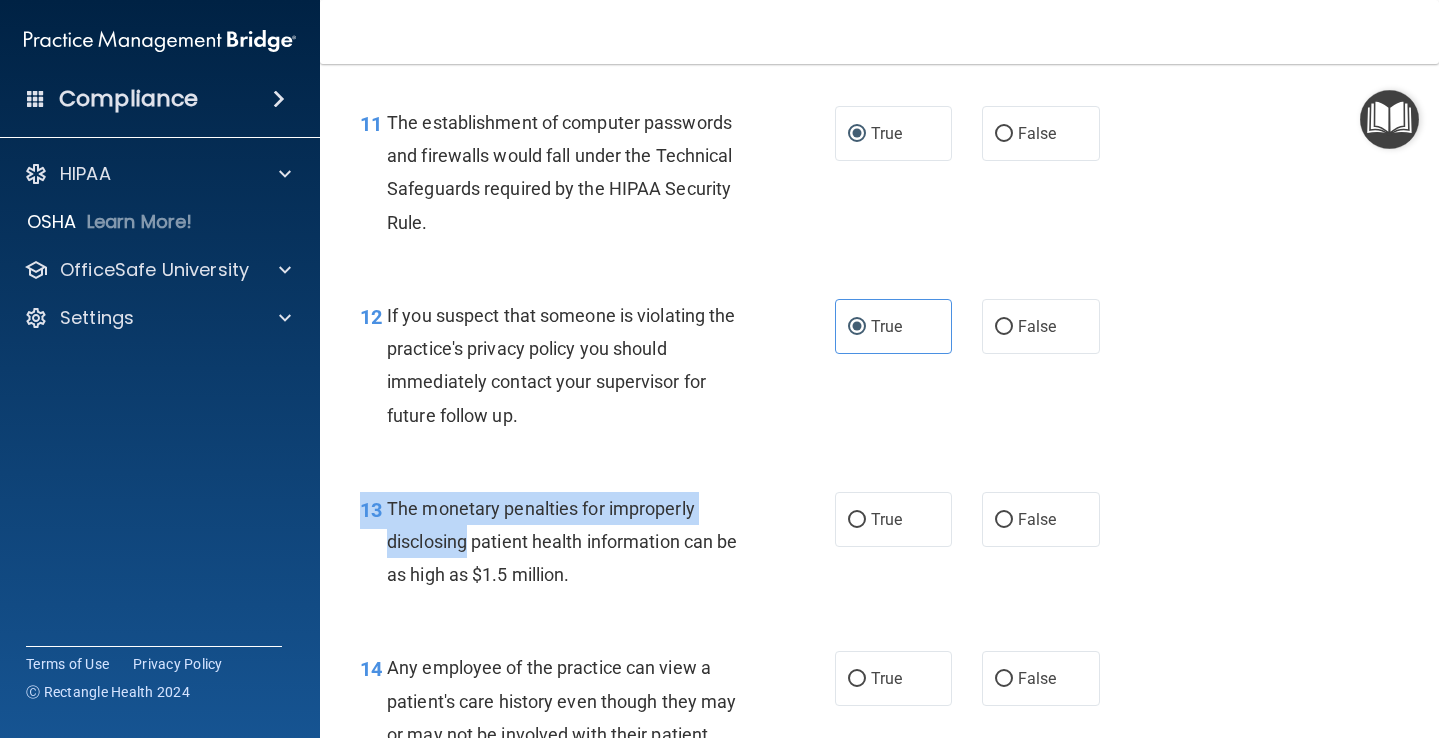 drag, startPoint x: 393, startPoint y: 494, endPoint x: 451, endPoint y: 513, distance: 61.03278 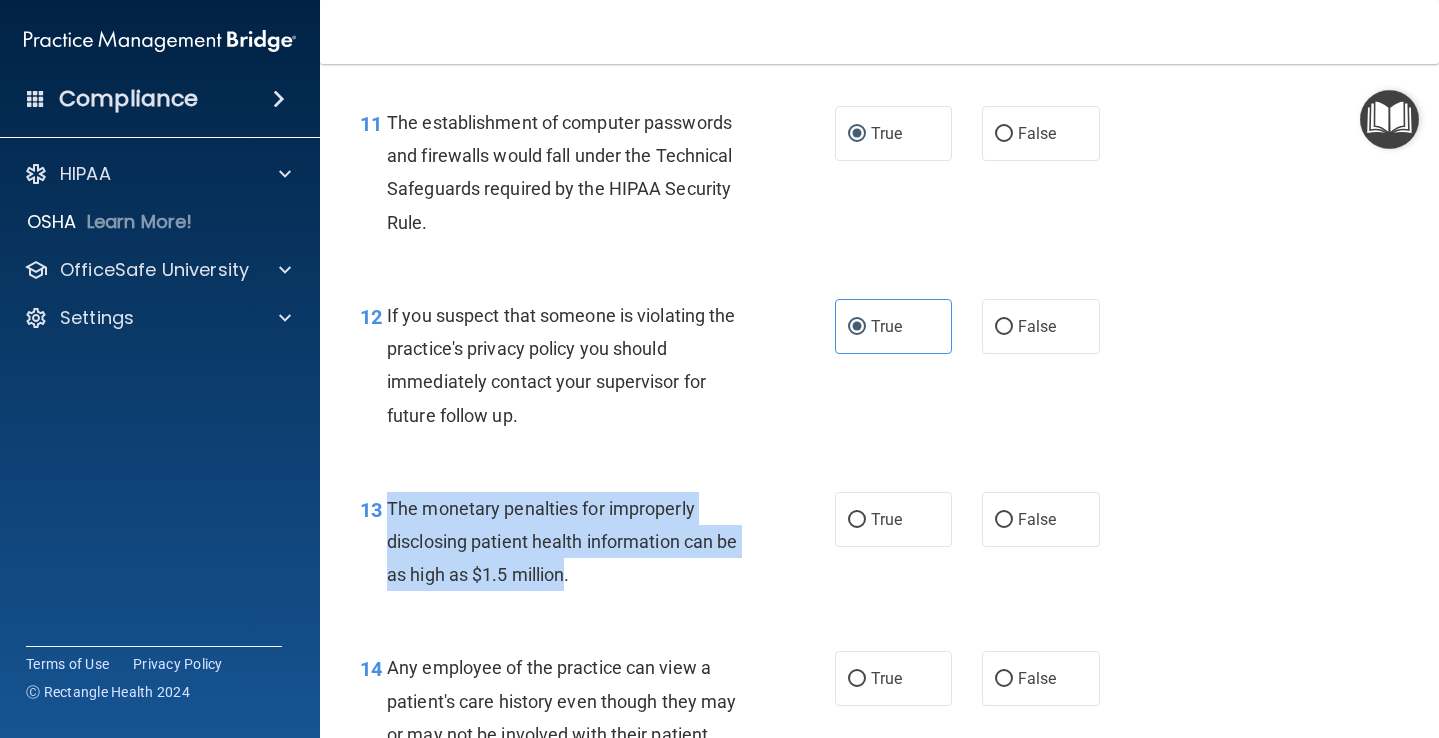 drag, startPoint x: 390, startPoint y: 495, endPoint x: 568, endPoint y: 571, distance: 193.54585 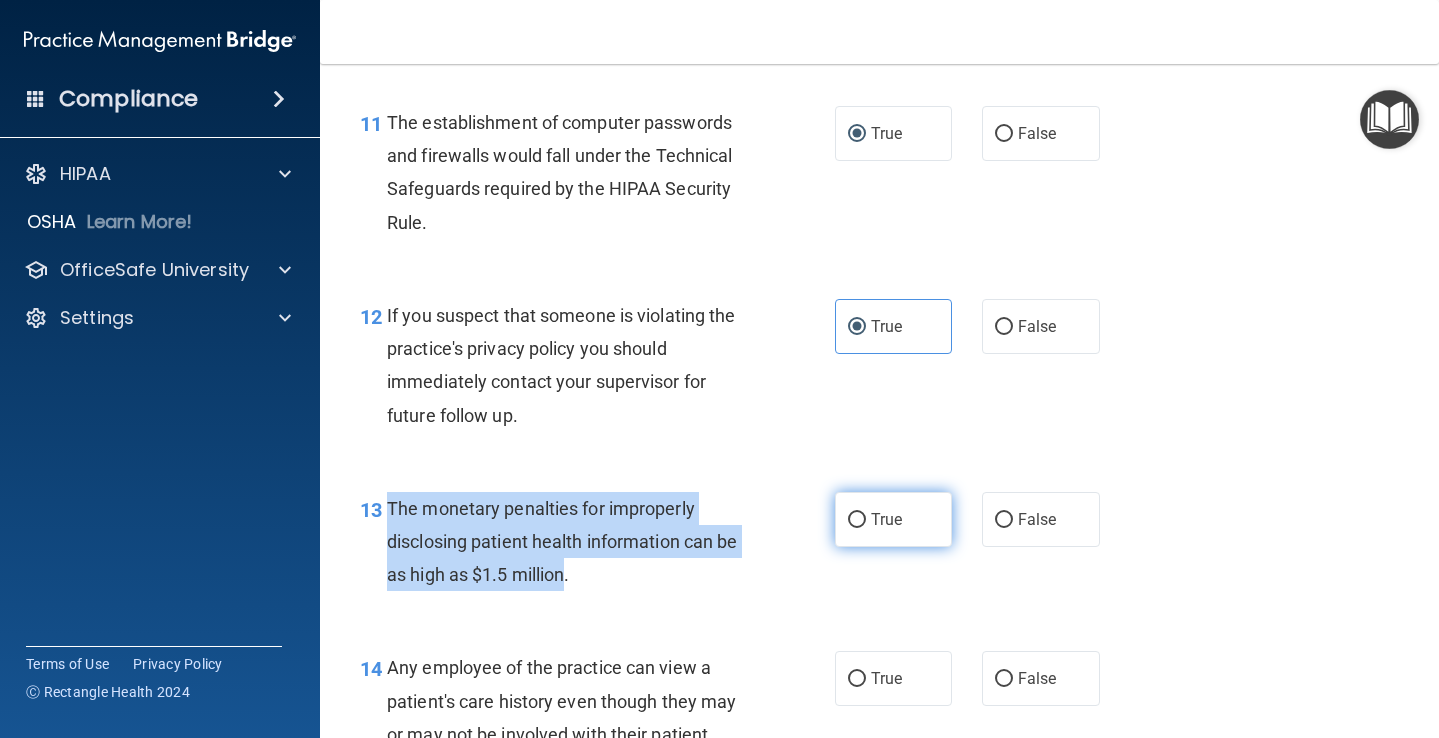 click on "True" at bounding box center (857, 520) 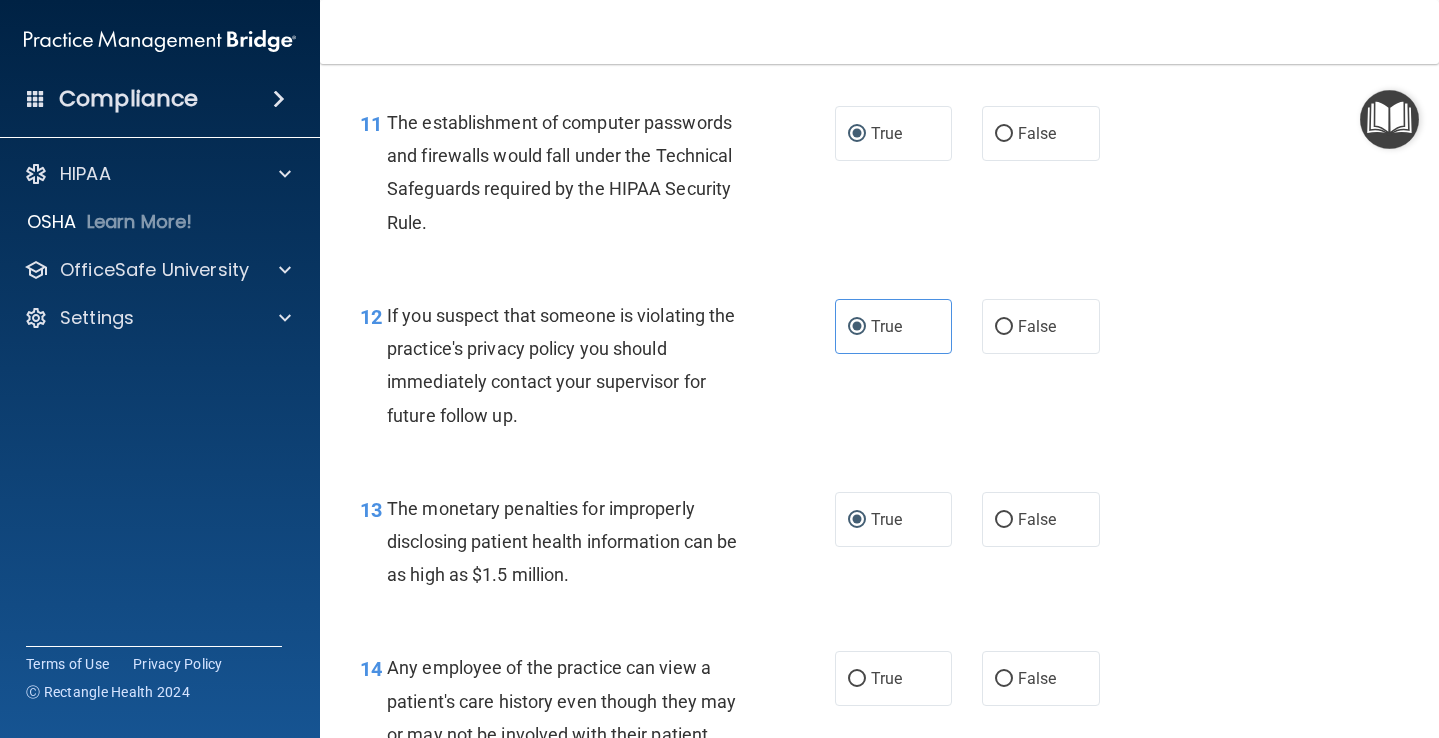 click on "12       If you suspect that someone is violating the practice's privacy policy you should immediately contact your supervisor for future follow up." at bounding box center [597, 370] 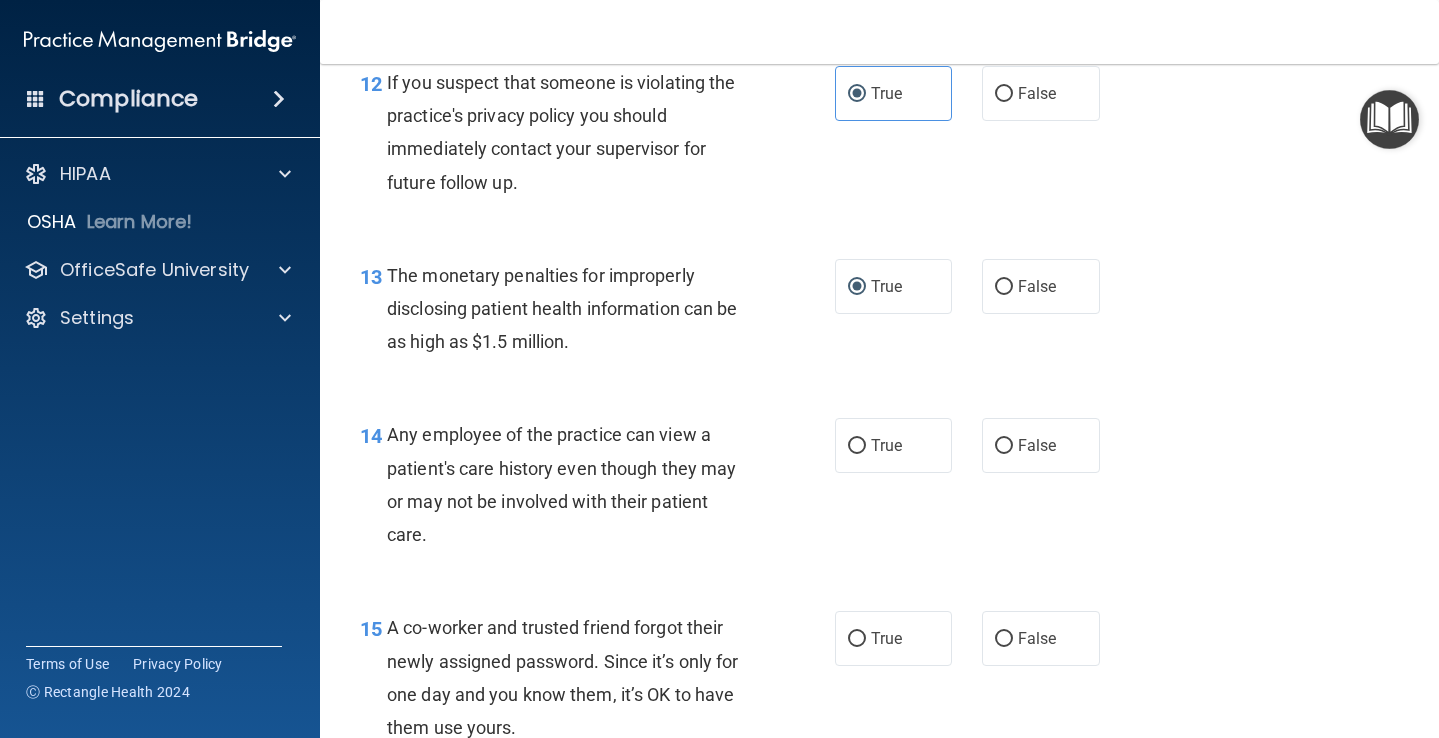 scroll, scrollTop: 2068, scrollLeft: 0, axis: vertical 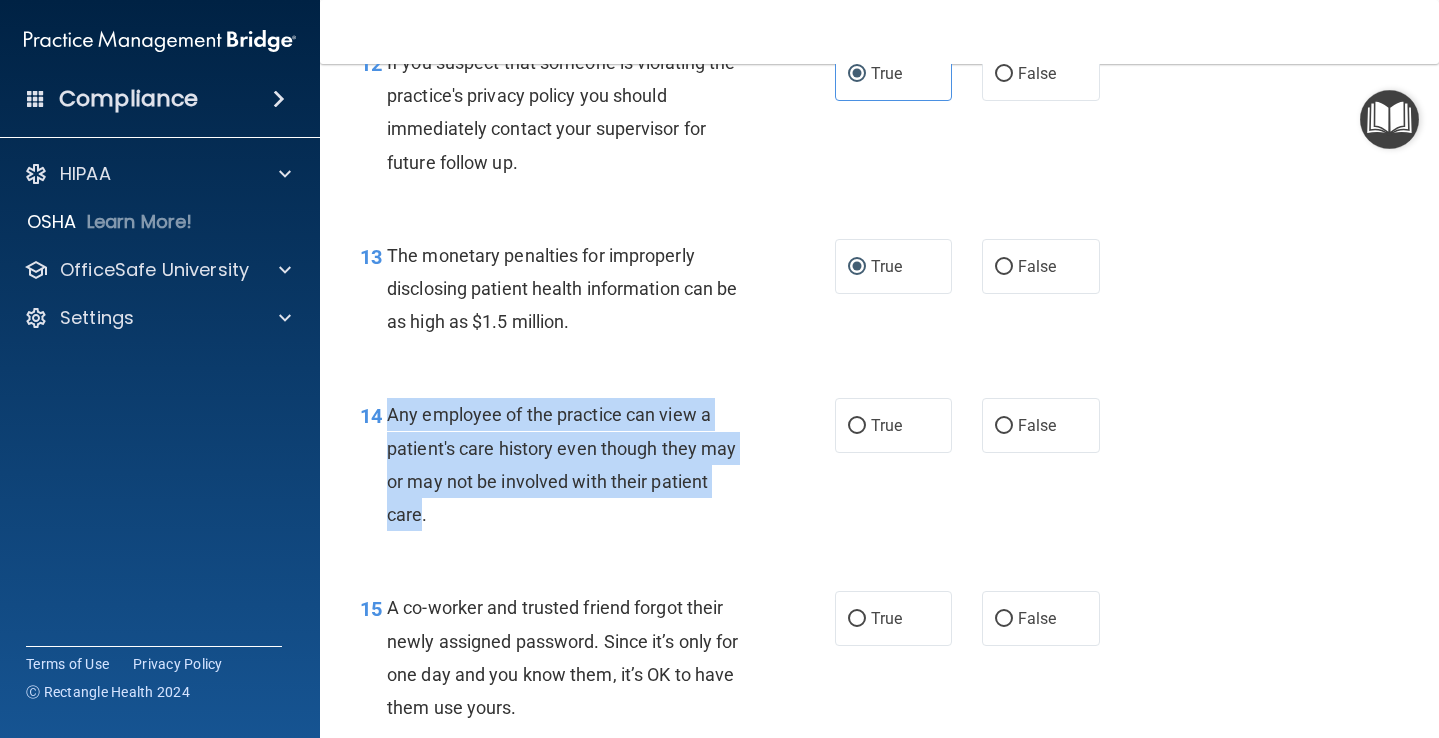 drag, startPoint x: 386, startPoint y: 404, endPoint x: 424, endPoint y: 492, distance: 95.85406 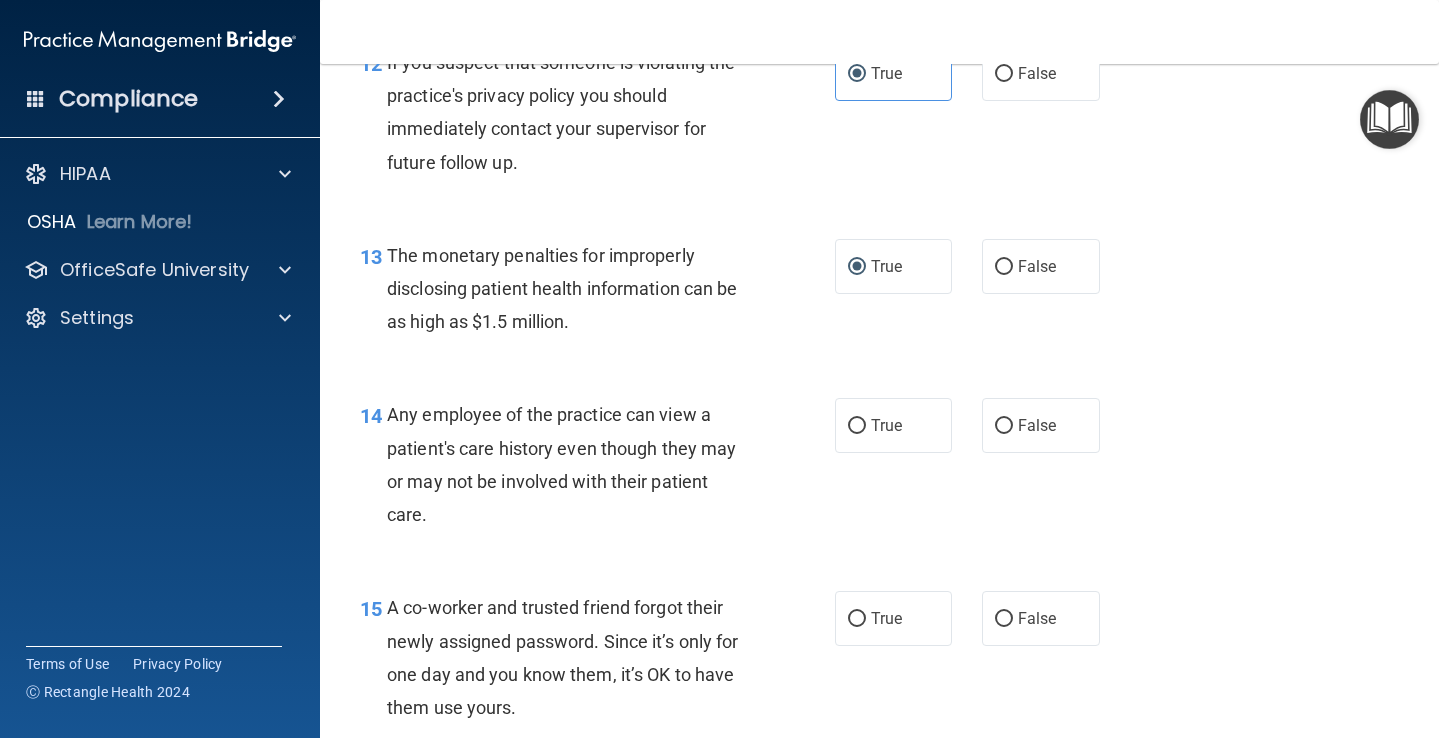 click on "Any employee of the practice can view a patient's care history even though they may or may not be involved with their patient care." at bounding box center (576, 464) 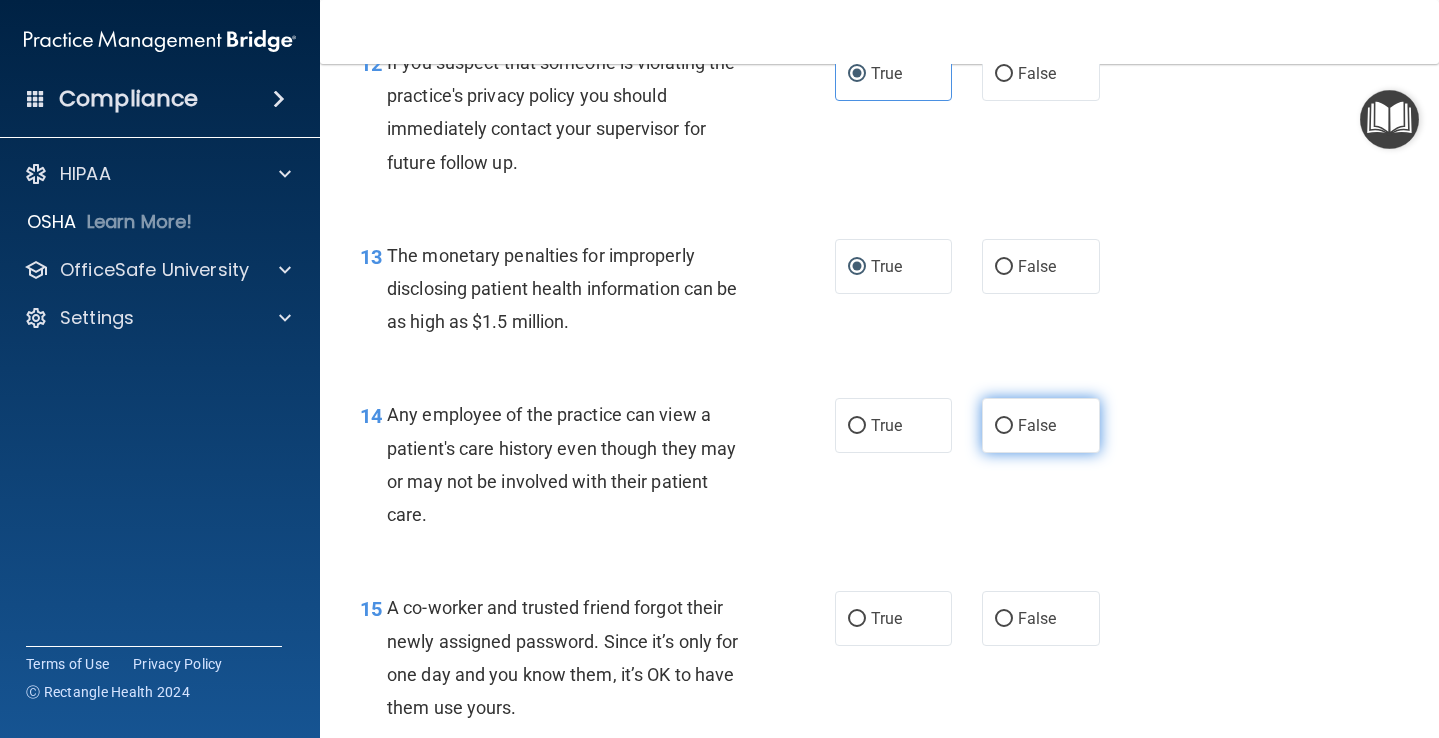 click on "False" at bounding box center [1004, 426] 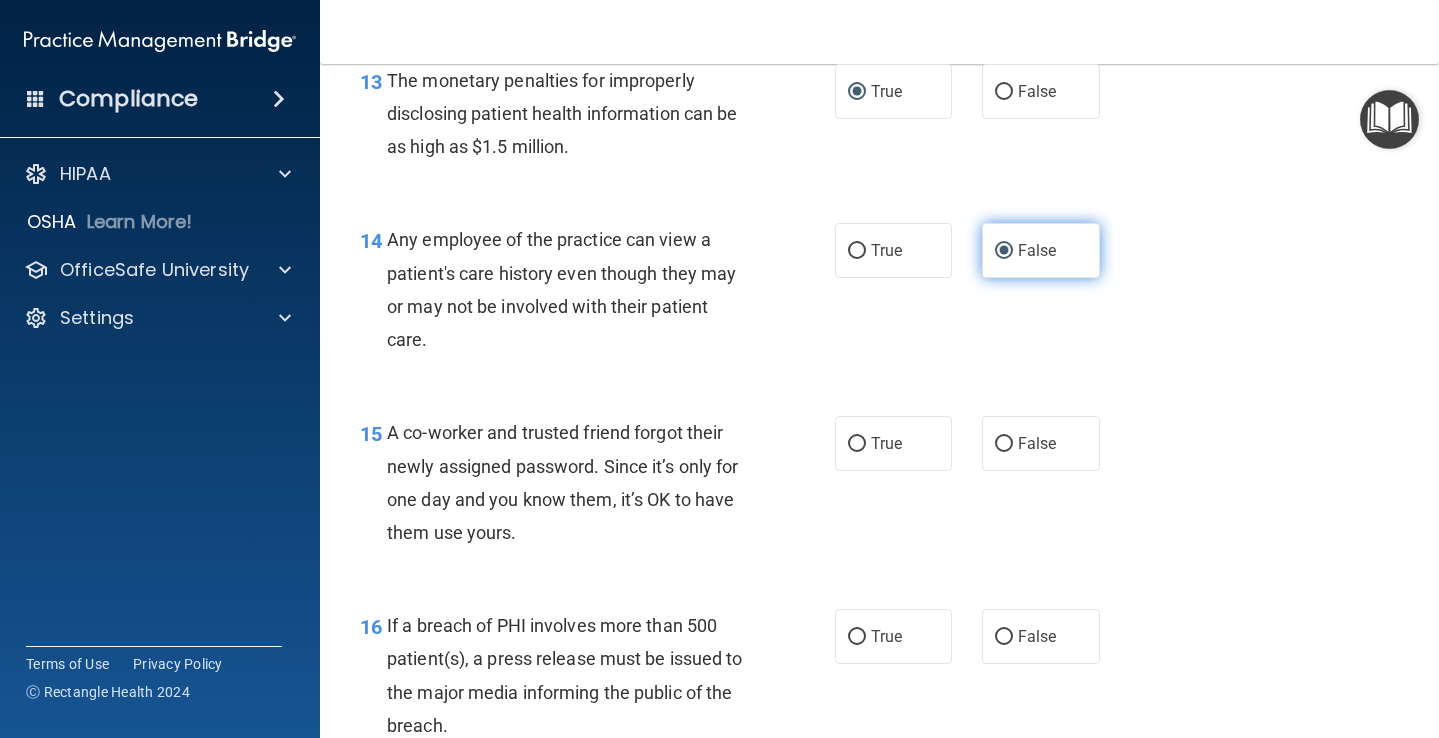 scroll, scrollTop: 2279, scrollLeft: 0, axis: vertical 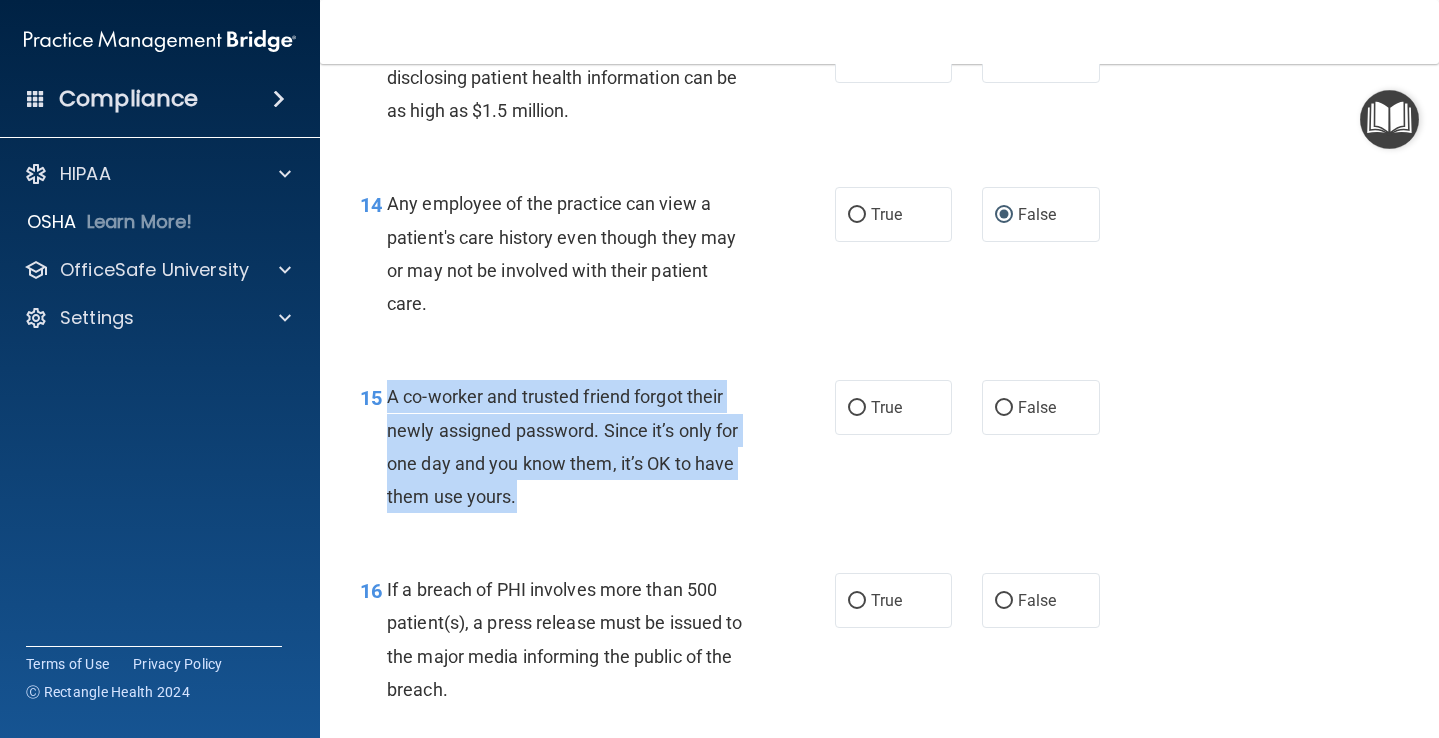 drag, startPoint x: 390, startPoint y: 385, endPoint x: 514, endPoint y: 493, distance: 164.43843 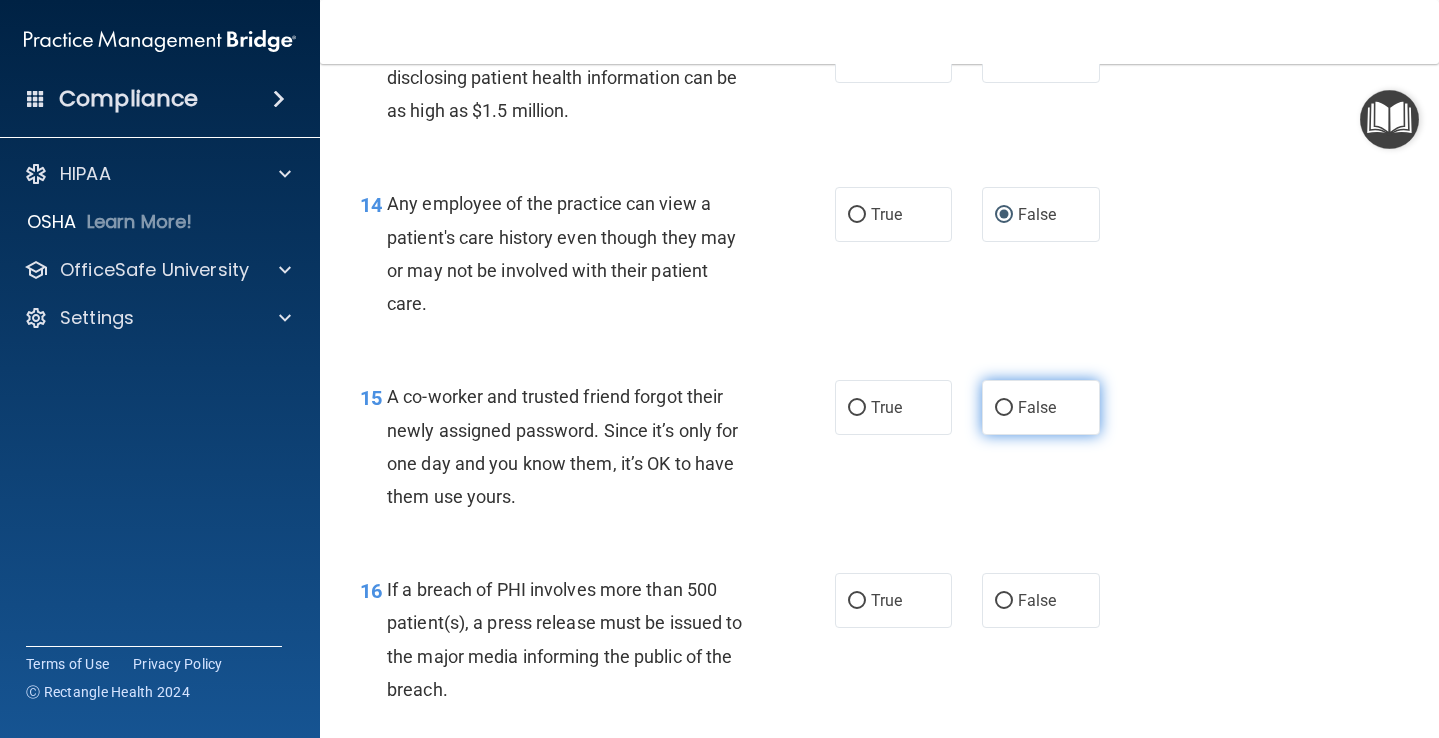 click on "False" at bounding box center (1037, 407) 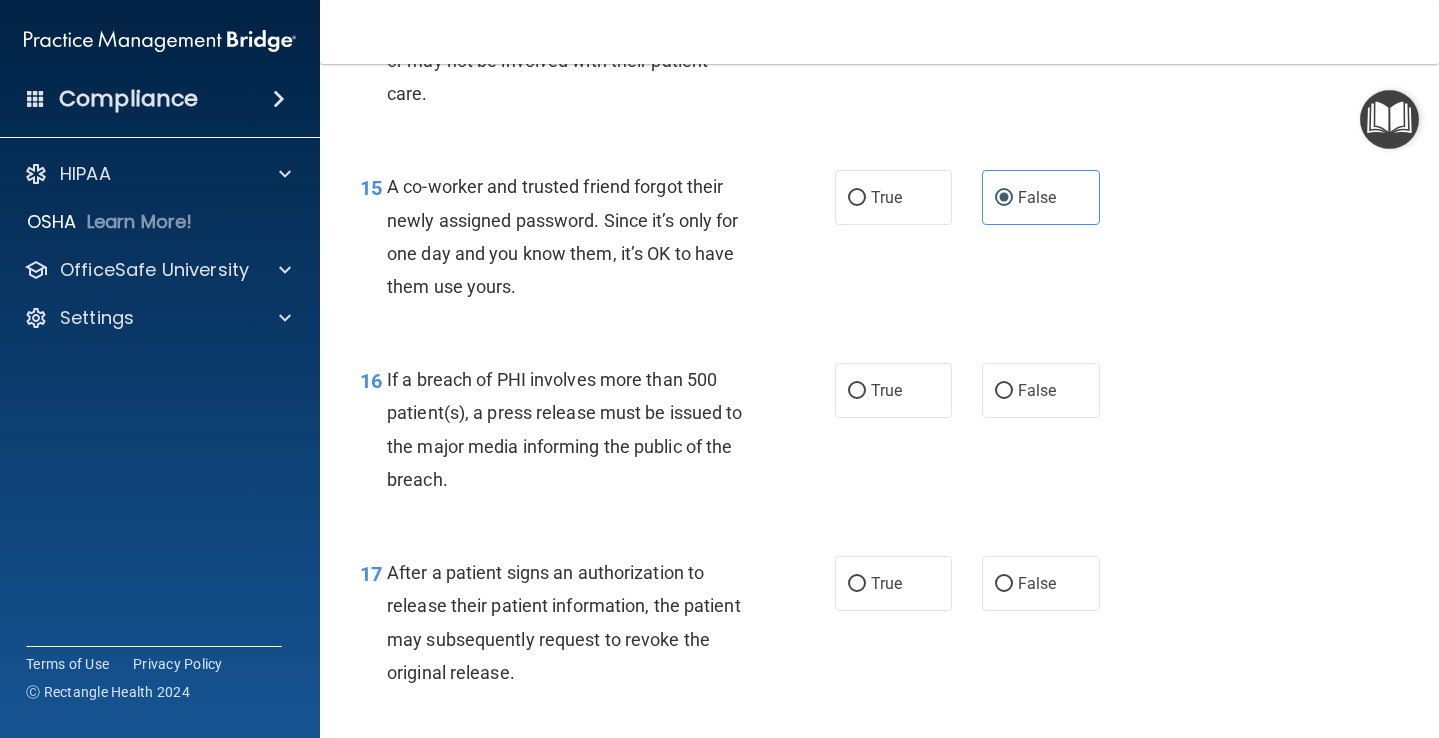 scroll, scrollTop: 2494, scrollLeft: 0, axis: vertical 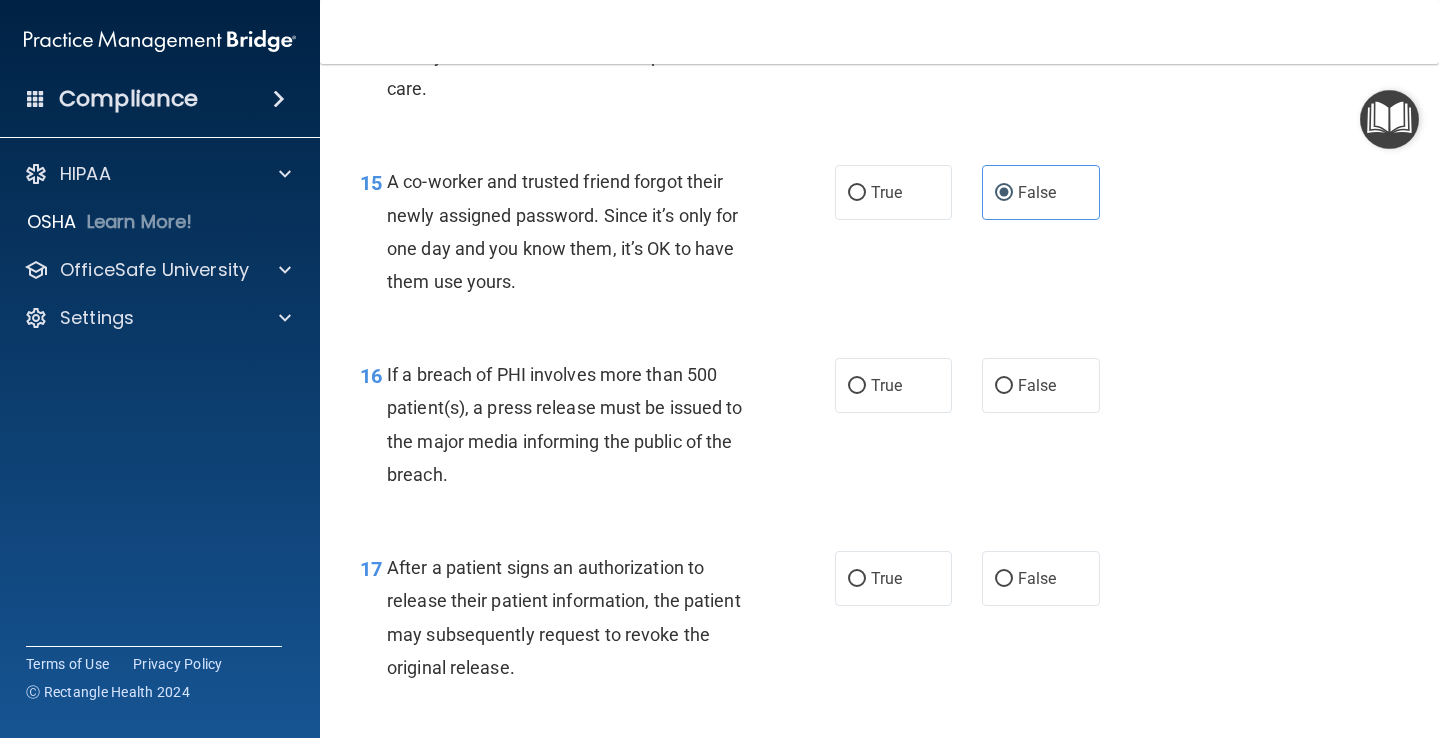 click on "16       If a breach of PHI involves more than 500 patient(s), a press release must be issued to the major media informing the public of the breach." at bounding box center (597, 429) 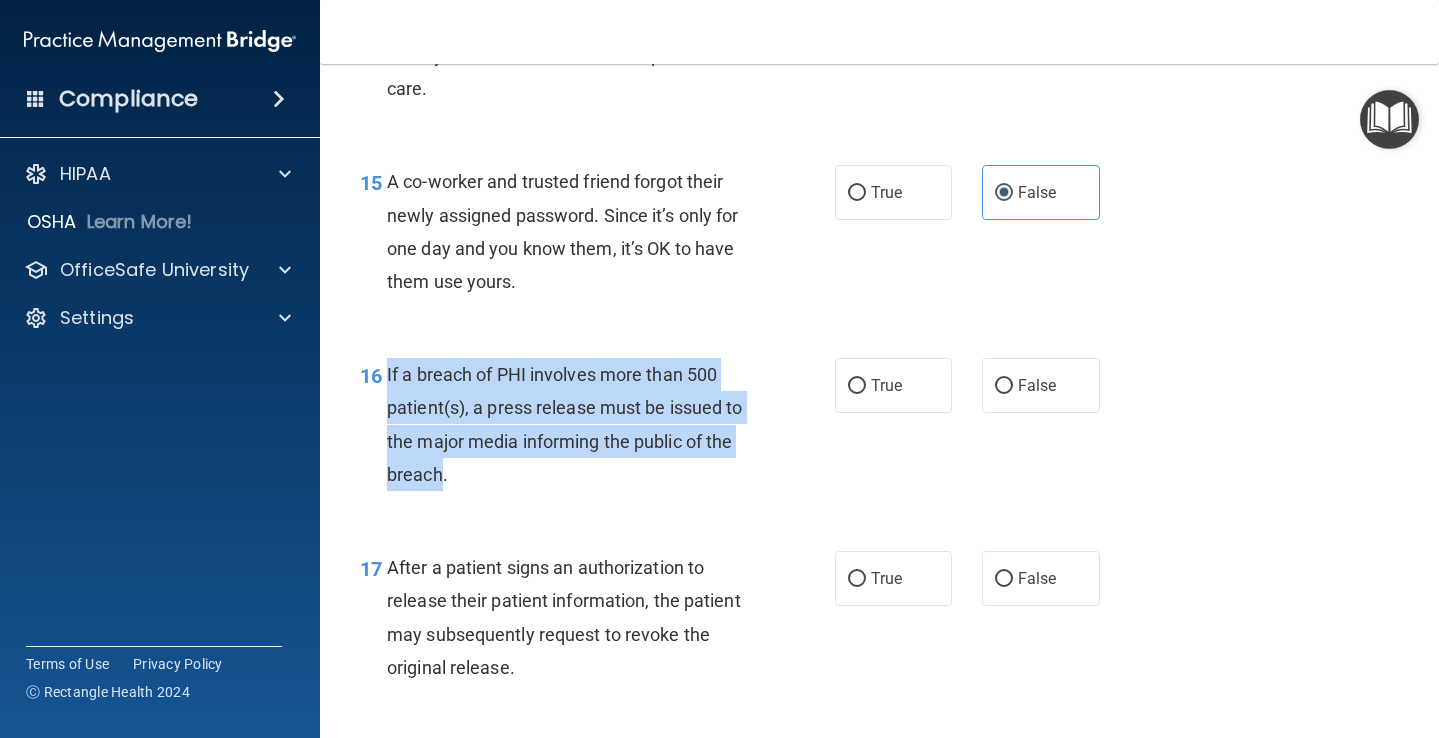 drag, startPoint x: 387, startPoint y: 358, endPoint x: 439, endPoint y: 464, distance: 118.06778 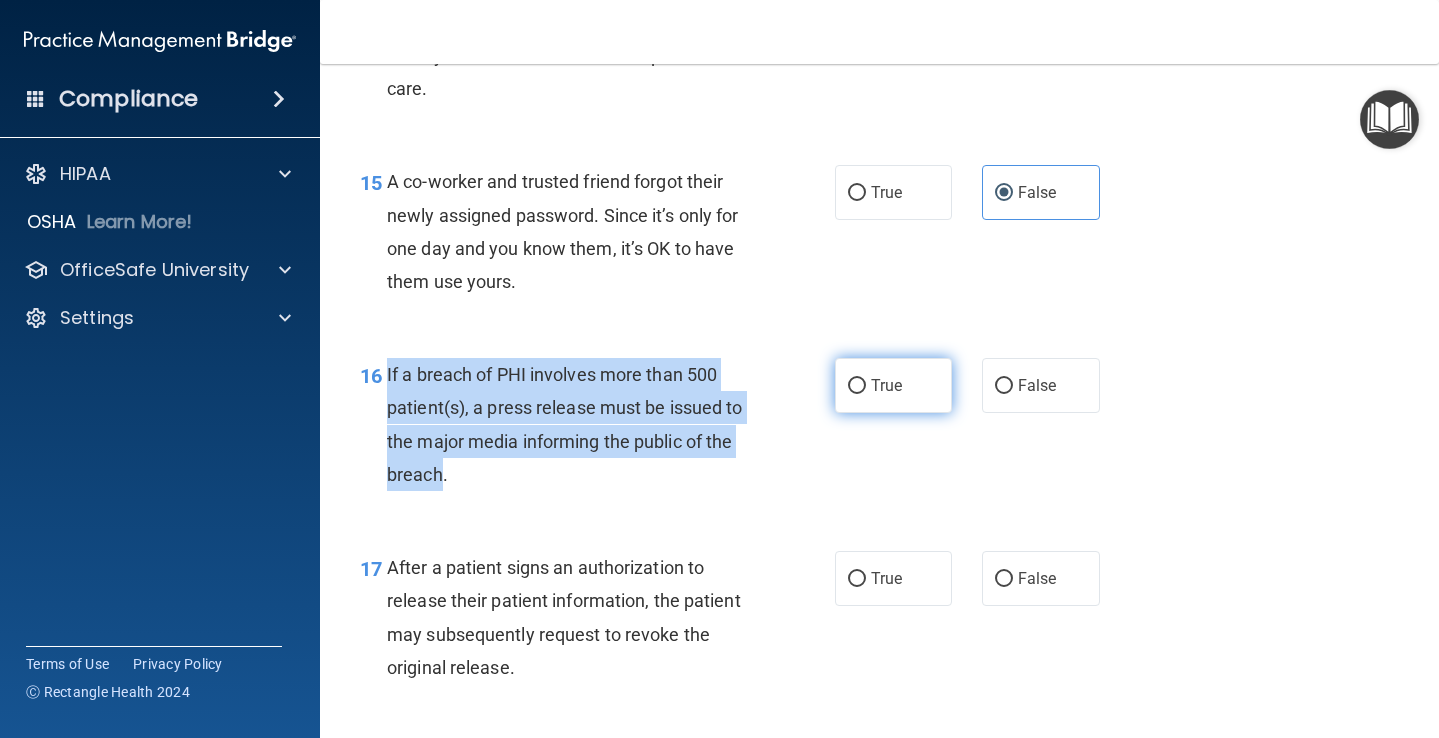 click on "True" at bounding box center [894, 385] 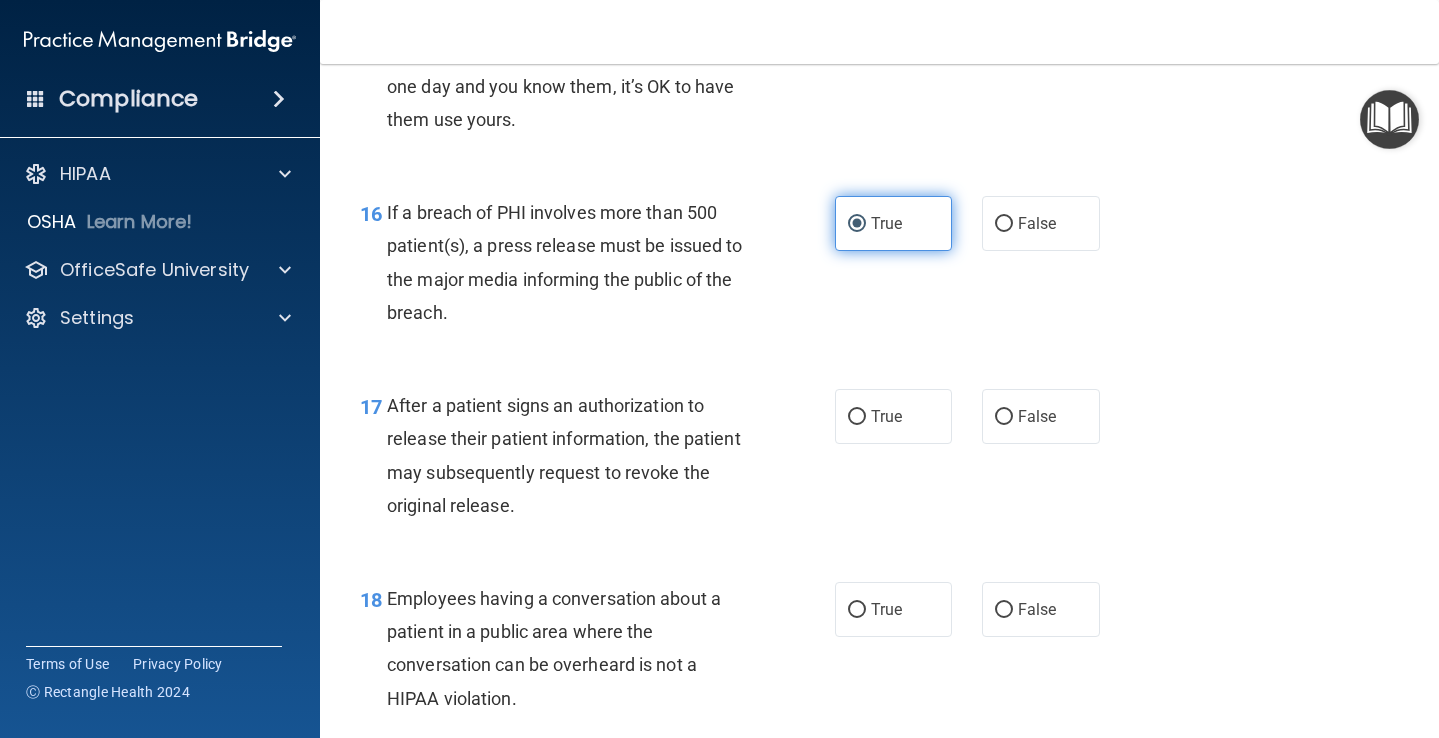 scroll, scrollTop: 2668, scrollLeft: 0, axis: vertical 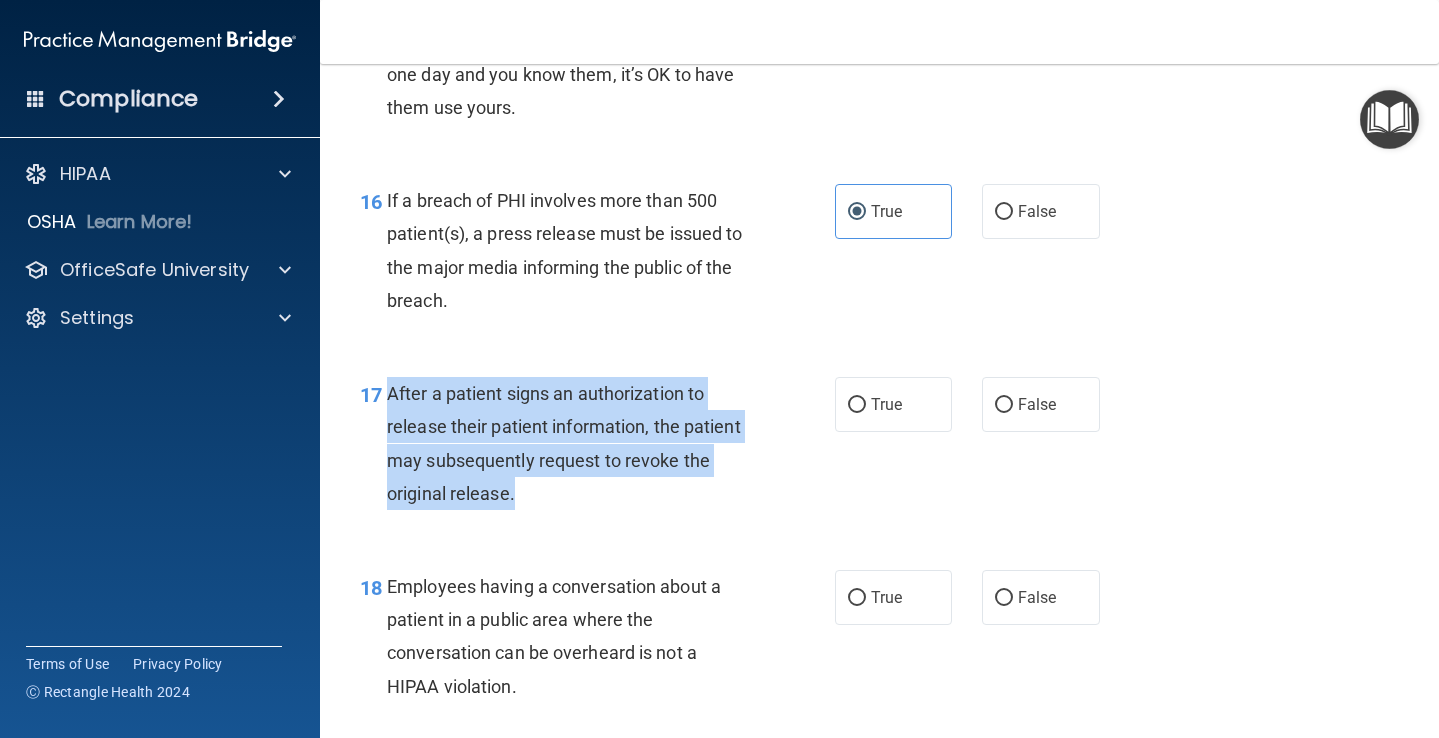 drag, startPoint x: 388, startPoint y: 381, endPoint x: 513, endPoint y: 481, distance: 160.07811 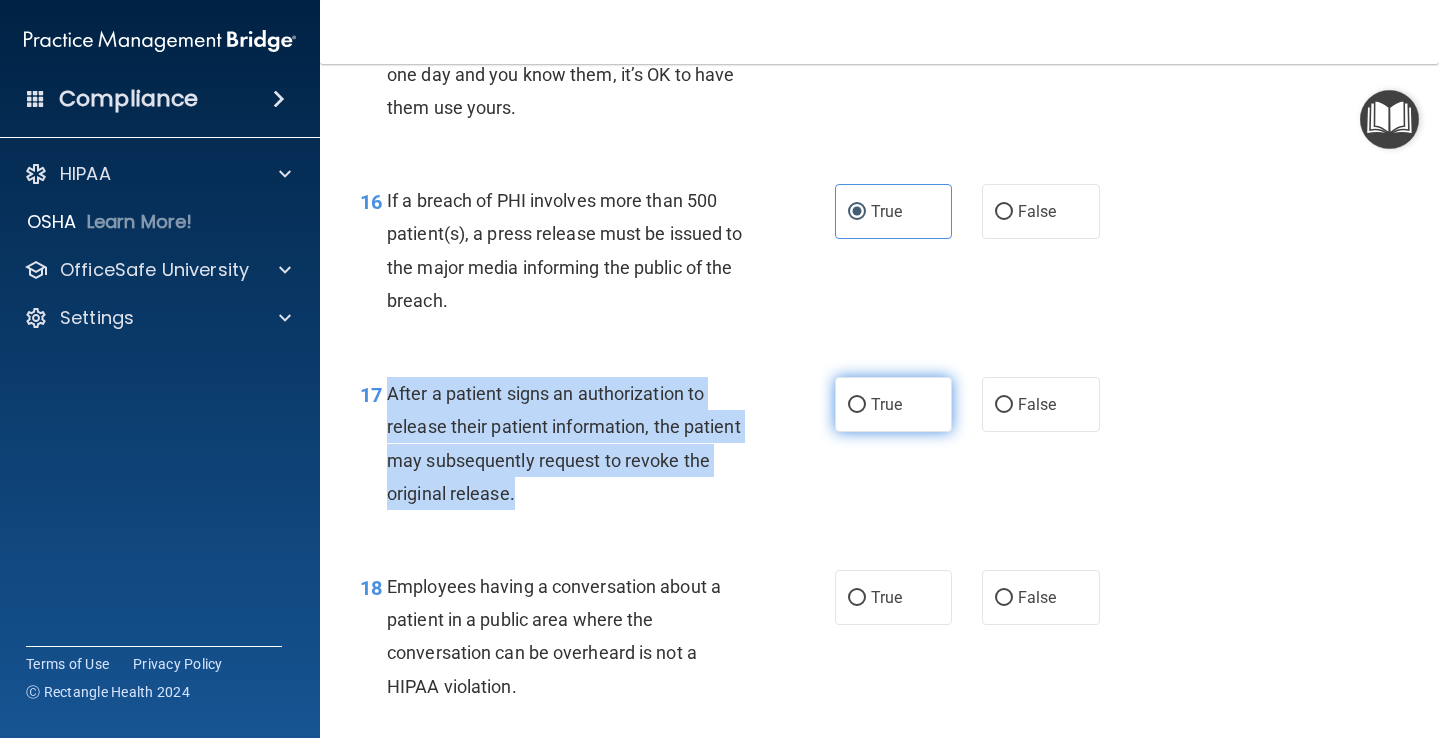 click on "True" at bounding box center [886, 404] 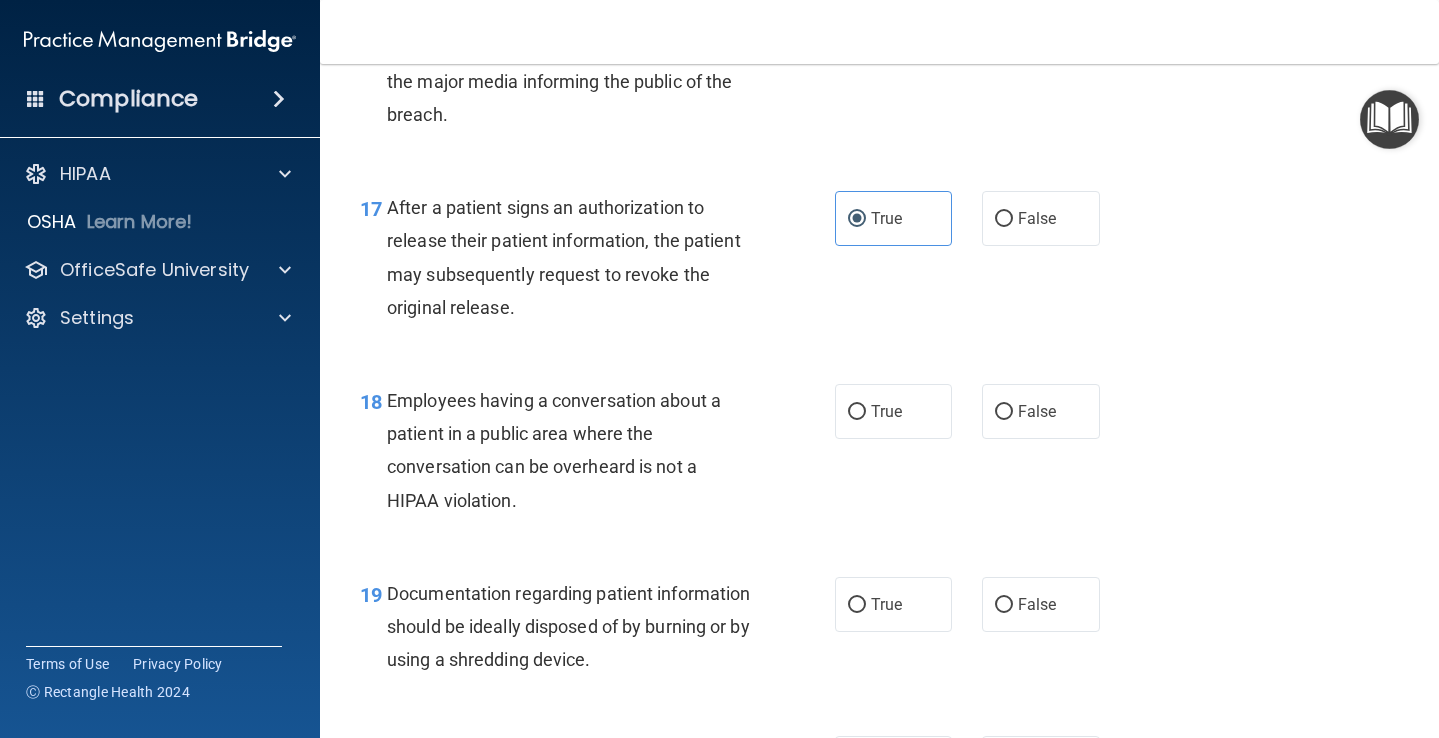 scroll, scrollTop: 2867, scrollLeft: 0, axis: vertical 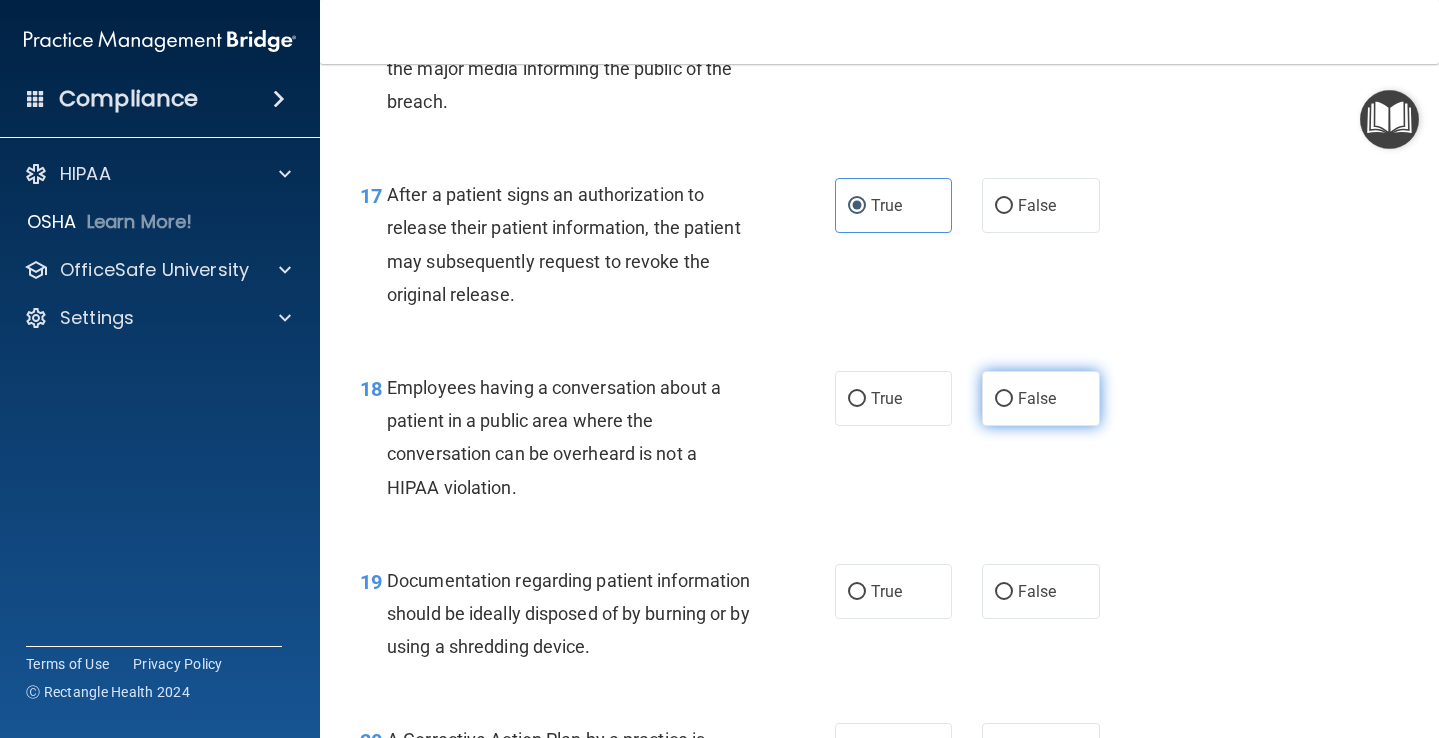 click on "False" at bounding box center (1004, 399) 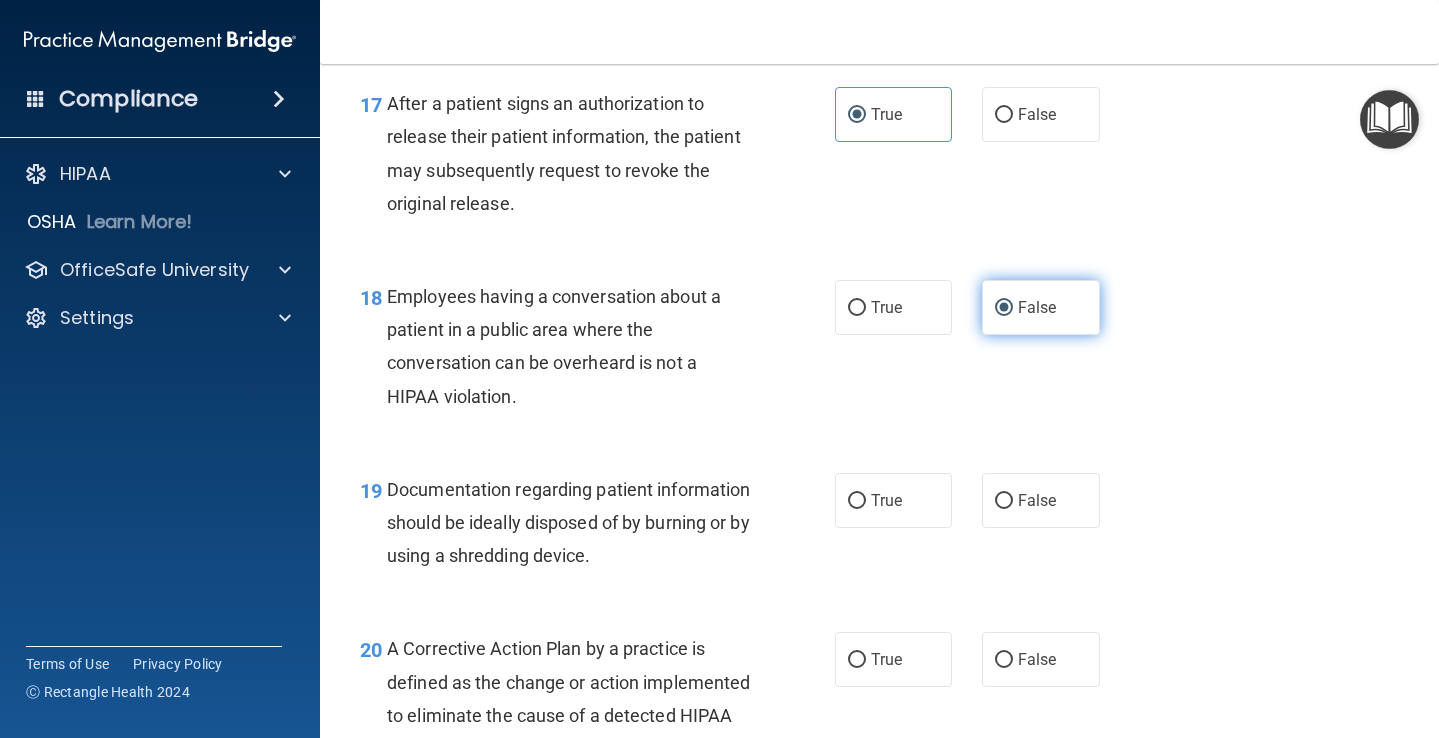 scroll, scrollTop: 2968, scrollLeft: 0, axis: vertical 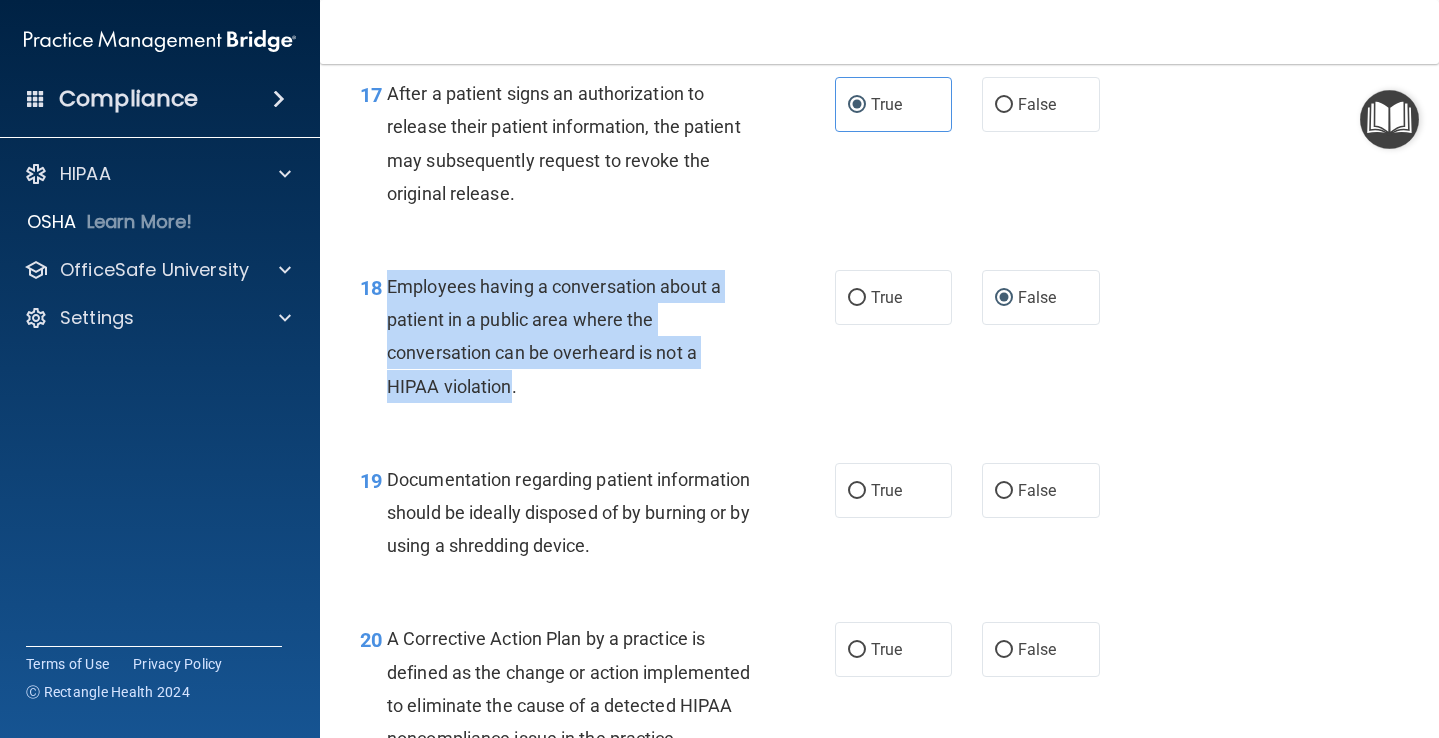 drag, startPoint x: 390, startPoint y: 274, endPoint x: 513, endPoint y: 374, distance: 158.52129 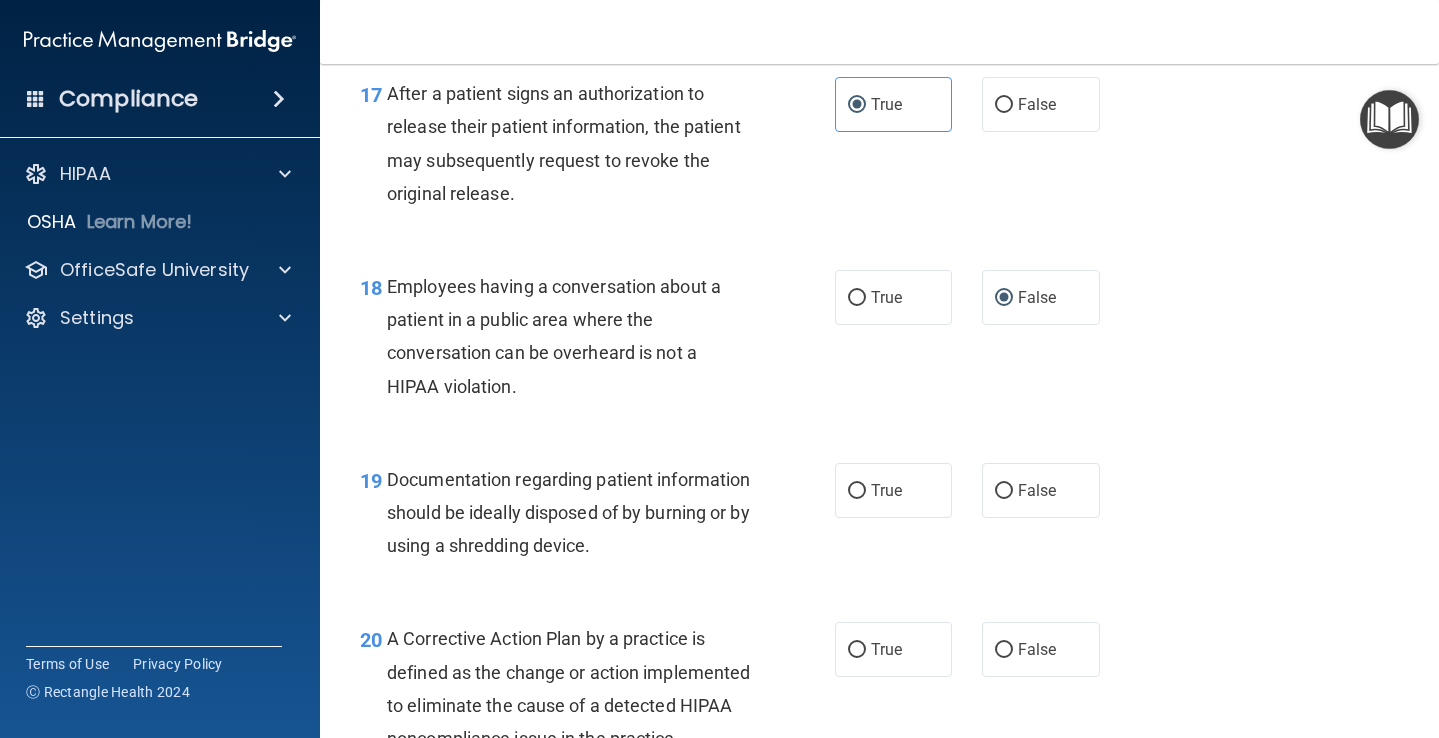 click on "18       Employees having a conversation about a patient in a public area where the conversation can be overheard is not a HIPAA violation." at bounding box center [597, 341] 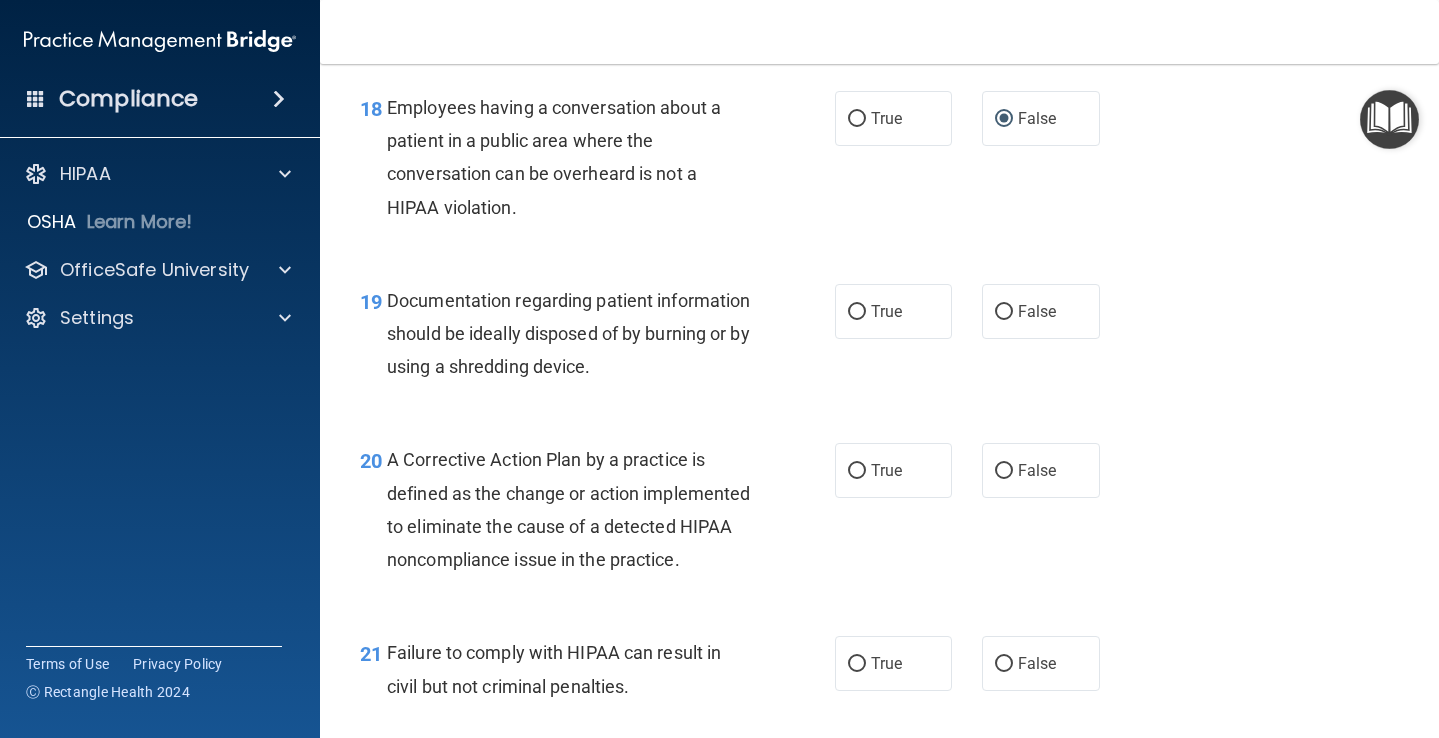 scroll, scrollTop: 3158, scrollLeft: 0, axis: vertical 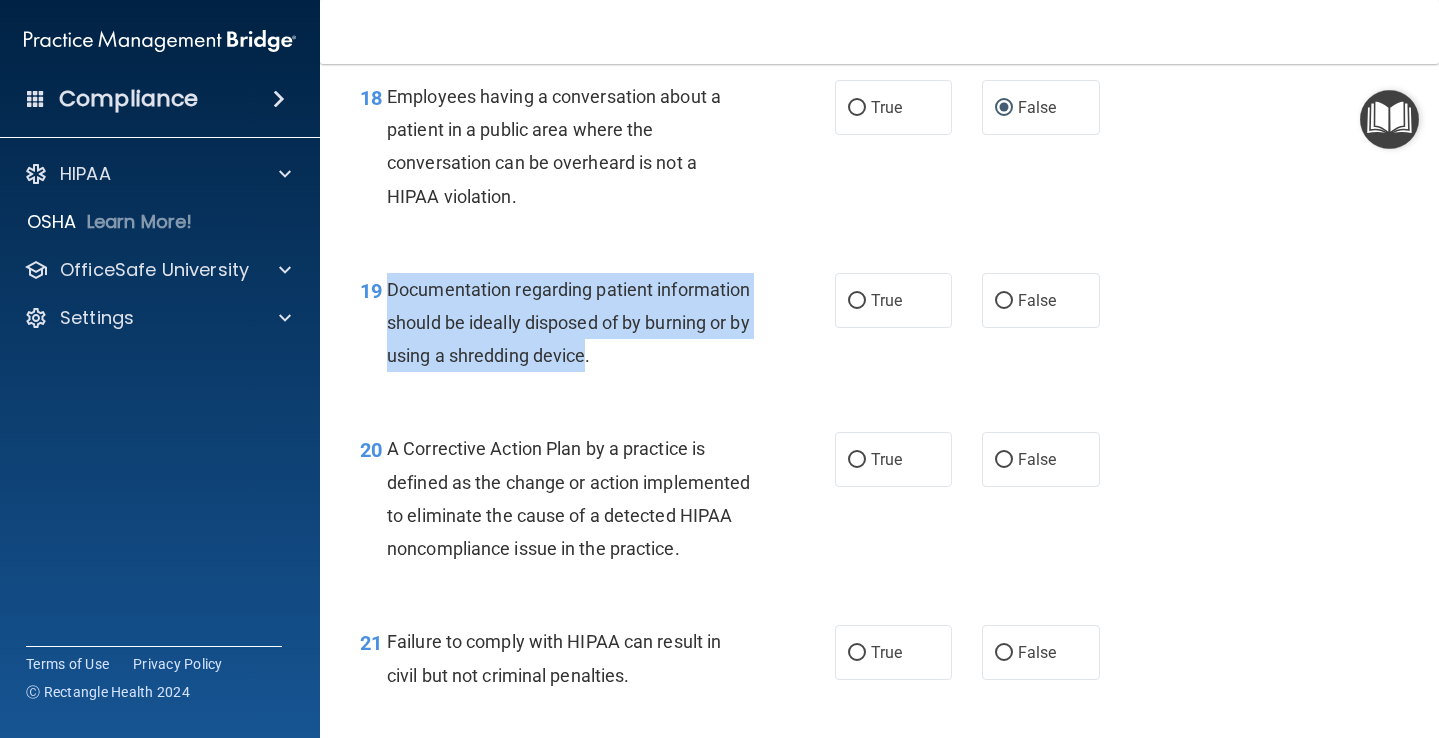 drag, startPoint x: 390, startPoint y: 268, endPoint x: 699, endPoint y: 342, distance: 317.7373 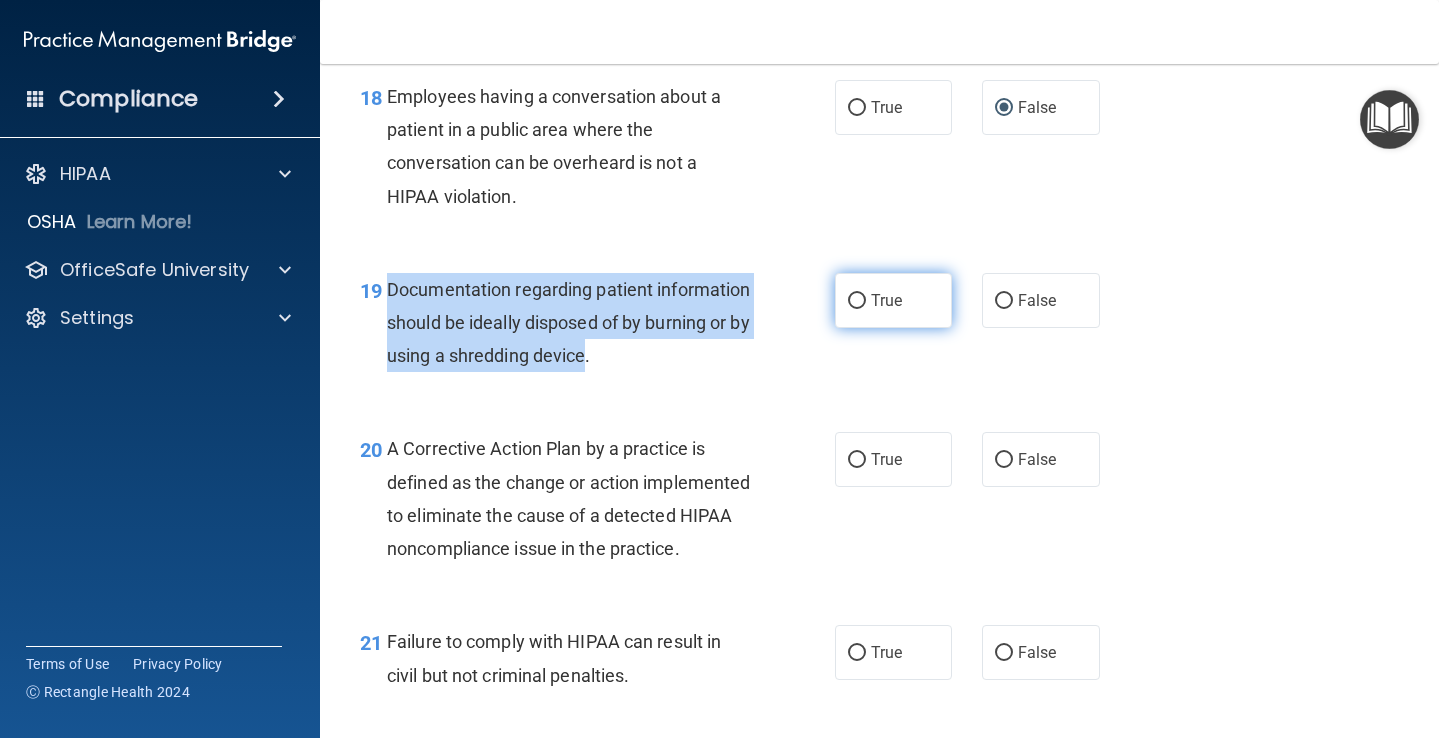 click on "True" at bounding box center [857, 301] 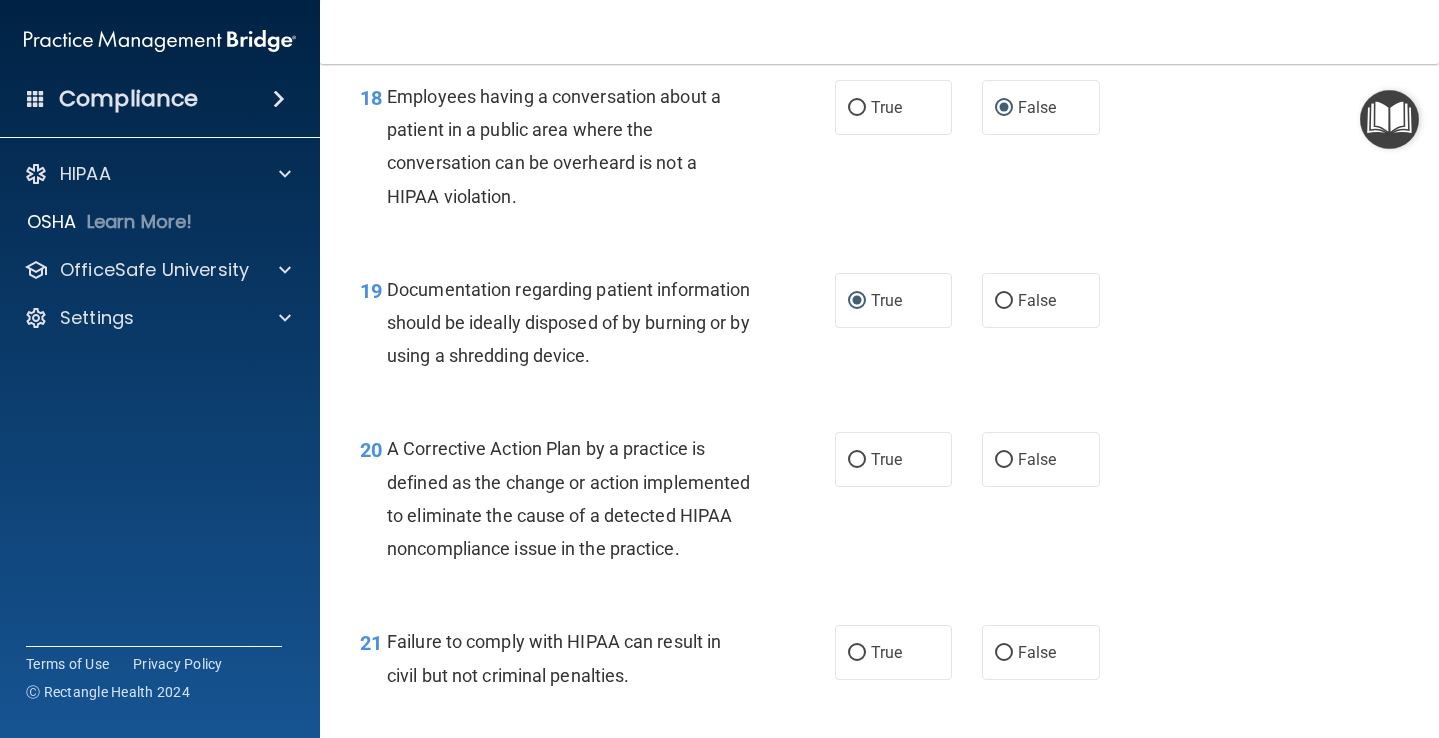 click on "A Corrective Action Plan by a practice is defined as the change or action implemented to eliminate the cause of a detected HIPAA noncompliance issue in the practice." at bounding box center (576, 498) 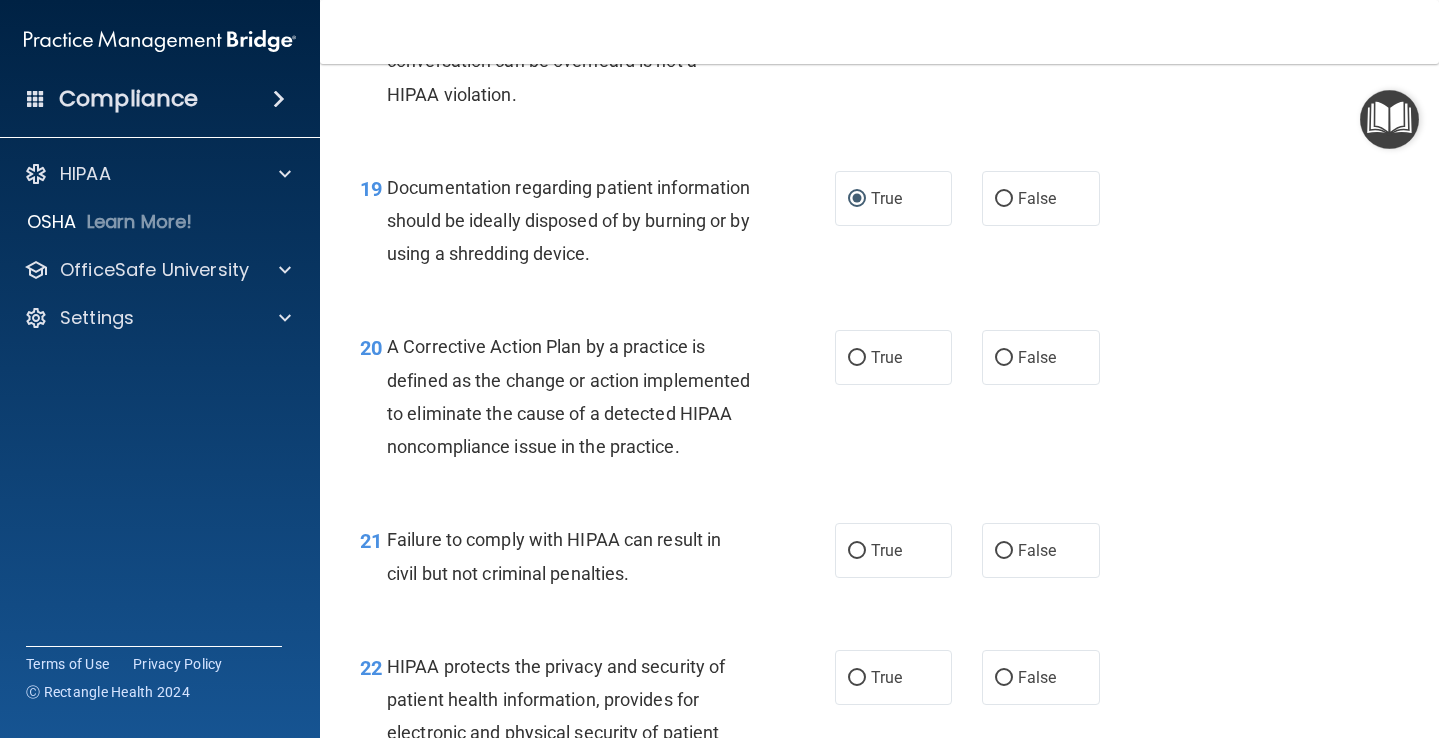 scroll, scrollTop: 3273, scrollLeft: 0, axis: vertical 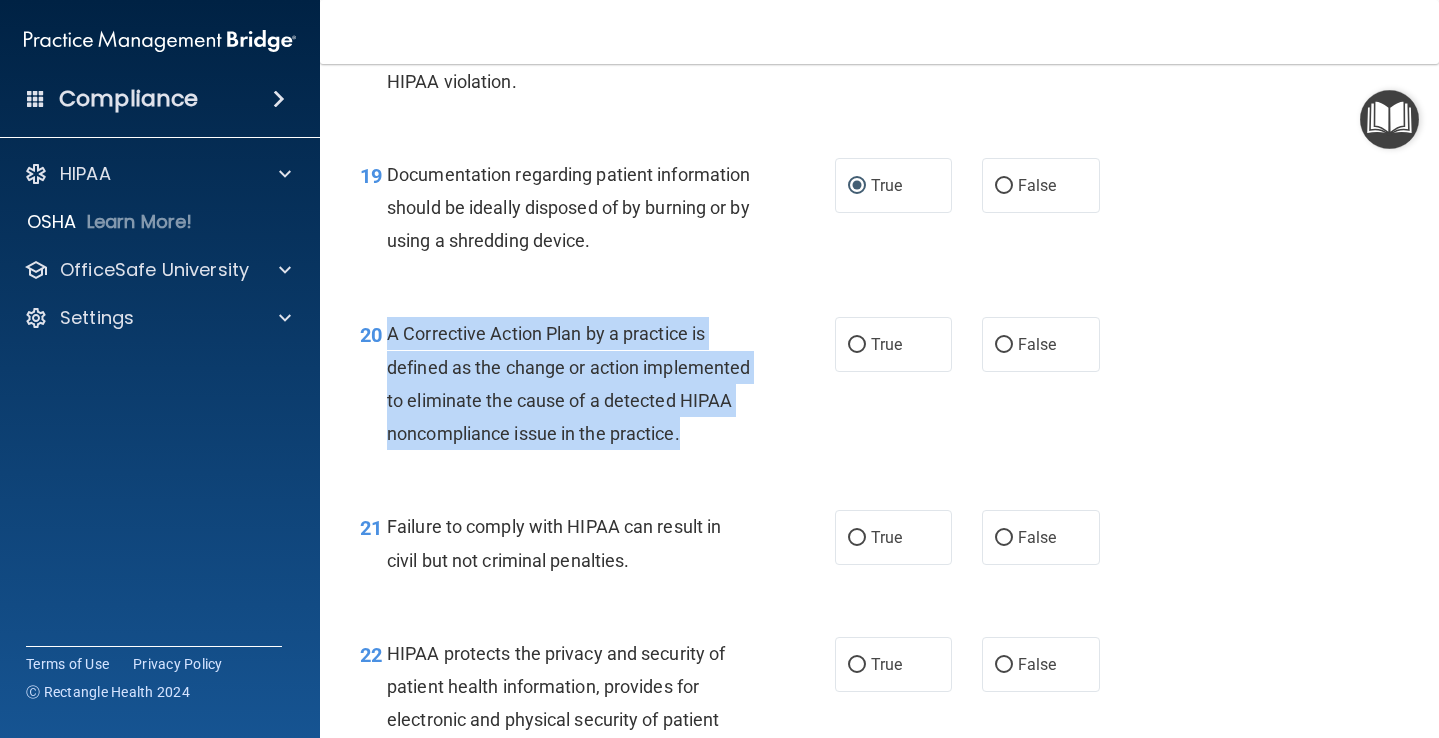 drag, startPoint x: 391, startPoint y: 318, endPoint x: 458, endPoint y: 444, distance: 142.706 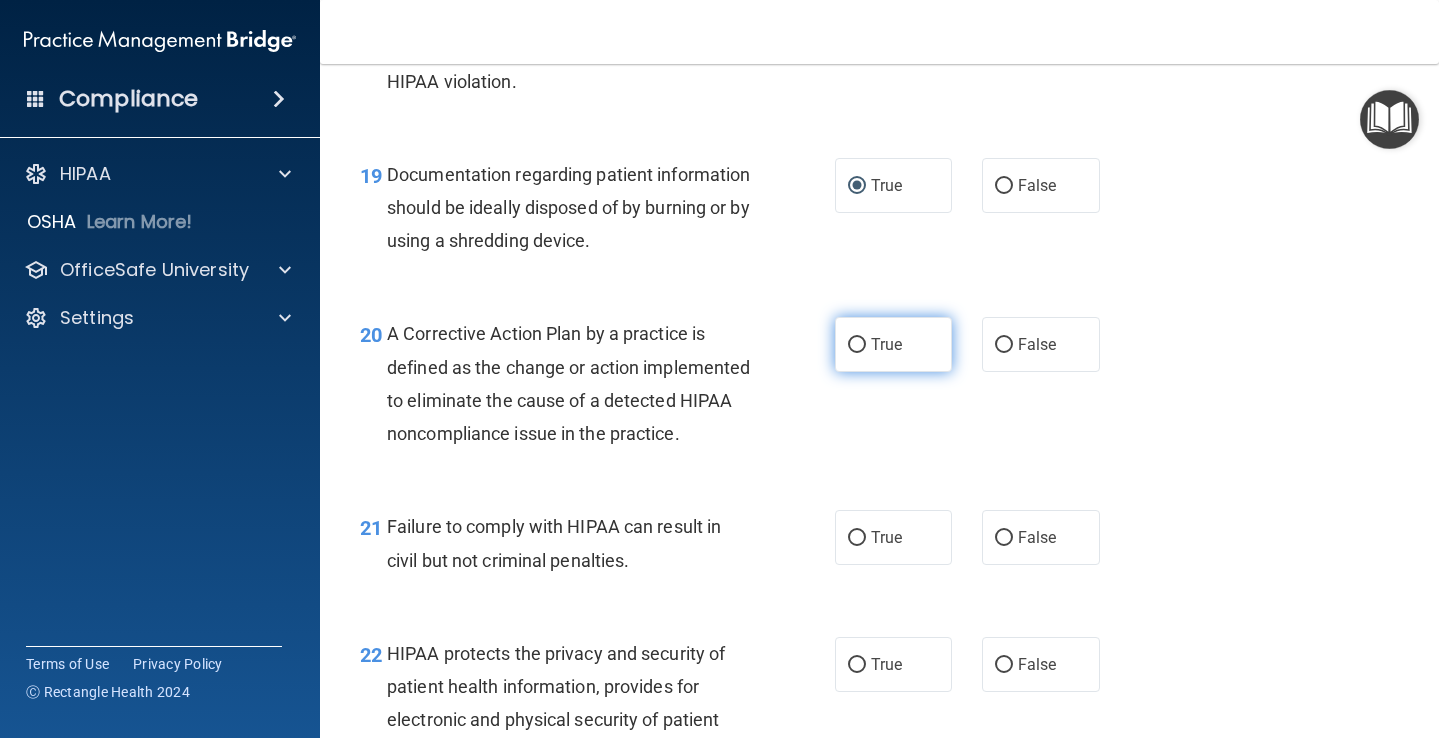 click on "True" at bounding box center [894, 344] 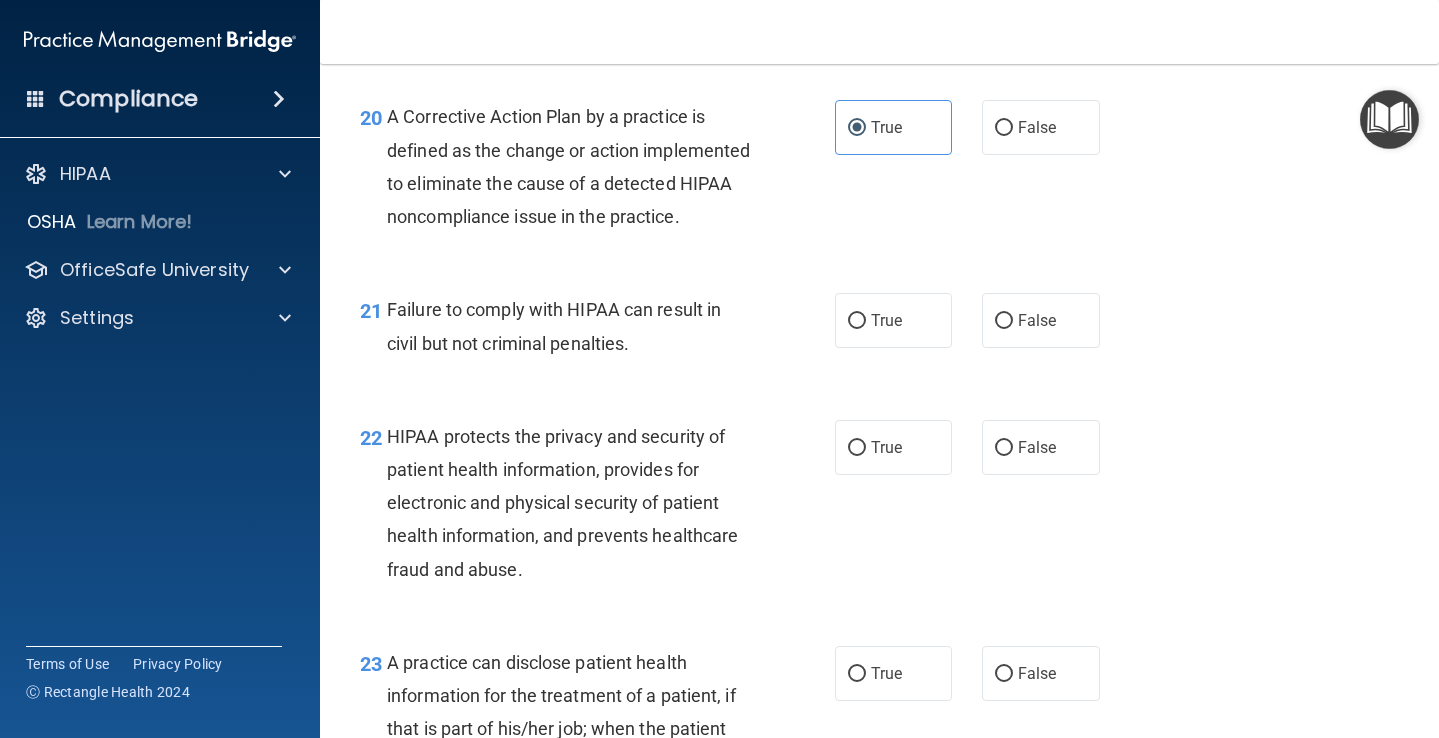 scroll, scrollTop: 3493, scrollLeft: 0, axis: vertical 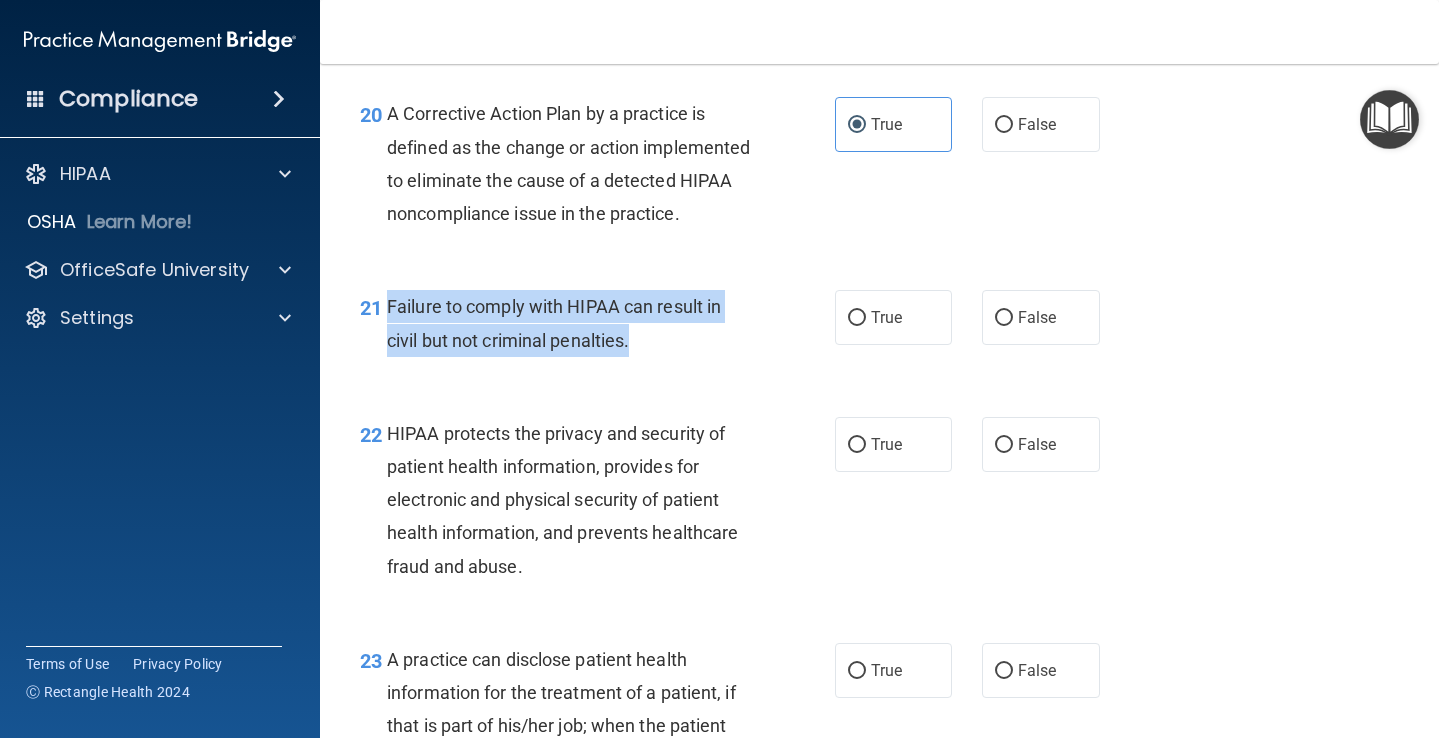 drag, startPoint x: 634, startPoint y: 359, endPoint x: 391, endPoint y: 329, distance: 244.84485 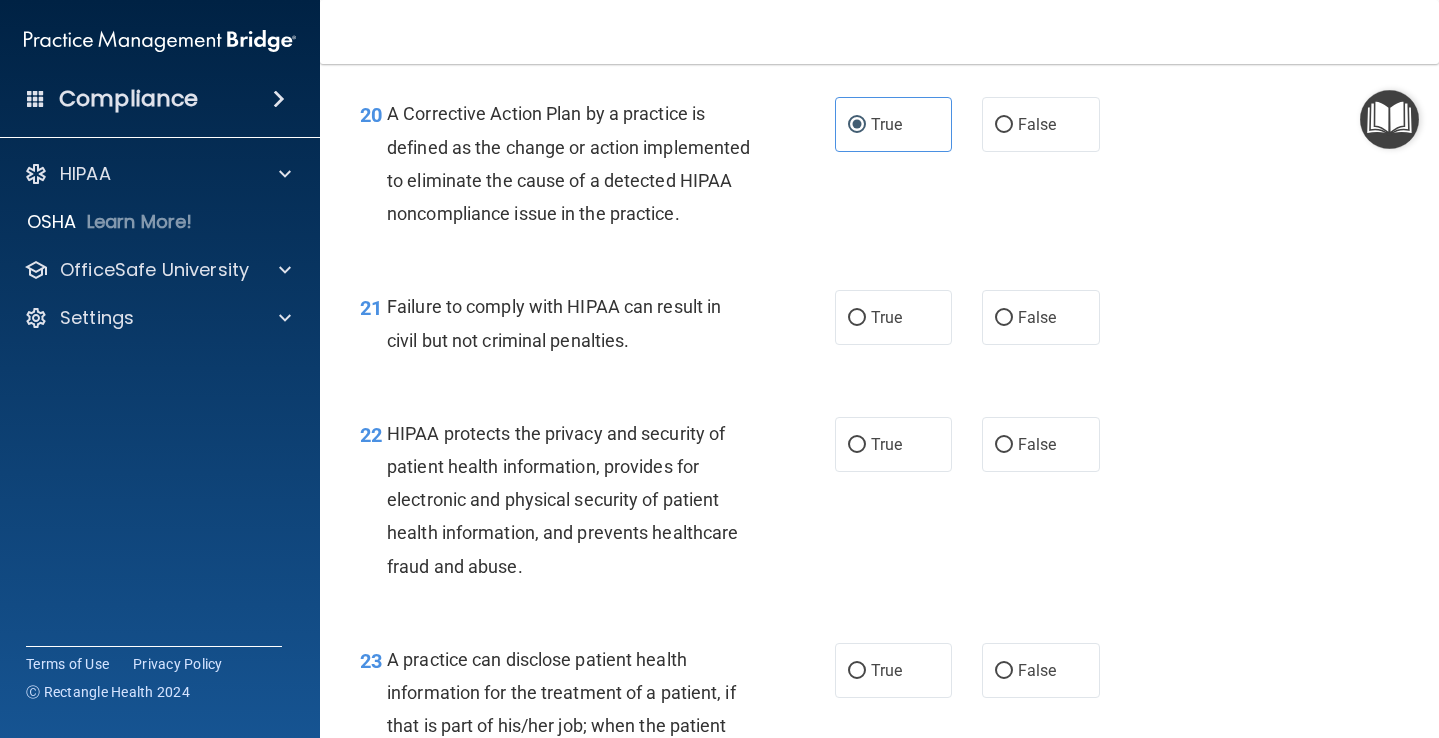 click on "Toggle navigation                                                                                                     [PERSON_NAME]   [EMAIL_ADDRESS][DOMAIN_NAME]                            Manage My Enterprise              [US_STATE] Retina Consultants LLC     Manage My Location" at bounding box center (879, 32) 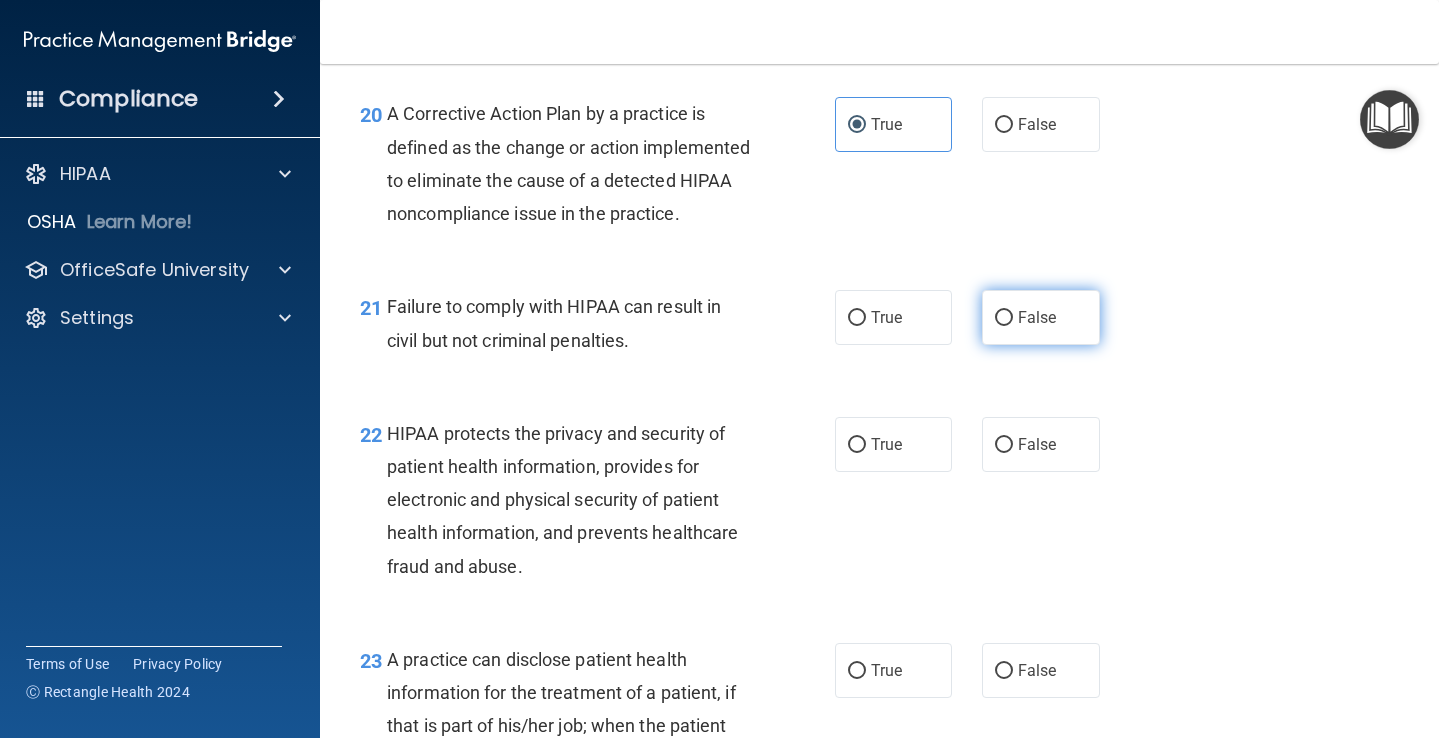click on "False" at bounding box center [1004, 318] 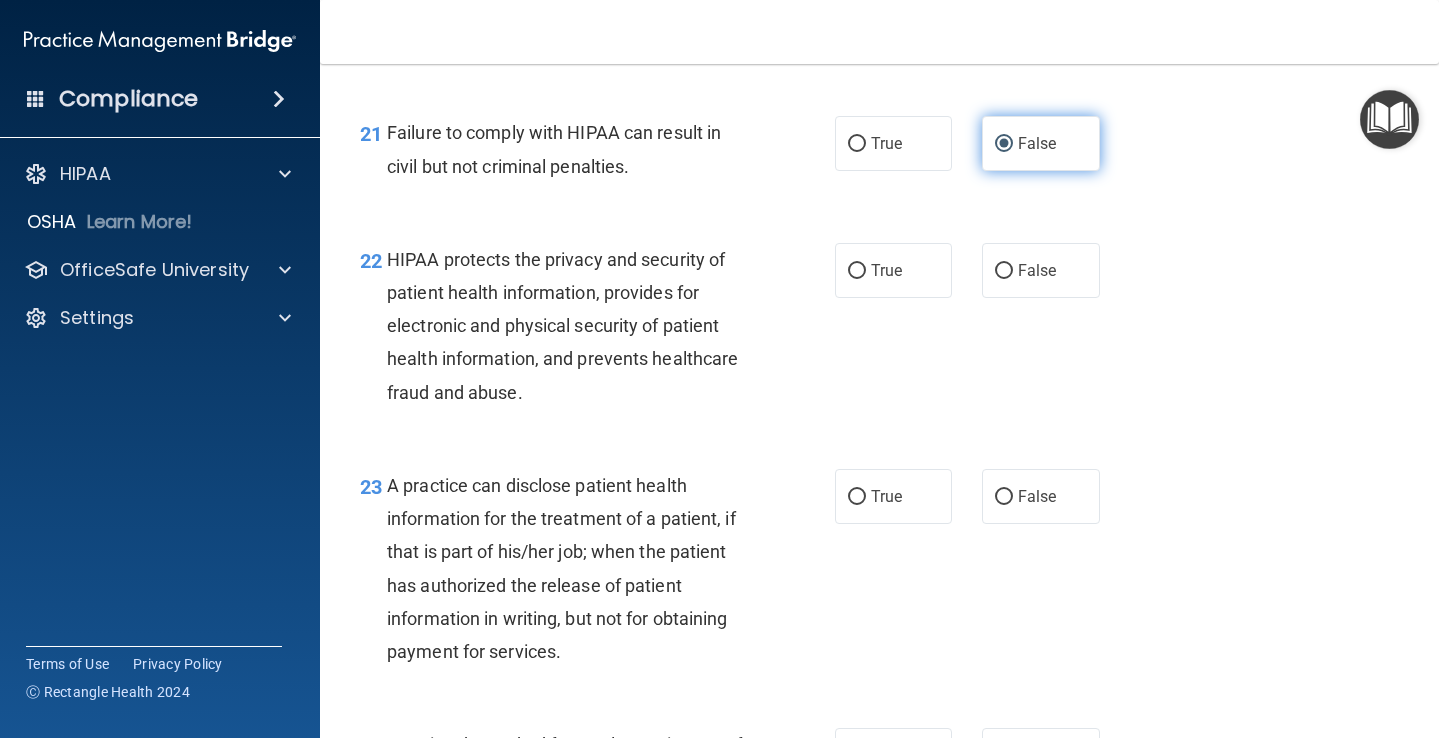 scroll, scrollTop: 3668, scrollLeft: 0, axis: vertical 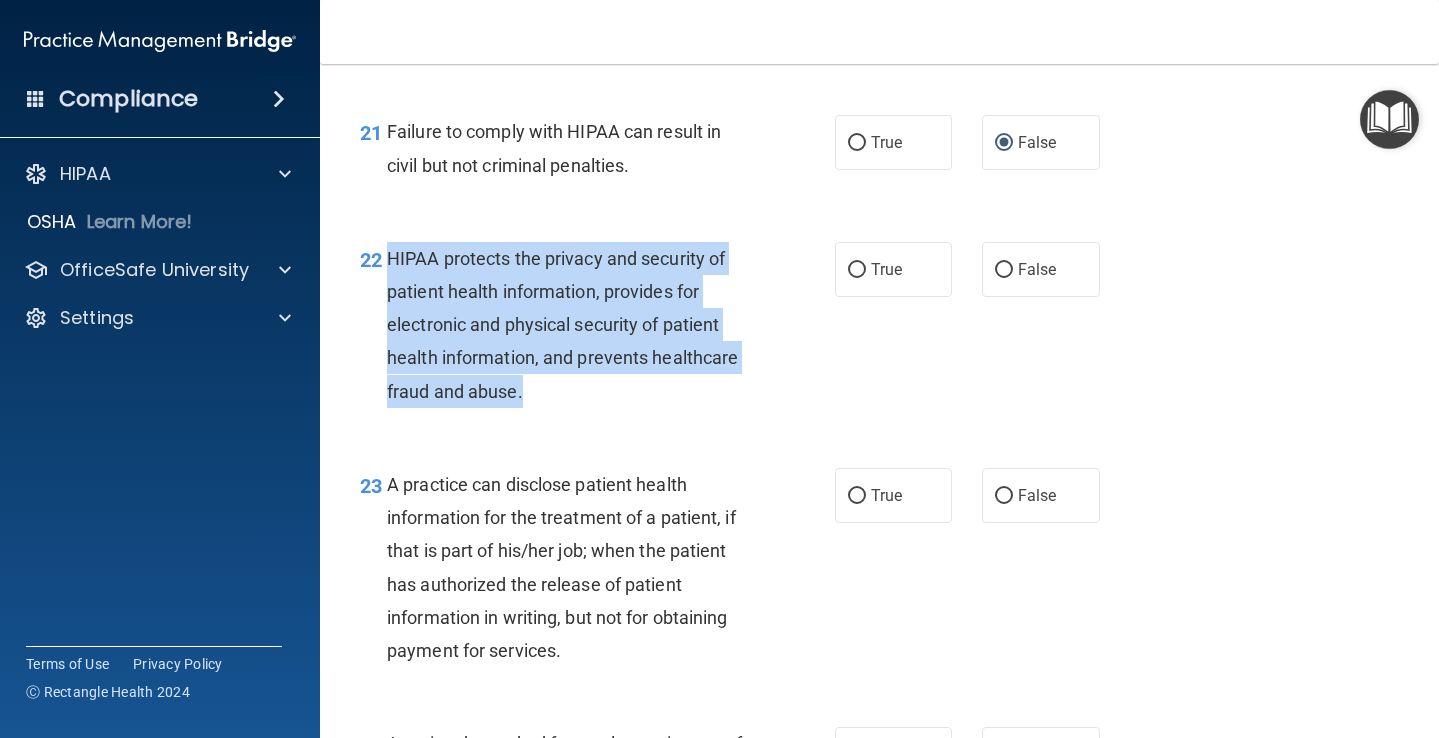 drag, startPoint x: 528, startPoint y: 410, endPoint x: 390, endPoint y: 268, distance: 198.0101 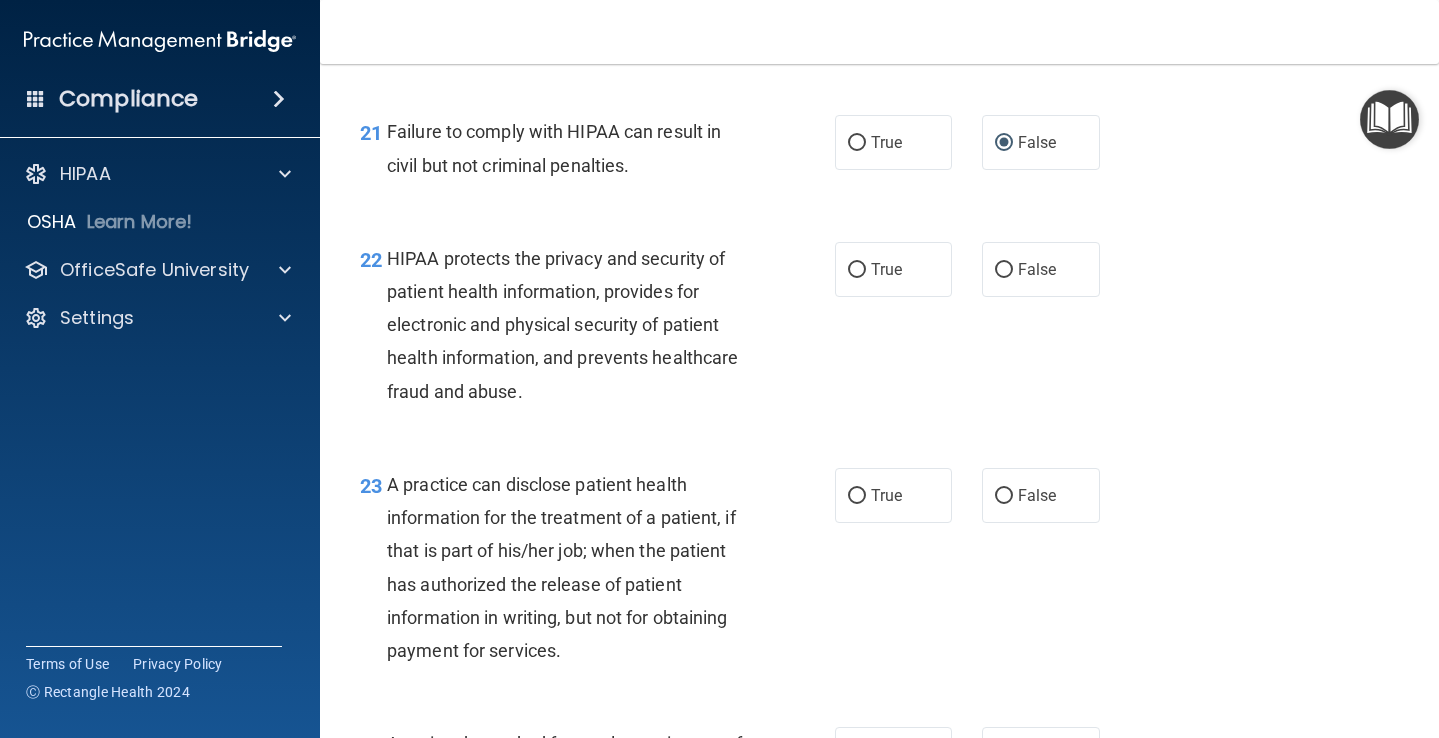 click on "Toggle navigation                                                                                                     [PERSON_NAME]   [EMAIL_ADDRESS][DOMAIN_NAME]                            Manage My Enterprise              [US_STATE] Retina Consultants LLC     Manage My Location" at bounding box center (879, 32) 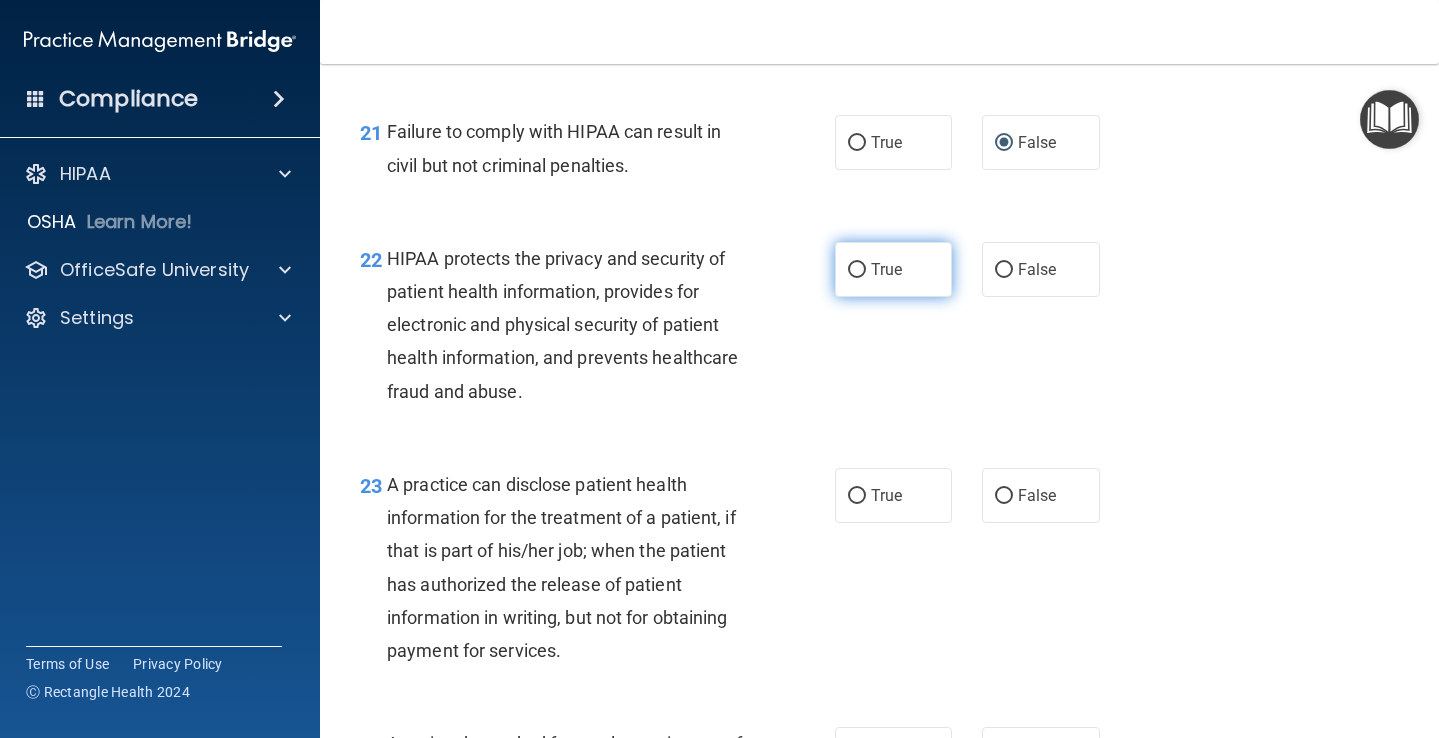 click on "True" at bounding box center [886, 269] 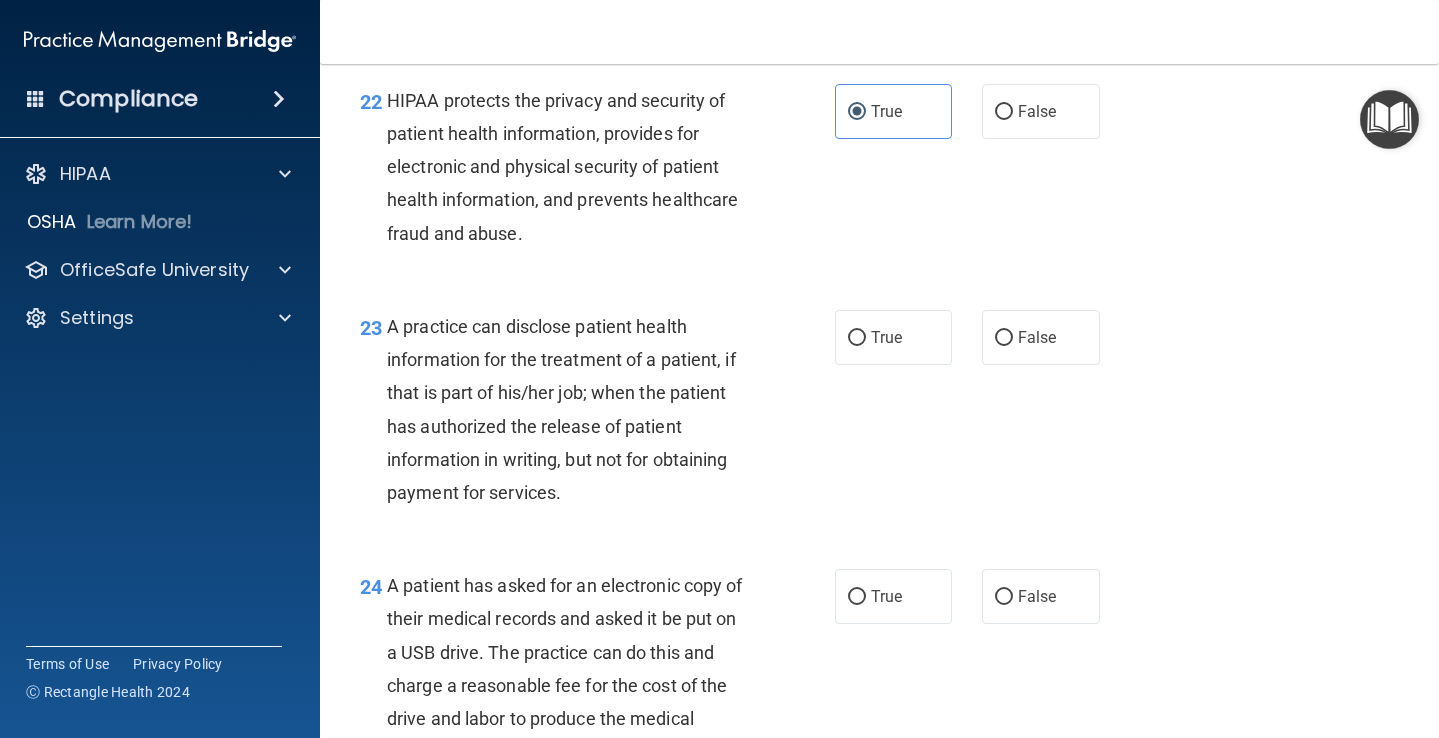 scroll, scrollTop: 3828, scrollLeft: 0, axis: vertical 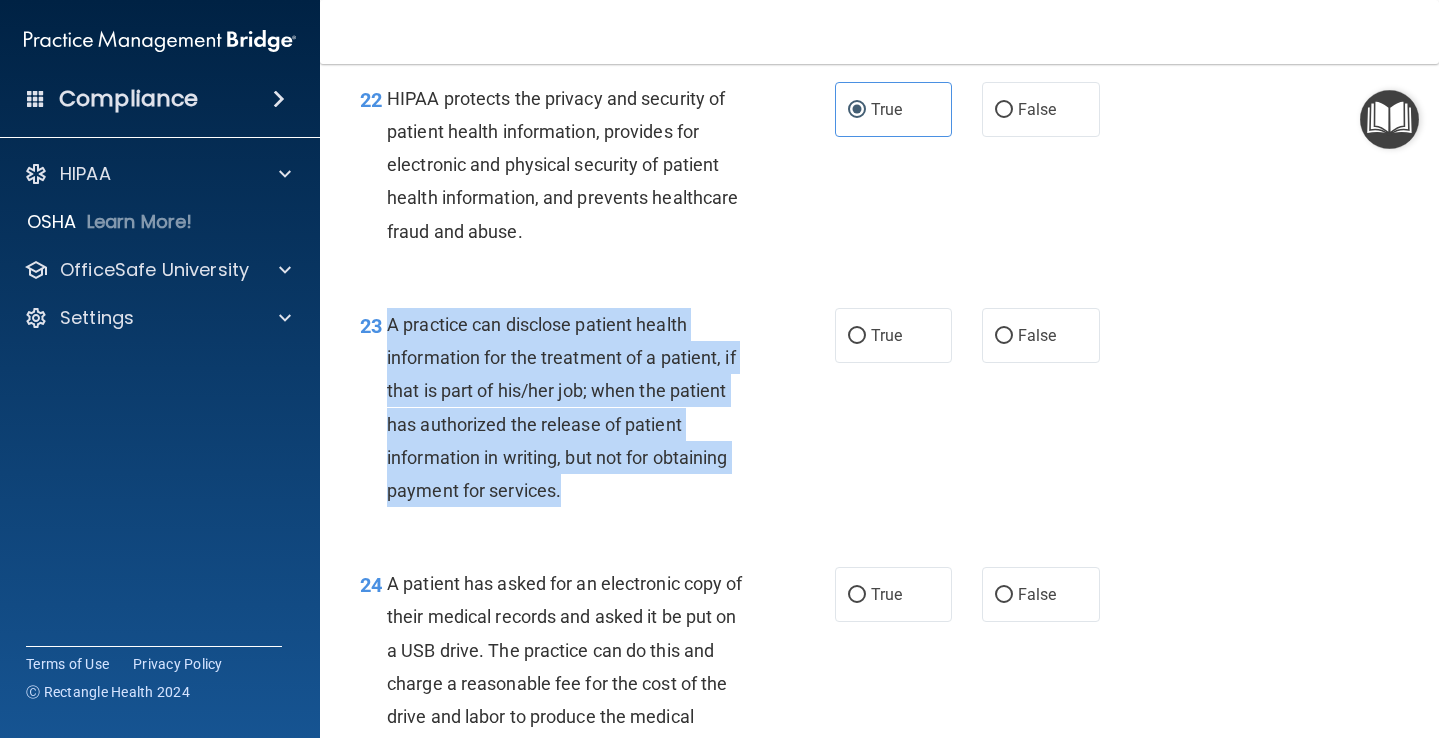drag, startPoint x: 391, startPoint y: 335, endPoint x: 557, endPoint y: 507, distance: 239.03975 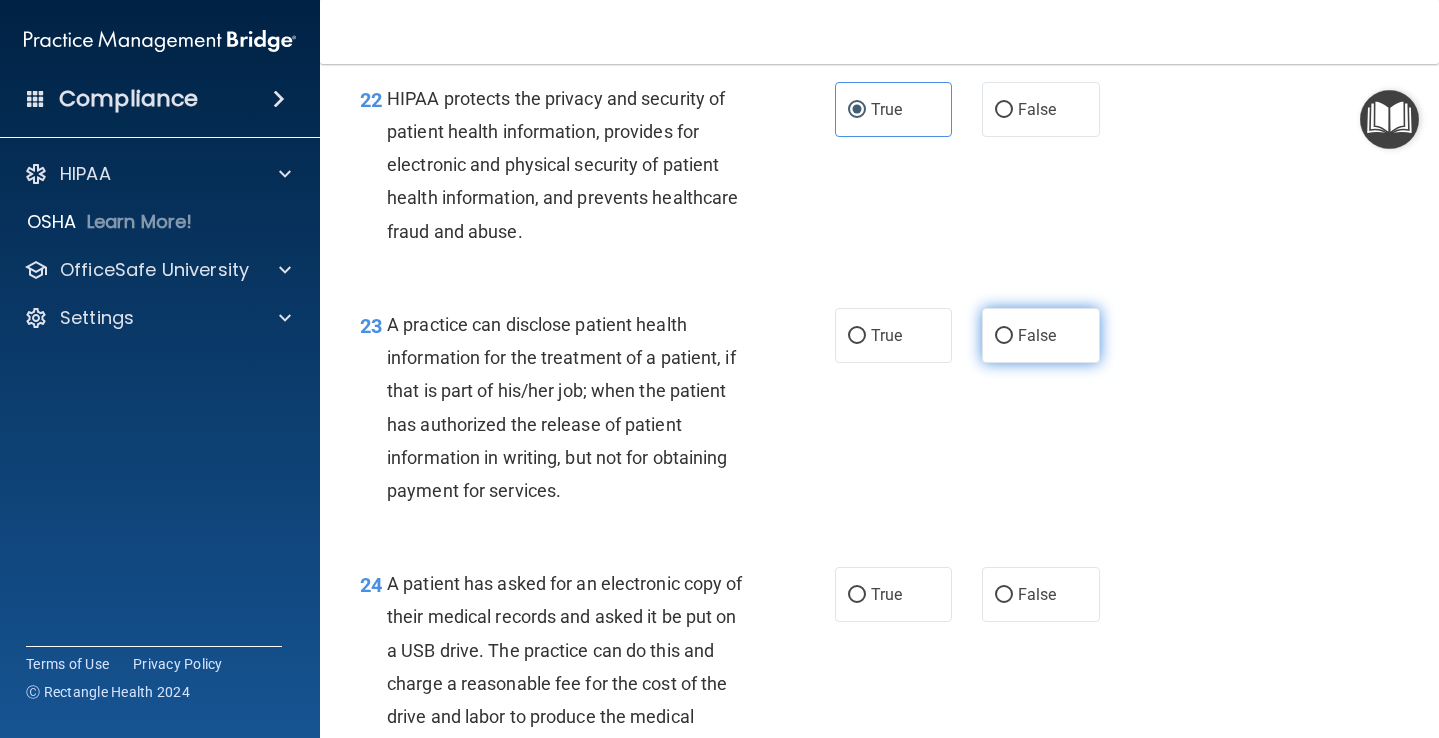 click on "False" at bounding box center [1041, 335] 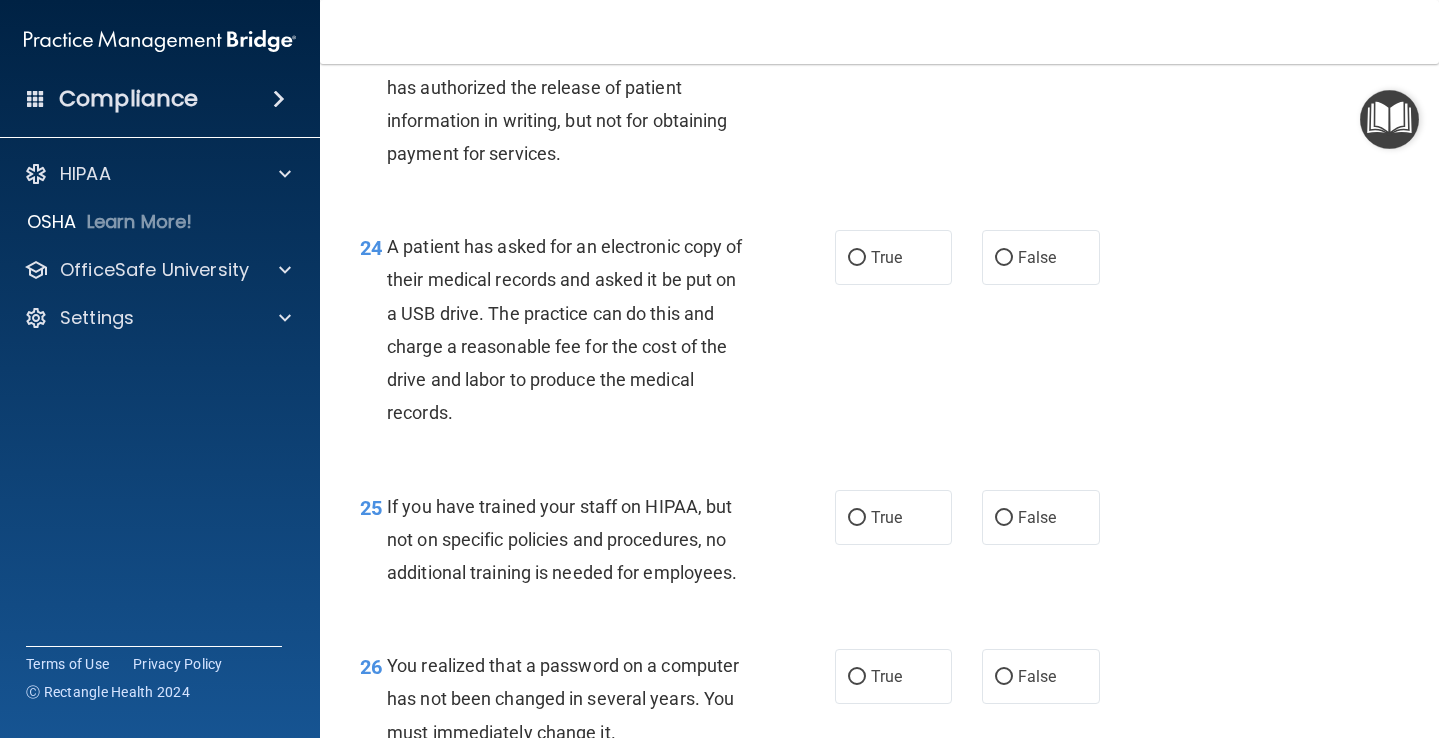 scroll, scrollTop: 4169, scrollLeft: 0, axis: vertical 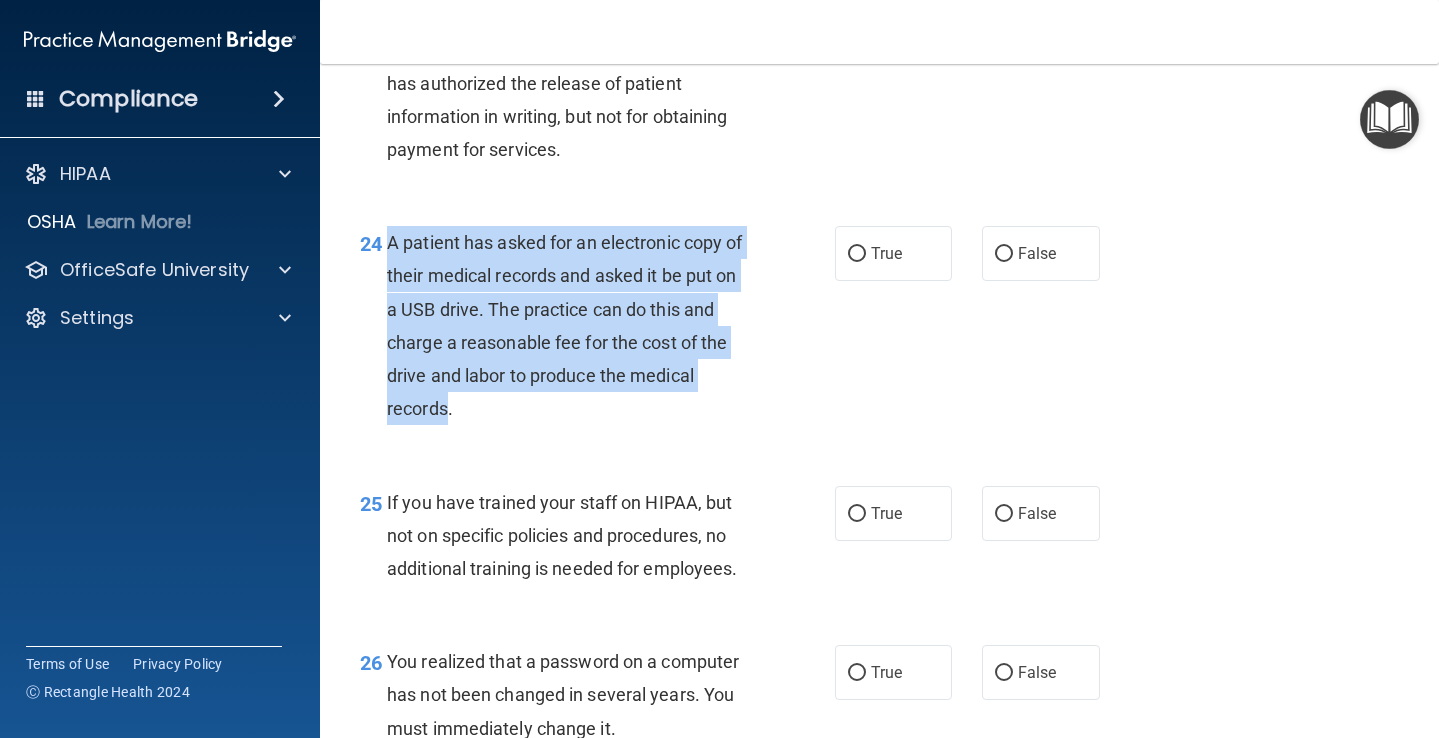 drag, startPoint x: 386, startPoint y: 258, endPoint x: 445, endPoint y: 422, distance: 174.29 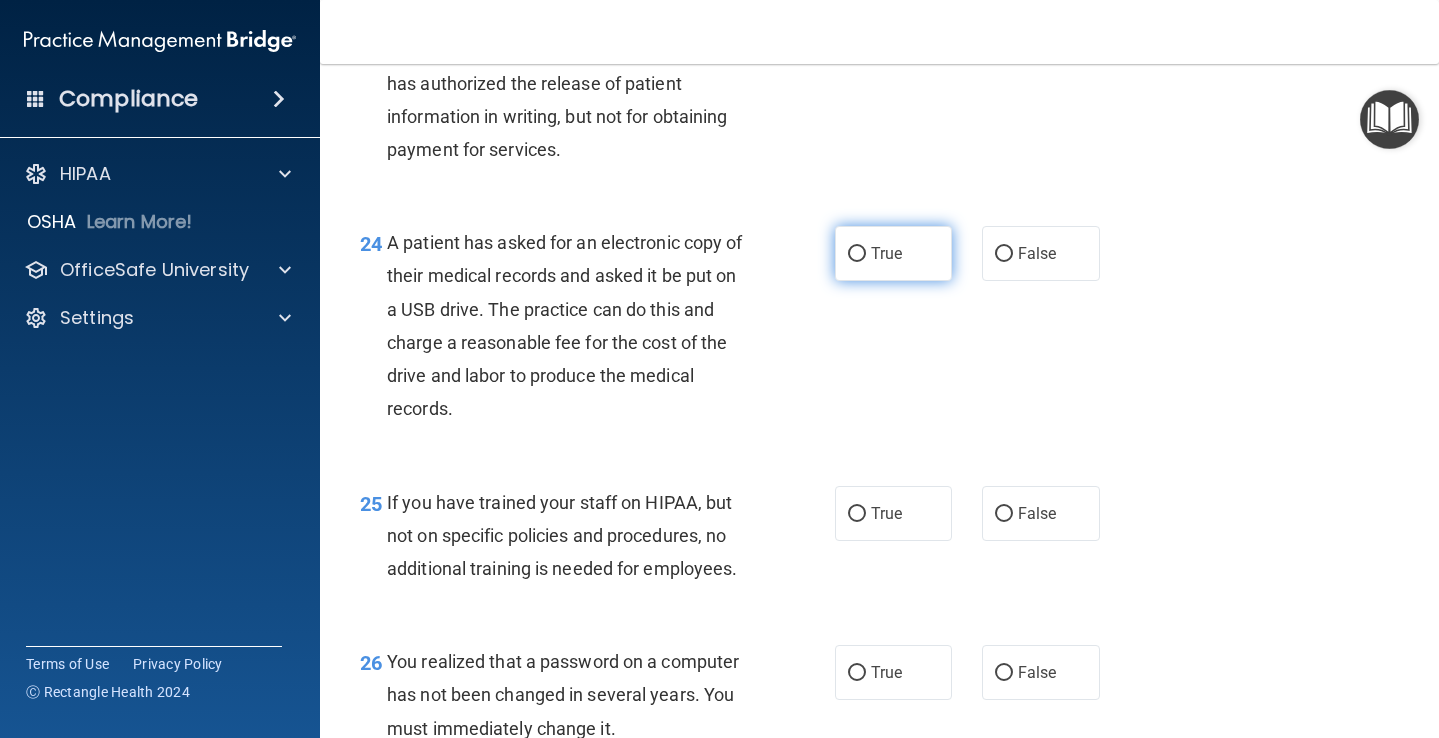 click on "True" at bounding box center (894, 253) 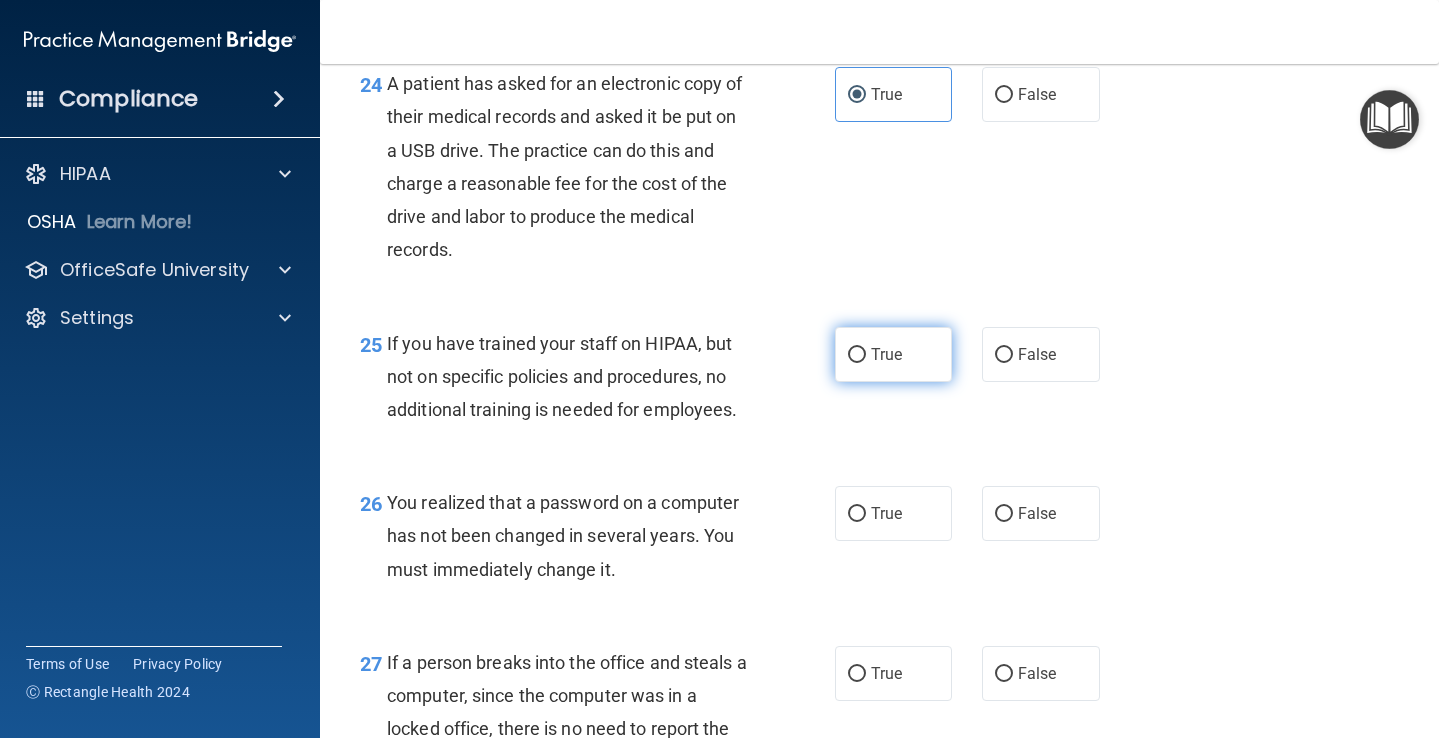 scroll, scrollTop: 4390, scrollLeft: 0, axis: vertical 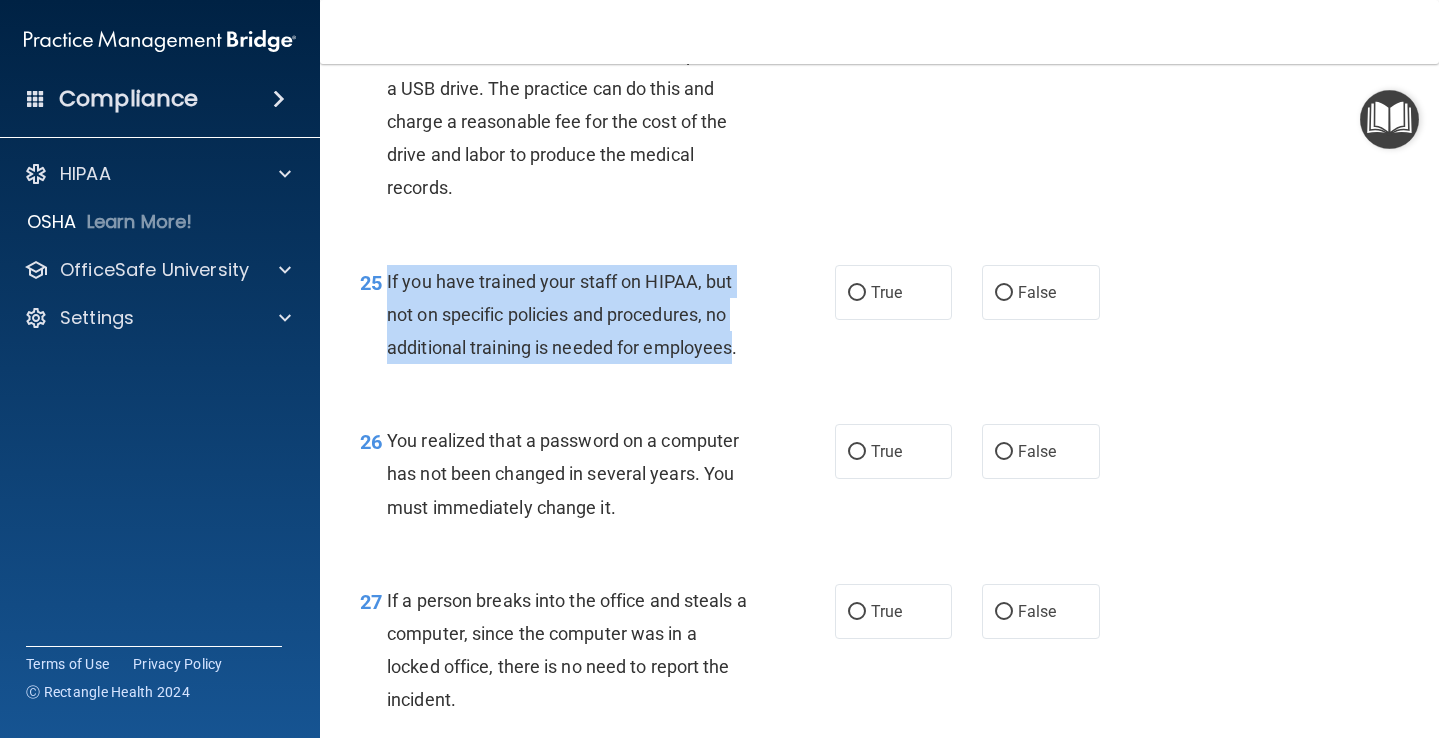 drag, startPoint x: 387, startPoint y: 295, endPoint x: 736, endPoint y: 369, distance: 356.75903 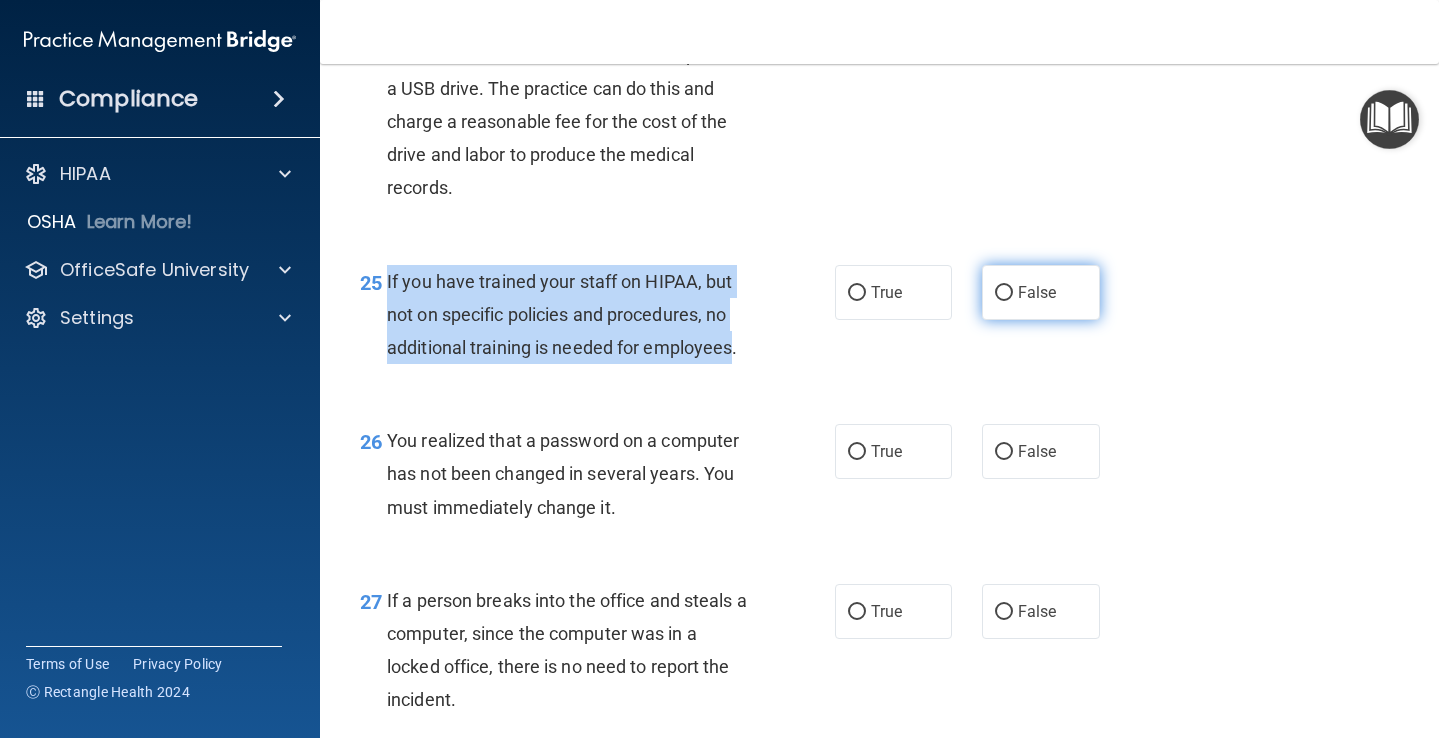 click on "False" at bounding box center [1004, 293] 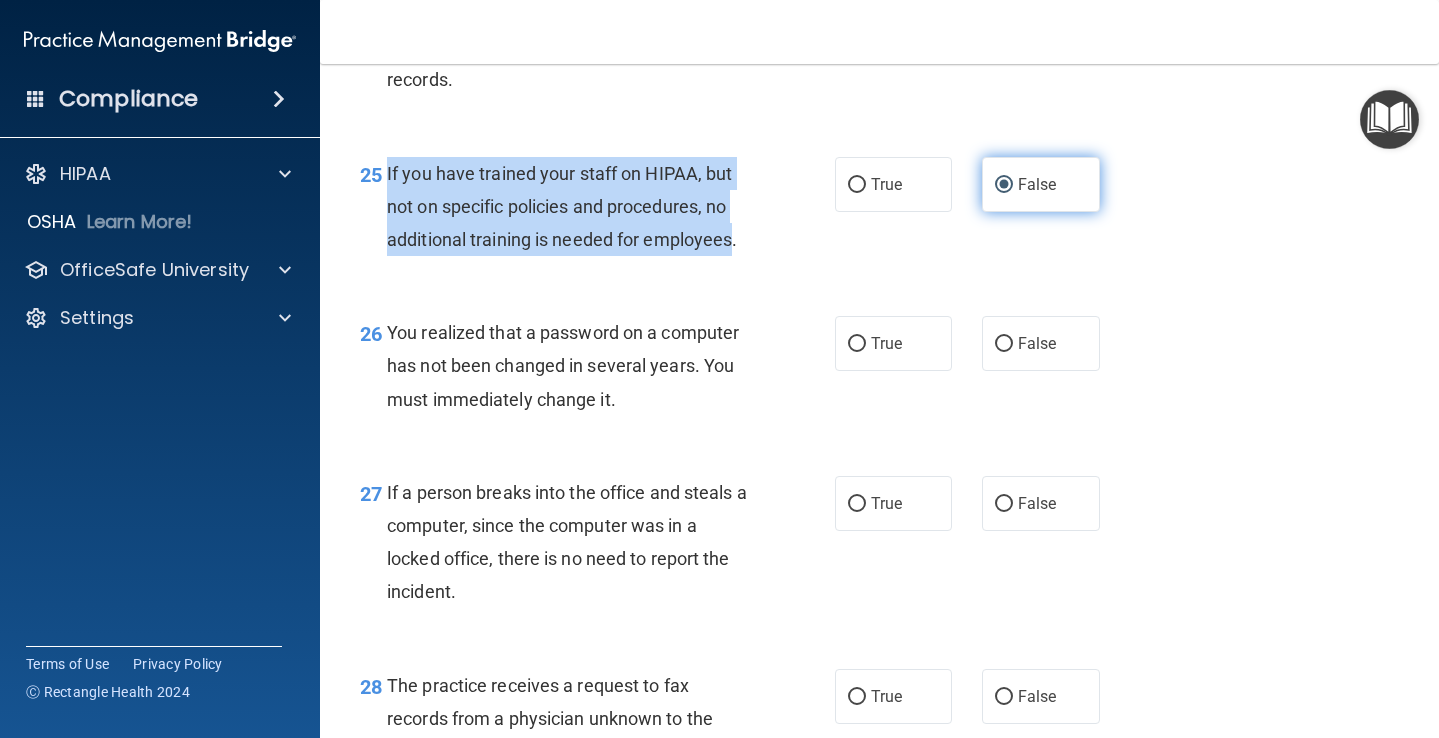 scroll, scrollTop: 4512, scrollLeft: 0, axis: vertical 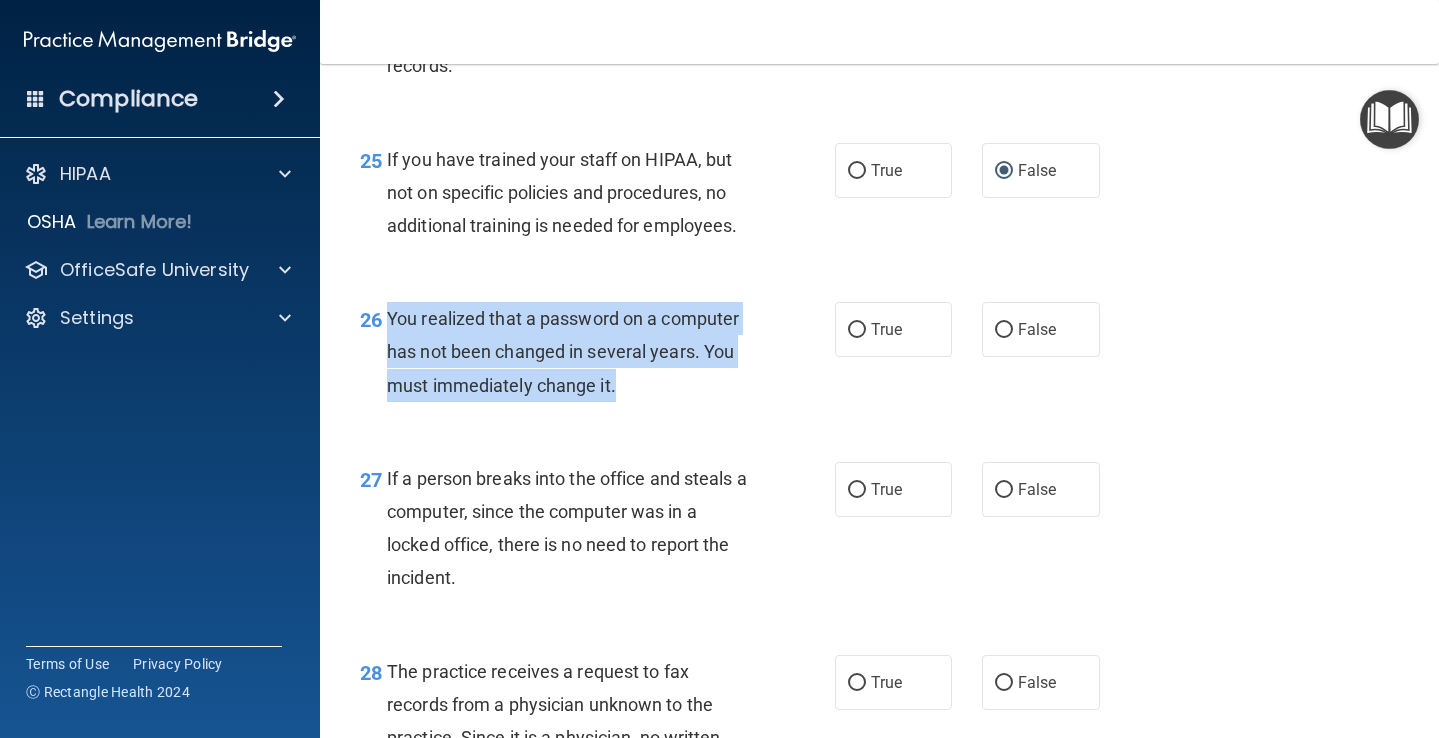 drag, startPoint x: 621, startPoint y: 396, endPoint x: 390, endPoint y: 340, distance: 237.69098 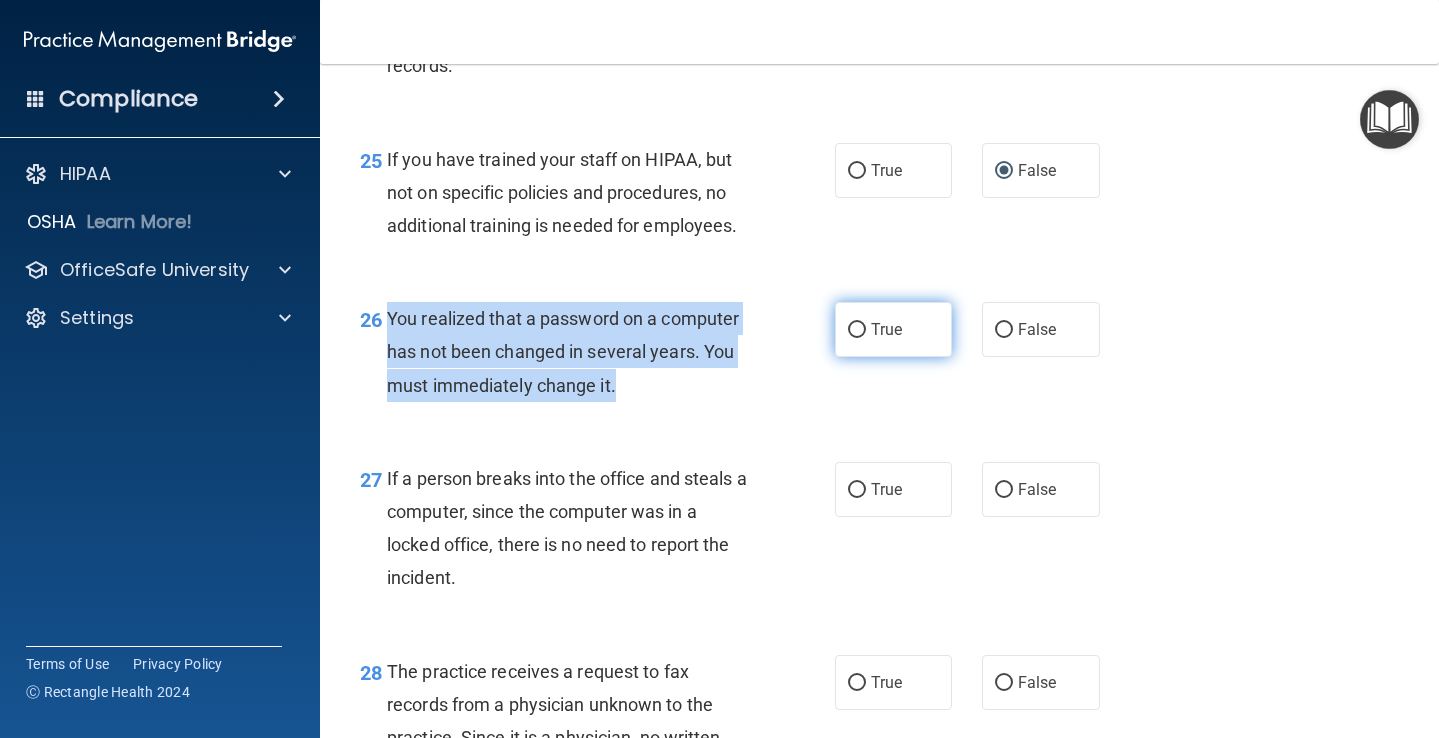 click on "True" at bounding box center (886, 329) 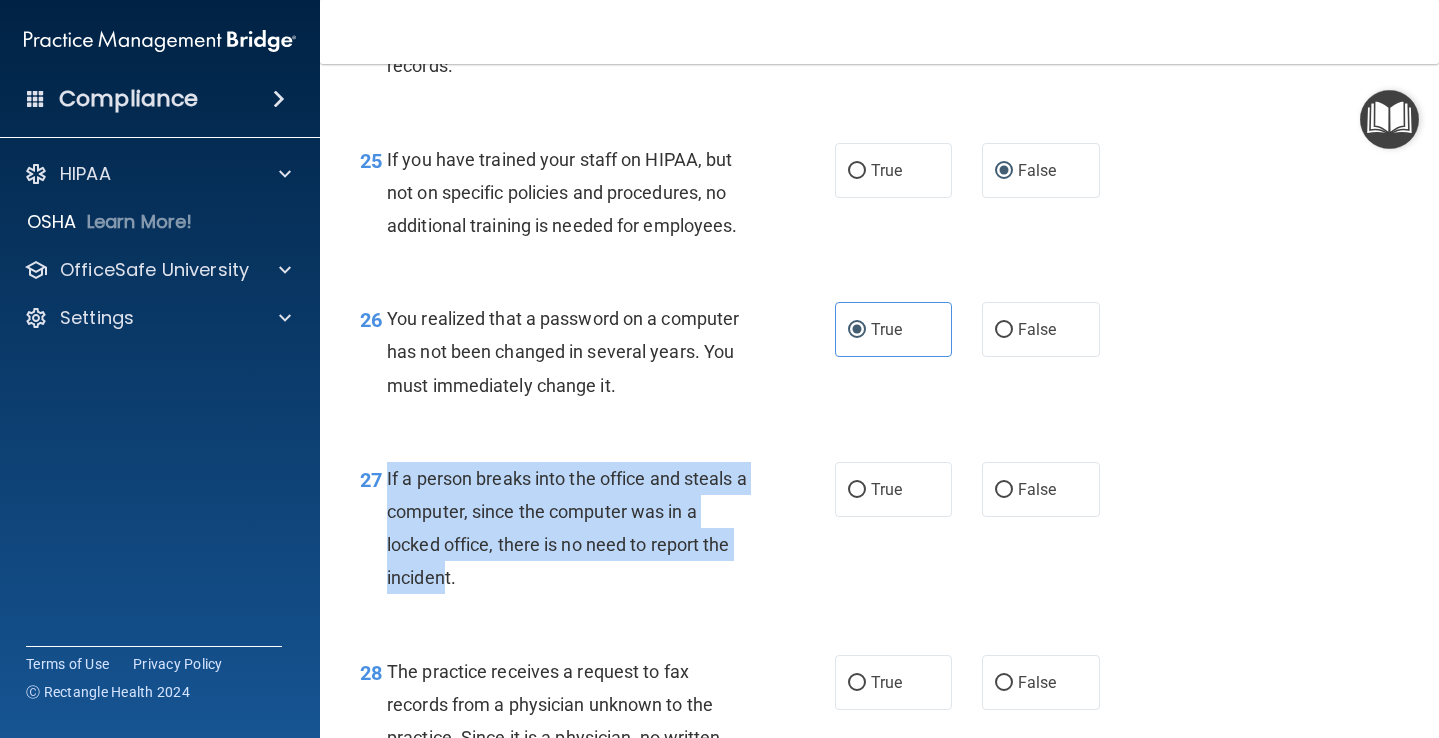 drag, startPoint x: 388, startPoint y: 488, endPoint x: 444, endPoint y: 577, distance: 105.15227 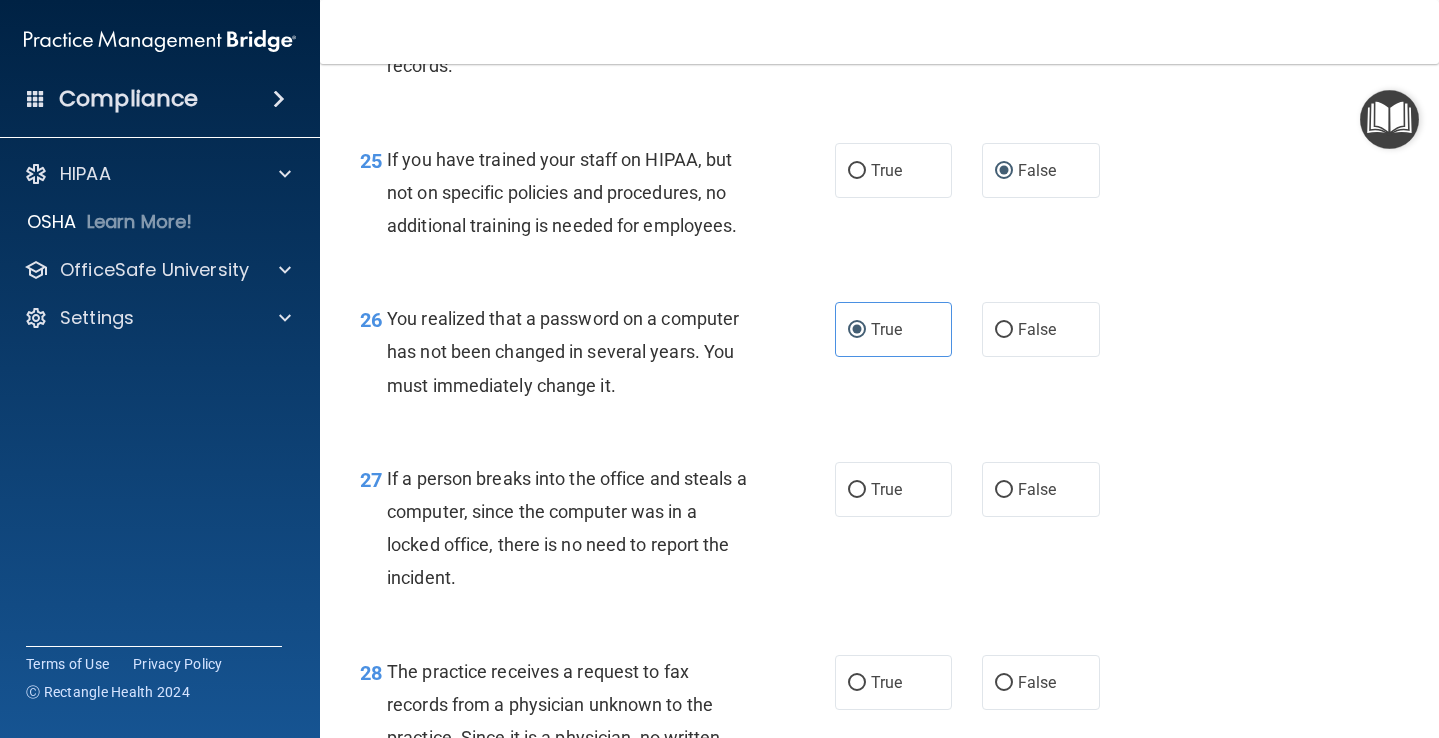 click on "If a person breaks into the office and steals a computer, since the computer was in a locked office, there is no need to report the incident." at bounding box center (576, 528) 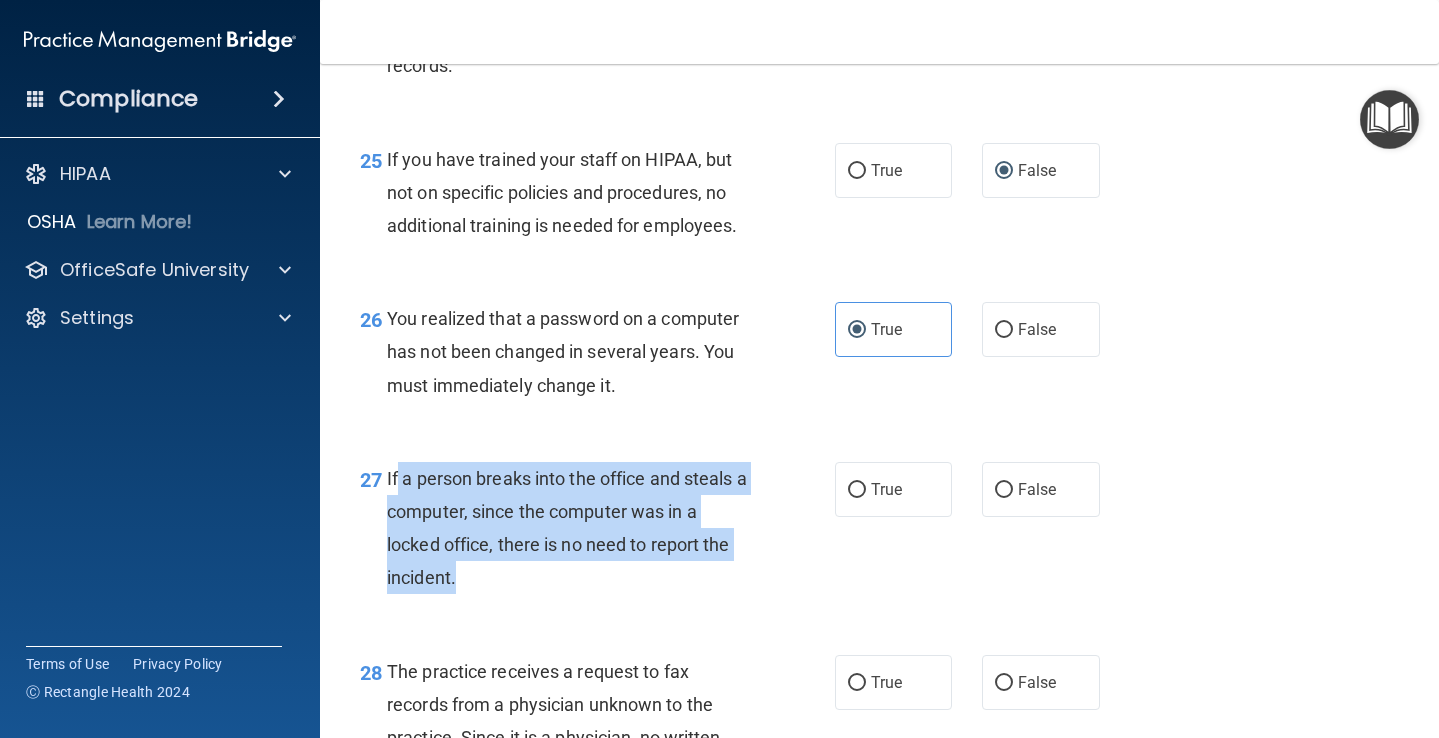 drag, startPoint x: 456, startPoint y: 589, endPoint x: 396, endPoint y: 486, distance: 119.20151 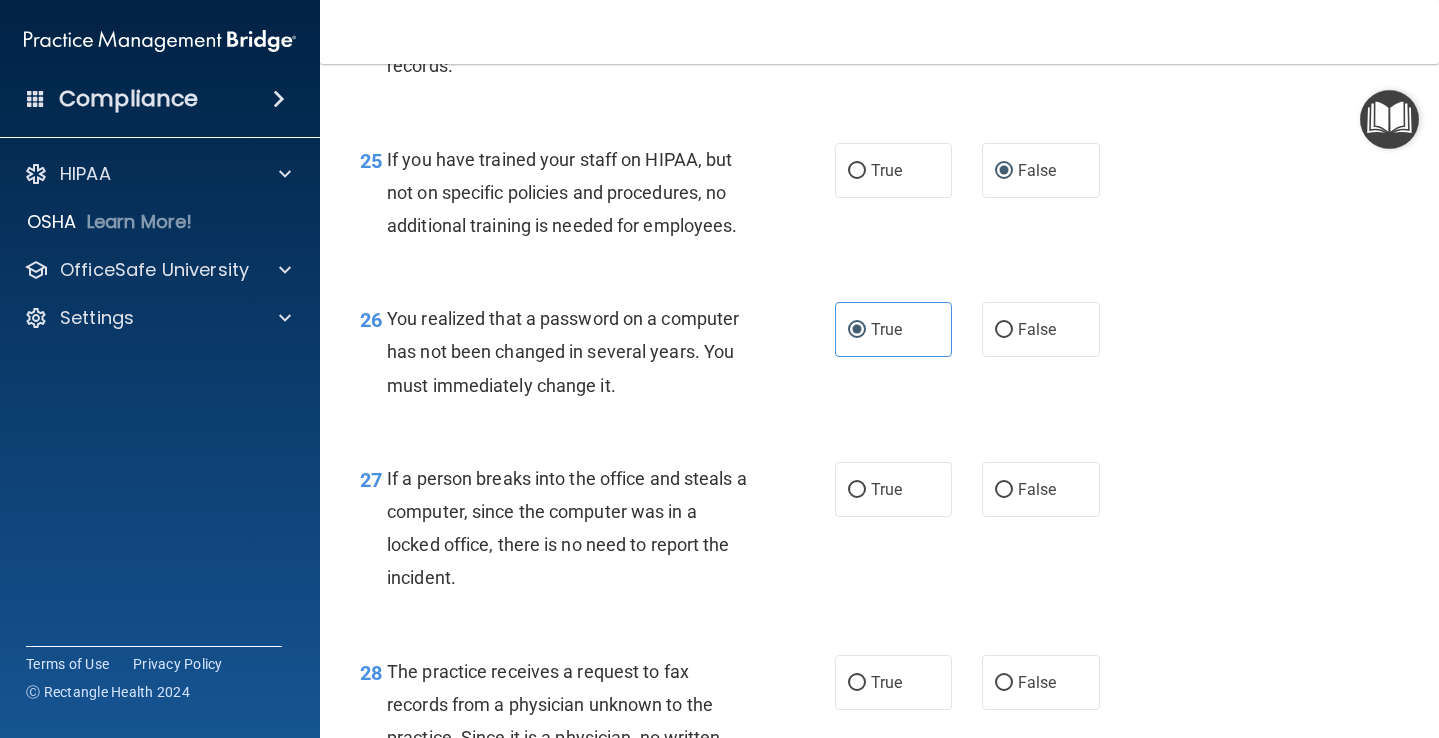 click on "If a person breaks into the office and steals a computer, since the computer was in a locked office, there is no need to report the incident." at bounding box center [567, 528] 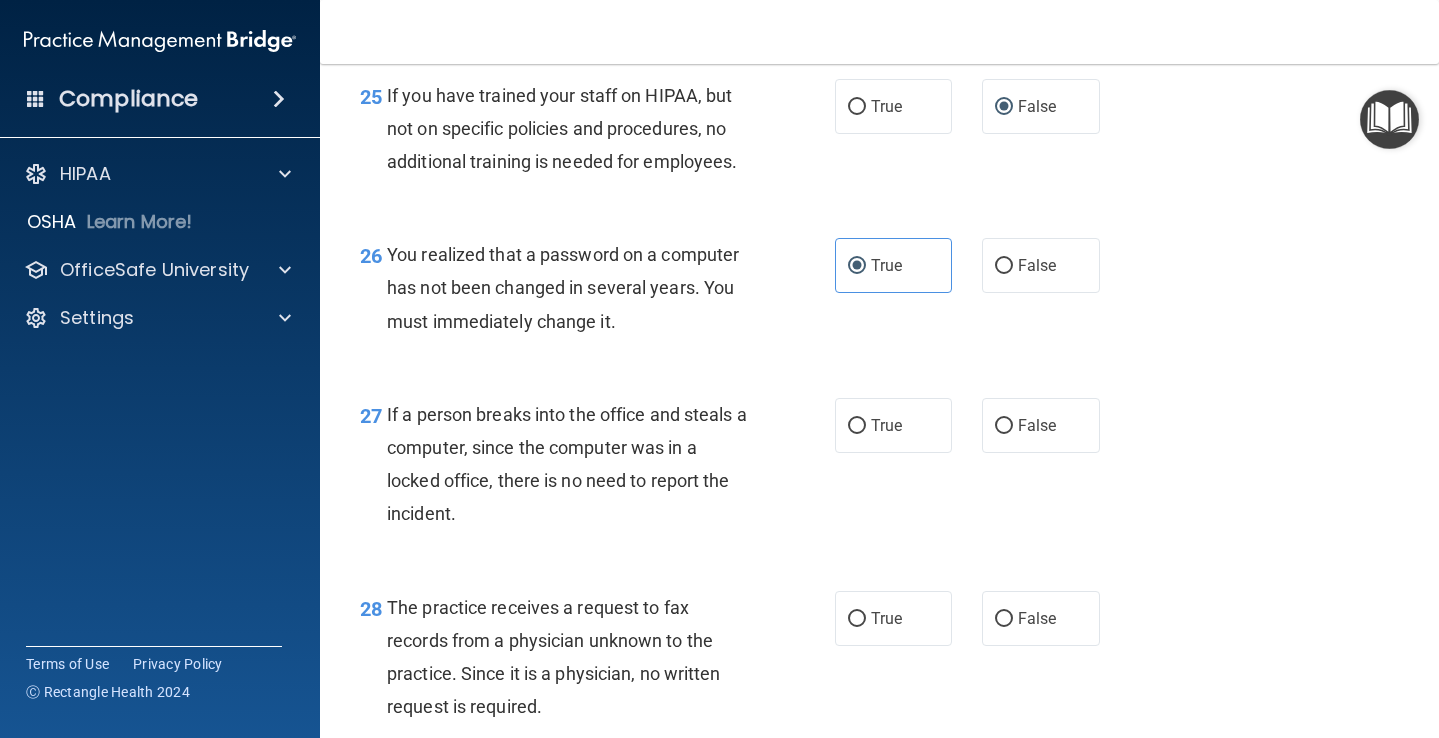 scroll, scrollTop: 4599, scrollLeft: 0, axis: vertical 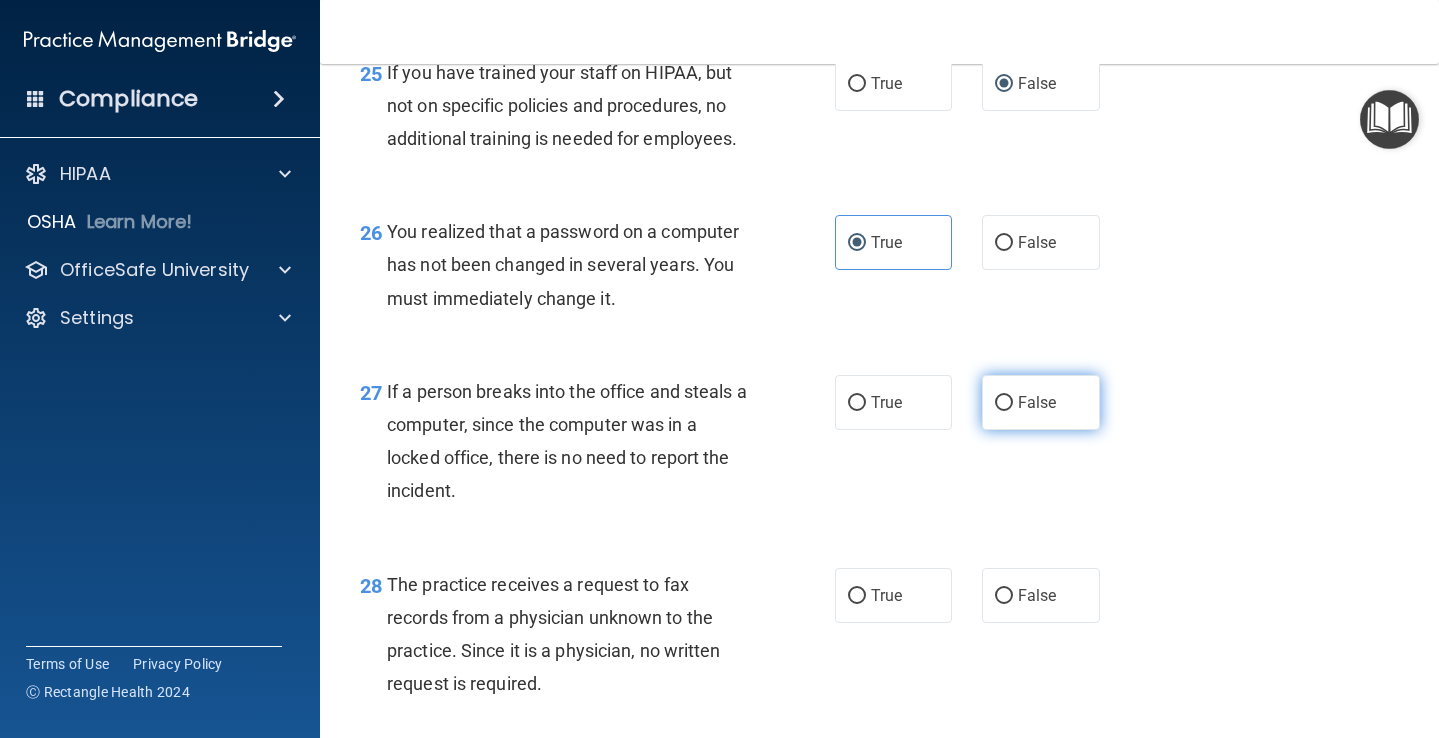click on "False" at bounding box center [1004, 403] 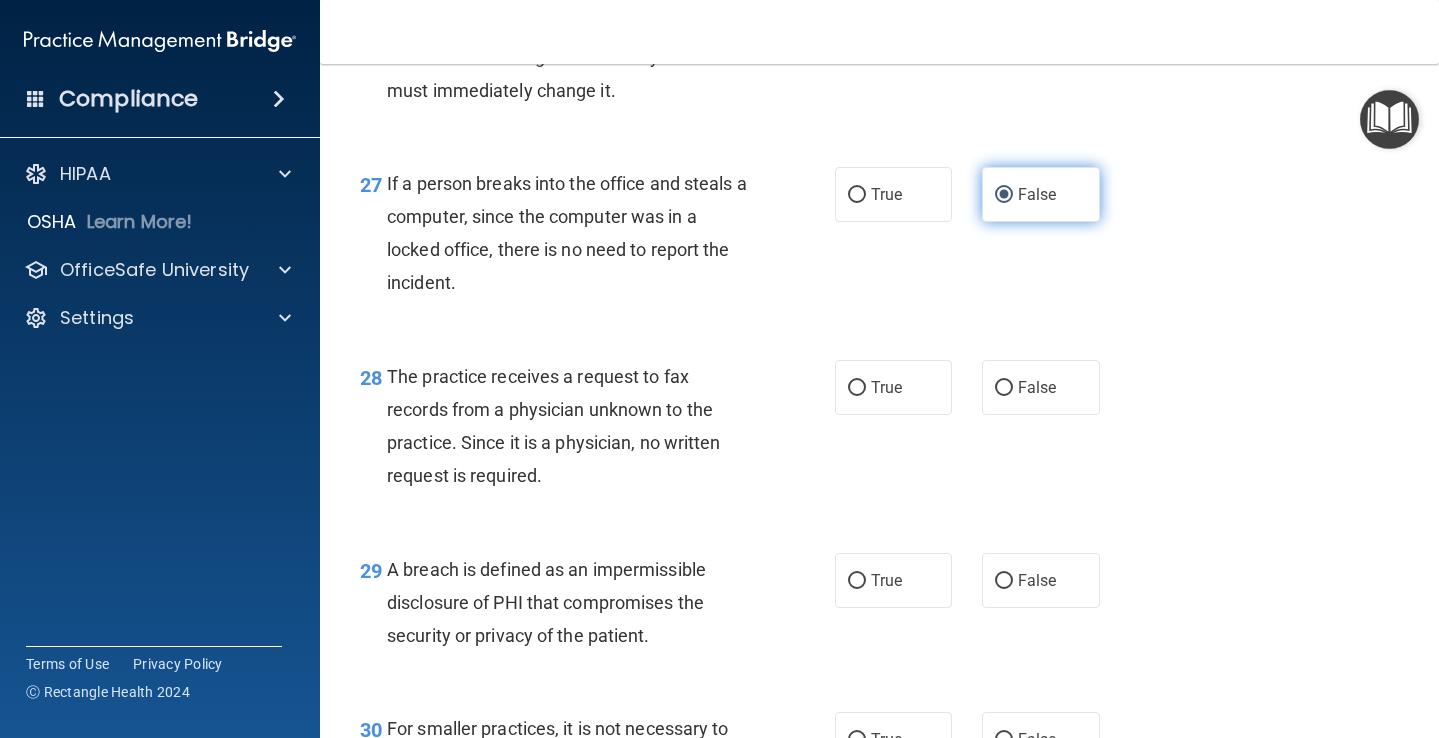 scroll, scrollTop: 4817, scrollLeft: 0, axis: vertical 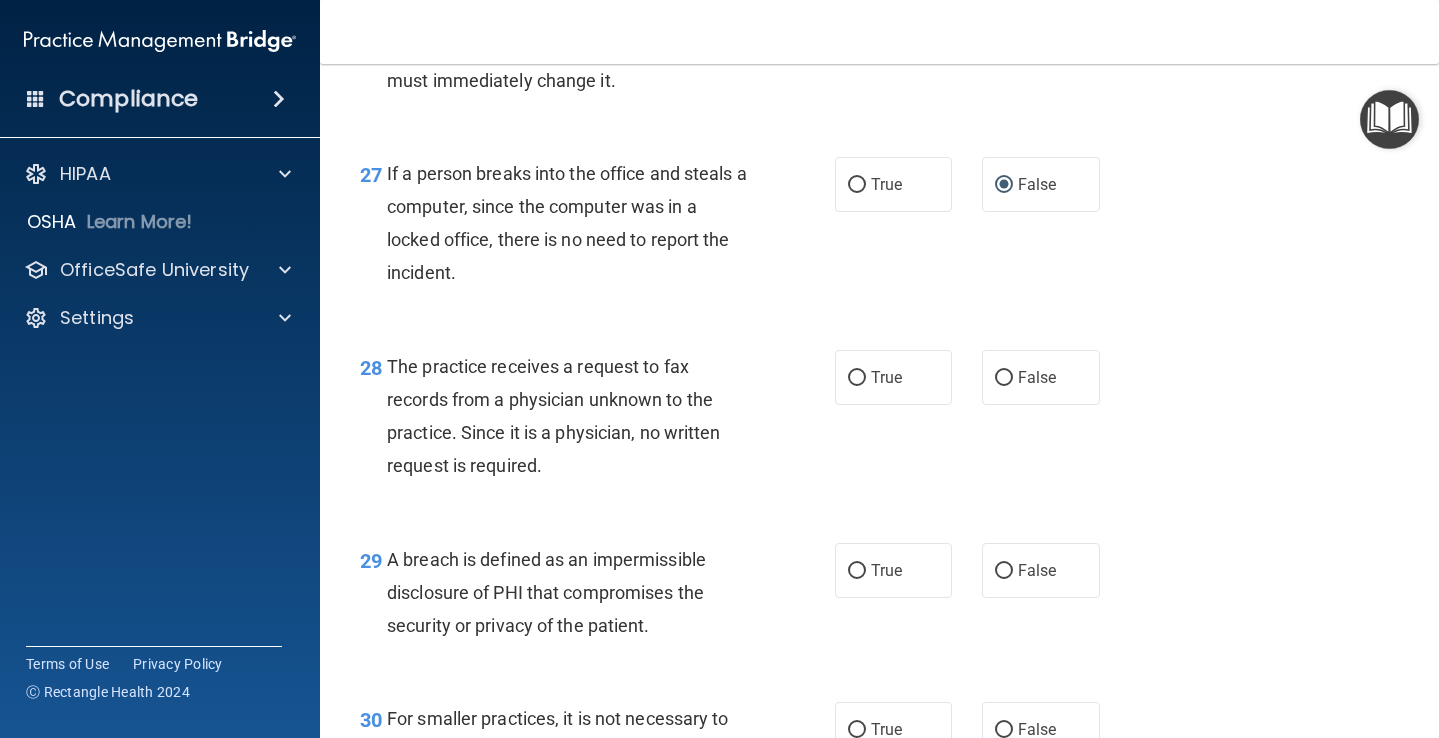 click on "The practice receives a request to fax records from a physician unknown to the practice.  Since it is a physician, no written request is required." at bounding box center [576, 416] 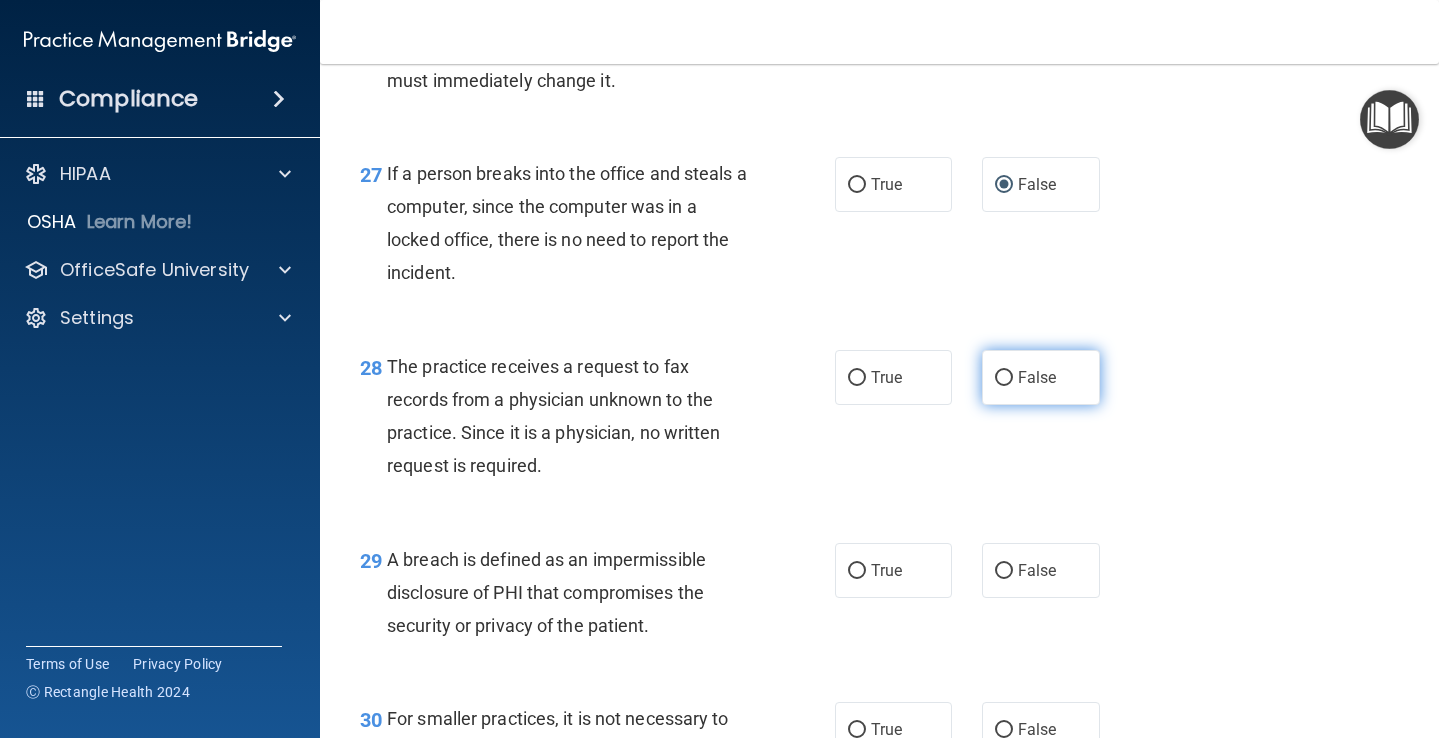click on "False" at bounding box center (1041, 377) 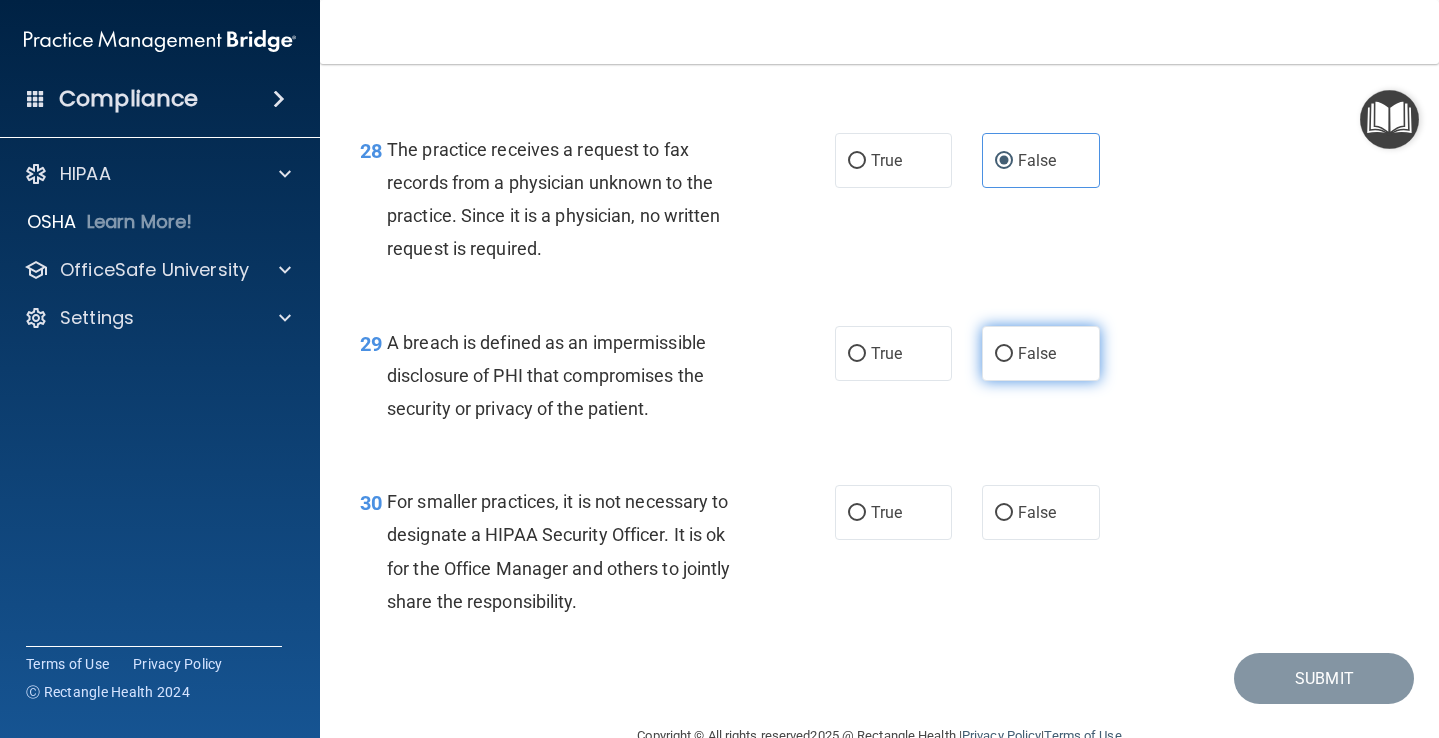 scroll, scrollTop: 5037, scrollLeft: 0, axis: vertical 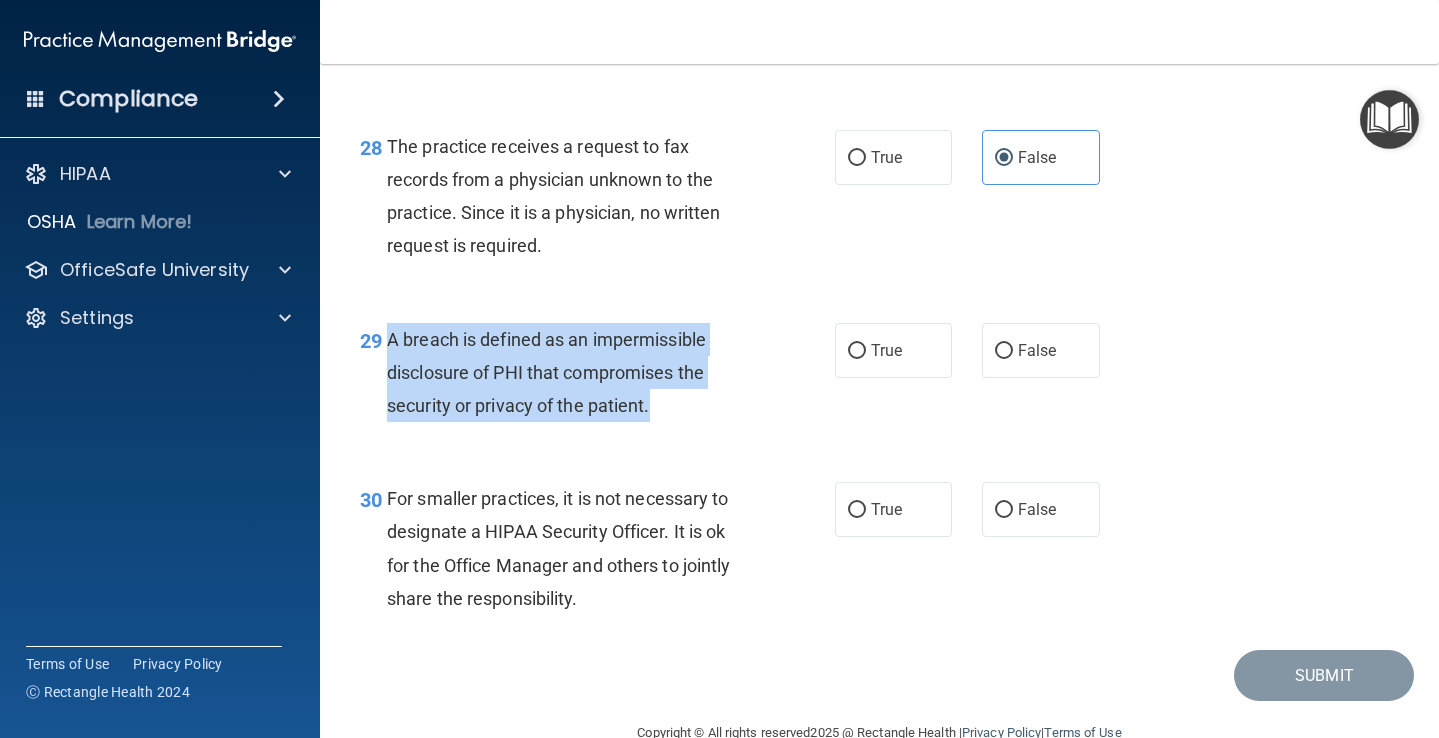 drag, startPoint x: 665, startPoint y: 418, endPoint x: 383, endPoint y: 350, distance: 290.08273 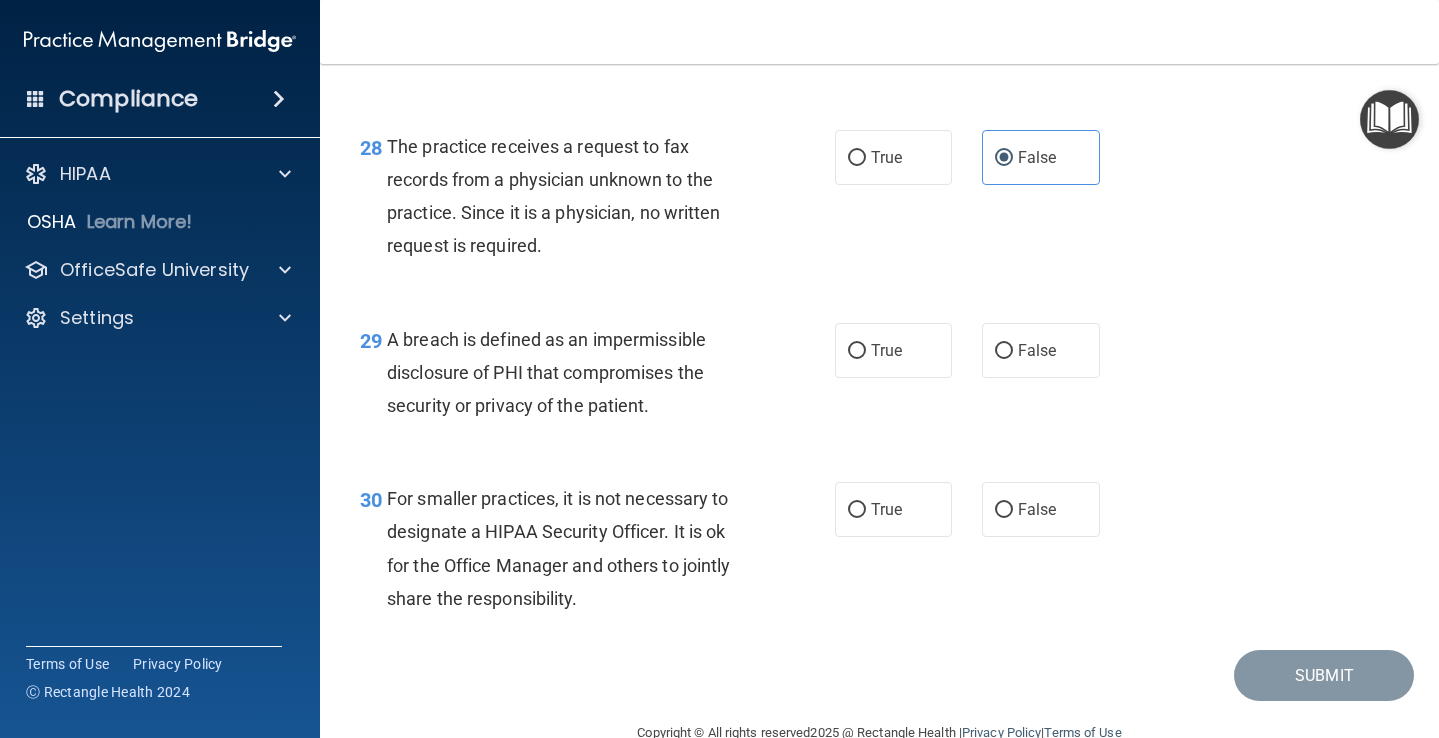 click on "[PERSON_NAME]   [EMAIL_ADDRESS][DOMAIN_NAME]                            Manage My Enterprise              [US_STATE] Retina Consultants LLC     Manage My Location" at bounding box center [1112, 0] 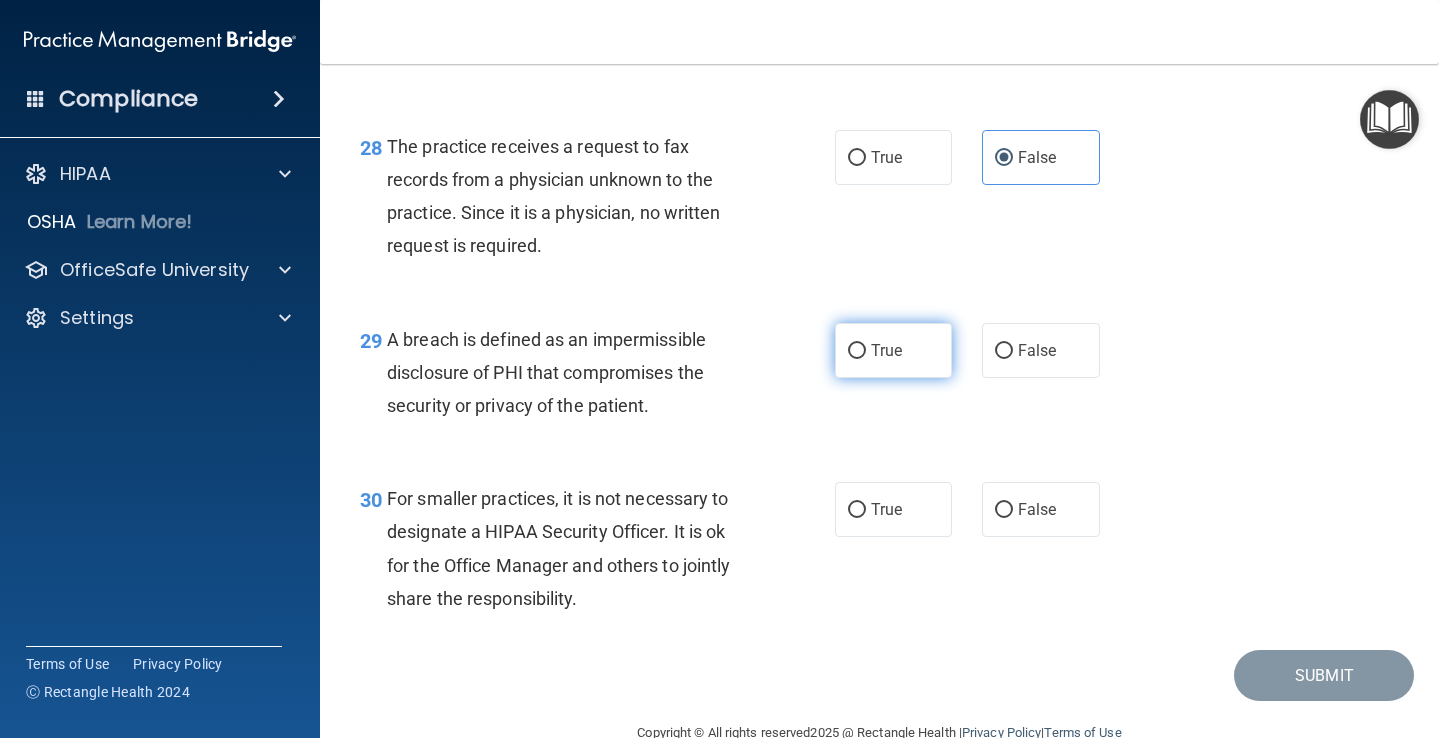 click on "True" at bounding box center [894, 350] 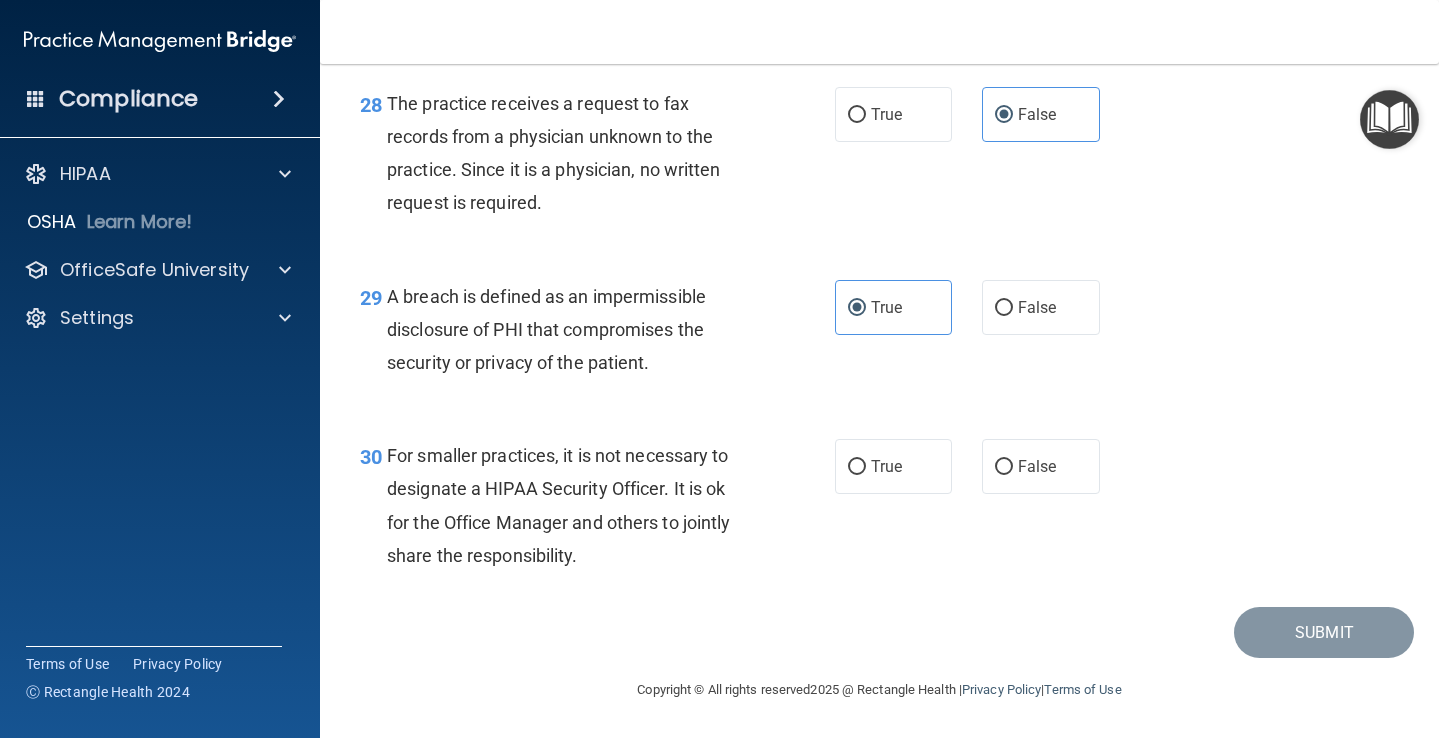 scroll, scrollTop: 5087, scrollLeft: 0, axis: vertical 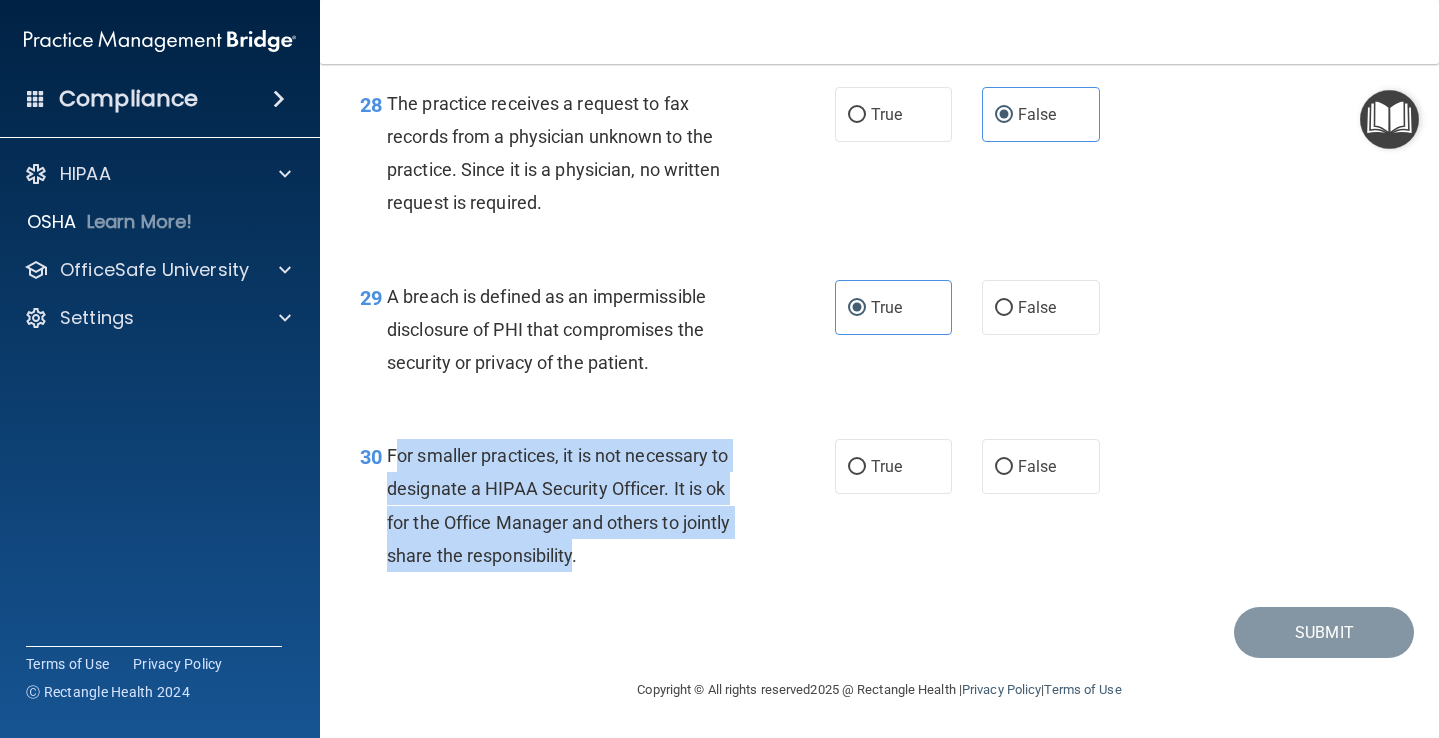 drag, startPoint x: 397, startPoint y: 454, endPoint x: 568, endPoint y: 551, distance: 196.59604 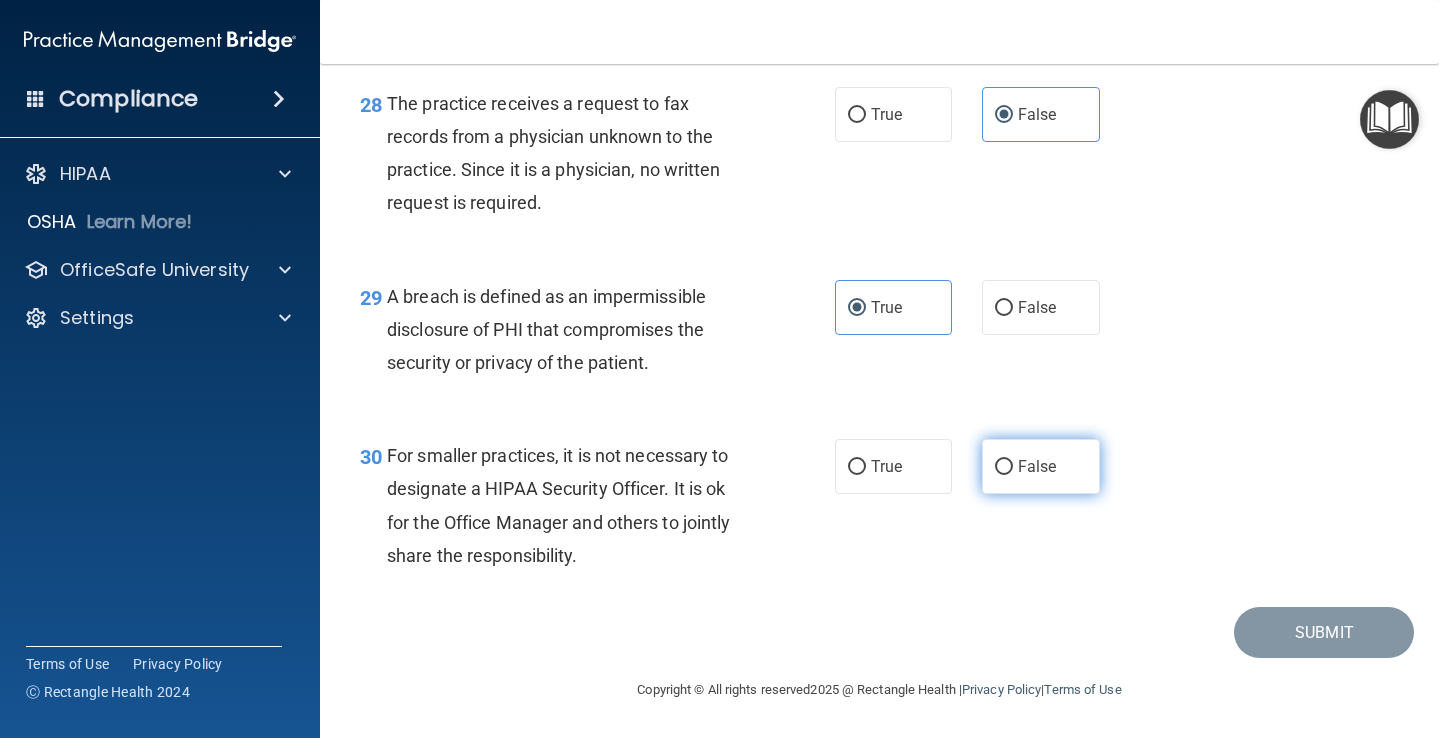 click on "False" at bounding box center [1041, 466] 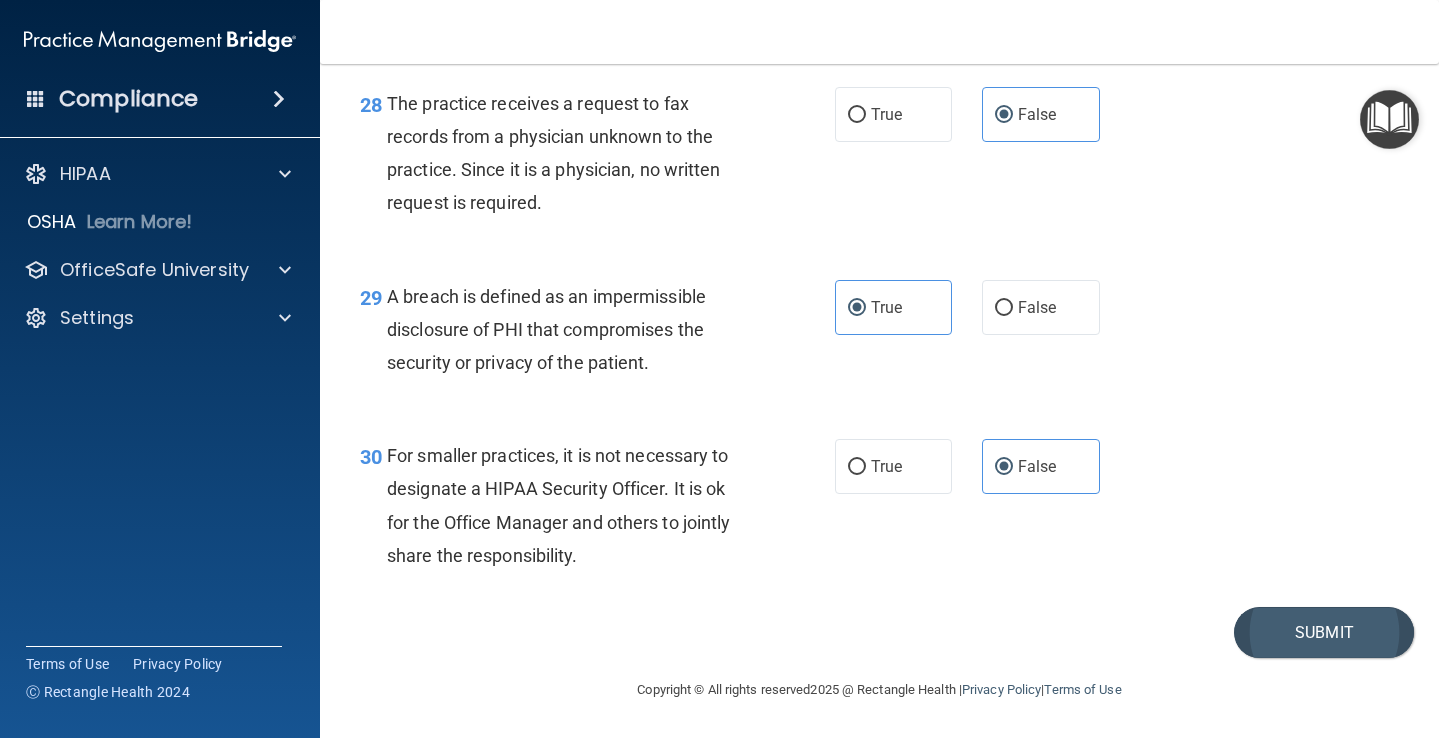 click on "Submit" at bounding box center [1324, 632] 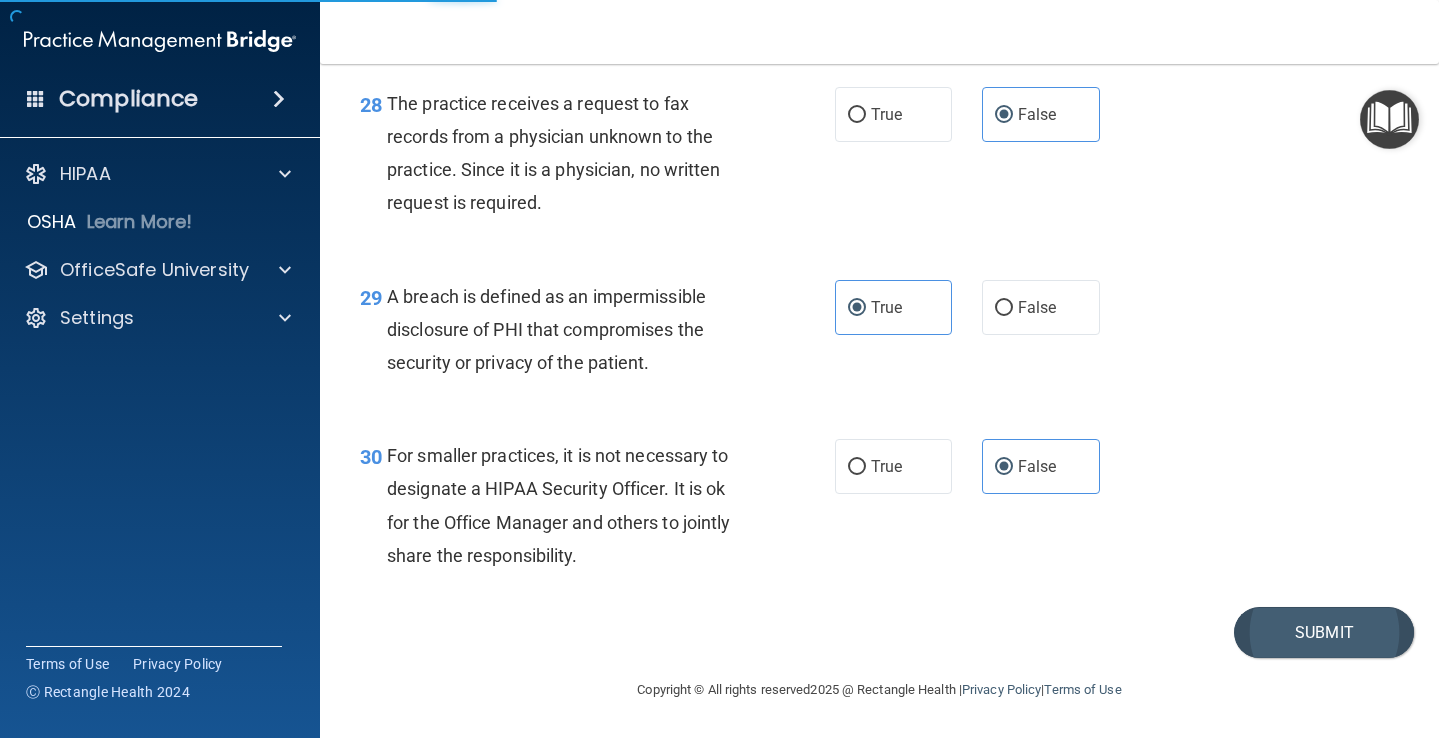 click on "Submit" at bounding box center [1324, 632] 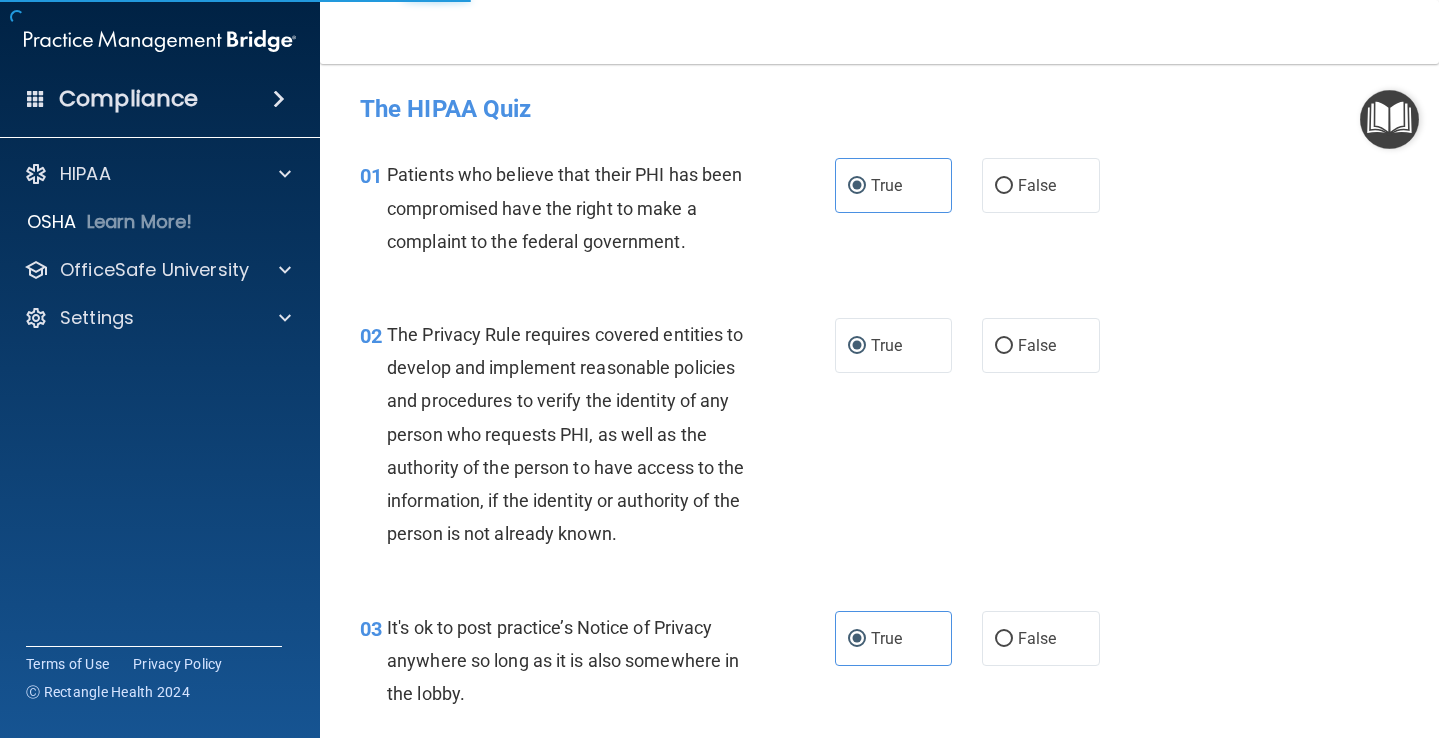 scroll, scrollTop: 0, scrollLeft: 0, axis: both 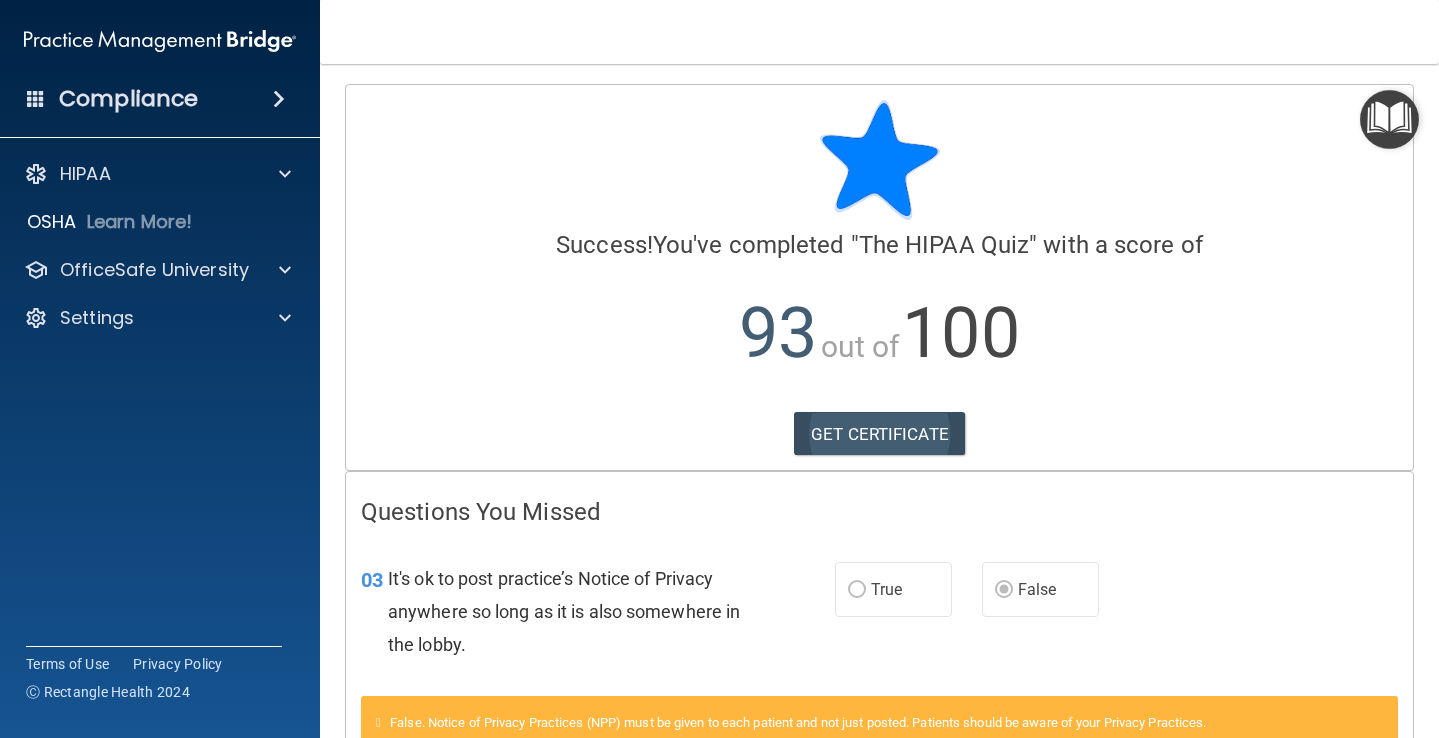click on "GET CERTIFICATE" at bounding box center [879, 434] 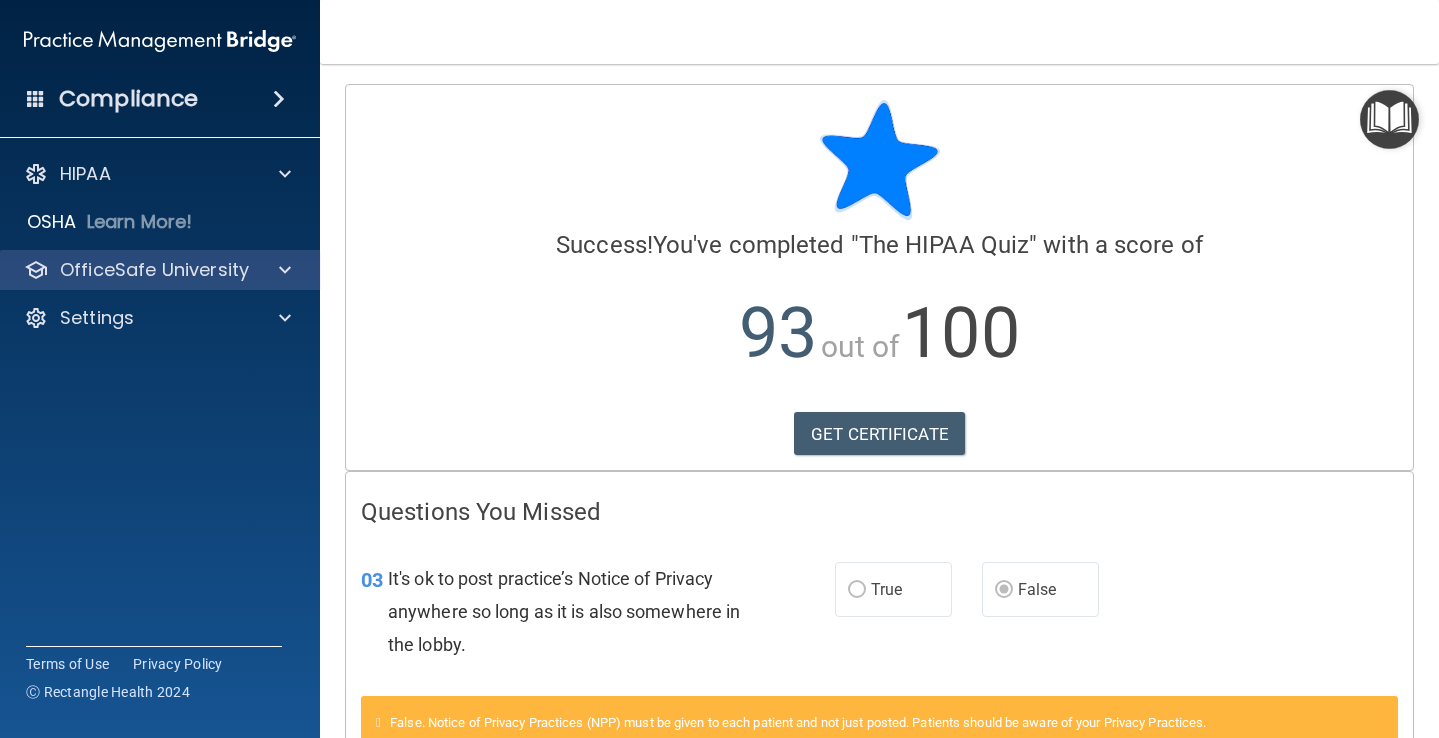 click on "OfficeSafe University" at bounding box center (154, 270) 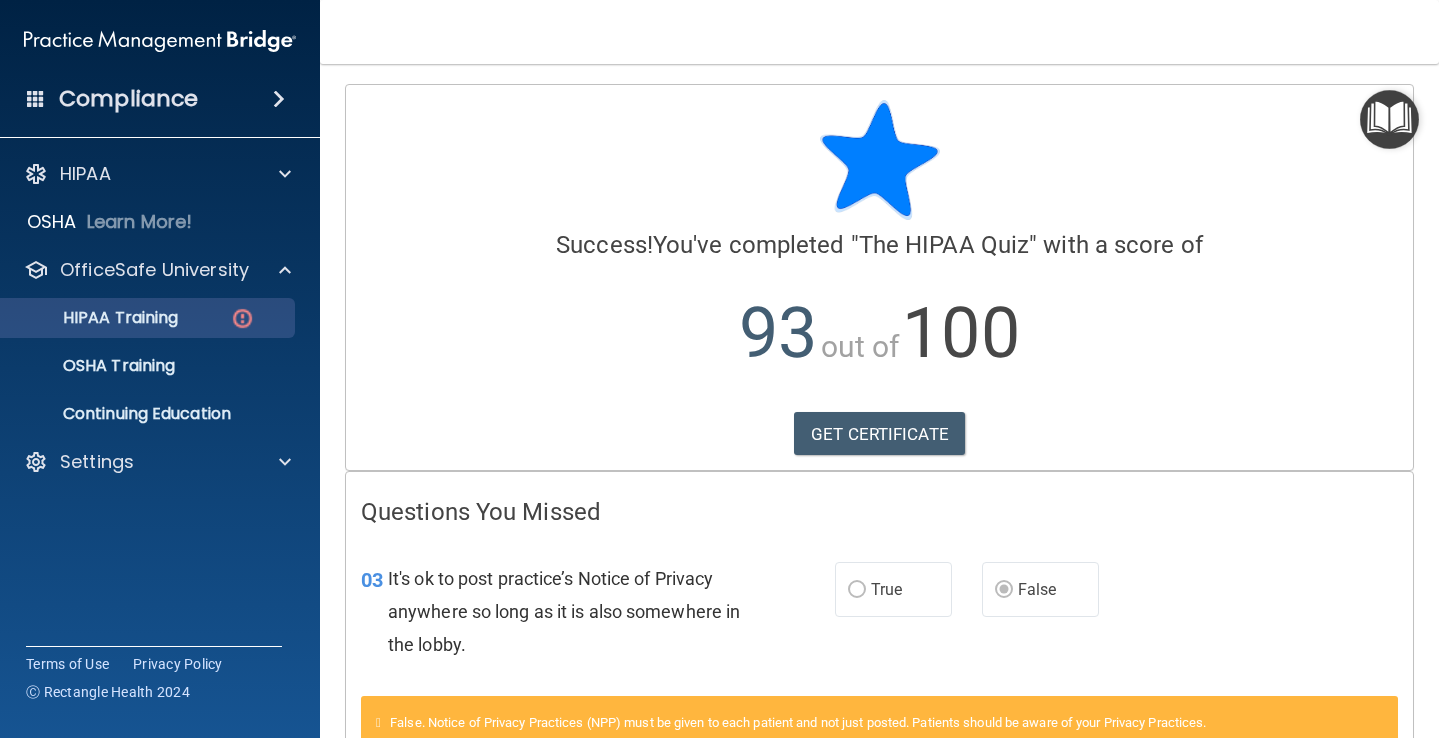click on "HIPAA Training" at bounding box center [95, 318] 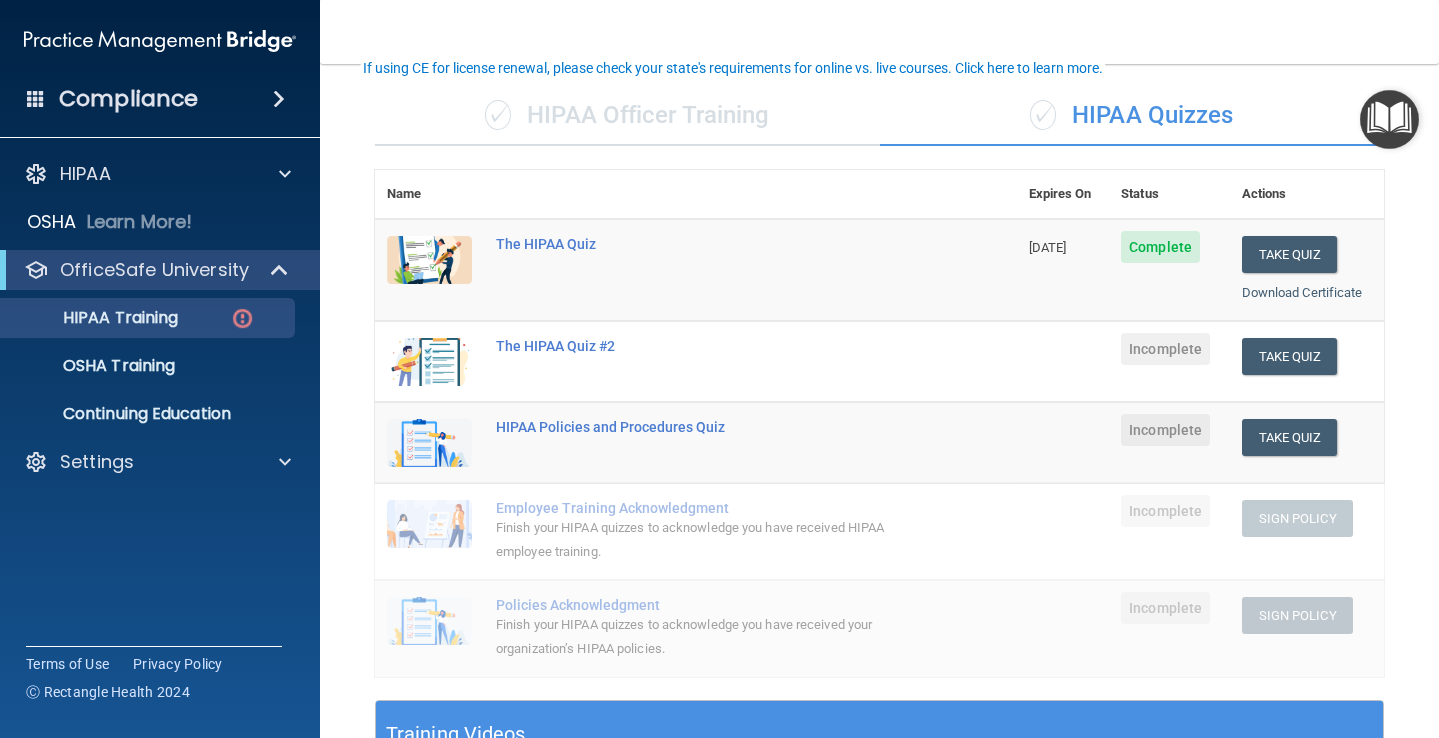scroll, scrollTop: 137, scrollLeft: 0, axis: vertical 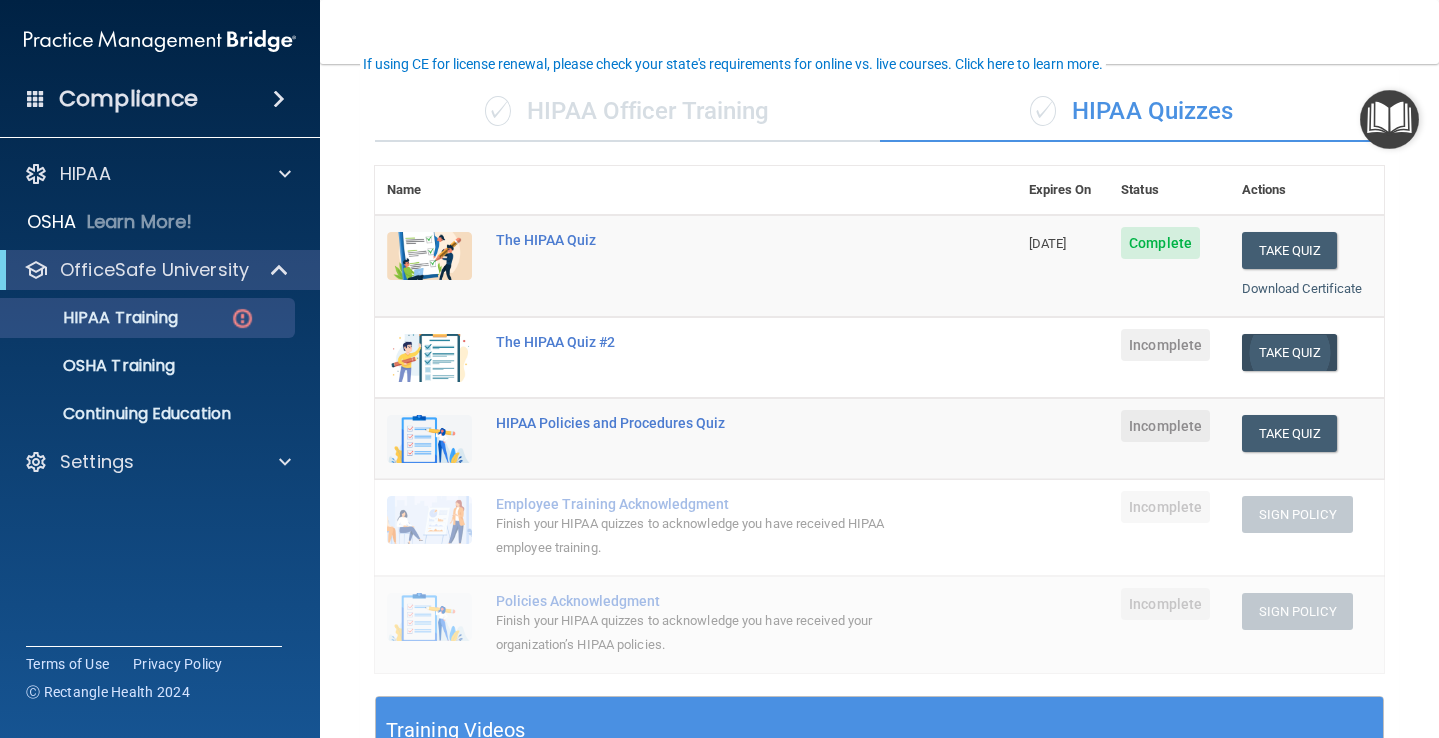 click on "Take Quiz" at bounding box center (1290, 352) 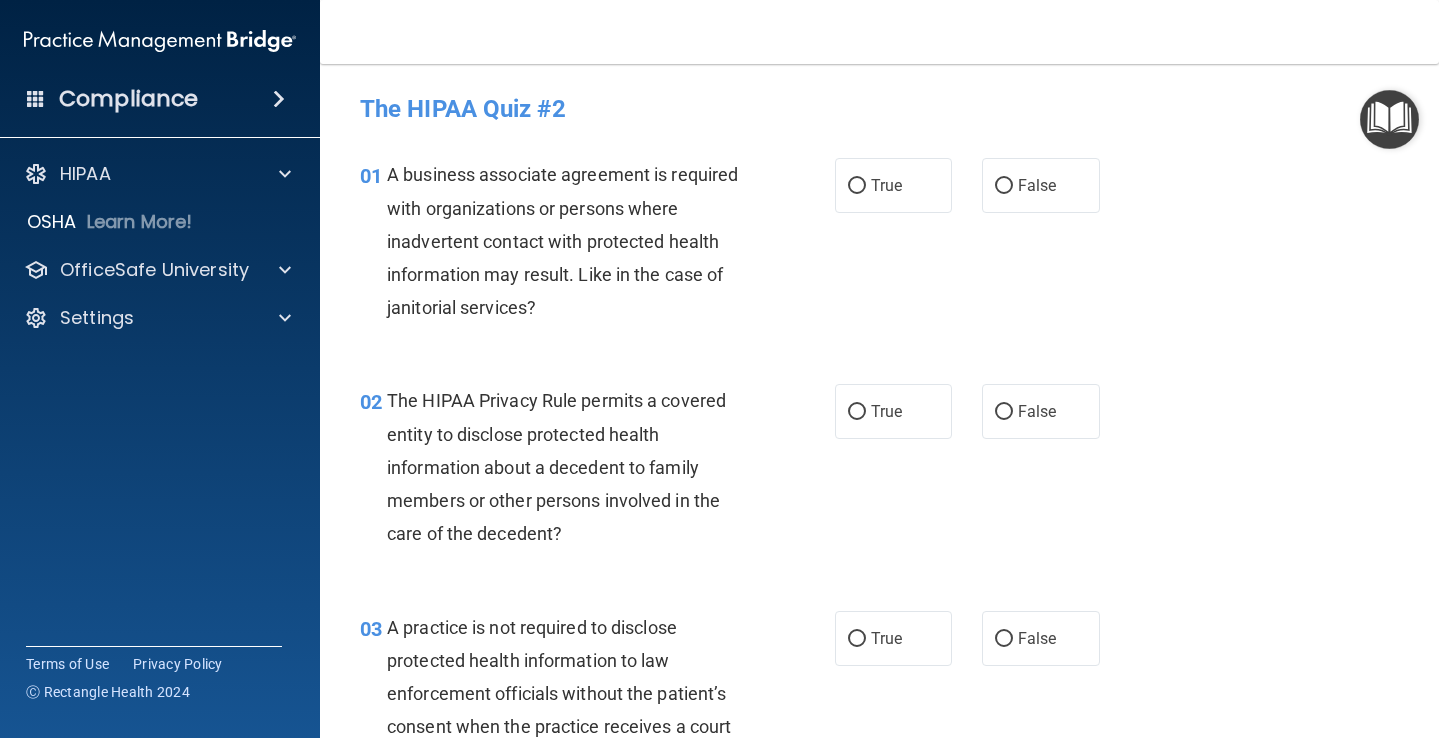 scroll, scrollTop: 0, scrollLeft: 0, axis: both 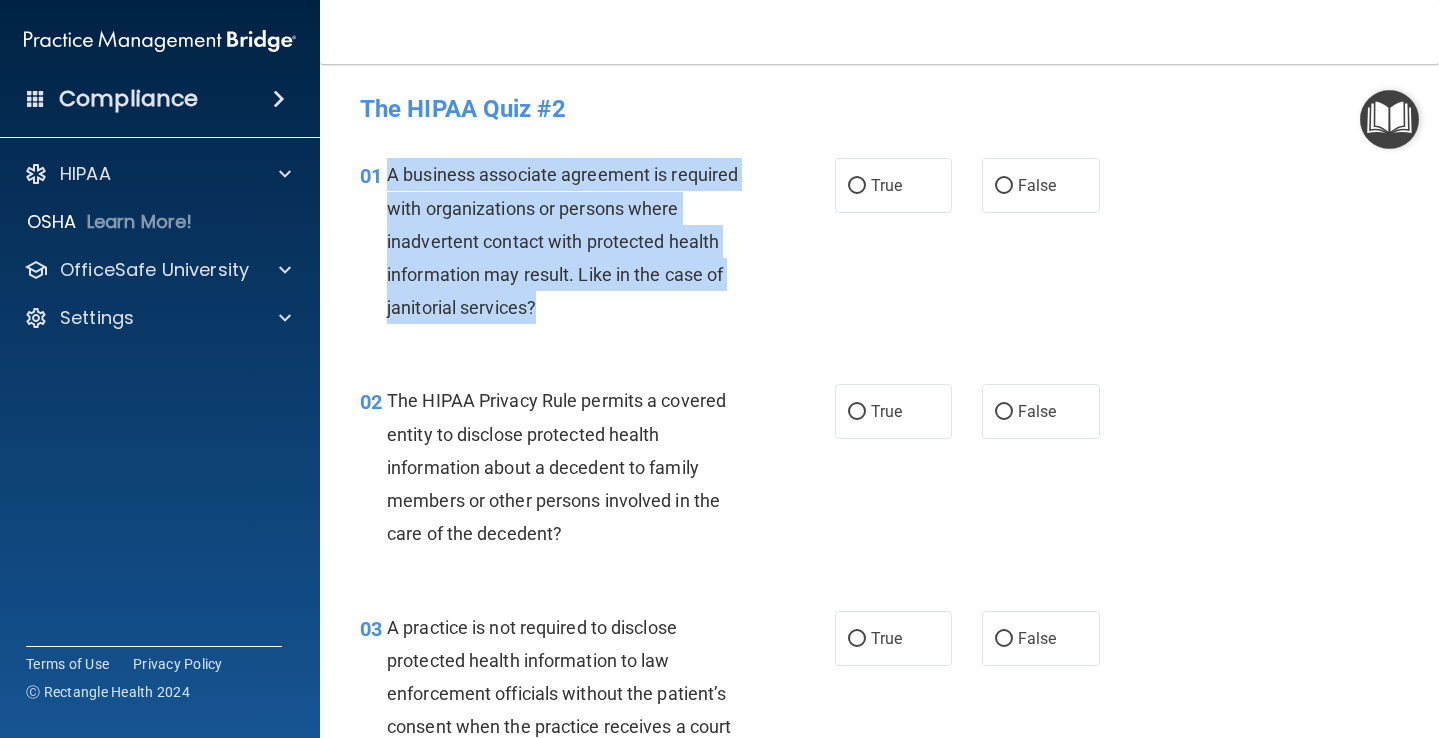 drag, startPoint x: 389, startPoint y: 176, endPoint x: 564, endPoint y: 307, distance: 218.6001 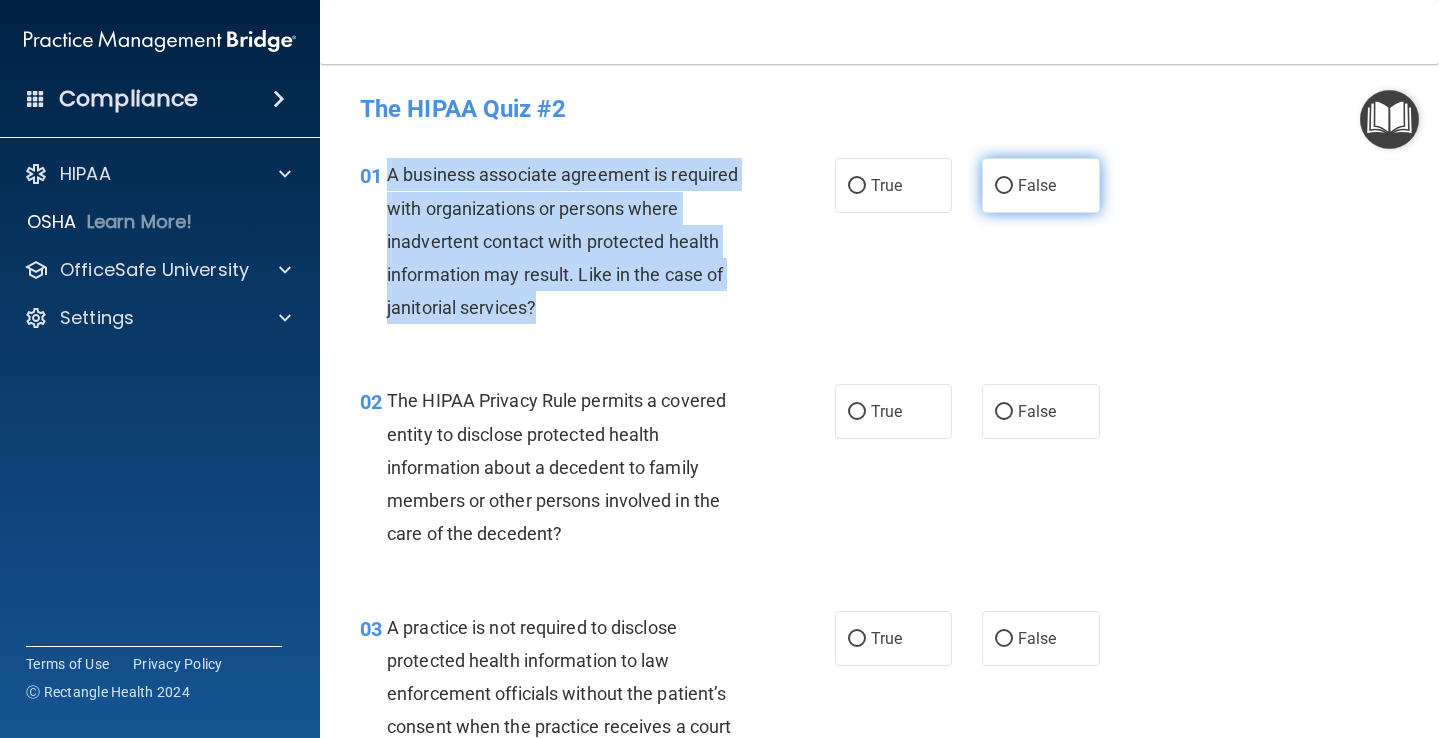 click on "False" at bounding box center (1004, 186) 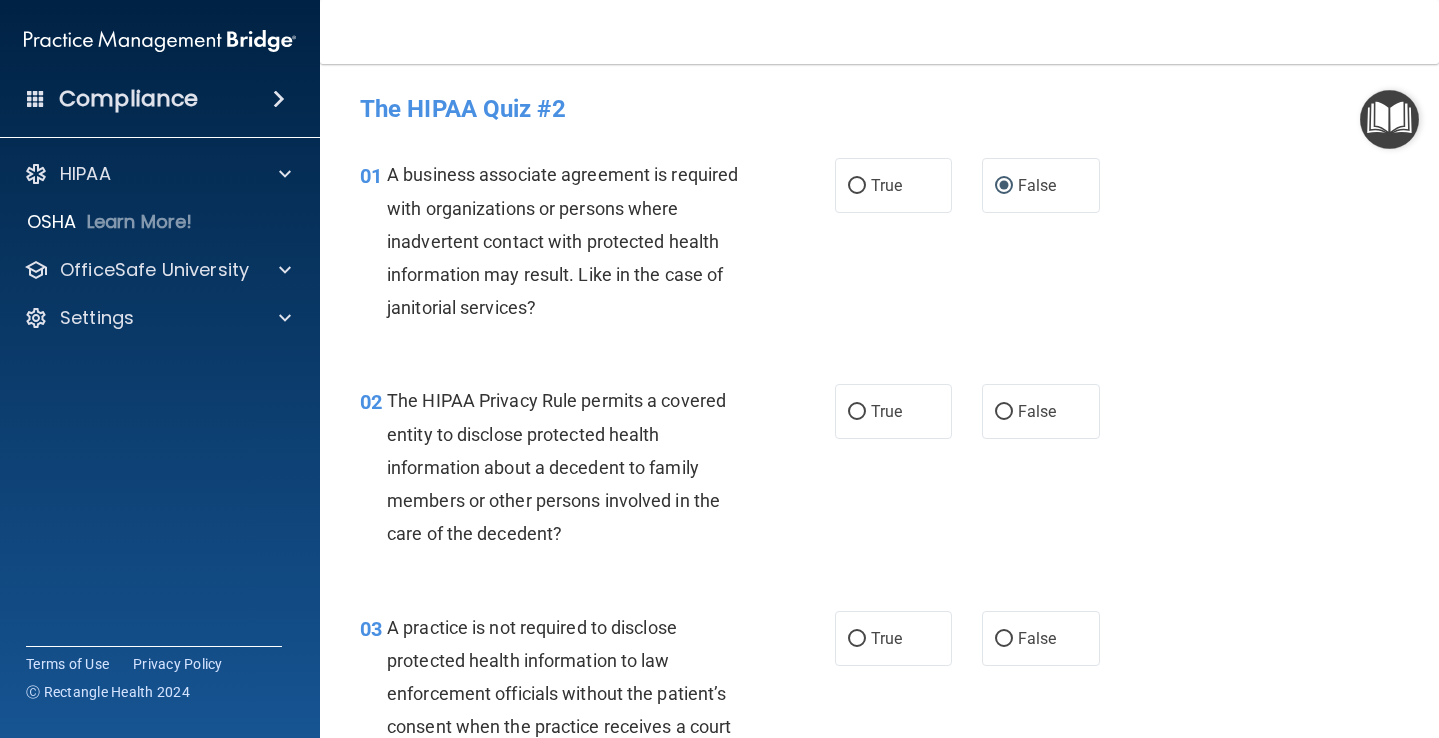 click on "02       The HIPAA Privacy Rule permits a covered entity to disclose protected health information about a decedent to family members or other persons involved in the care of the decedent?                 True           False" at bounding box center [879, 472] 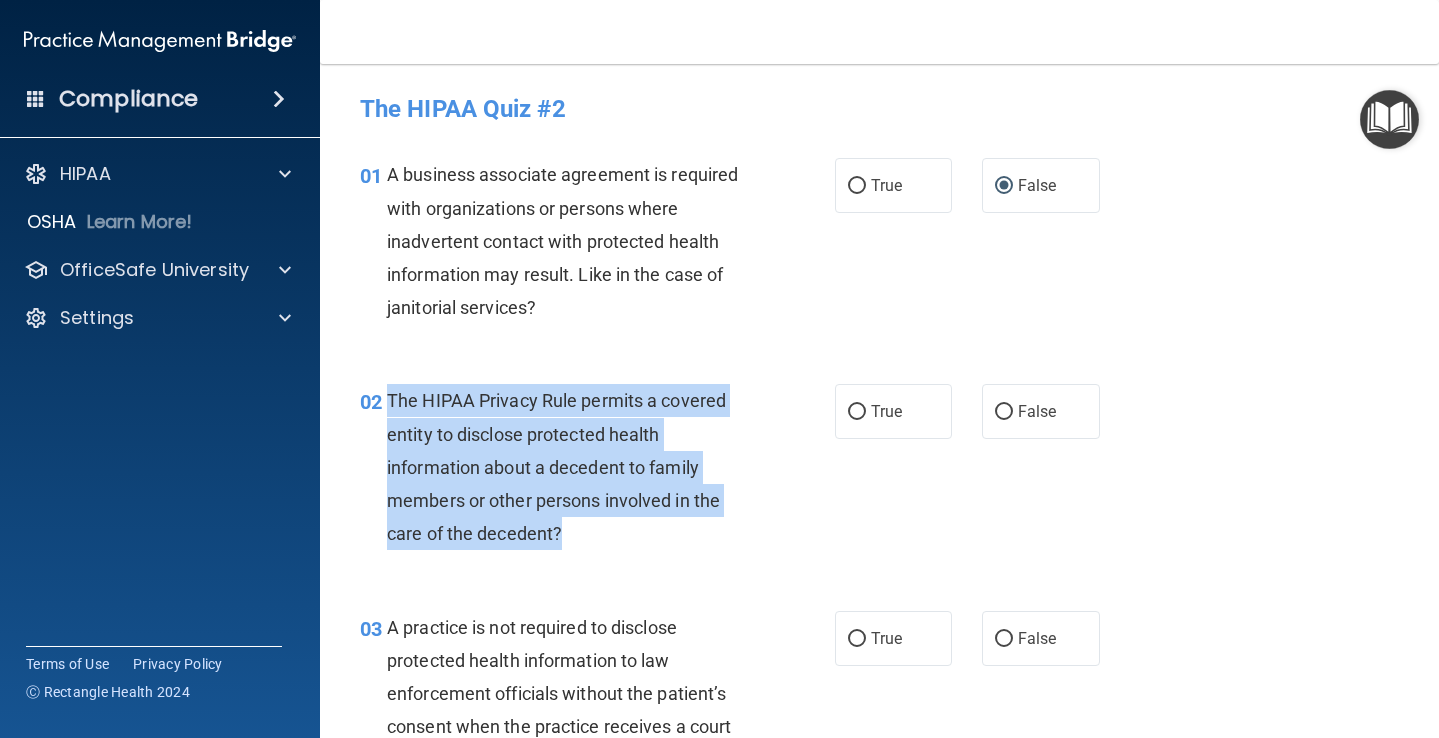 drag, startPoint x: 391, startPoint y: 398, endPoint x: 560, endPoint y: 536, distance: 218.1857 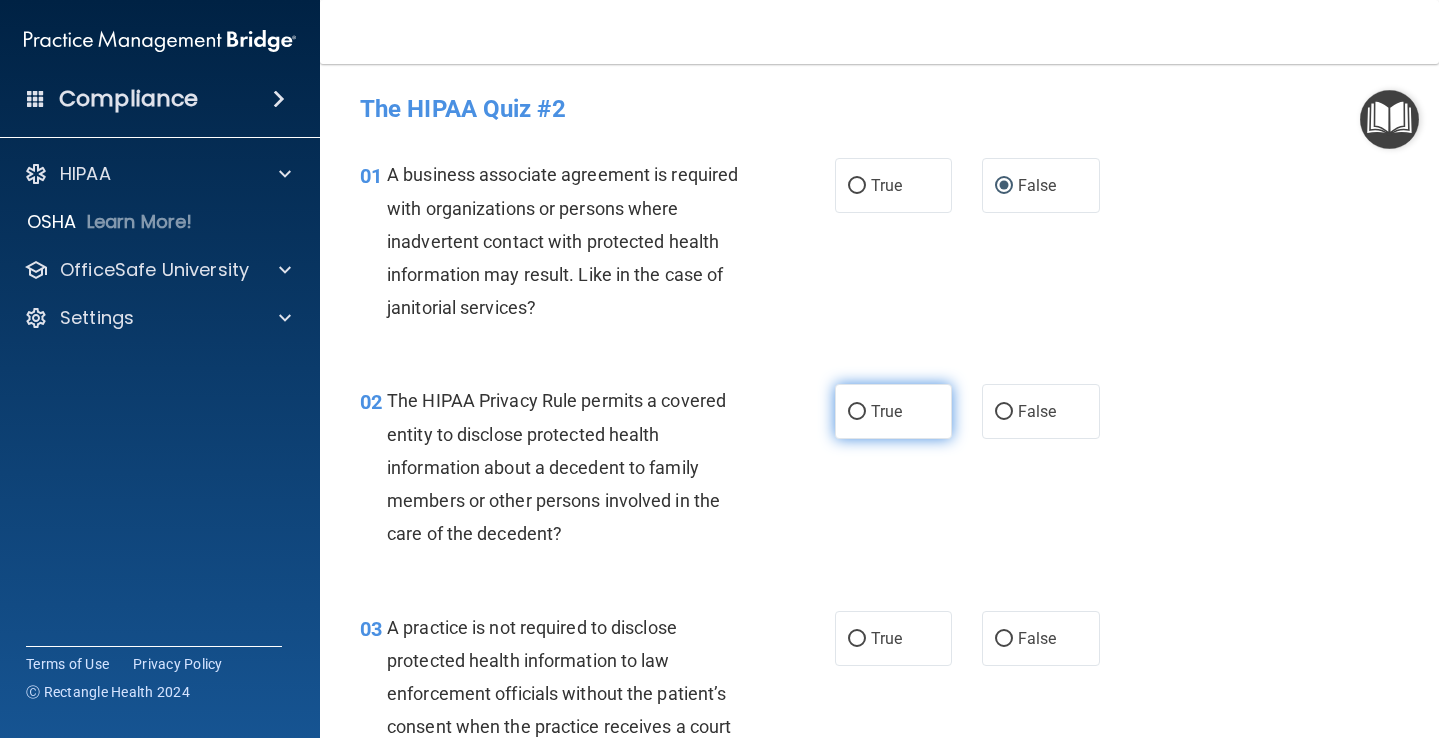 click on "True" at bounding box center (894, 411) 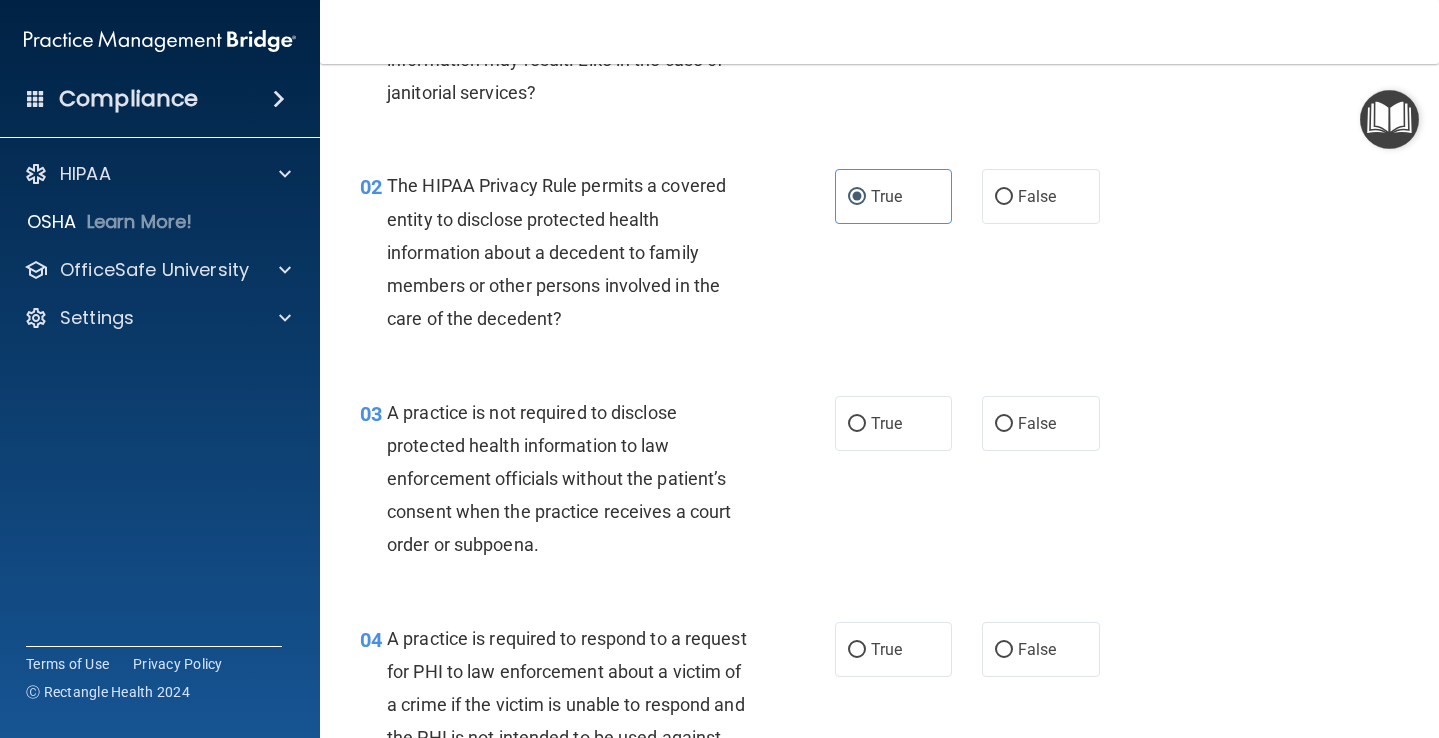 scroll, scrollTop: 221, scrollLeft: 0, axis: vertical 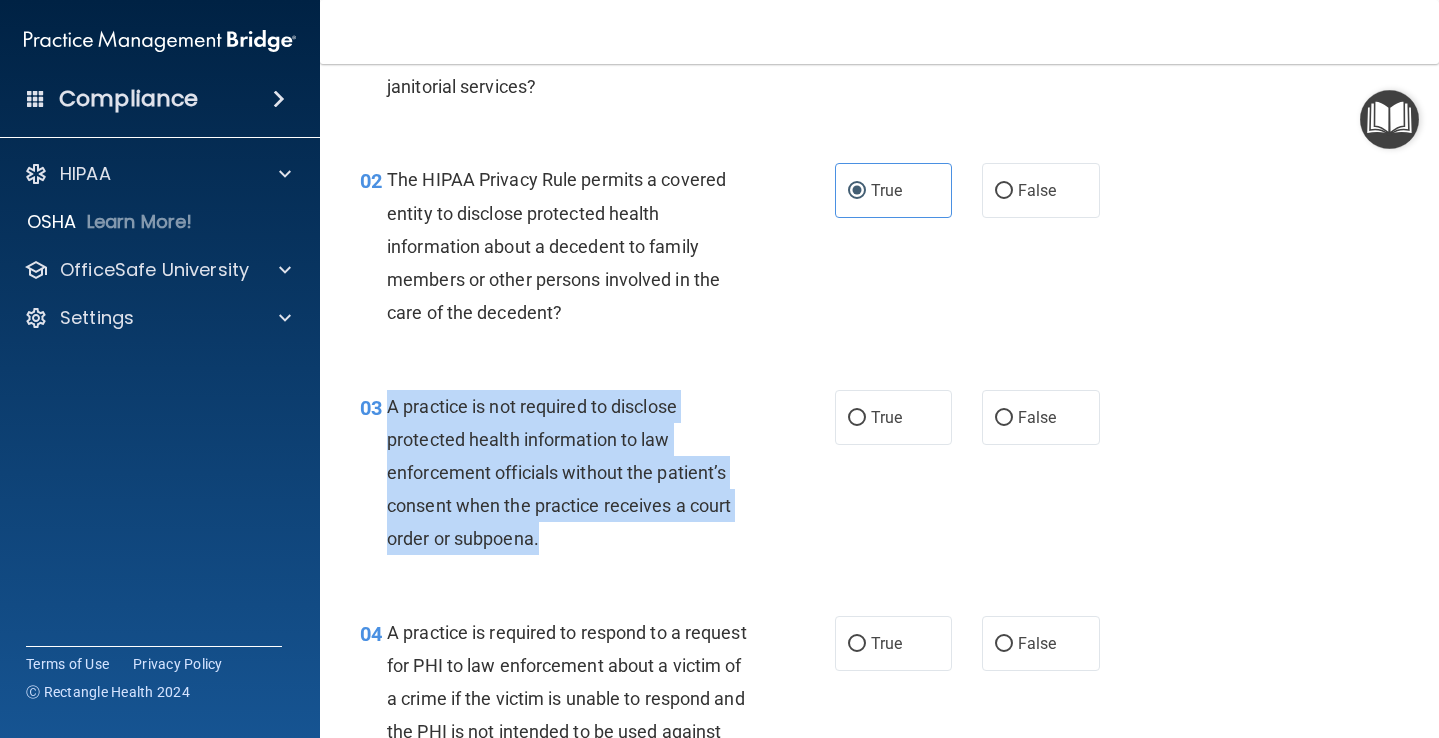 drag, startPoint x: 388, startPoint y: 402, endPoint x: 561, endPoint y: 538, distance: 220.05681 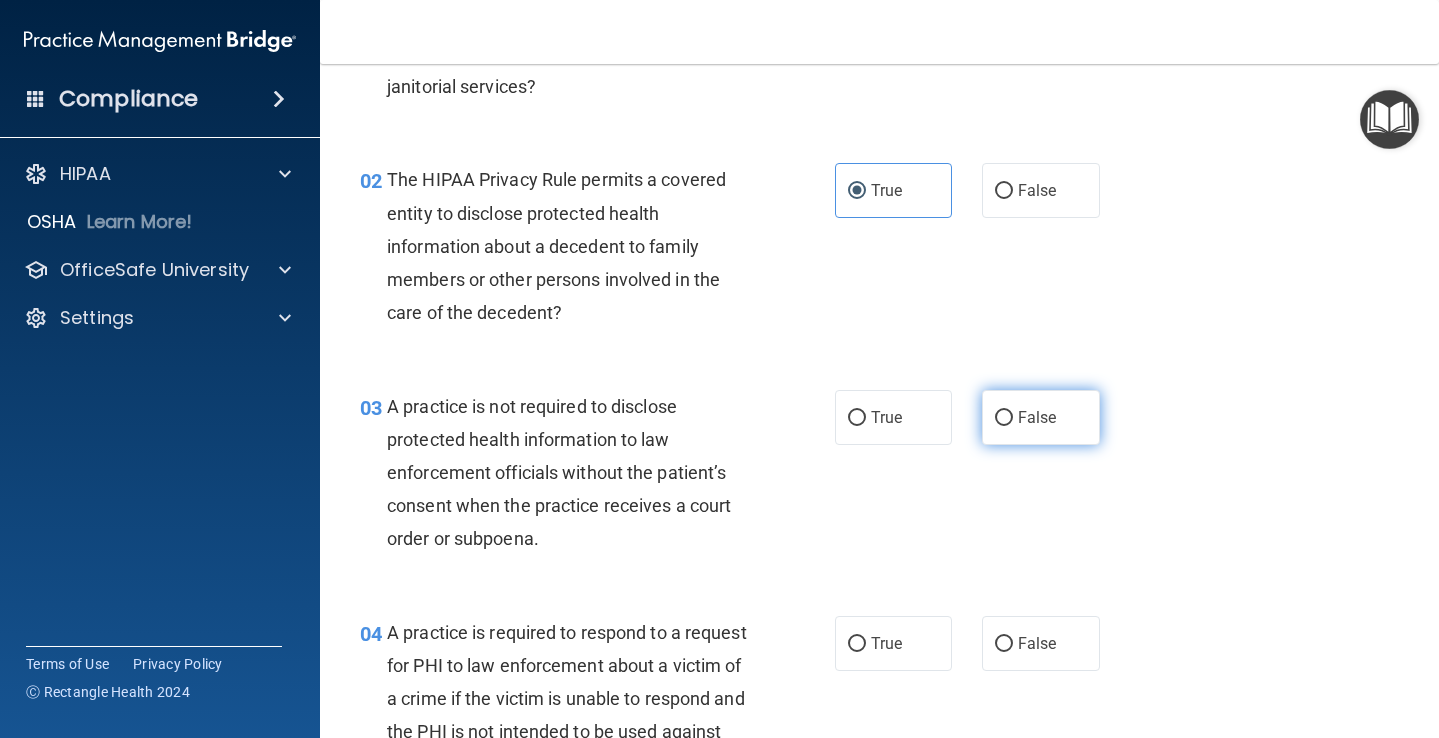 click on "False" at bounding box center [1041, 417] 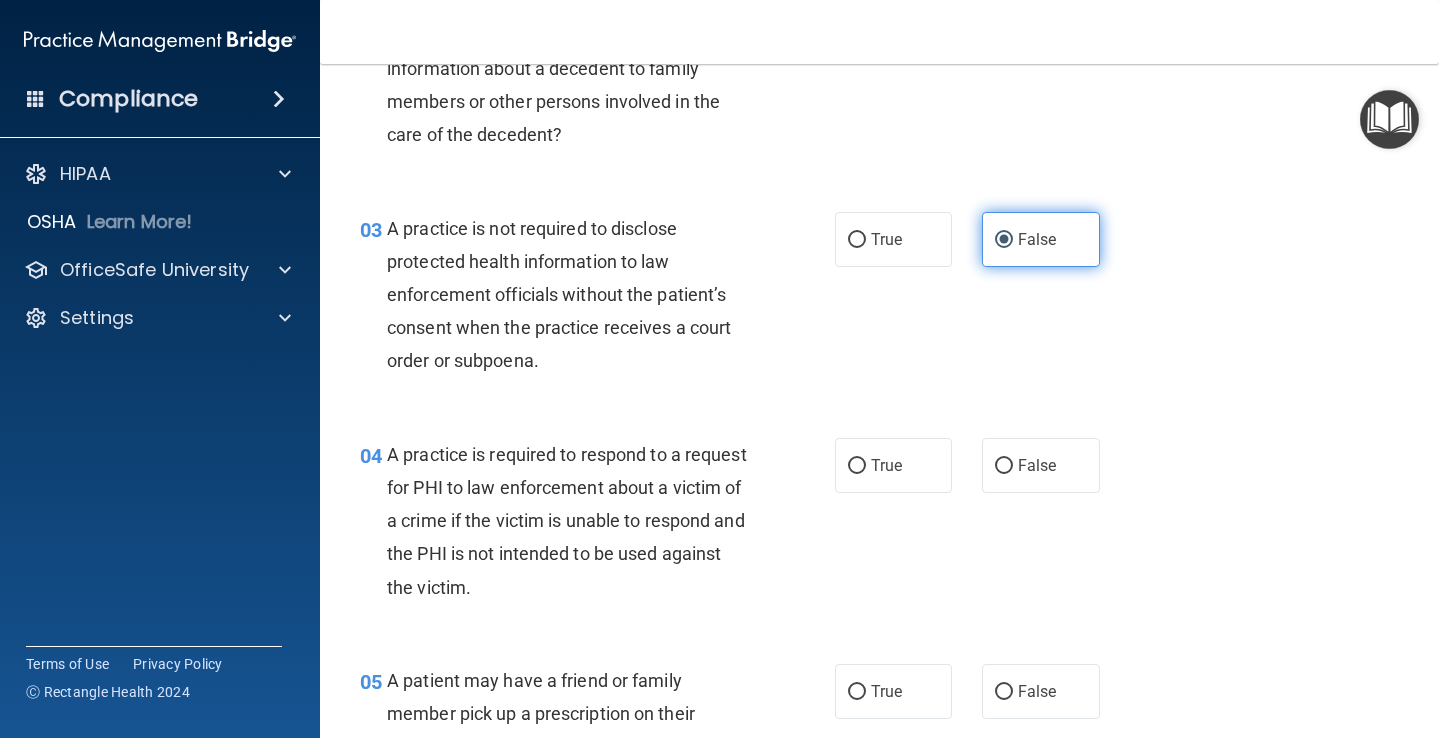 scroll, scrollTop: 402, scrollLeft: 0, axis: vertical 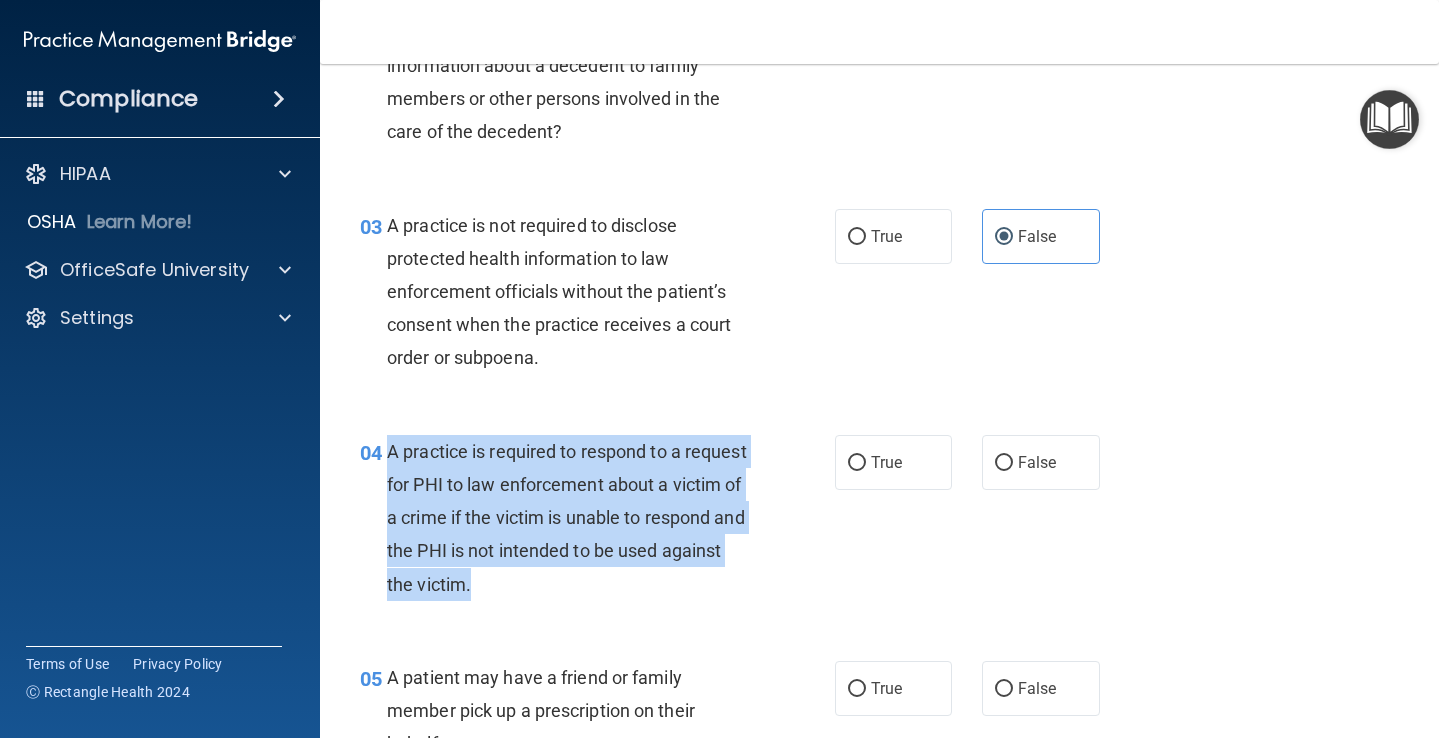 drag, startPoint x: 391, startPoint y: 445, endPoint x: 466, endPoint y: 574, distance: 149.21796 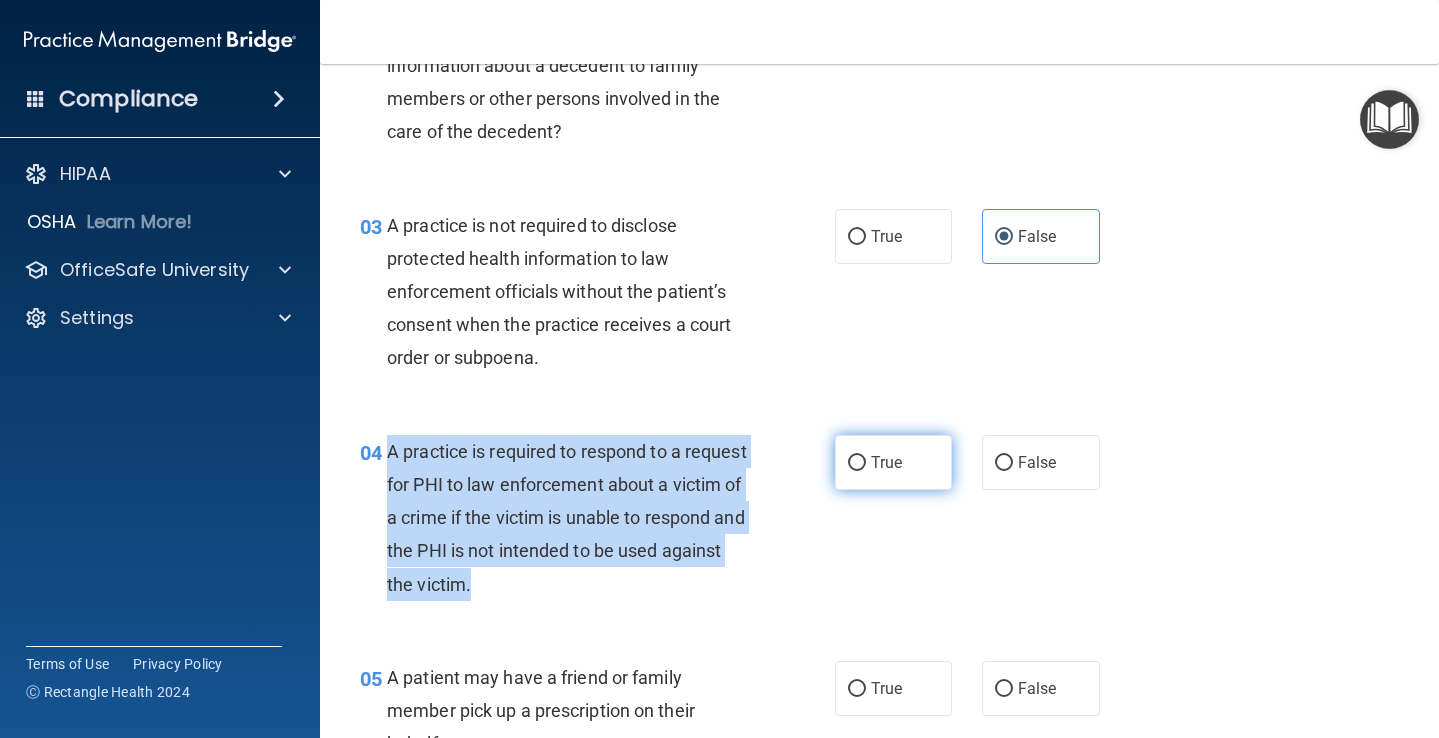 click on "True" at bounding box center [857, 463] 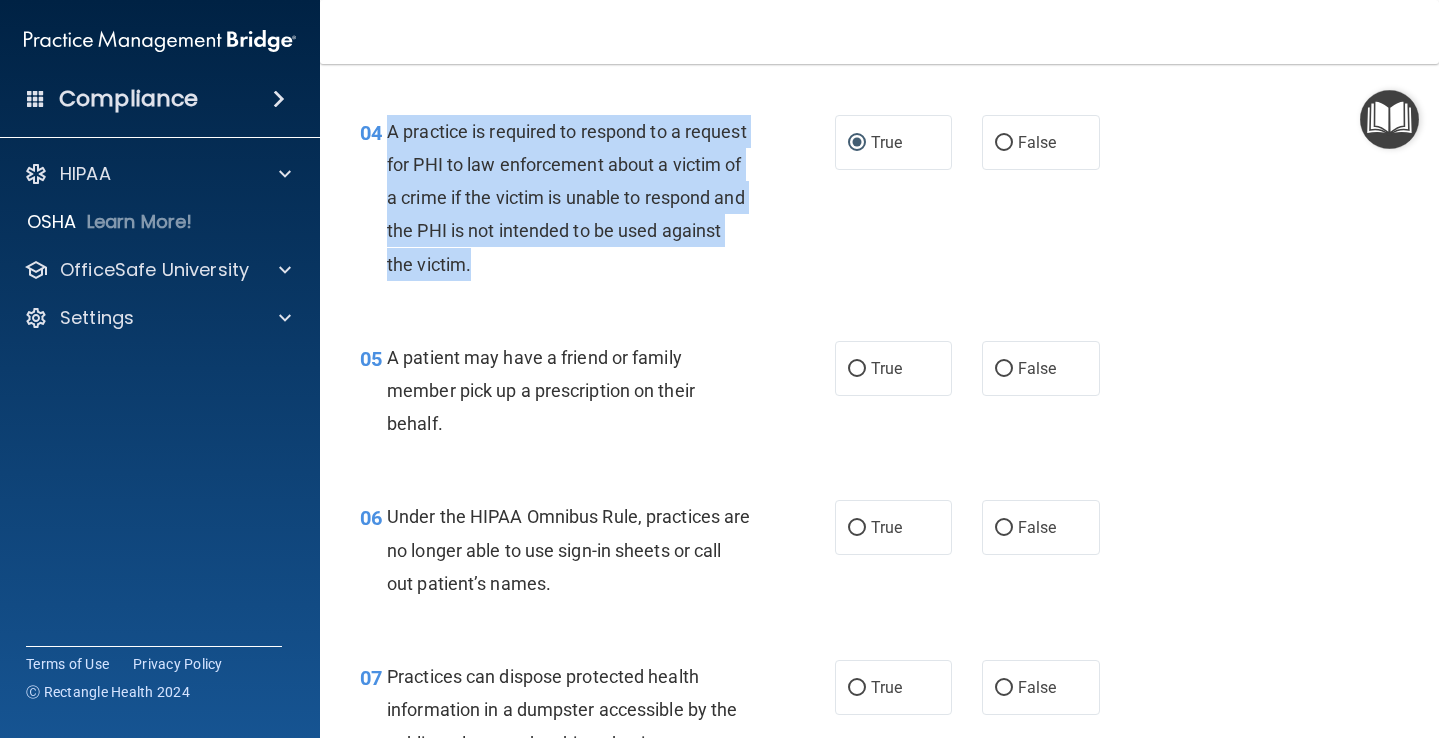 scroll, scrollTop: 749, scrollLeft: 0, axis: vertical 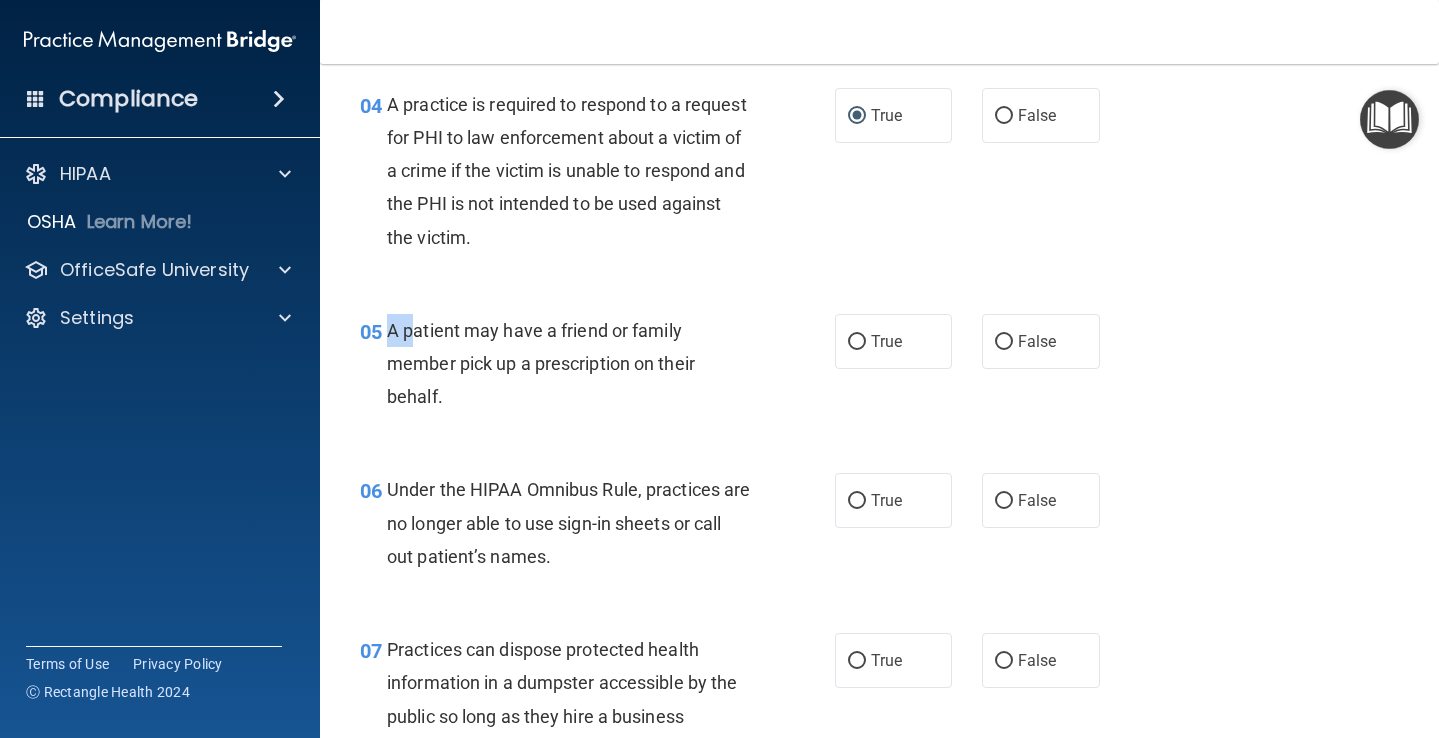 drag, startPoint x: 385, startPoint y: 319, endPoint x: 416, endPoint y: 333, distance: 34.0147 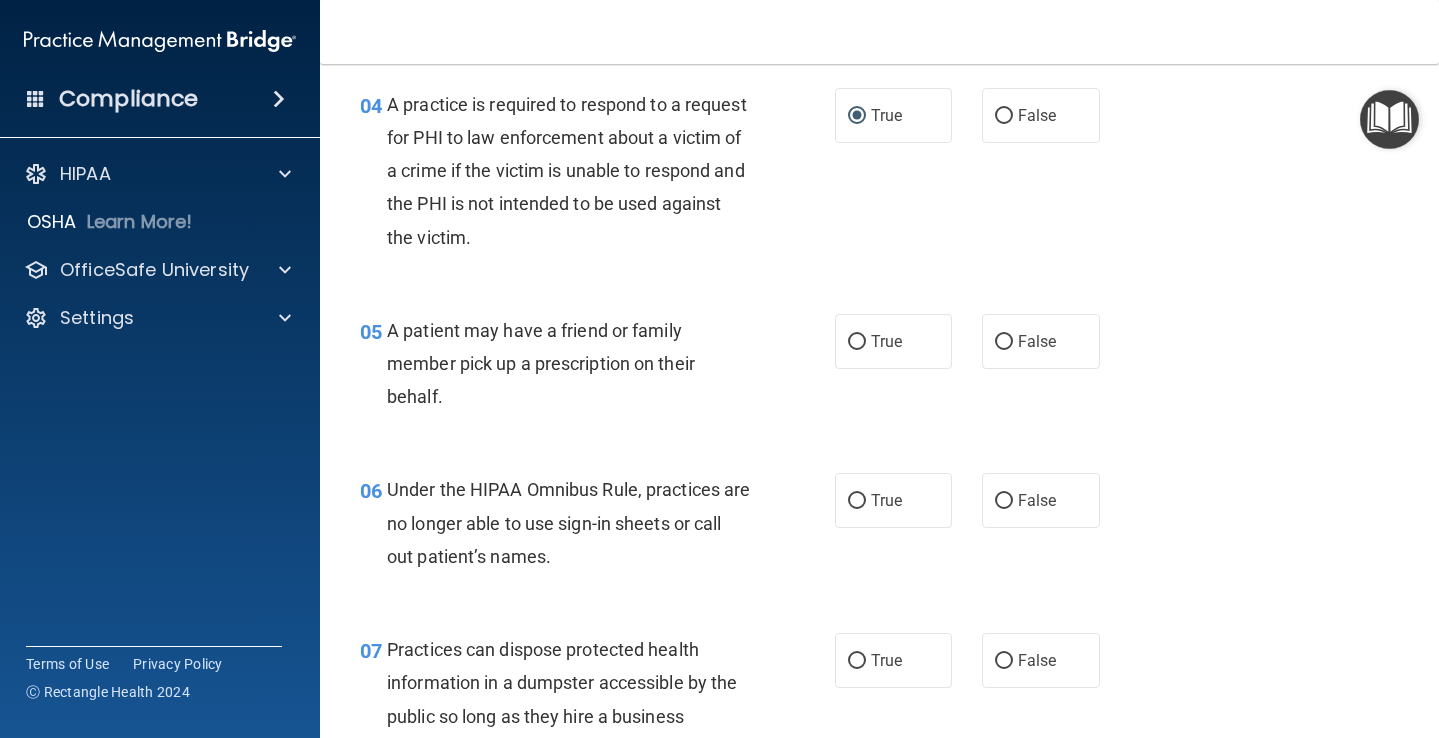 click on "A patient may have a friend or family member pick up a prescription on their behalf." at bounding box center [576, 364] 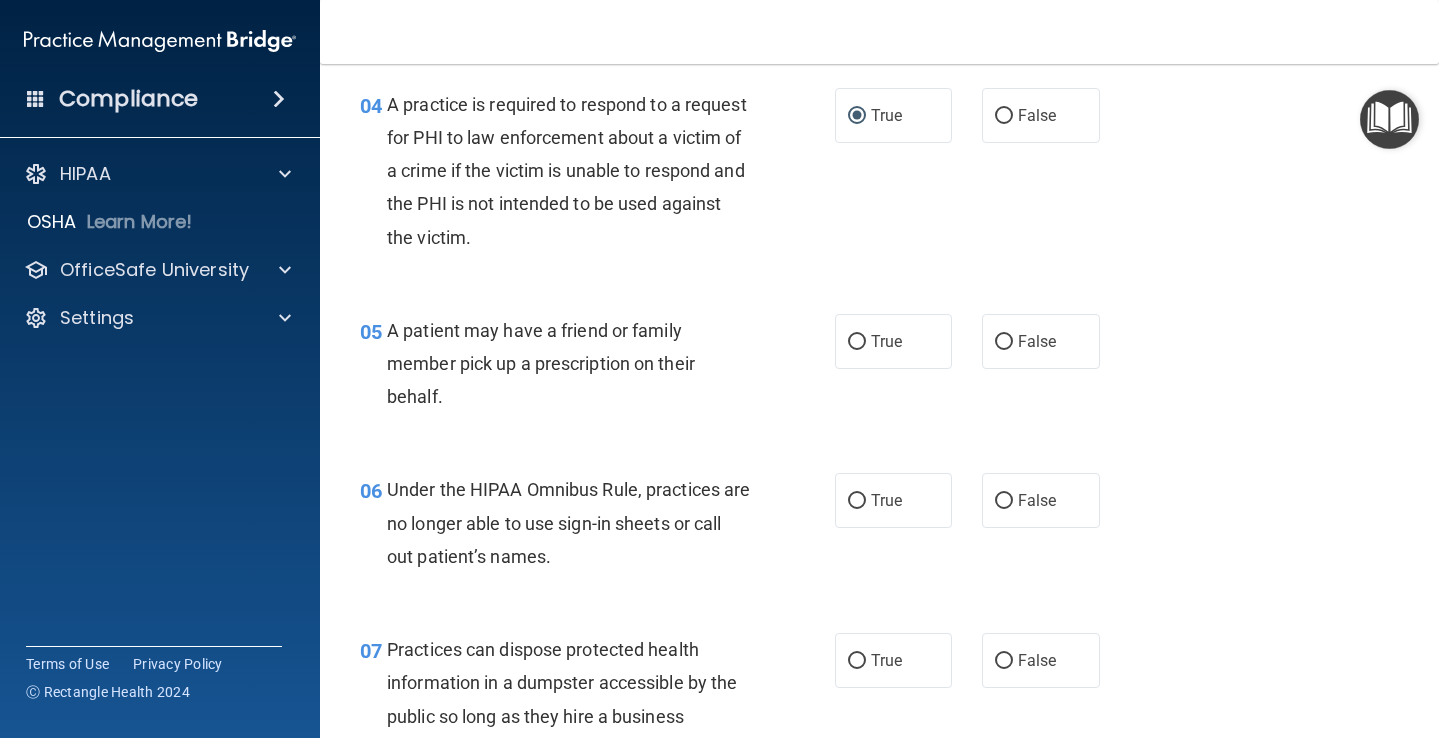 click on "A patient may have a friend or family member pick up a prescription on their behalf." at bounding box center (576, 364) 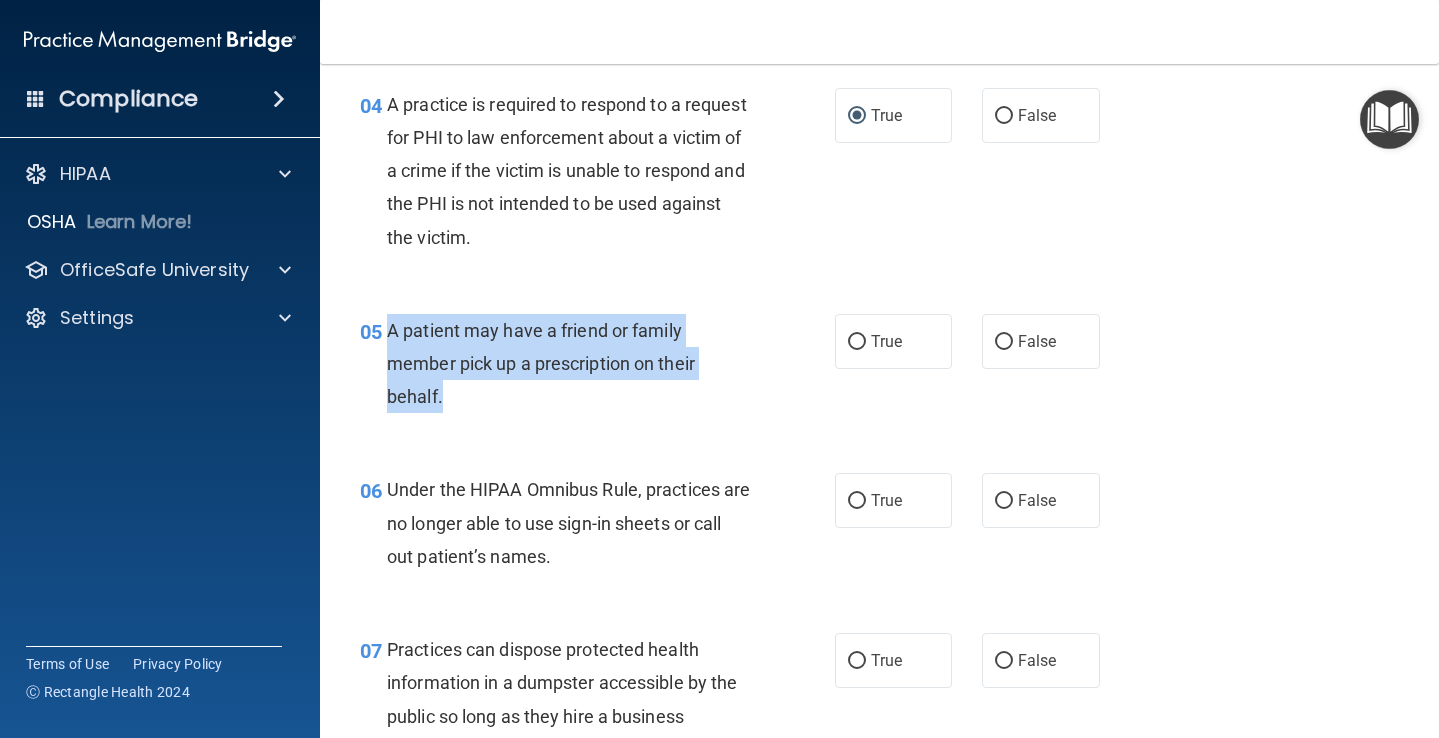 drag, startPoint x: 451, startPoint y: 397, endPoint x: 392, endPoint y: 319, distance: 97.80082 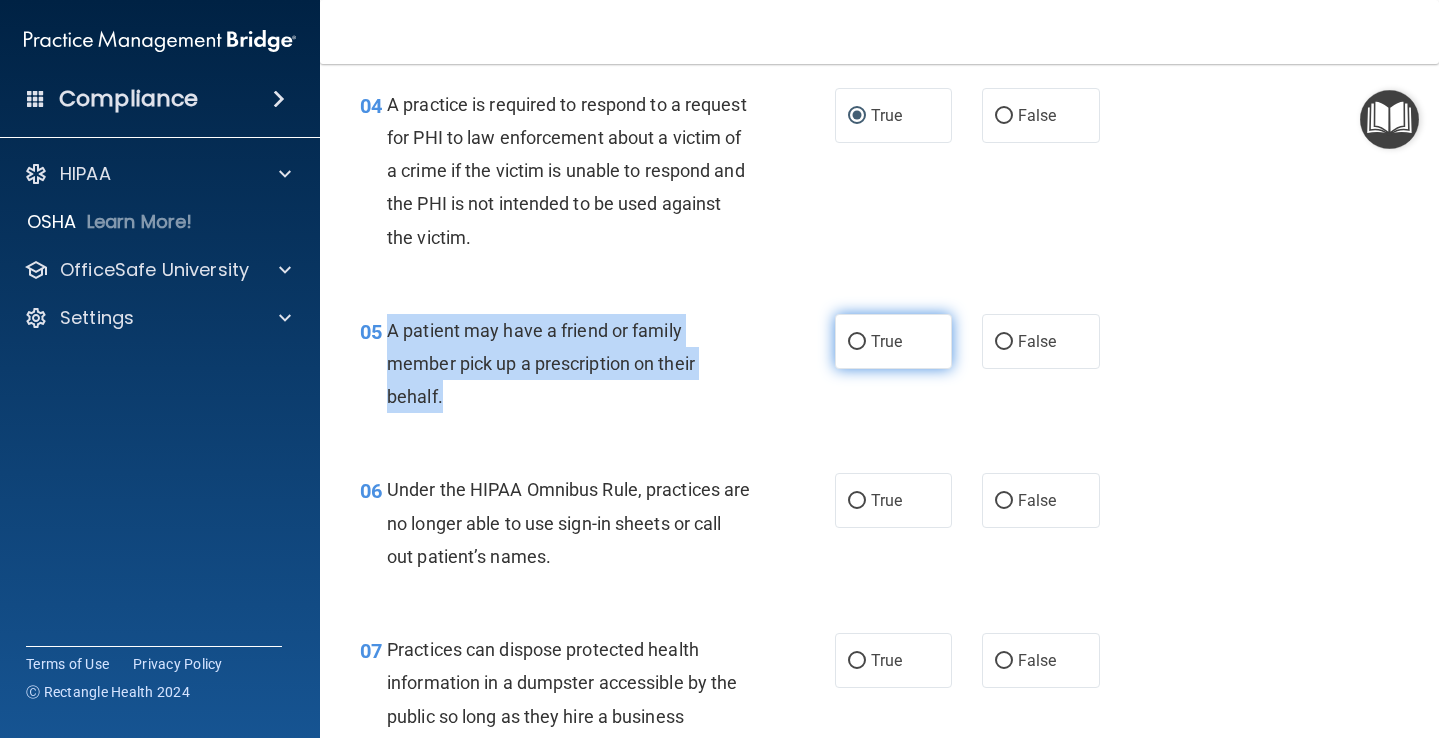 click on "True" at bounding box center (857, 342) 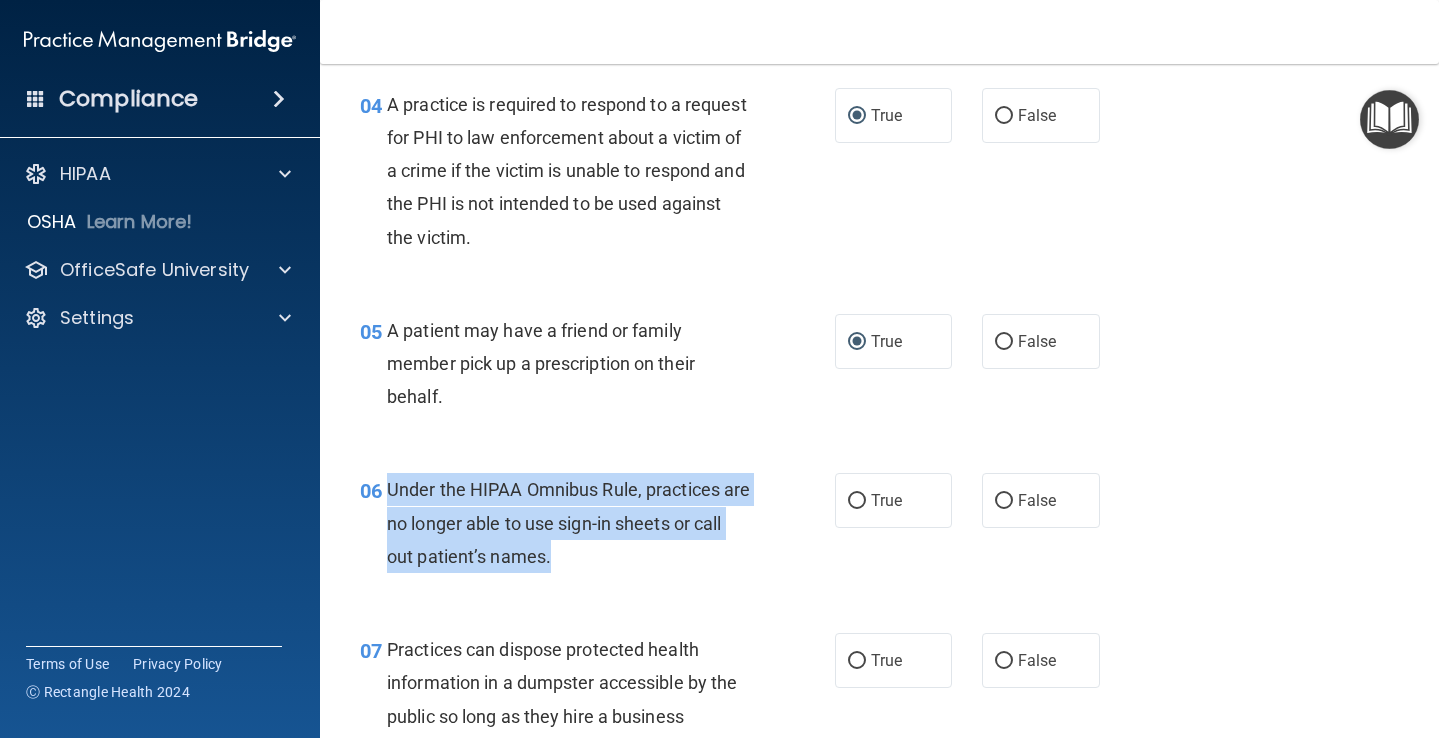 drag, startPoint x: 390, startPoint y: 483, endPoint x: 585, endPoint y: 566, distance: 211.92923 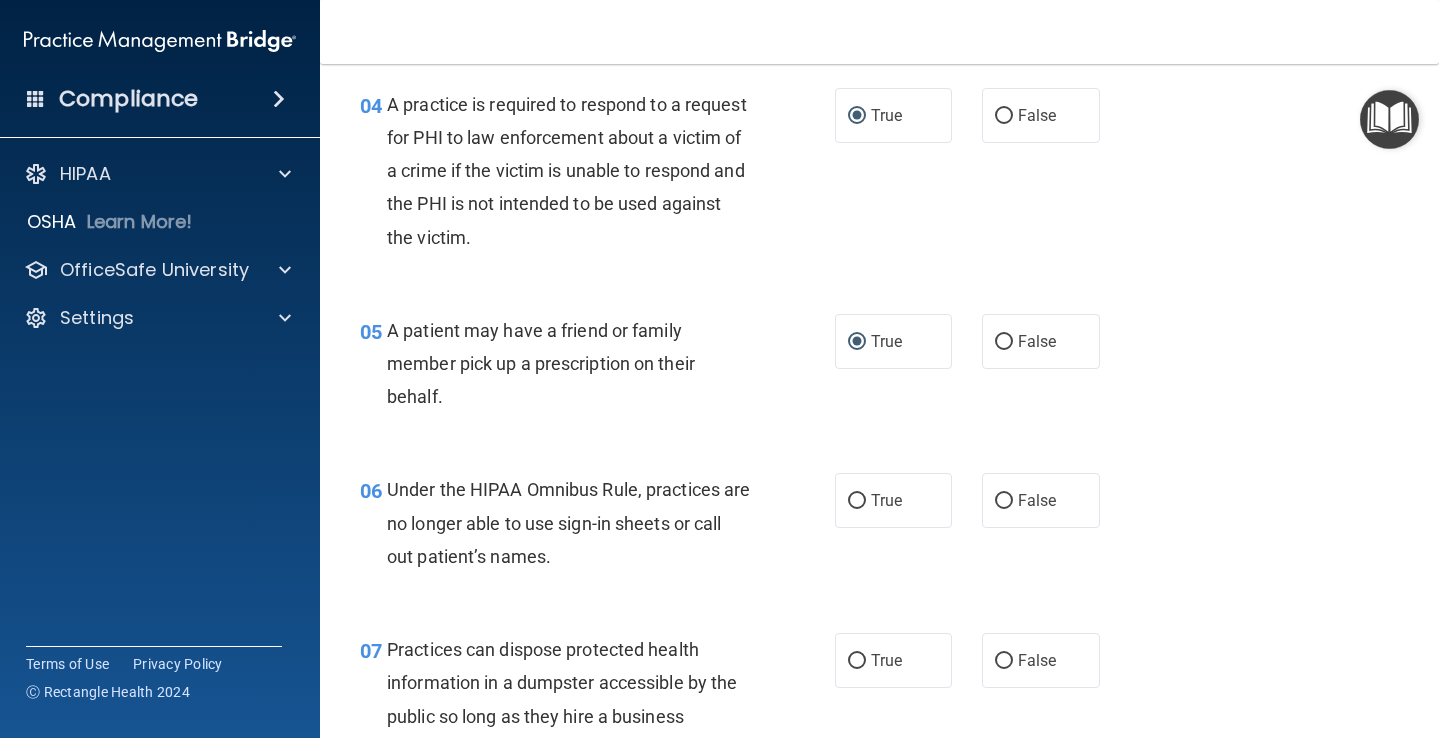 click on "06       Under the HIPAA Omnibus Rule, practices are no longer able to use sign-in sheets or call out patient’s names.                 True           False" at bounding box center (879, 528) 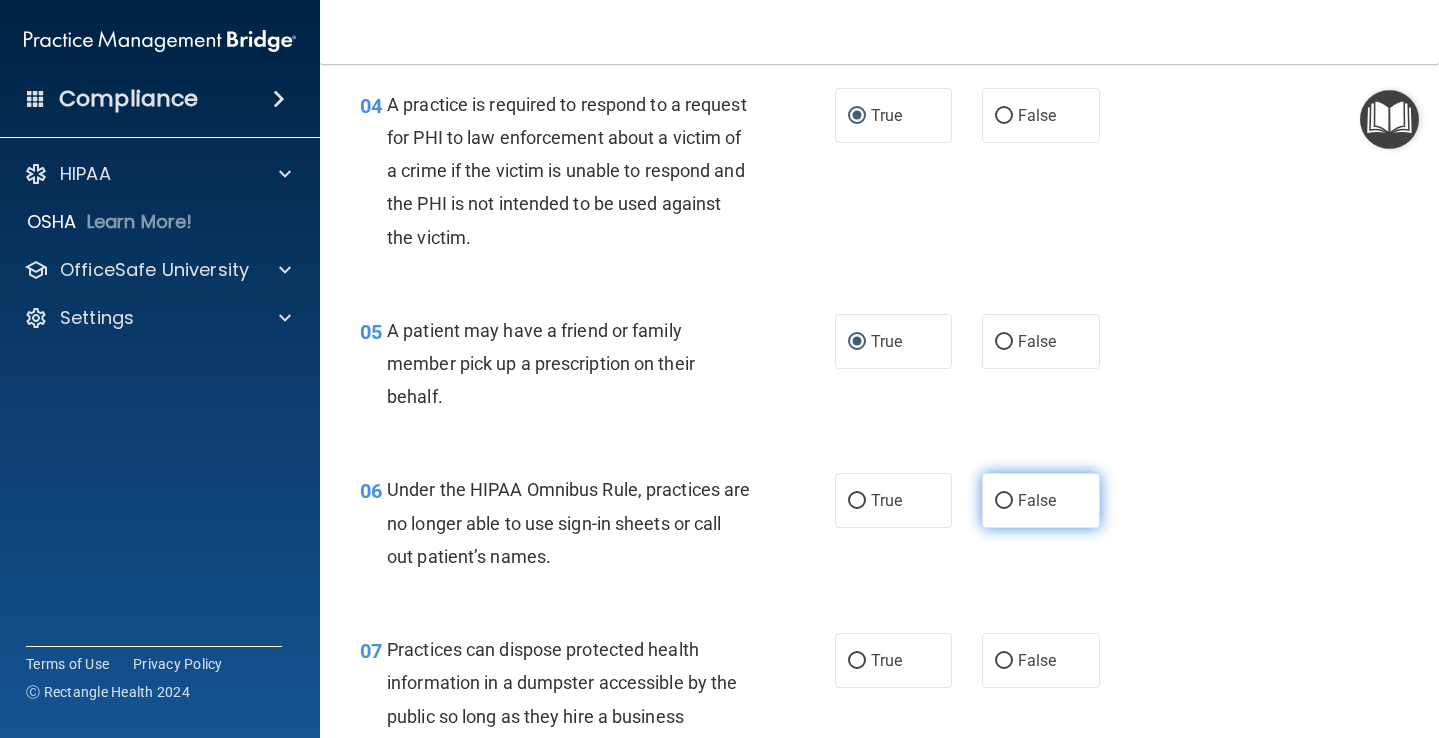click on "False" at bounding box center [1004, 501] 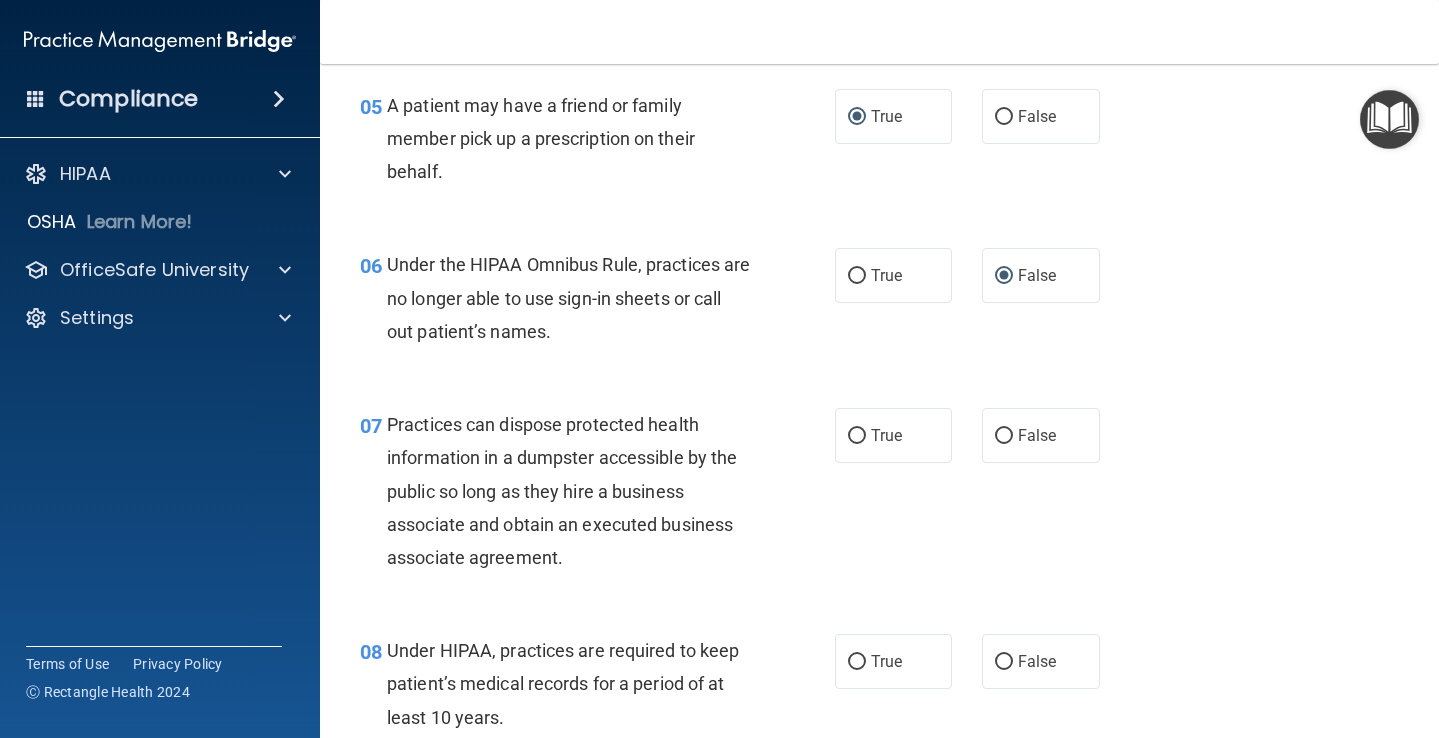 scroll, scrollTop: 990, scrollLeft: 0, axis: vertical 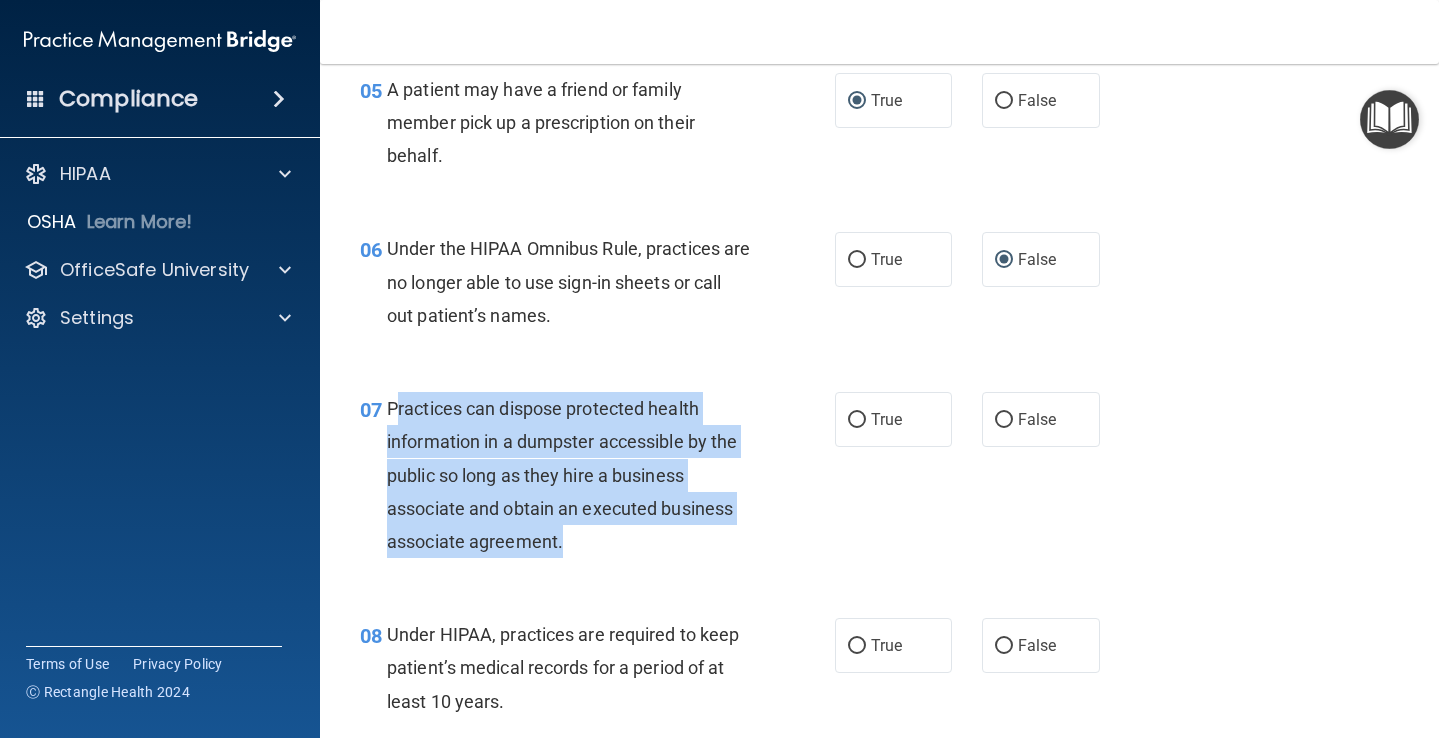 drag, startPoint x: 393, startPoint y: 399, endPoint x: 579, endPoint y: 534, distance: 229.8282 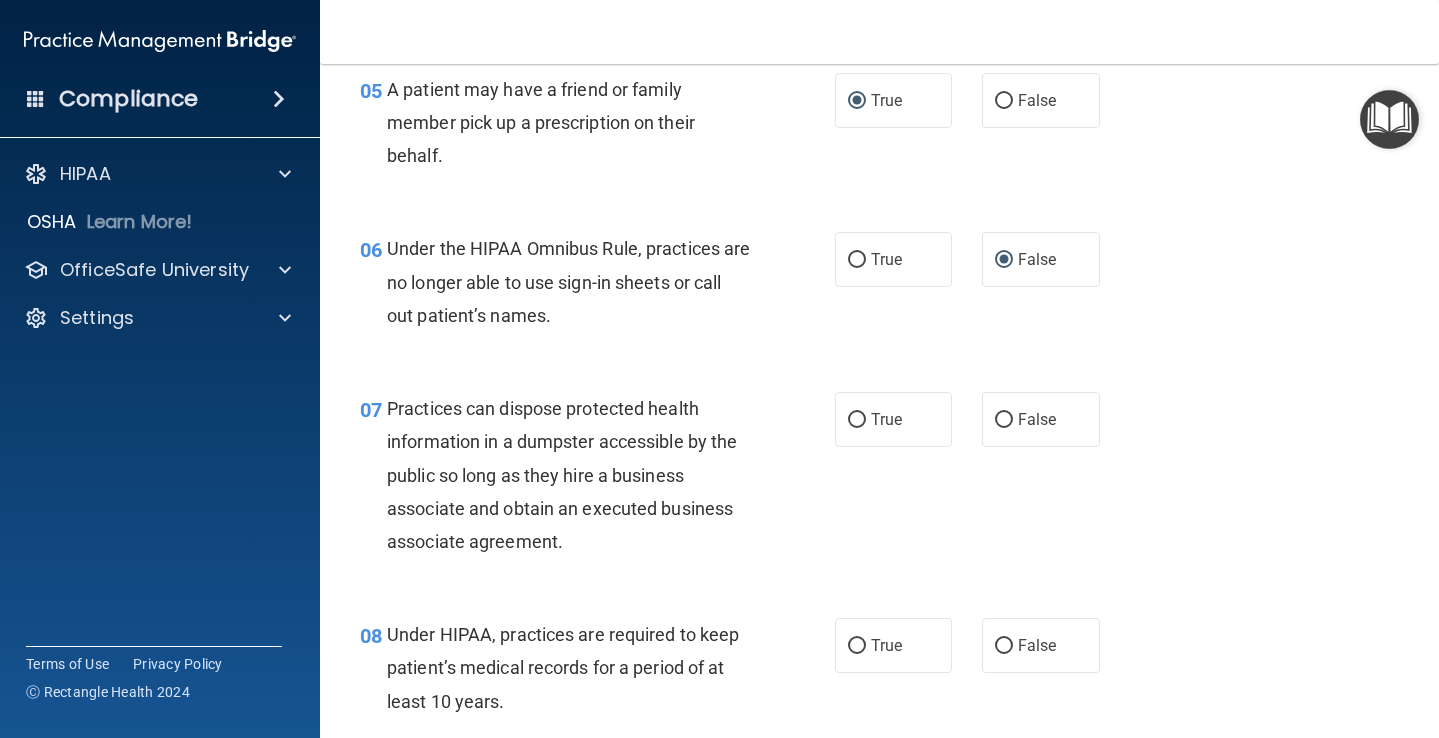 click on "Toggle navigation                                                                                                     [PERSON_NAME]   [EMAIL_ADDRESS][DOMAIN_NAME]                            Manage My Enterprise              [US_STATE] Retina Consultants LLC     Manage My Location" at bounding box center [879, 32] 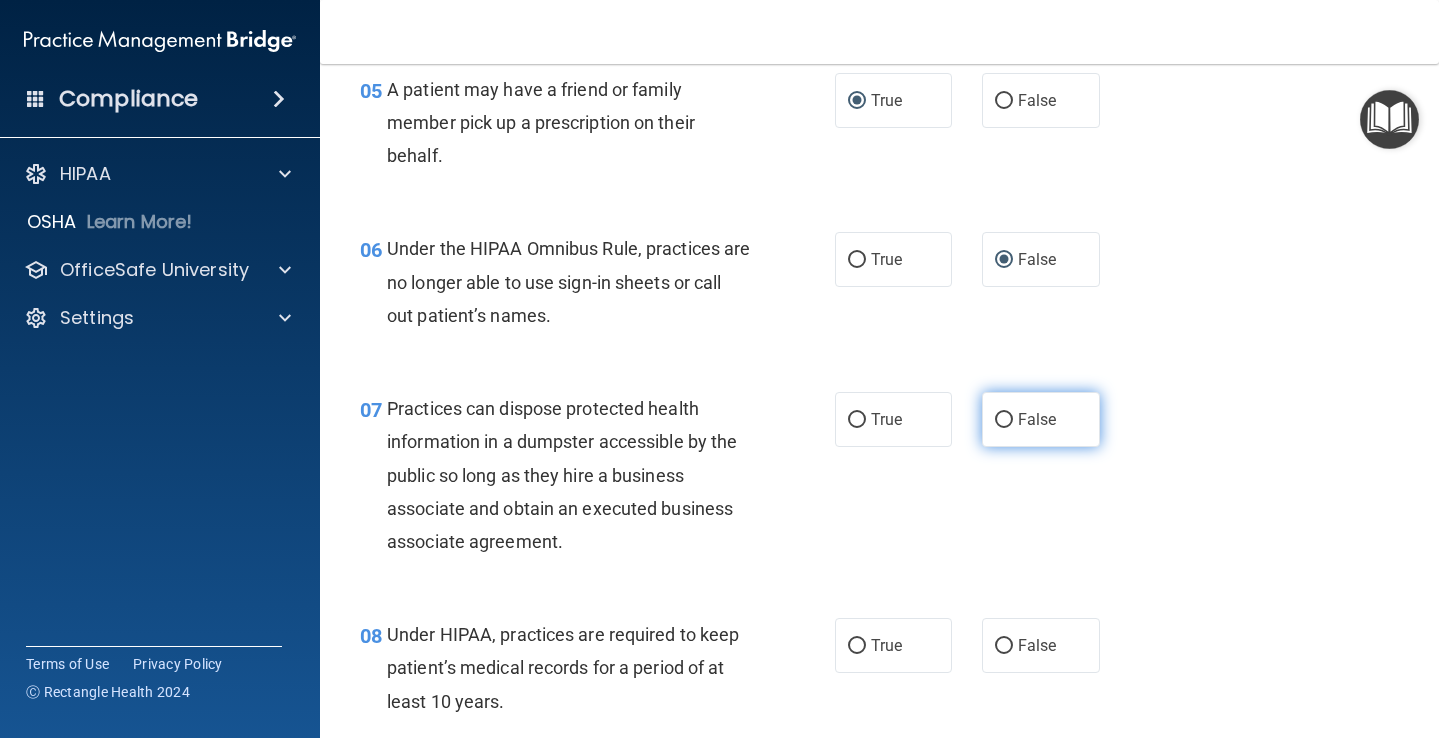 click on "False" at bounding box center (1041, 419) 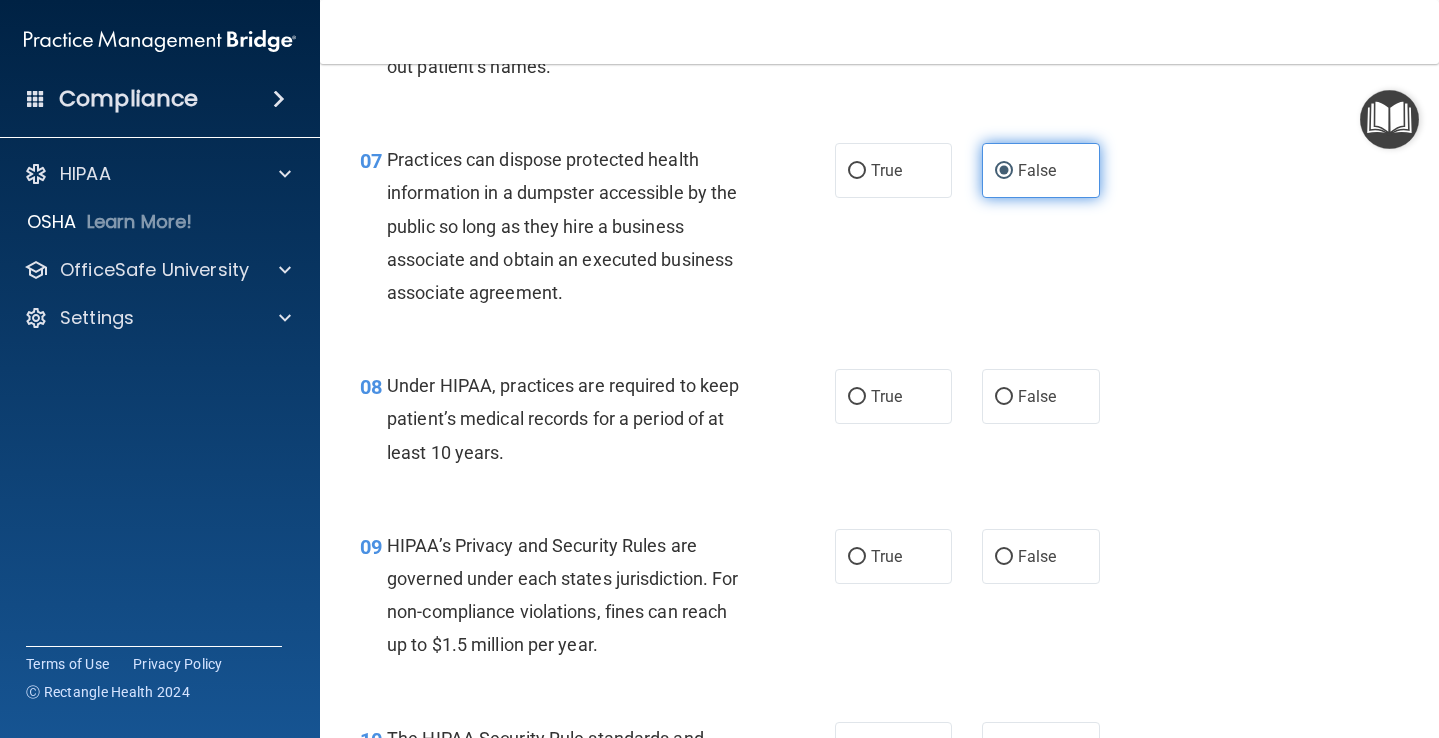 scroll, scrollTop: 1255, scrollLeft: 0, axis: vertical 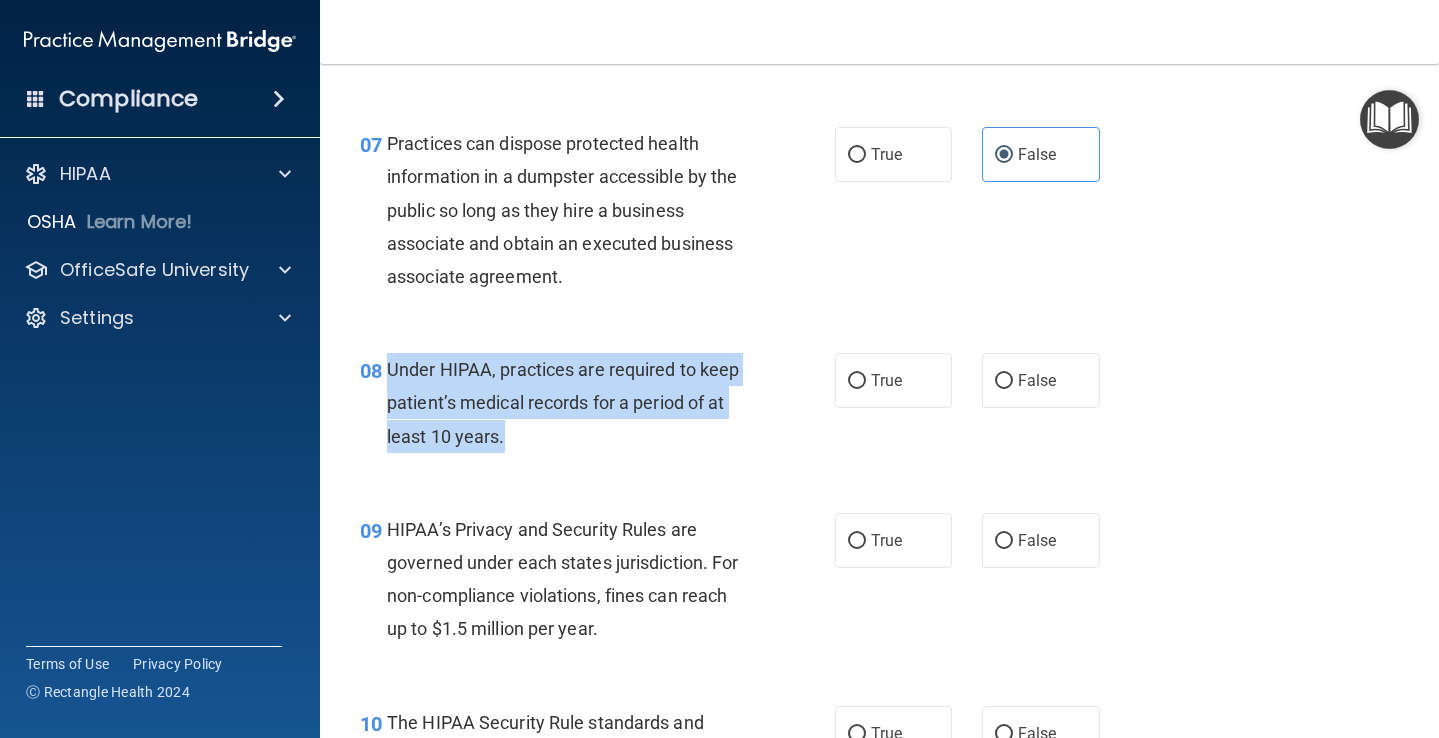 drag, startPoint x: 388, startPoint y: 363, endPoint x: 511, endPoint y: 431, distance: 140.54536 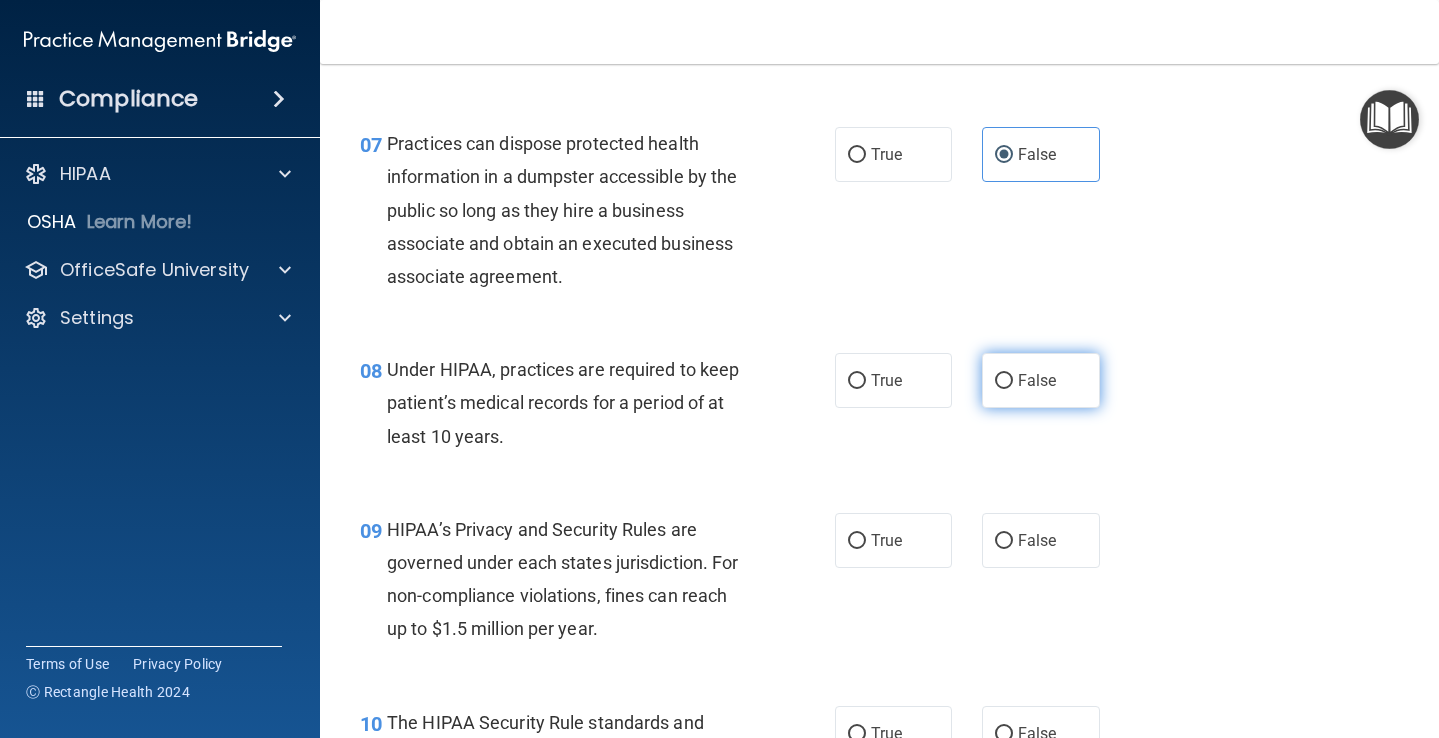 click on "False" at bounding box center [1041, 380] 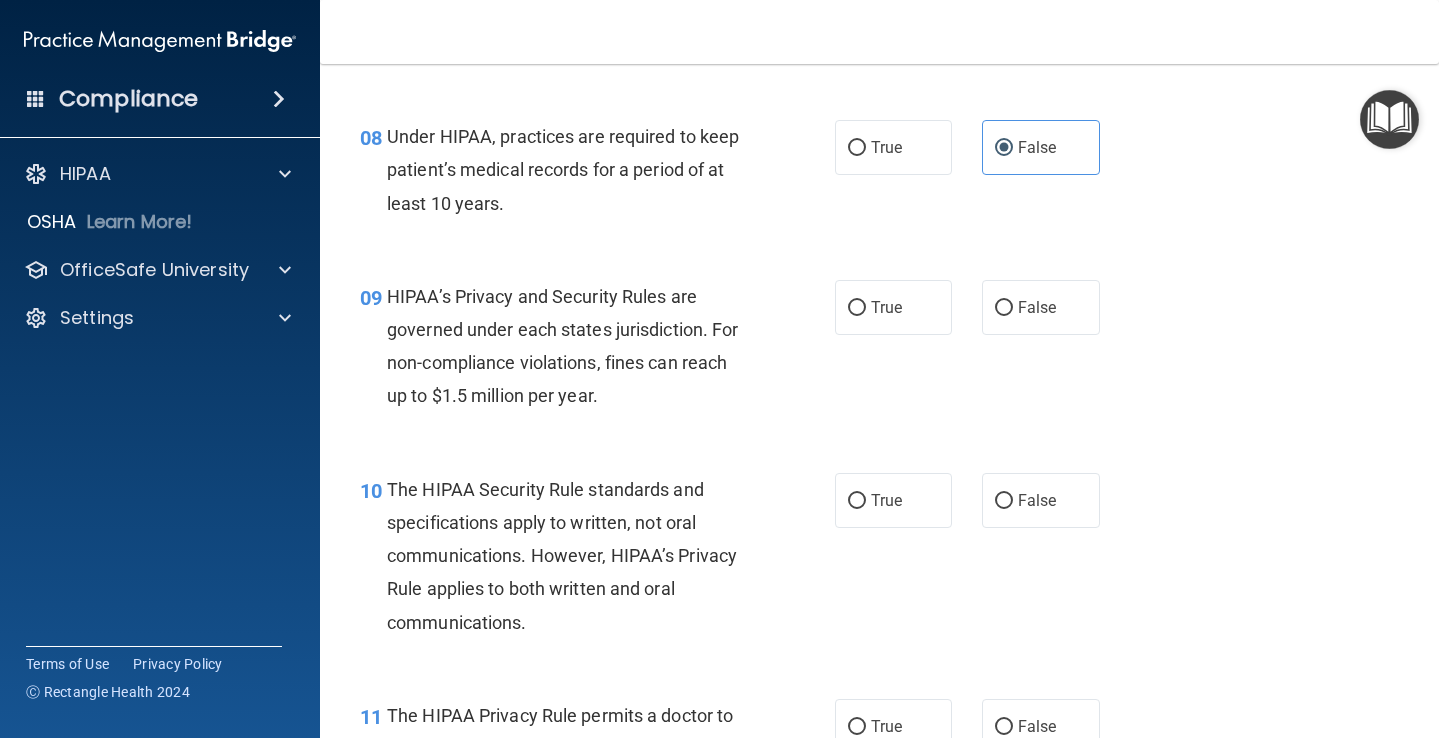 scroll, scrollTop: 1509, scrollLeft: 0, axis: vertical 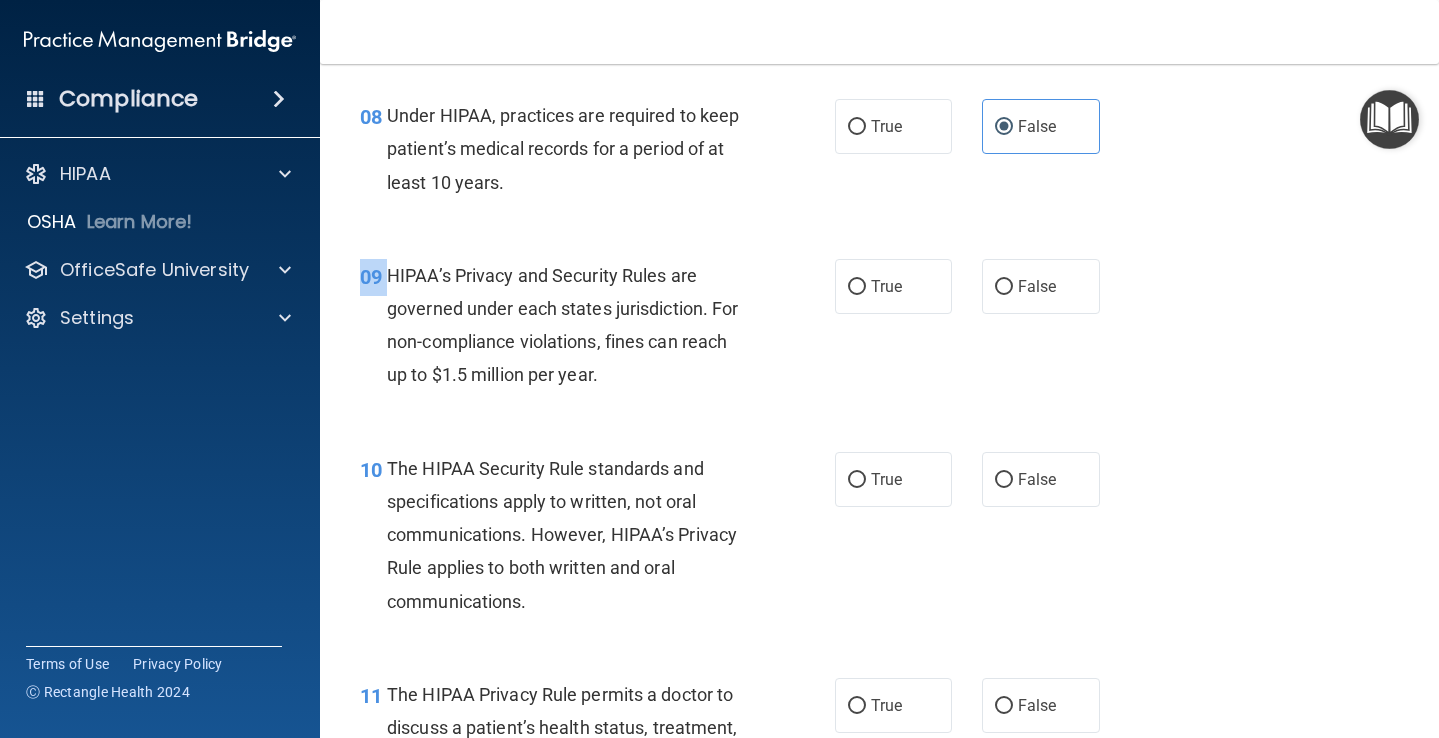 drag, startPoint x: 387, startPoint y: 264, endPoint x: 586, endPoint y: 393, distance: 237.15396 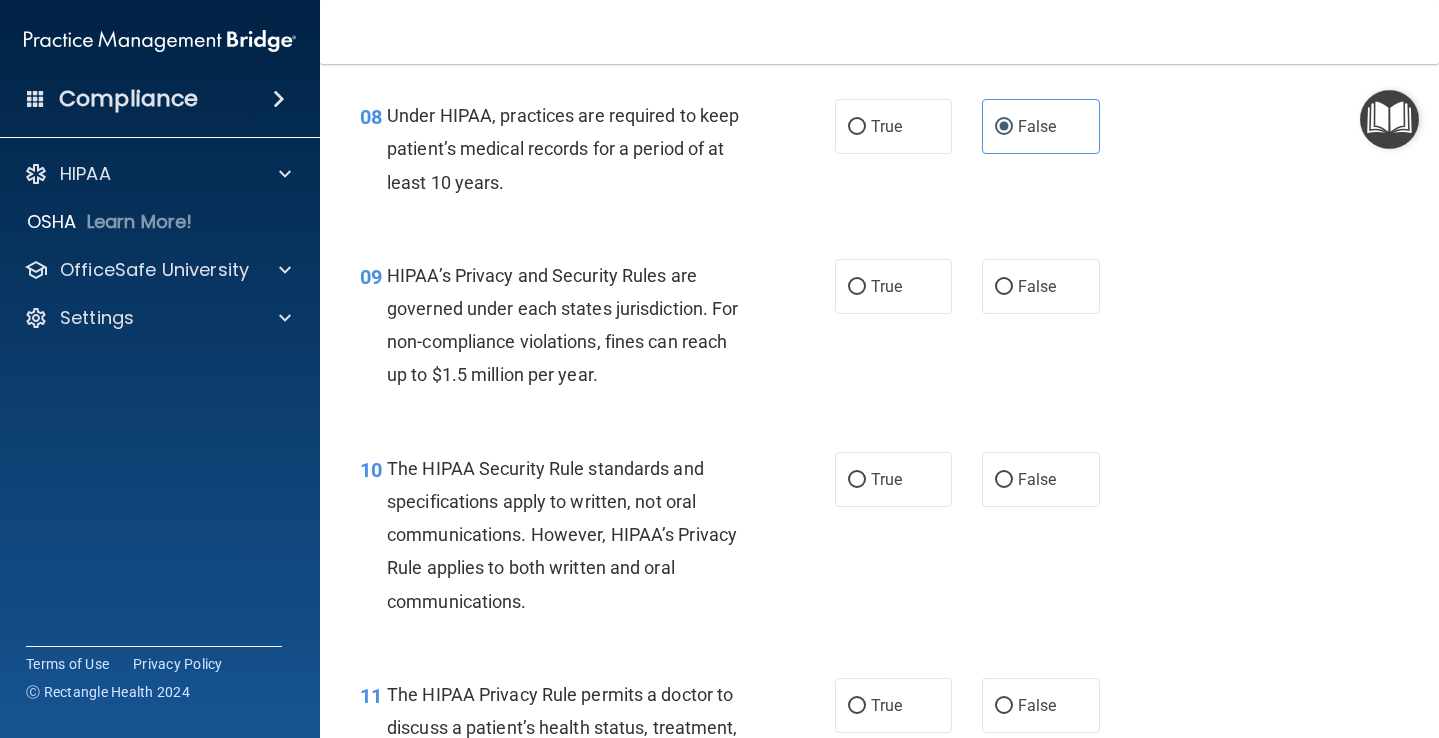 click on "HIPAA’s Privacy and Security Rules are governed under each states jurisdiction.  For non-compliance violations, fines can reach up to $1.5 million per year." at bounding box center (562, 325) 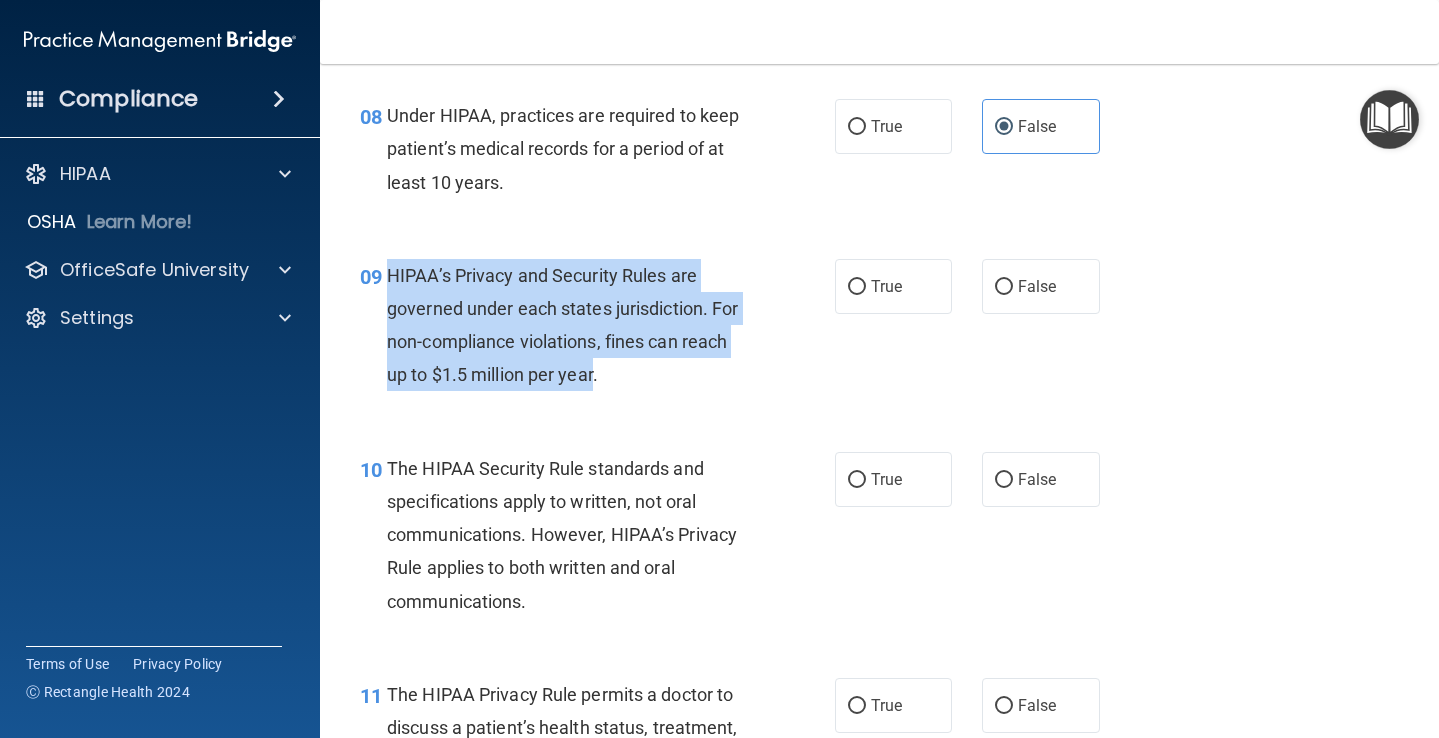 drag, startPoint x: 390, startPoint y: 265, endPoint x: 597, endPoint y: 374, distance: 233.94444 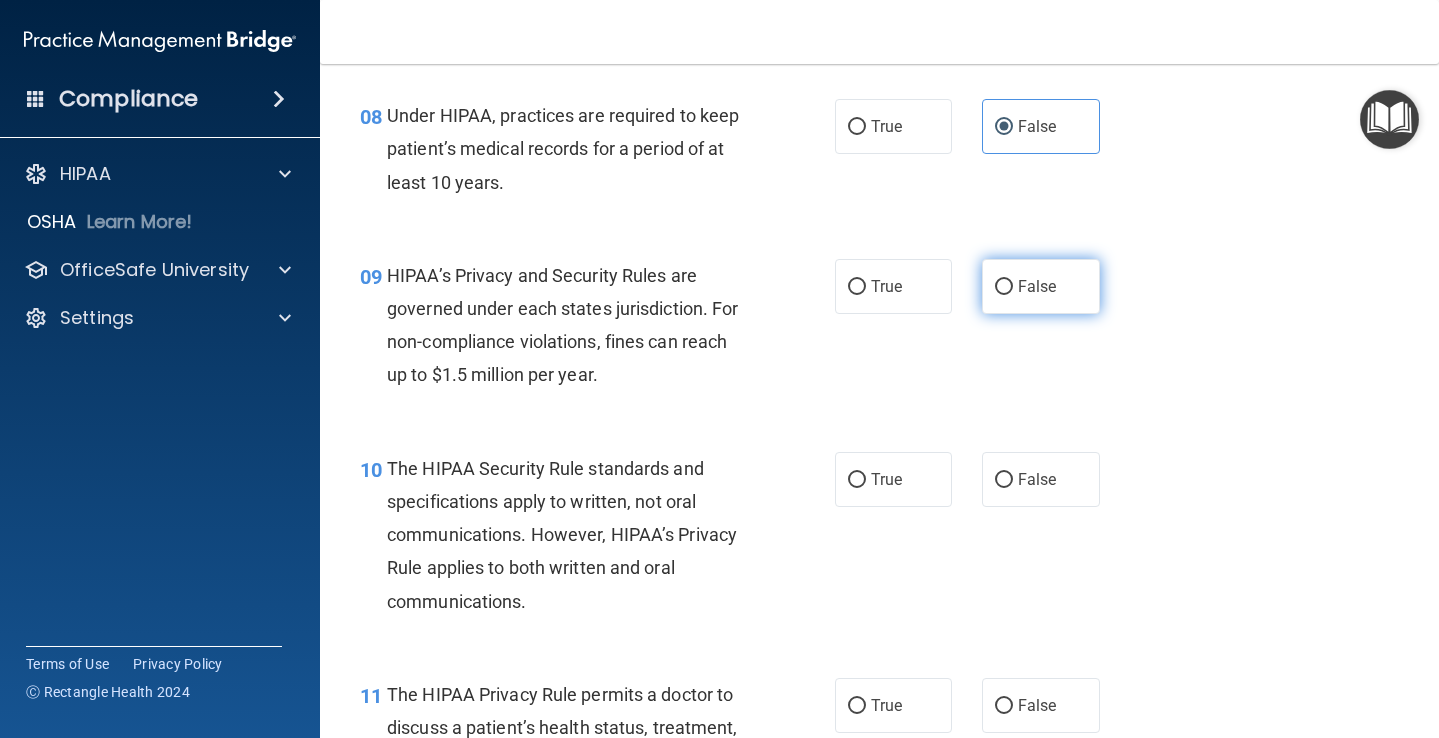 click on "False" at bounding box center (1004, 287) 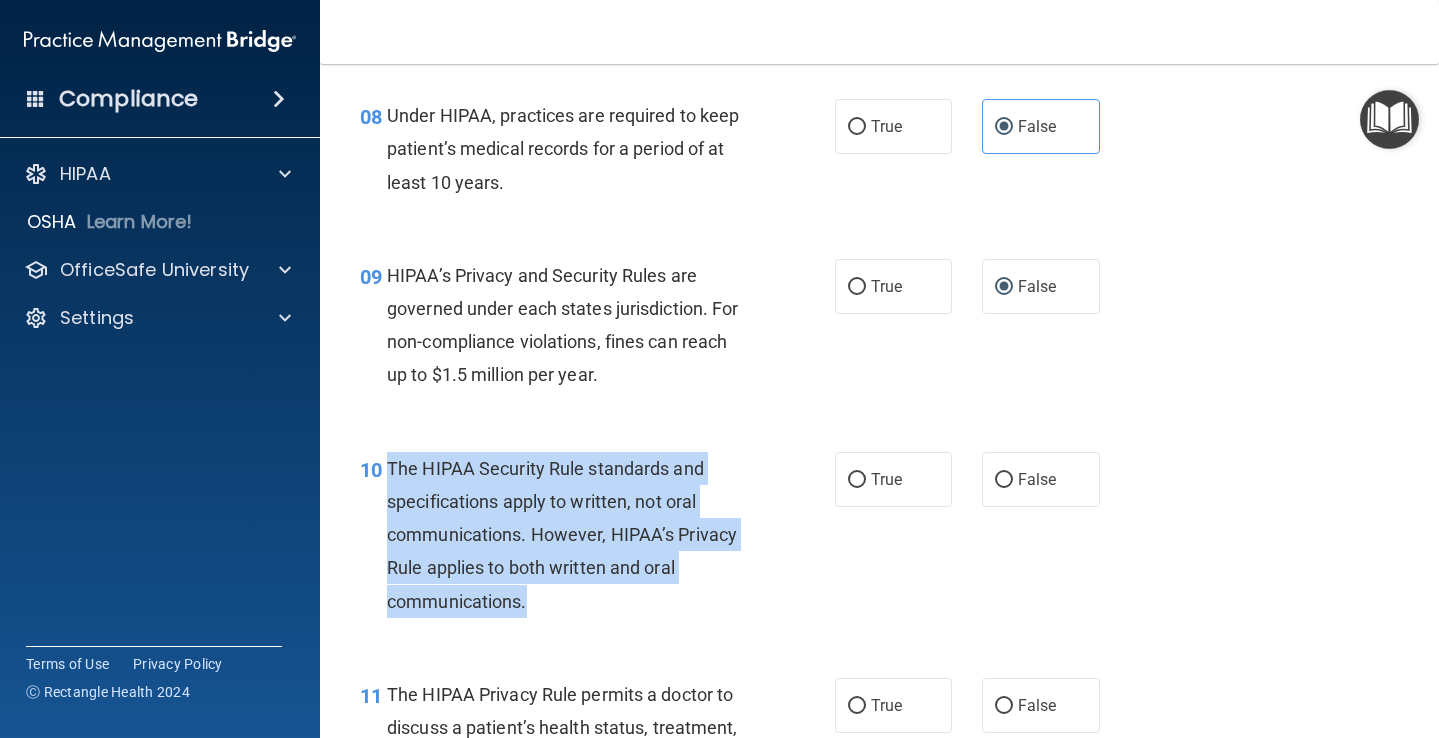 drag, startPoint x: 549, startPoint y: 607, endPoint x: 386, endPoint y: 453, distance: 224.24316 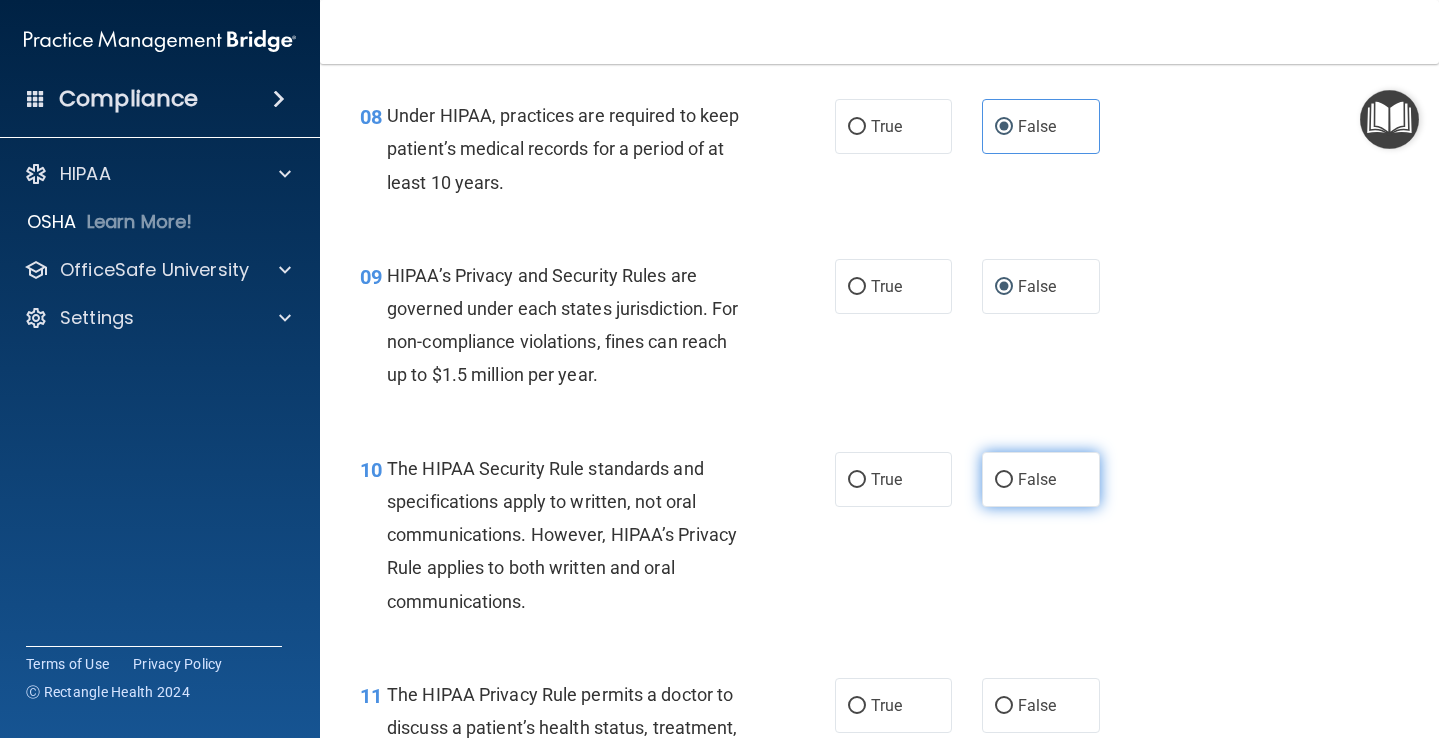 click on "False" at bounding box center [1004, 480] 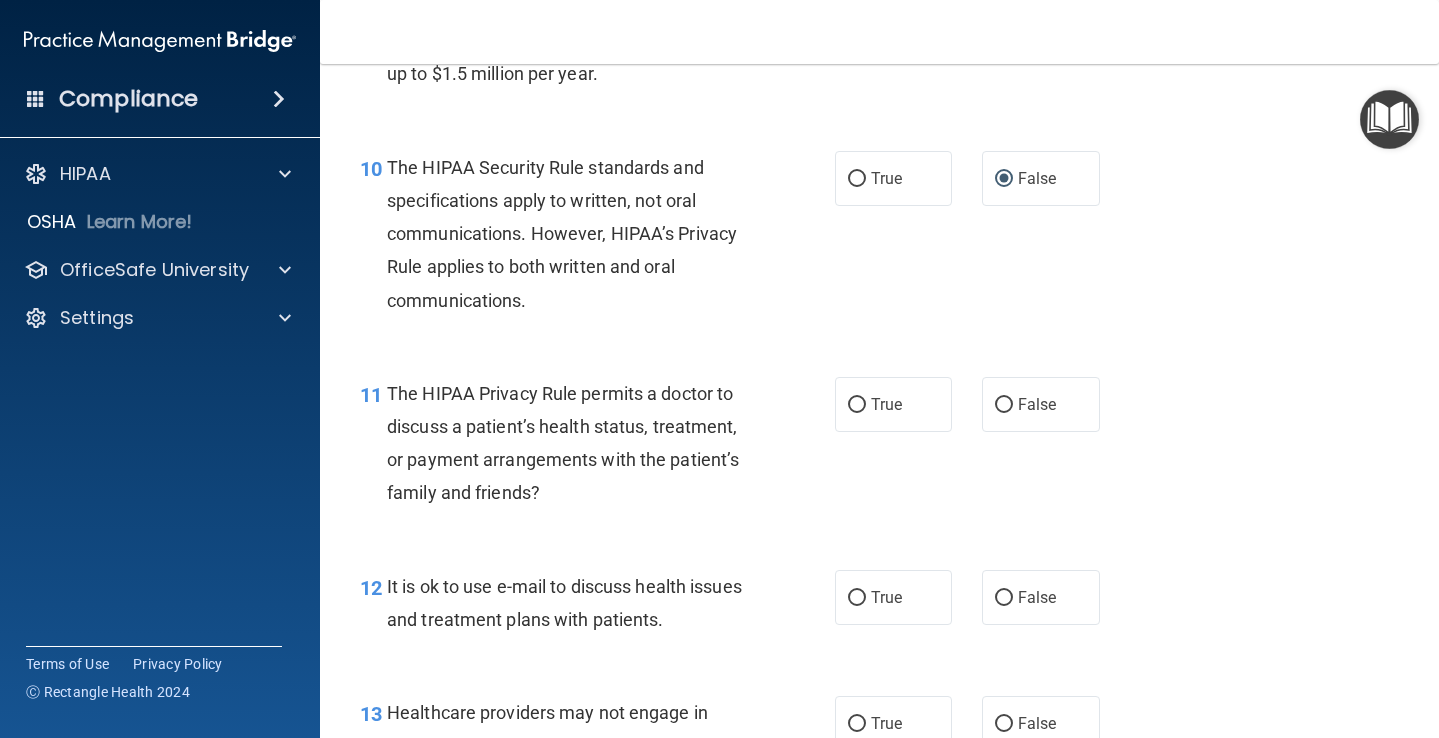 scroll, scrollTop: 1843, scrollLeft: 0, axis: vertical 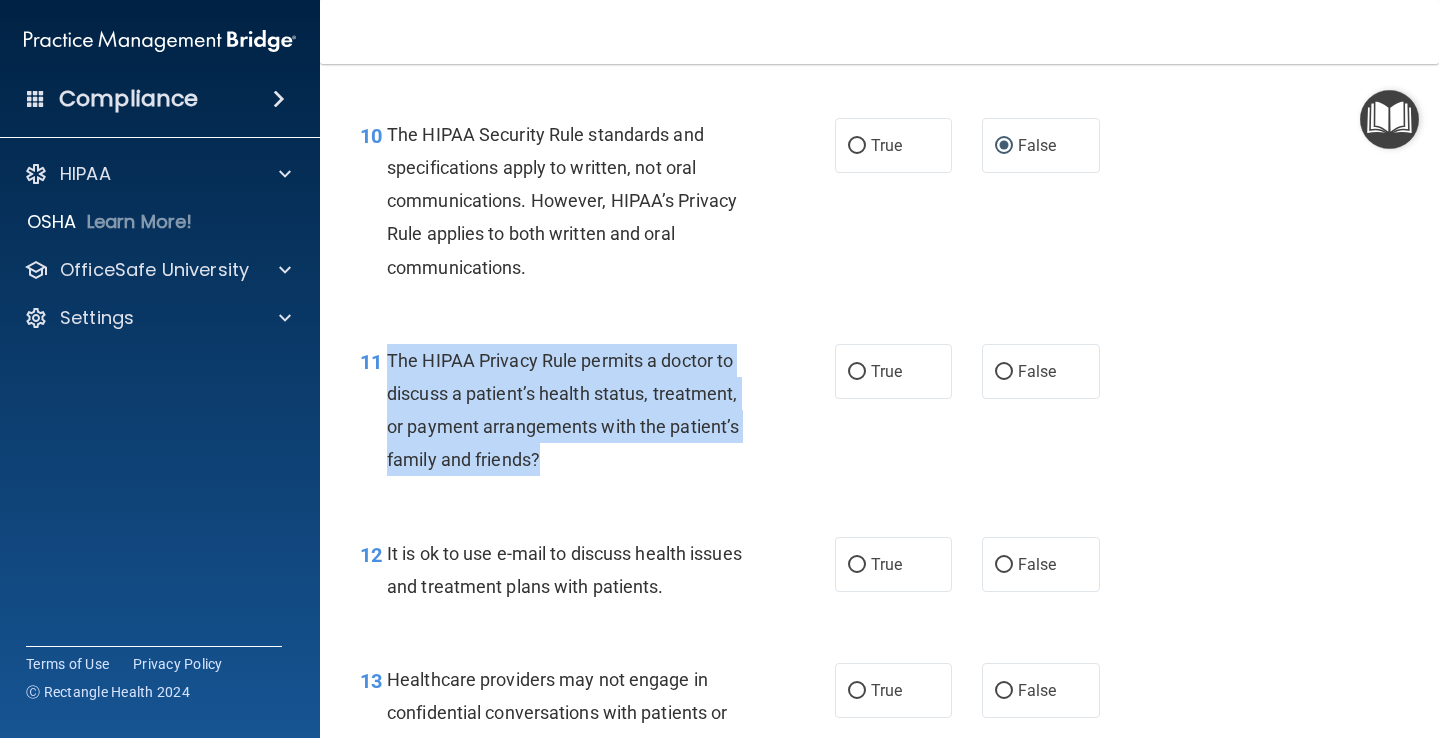 drag, startPoint x: 558, startPoint y: 459, endPoint x: 392, endPoint y: 350, distance: 198.58751 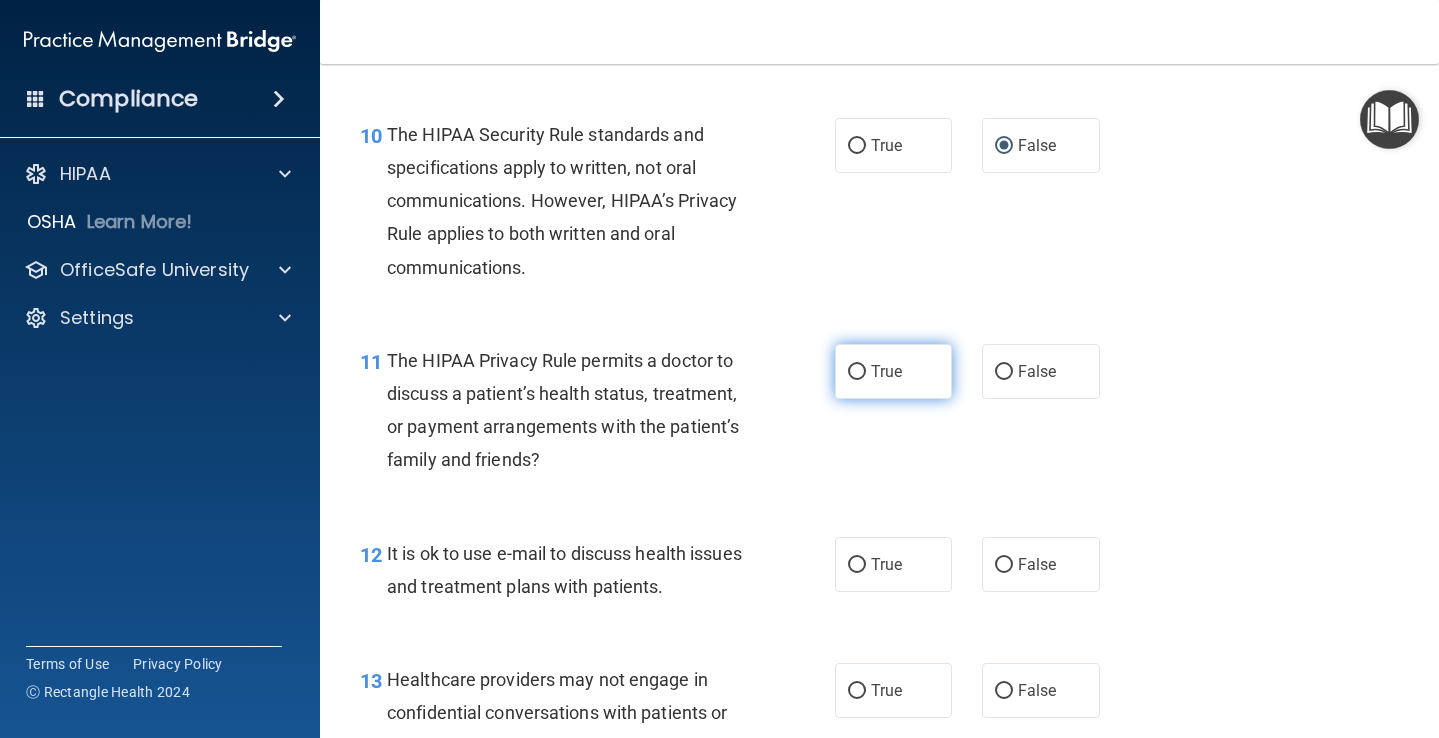 click on "True" at bounding box center [894, 371] 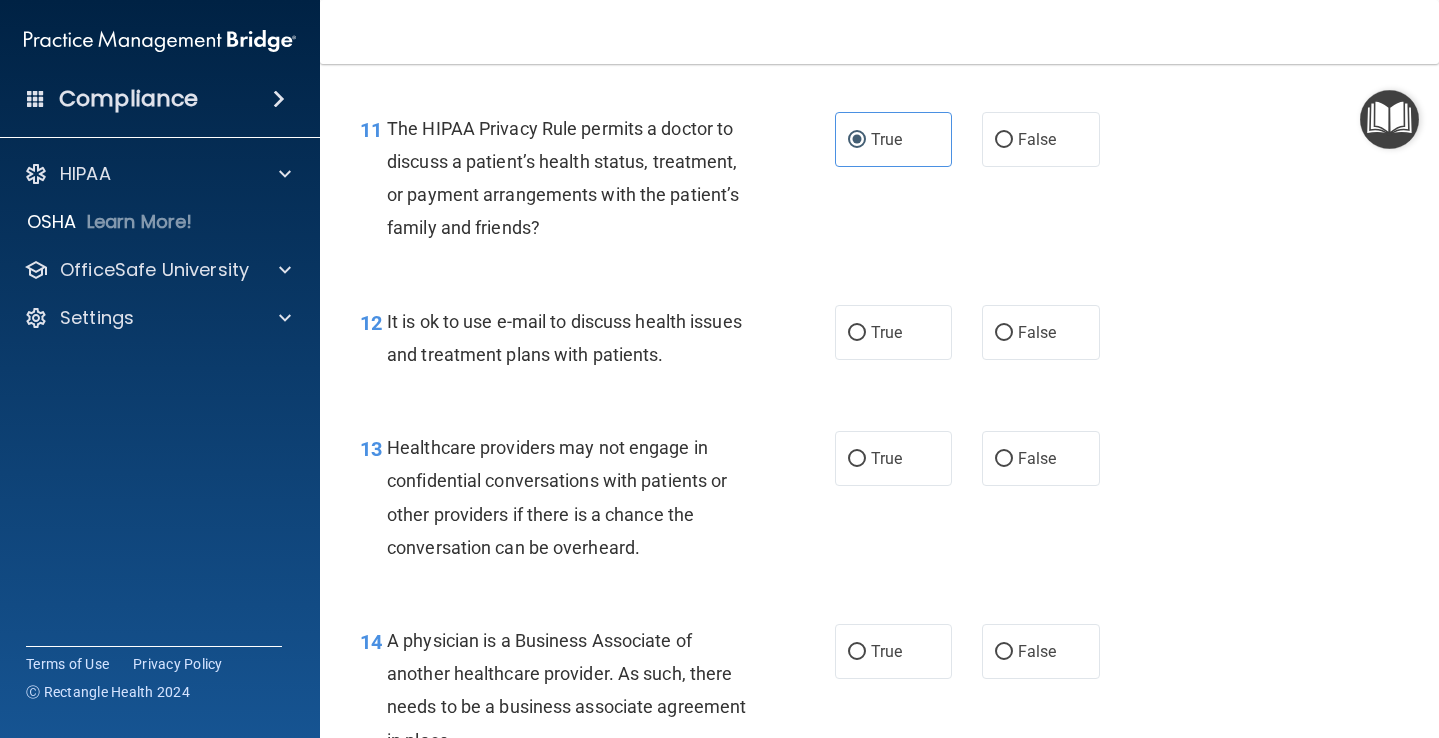 scroll, scrollTop: 2099, scrollLeft: 0, axis: vertical 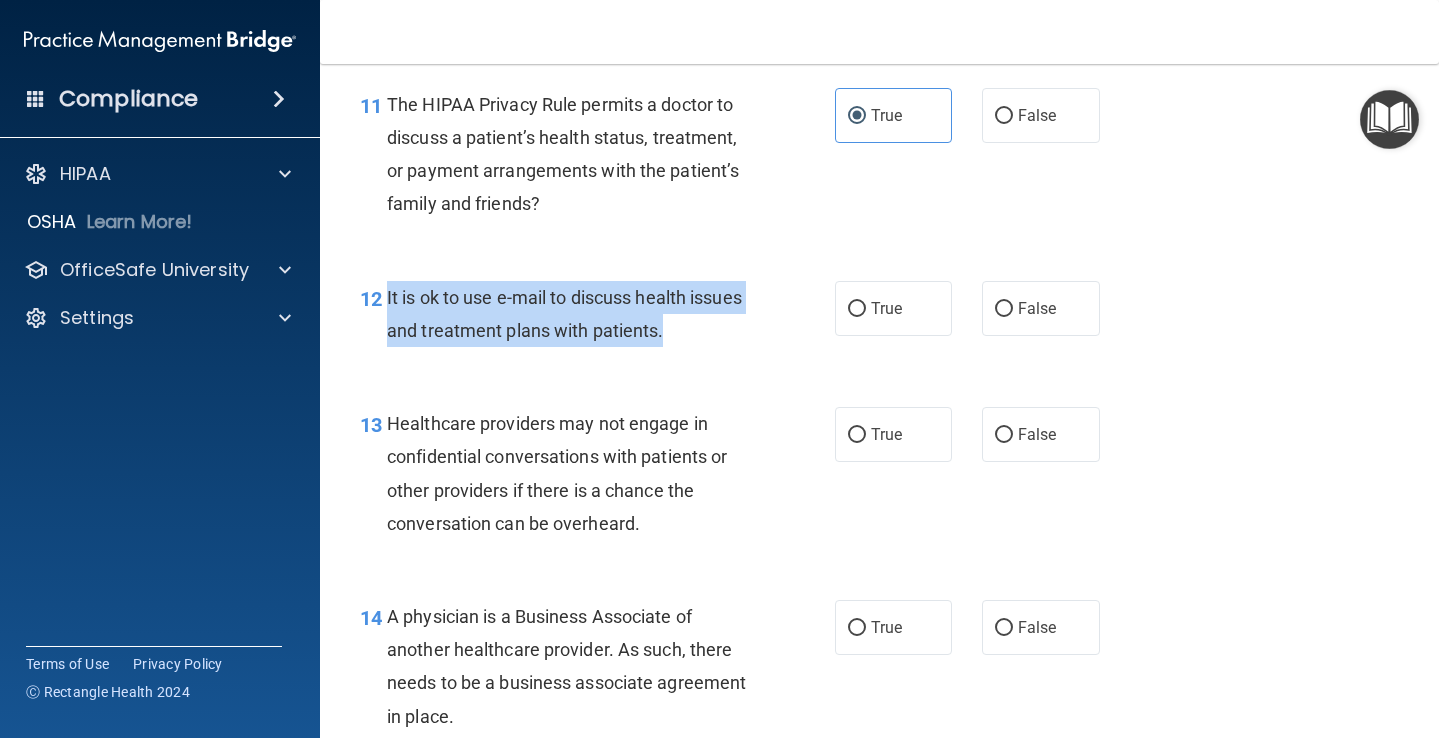 drag, startPoint x: 384, startPoint y: 288, endPoint x: 643, endPoint y: 334, distance: 263.05322 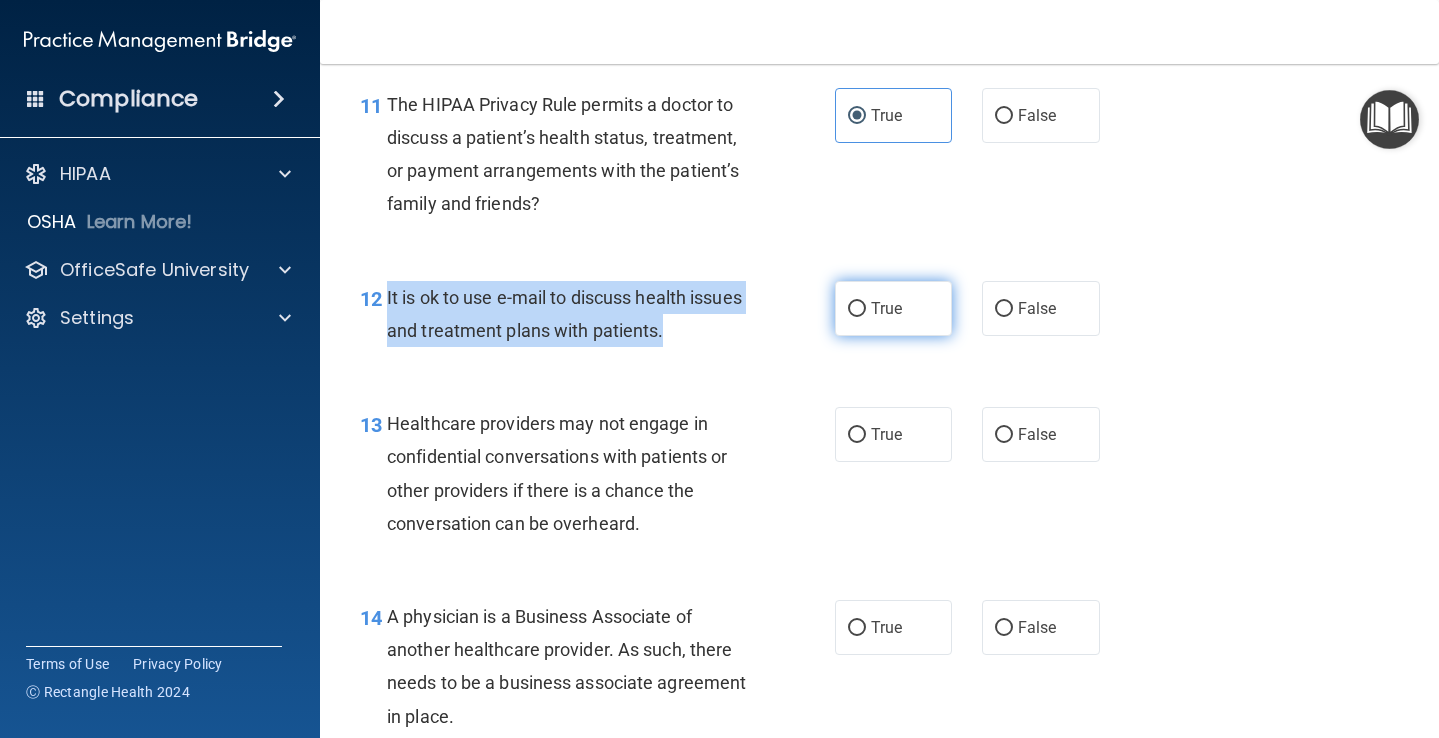 click on "True" at bounding box center (857, 309) 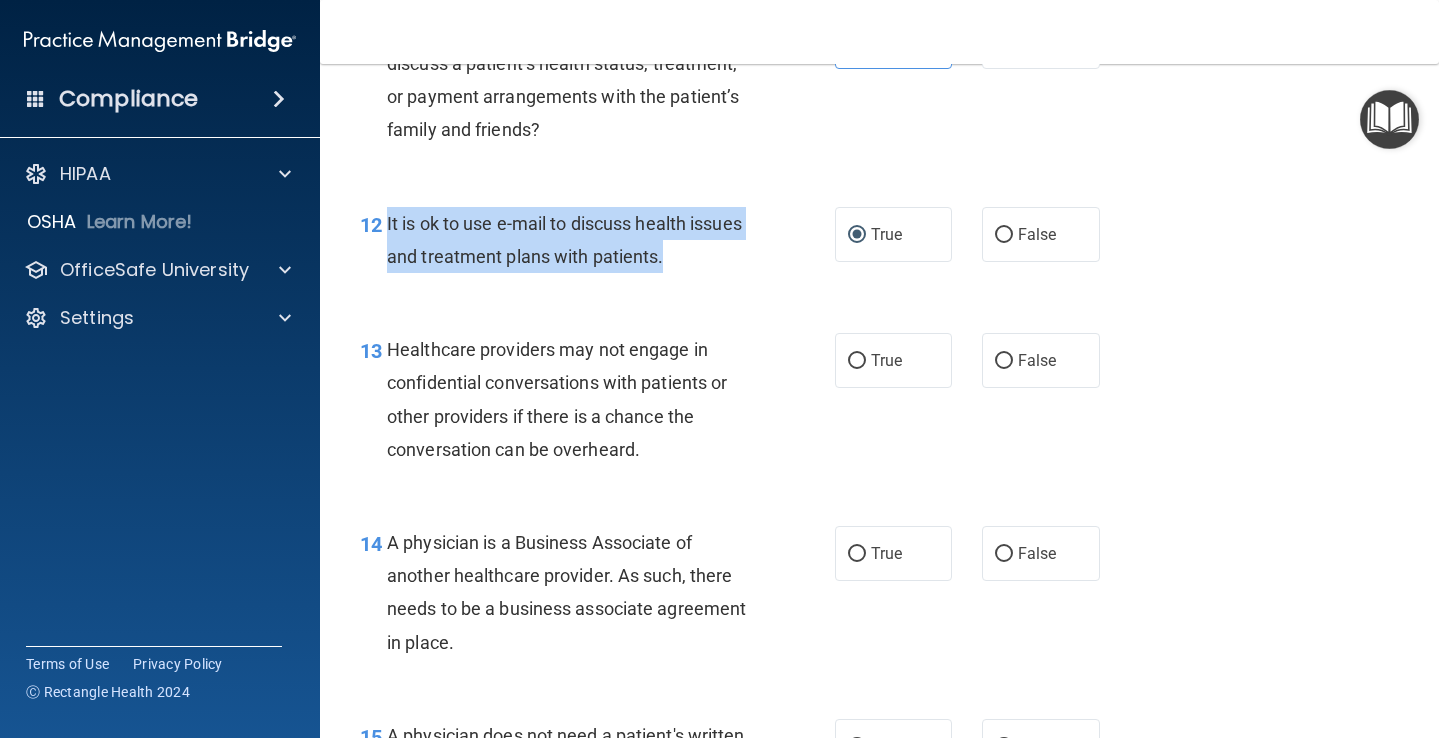 scroll, scrollTop: 2197, scrollLeft: 0, axis: vertical 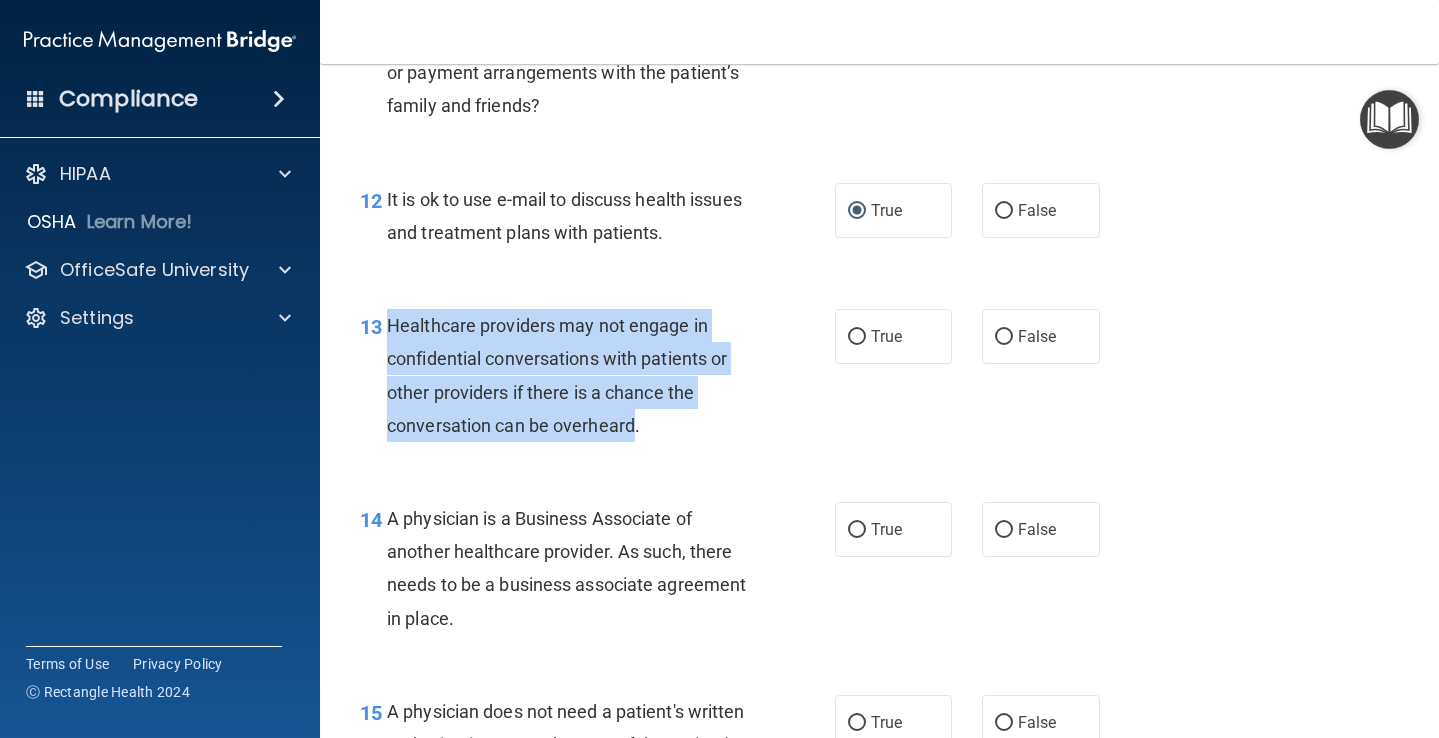 drag, startPoint x: 386, startPoint y: 314, endPoint x: 636, endPoint y: 408, distance: 267.088 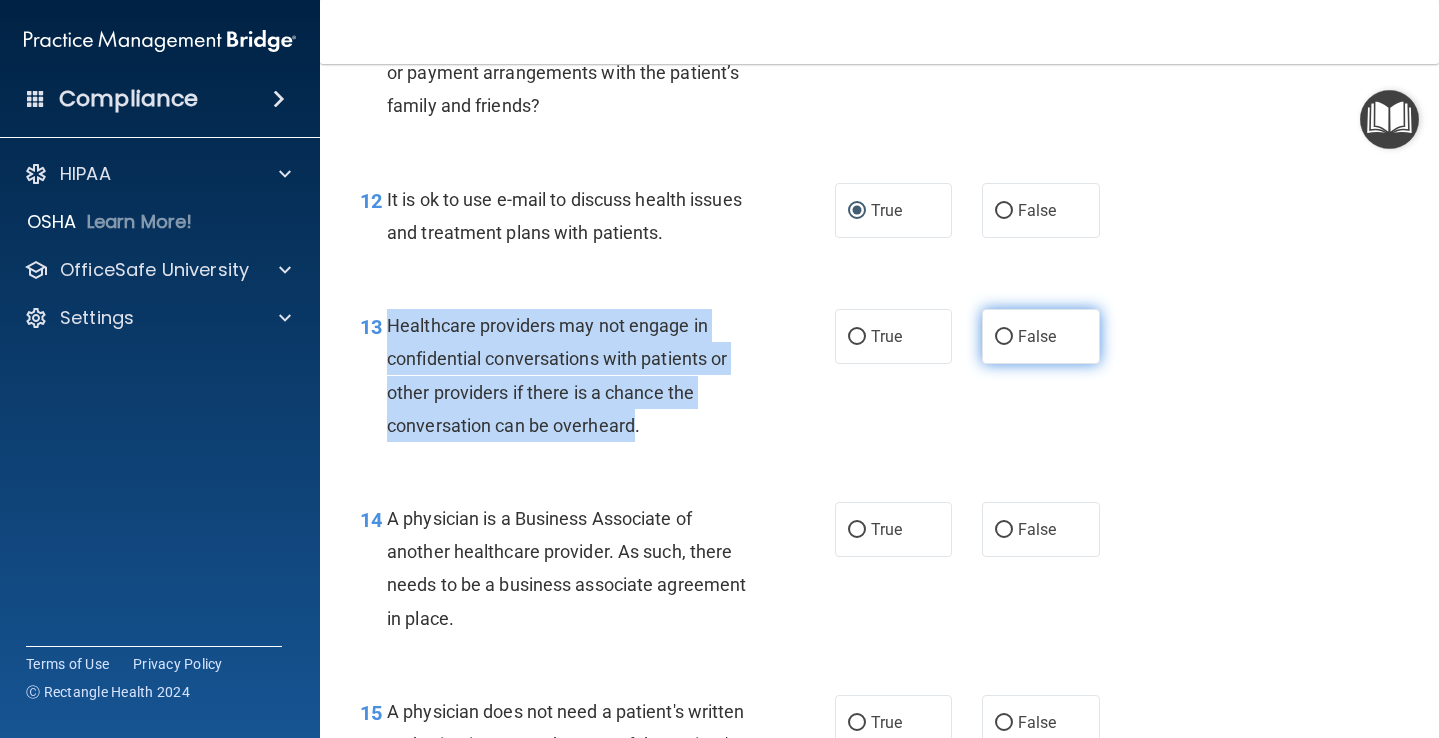 click on "False" at bounding box center [1037, 336] 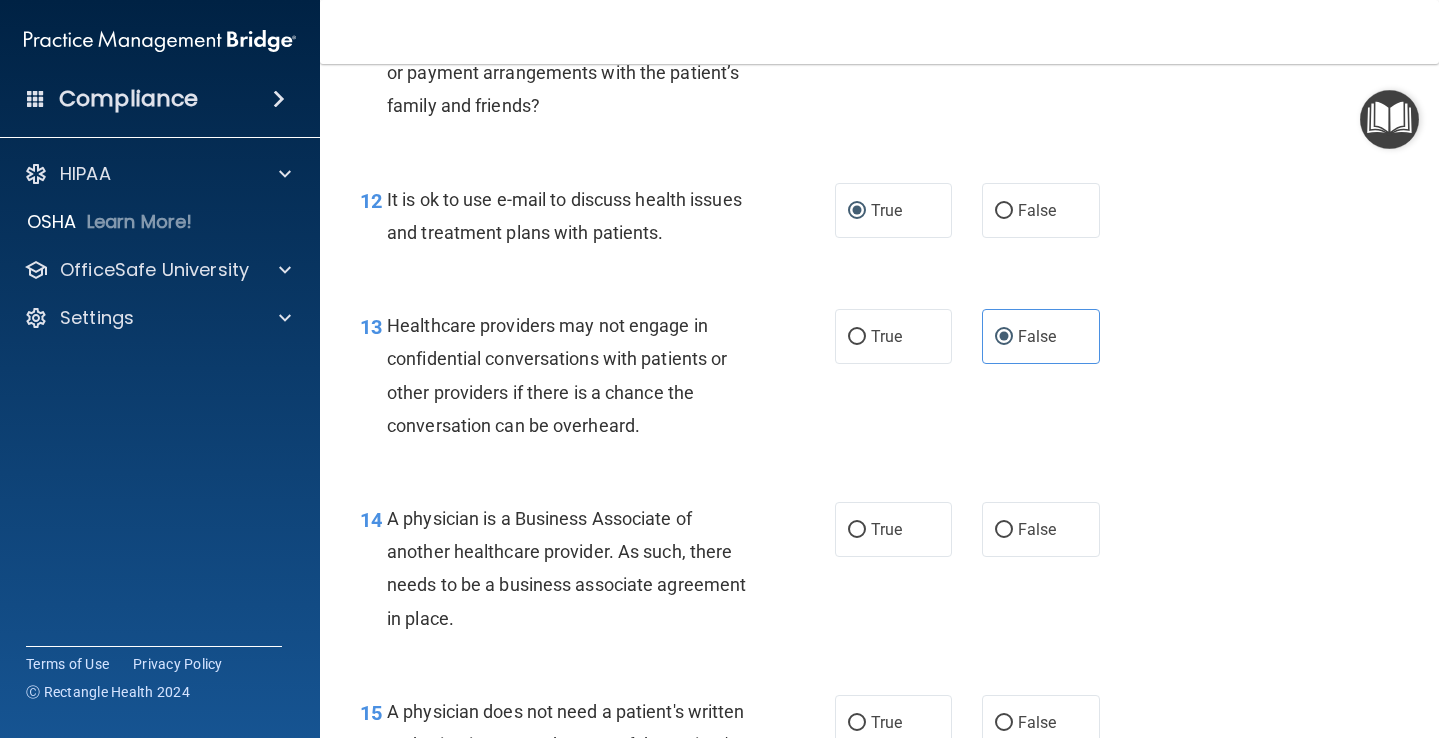drag, startPoint x: 390, startPoint y: 507, endPoint x: 457, endPoint y: 605, distance: 118.71394 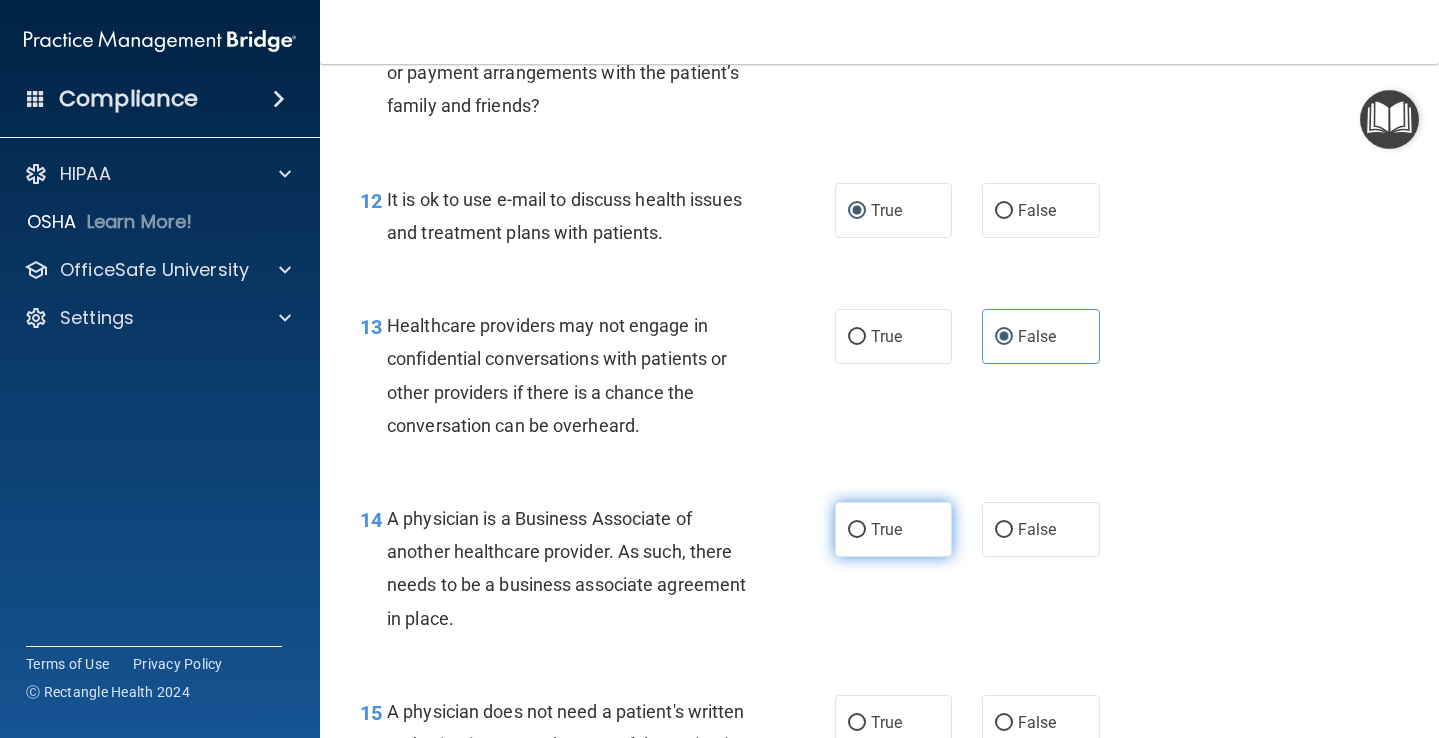click on "True" at bounding box center [894, 529] 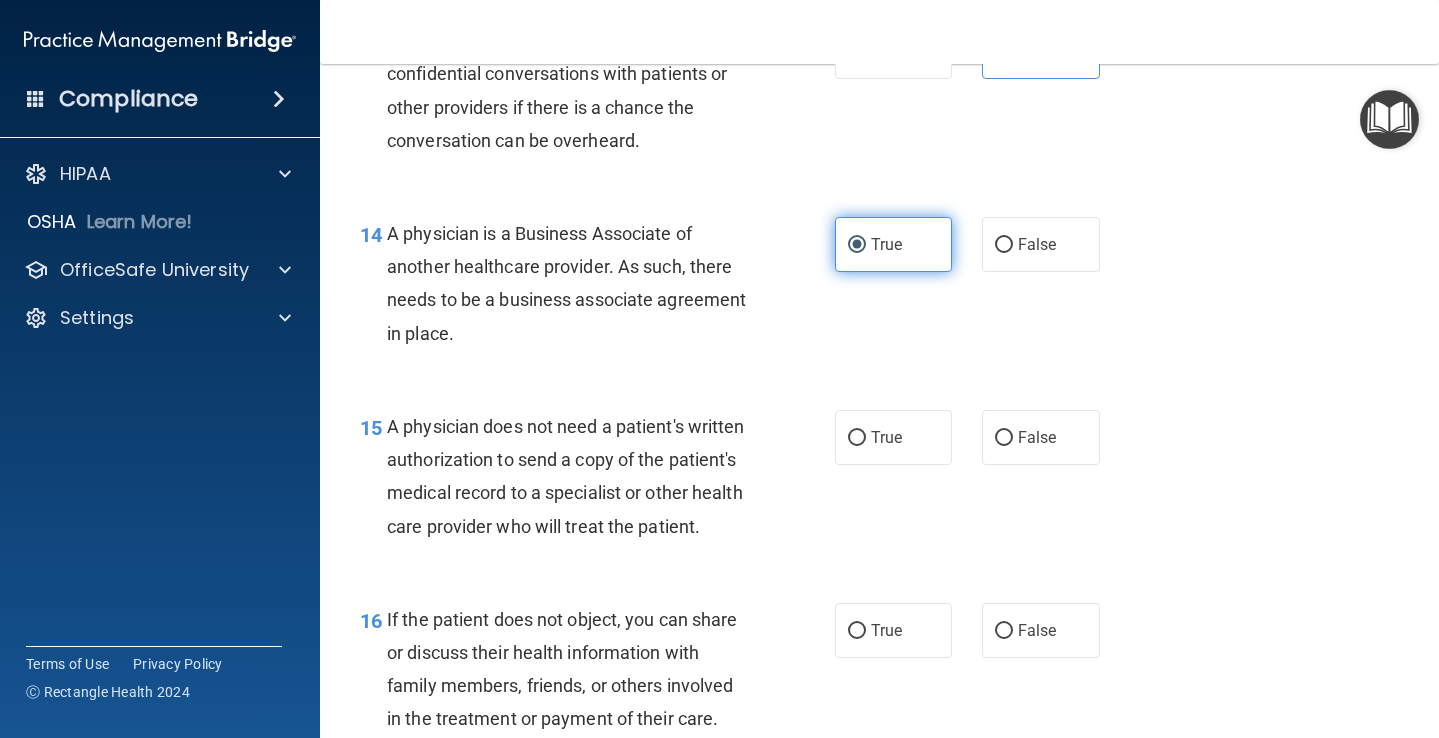 scroll, scrollTop: 2558, scrollLeft: 0, axis: vertical 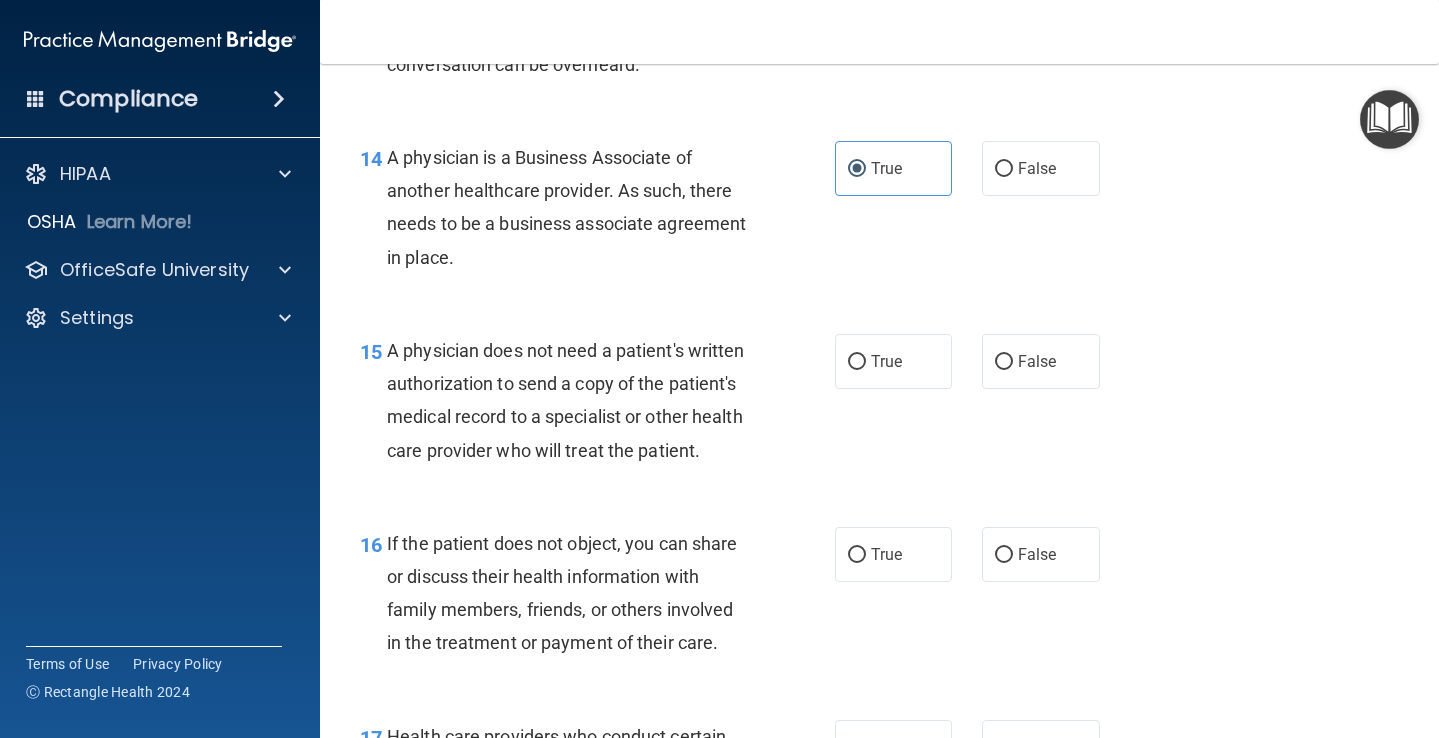 click on "15" at bounding box center (371, 352) 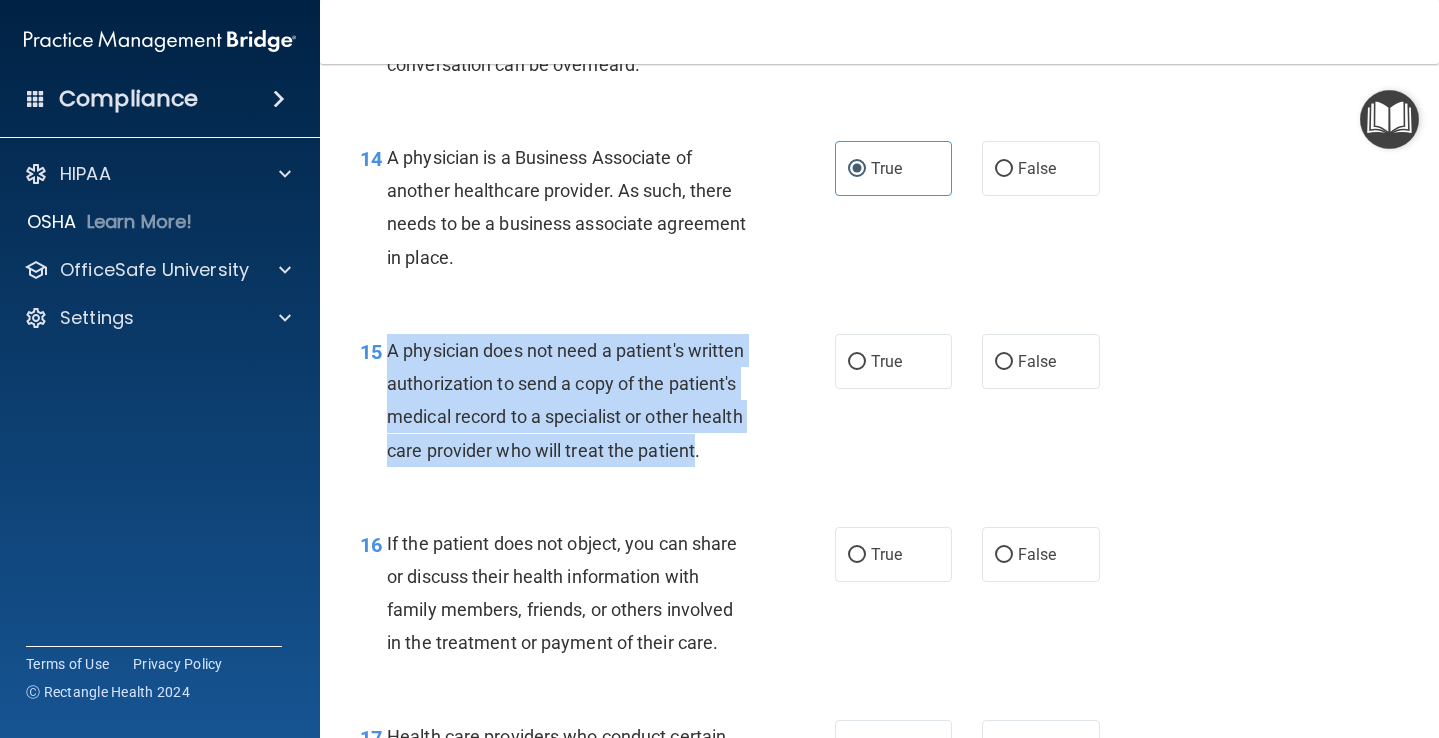 drag, startPoint x: 383, startPoint y: 339, endPoint x: 689, endPoint y: 436, distance: 321.00623 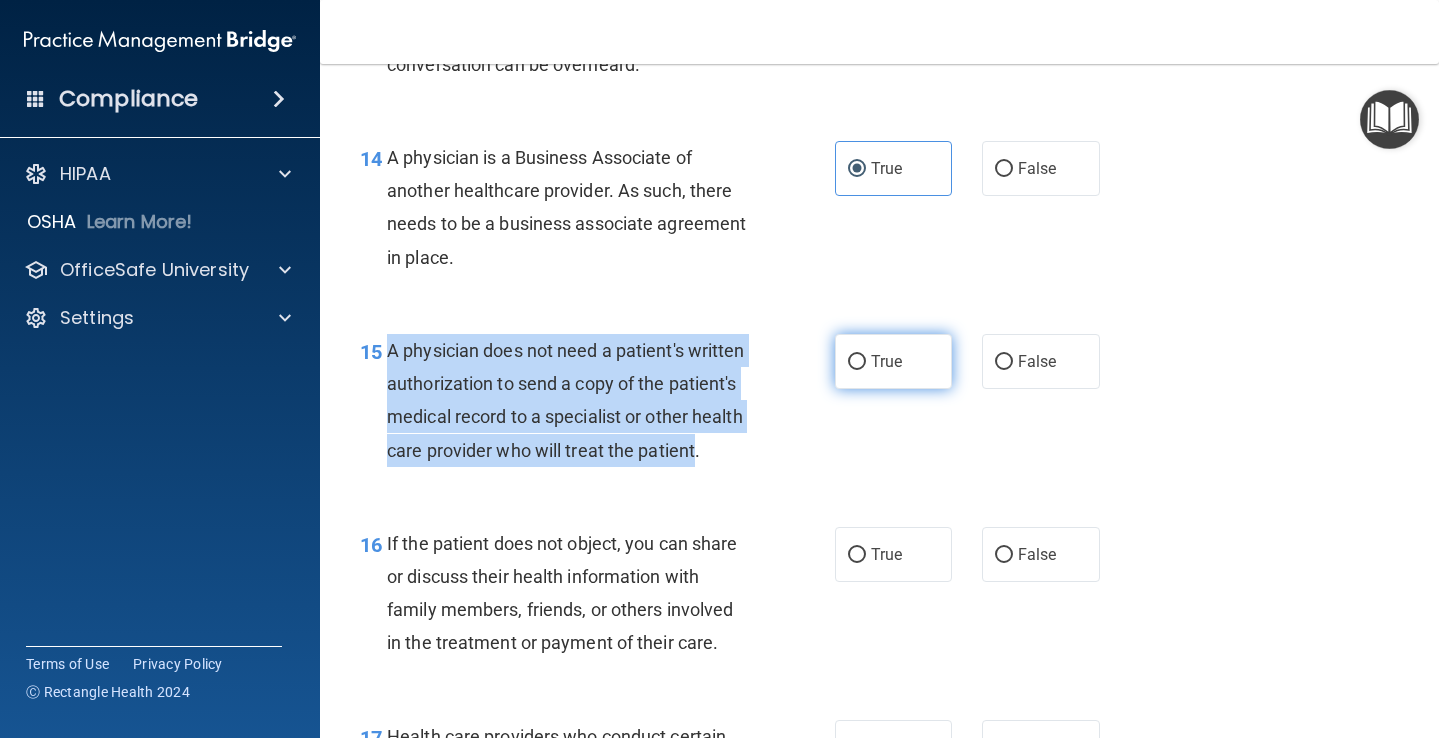 click on "True" at bounding box center (857, 362) 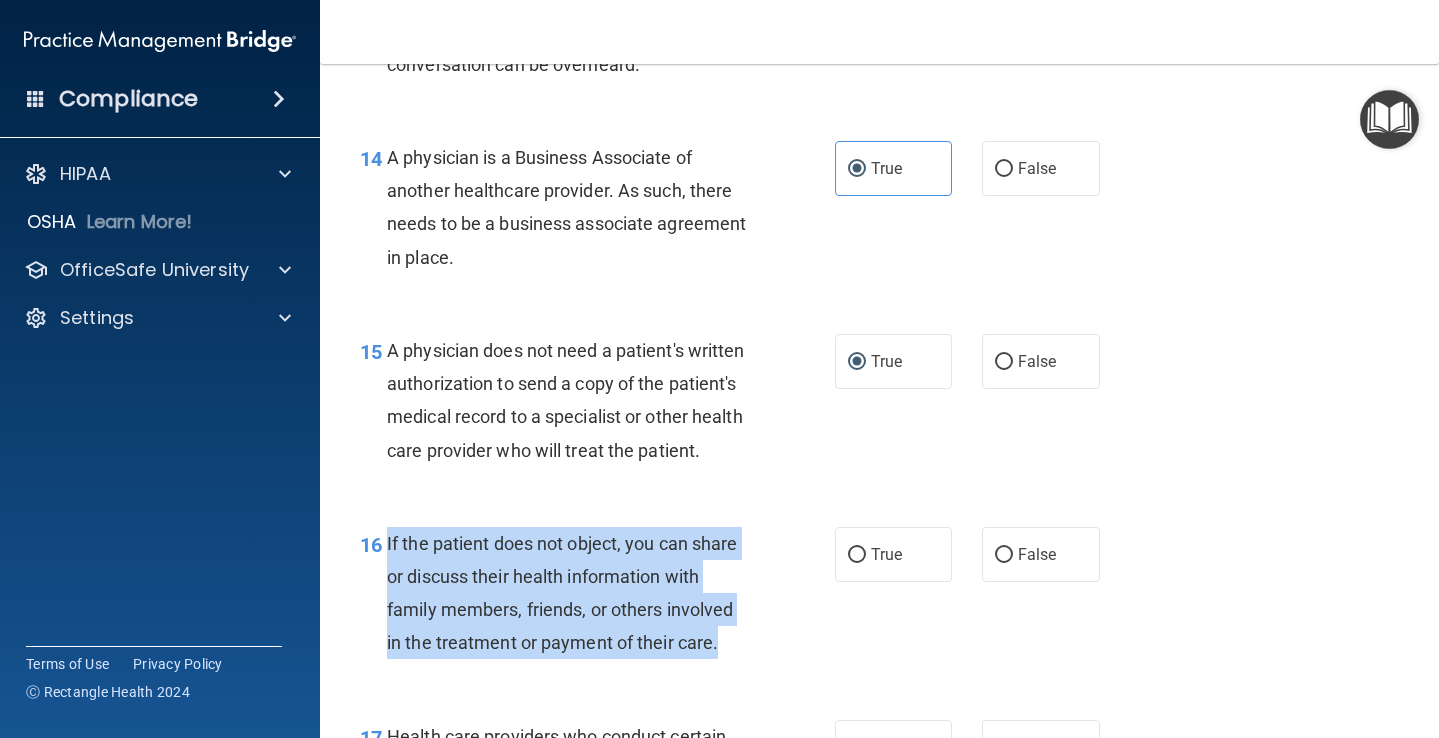 drag, startPoint x: 387, startPoint y: 527, endPoint x: 718, endPoint y: 632, distance: 347.25494 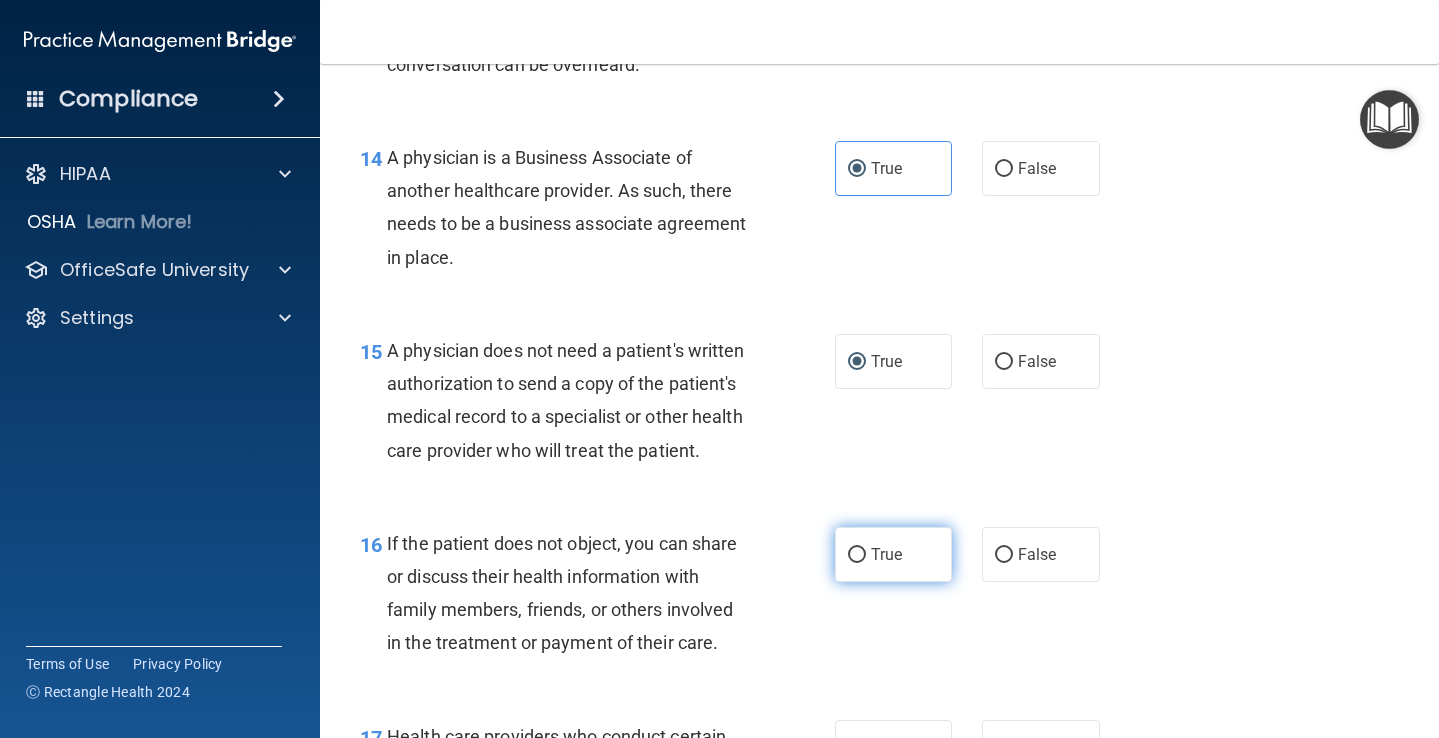 click on "True" at bounding box center (894, 554) 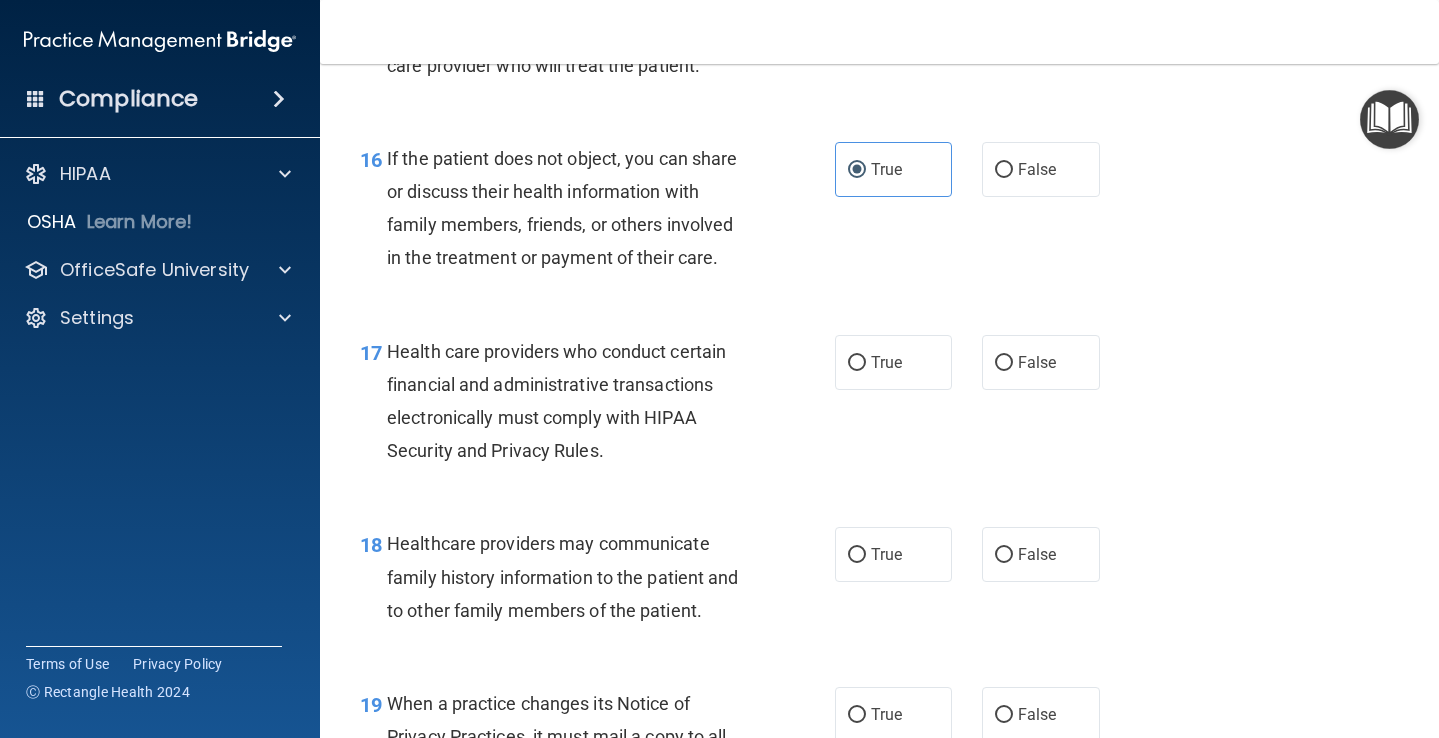 scroll, scrollTop: 2949, scrollLeft: 0, axis: vertical 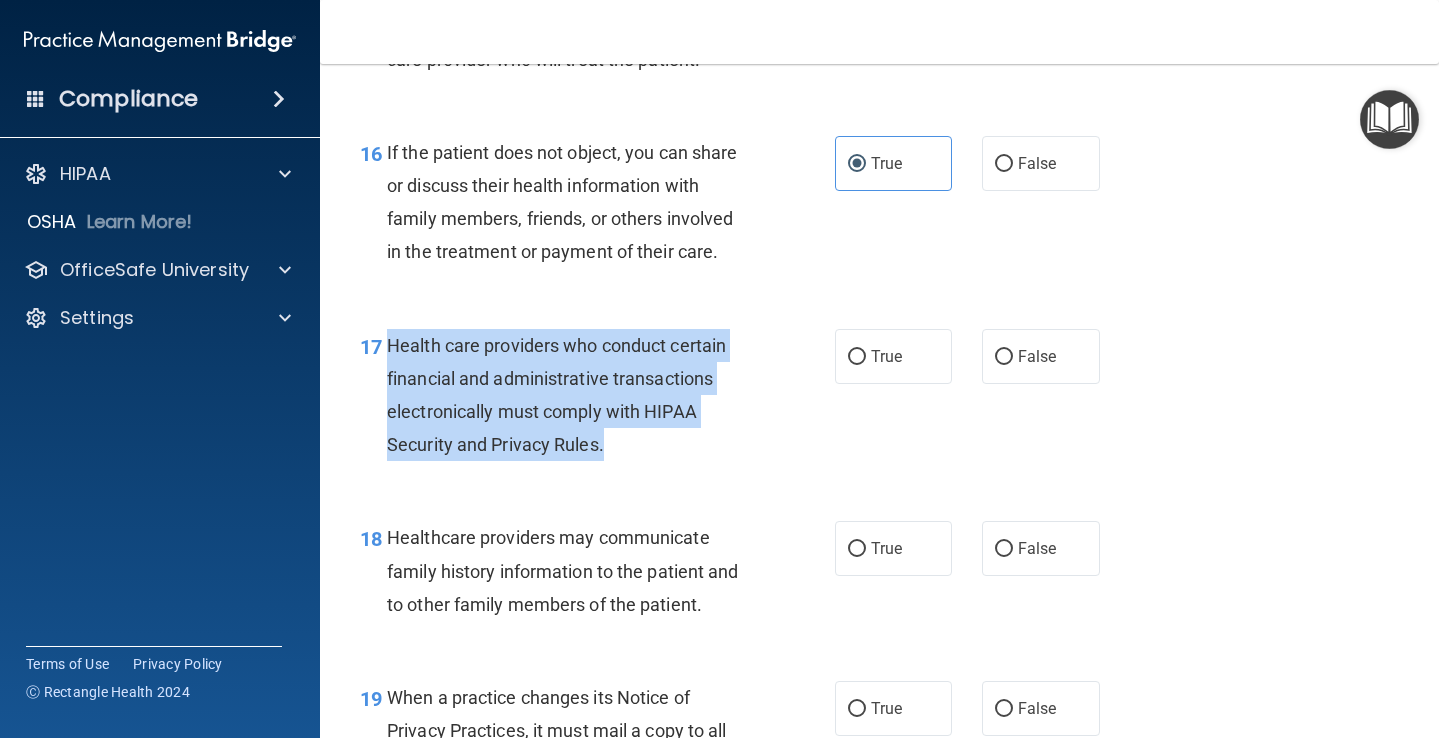 drag, startPoint x: 384, startPoint y: 323, endPoint x: 663, endPoint y: 449, distance: 306.13232 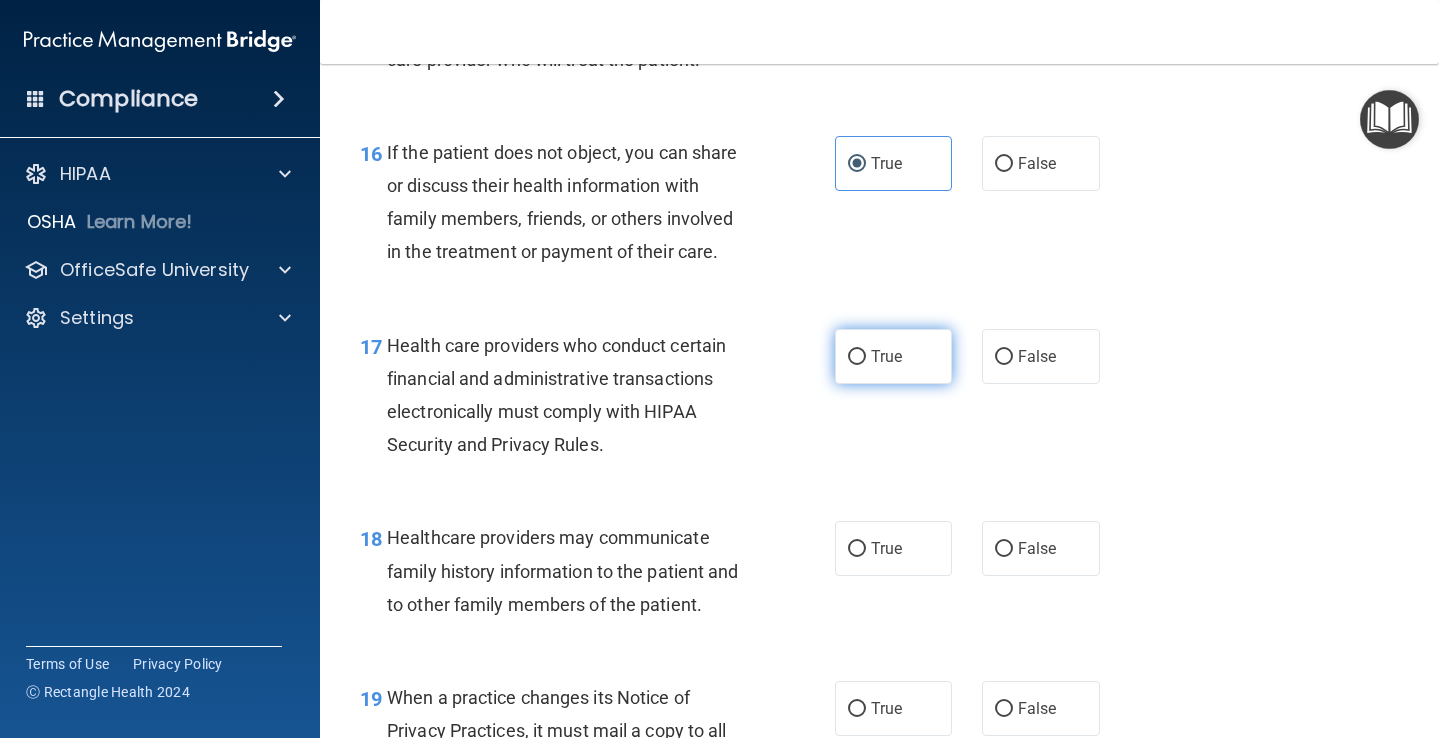 click on "True" at bounding box center [894, 356] 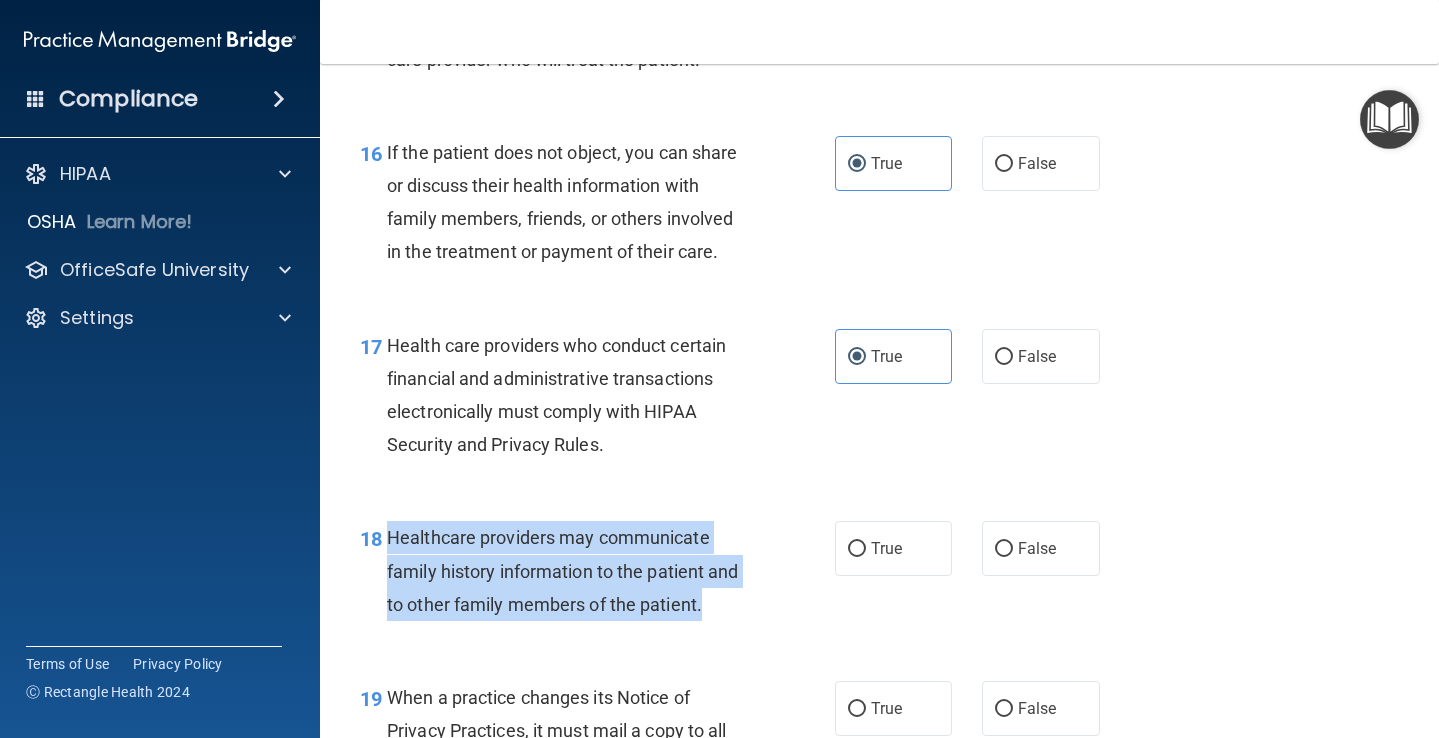 drag, startPoint x: 389, startPoint y: 519, endPoint x: 708, endPoint y: 595, distance: 327.92834 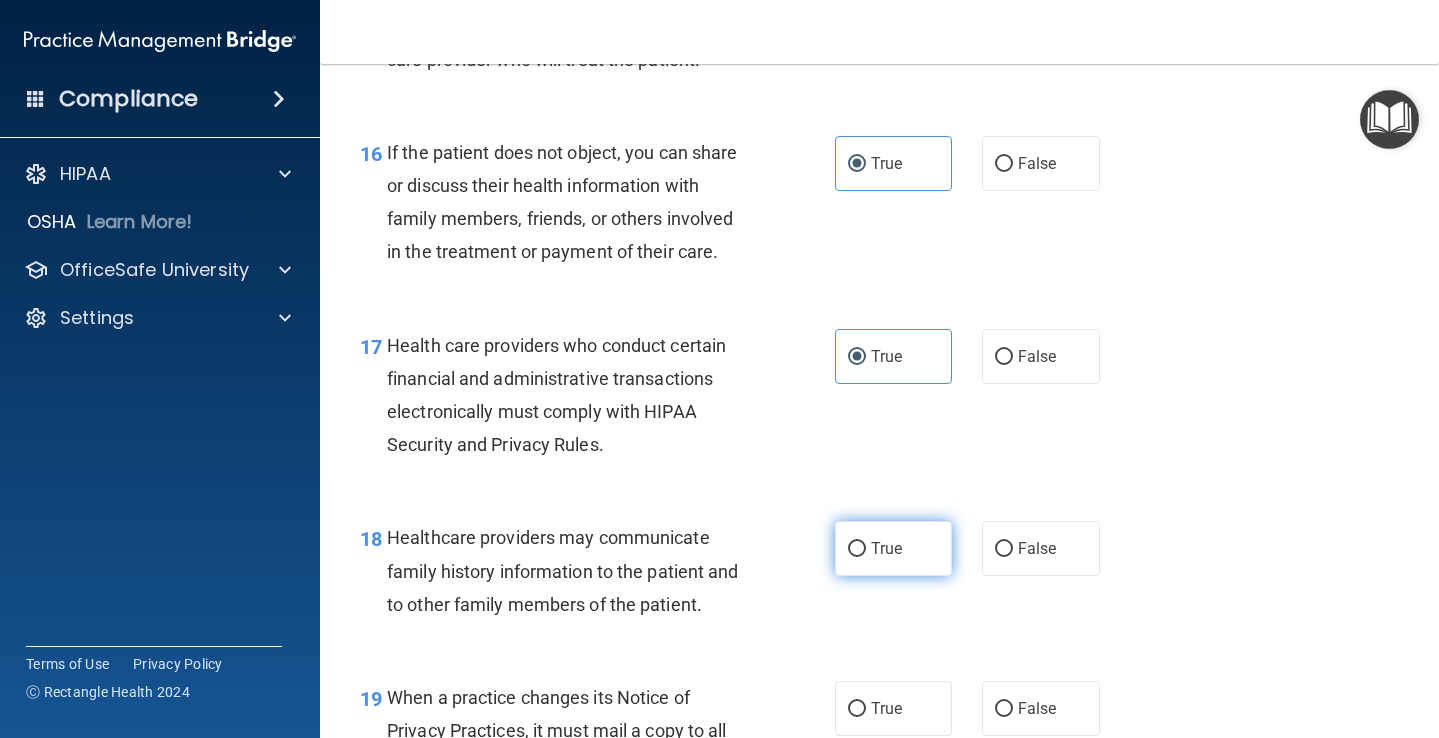 click on "True" at bounding box center (894, 548) 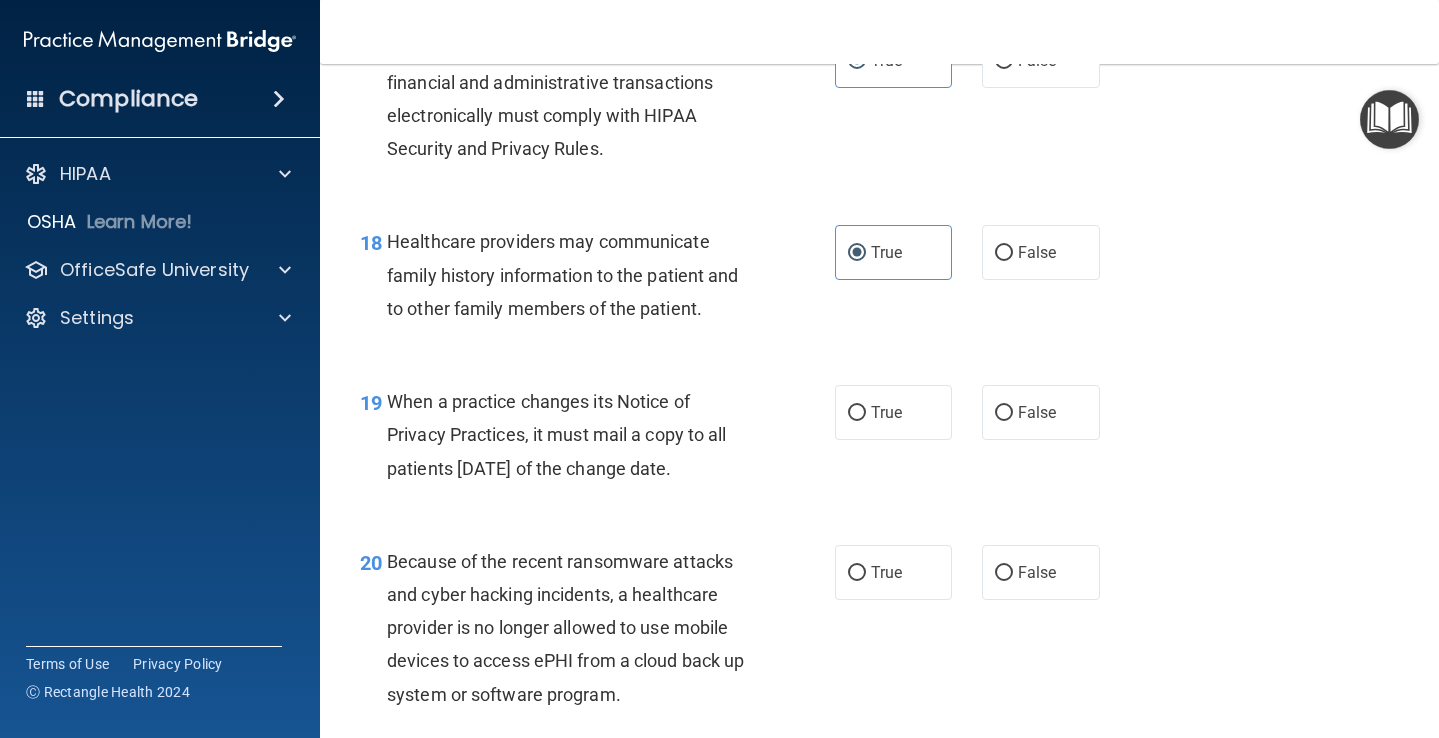 scroll, scrollTop: 3273, scrollLeft: 0, axis: vertical 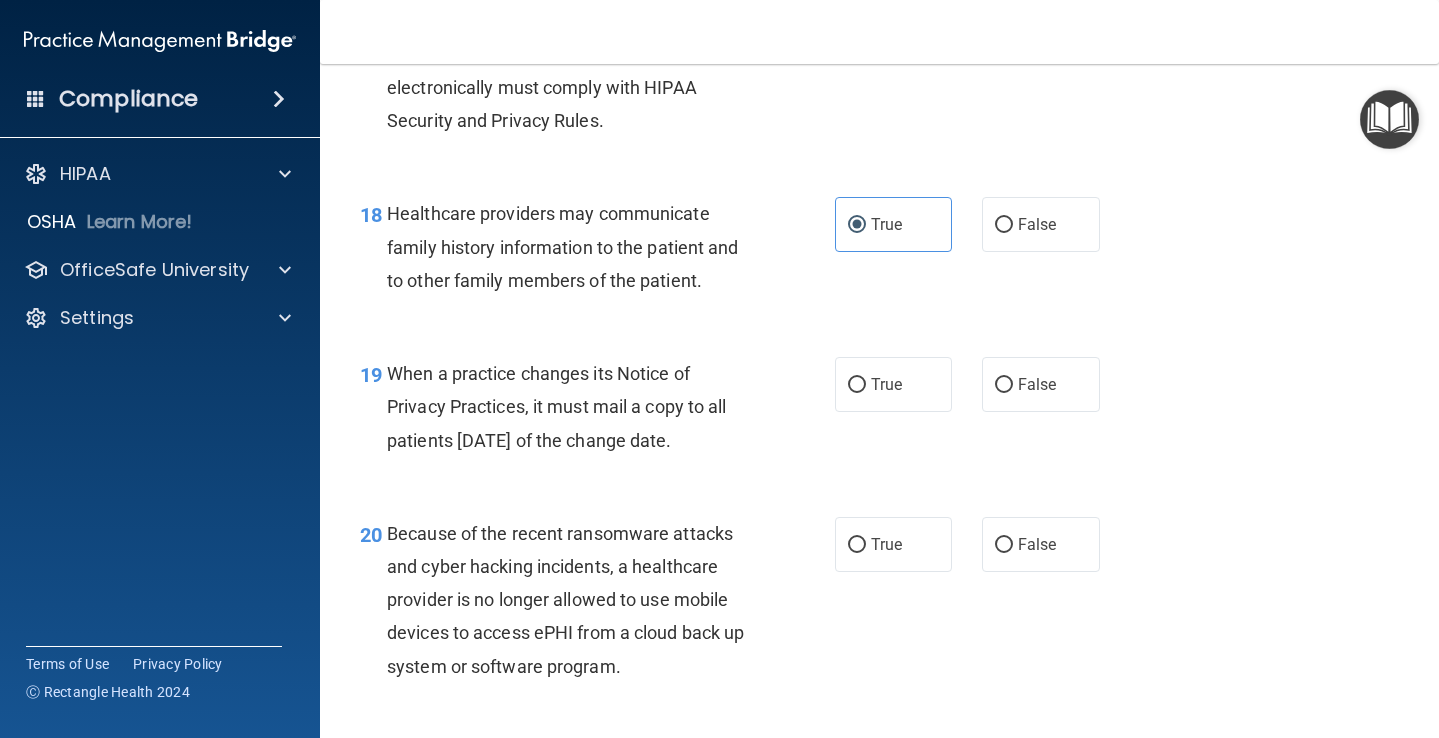 drag, startPoint x: 386, startPoint y: 356, endPoint x: 736, endPoint y: 426, distance: 356.93137 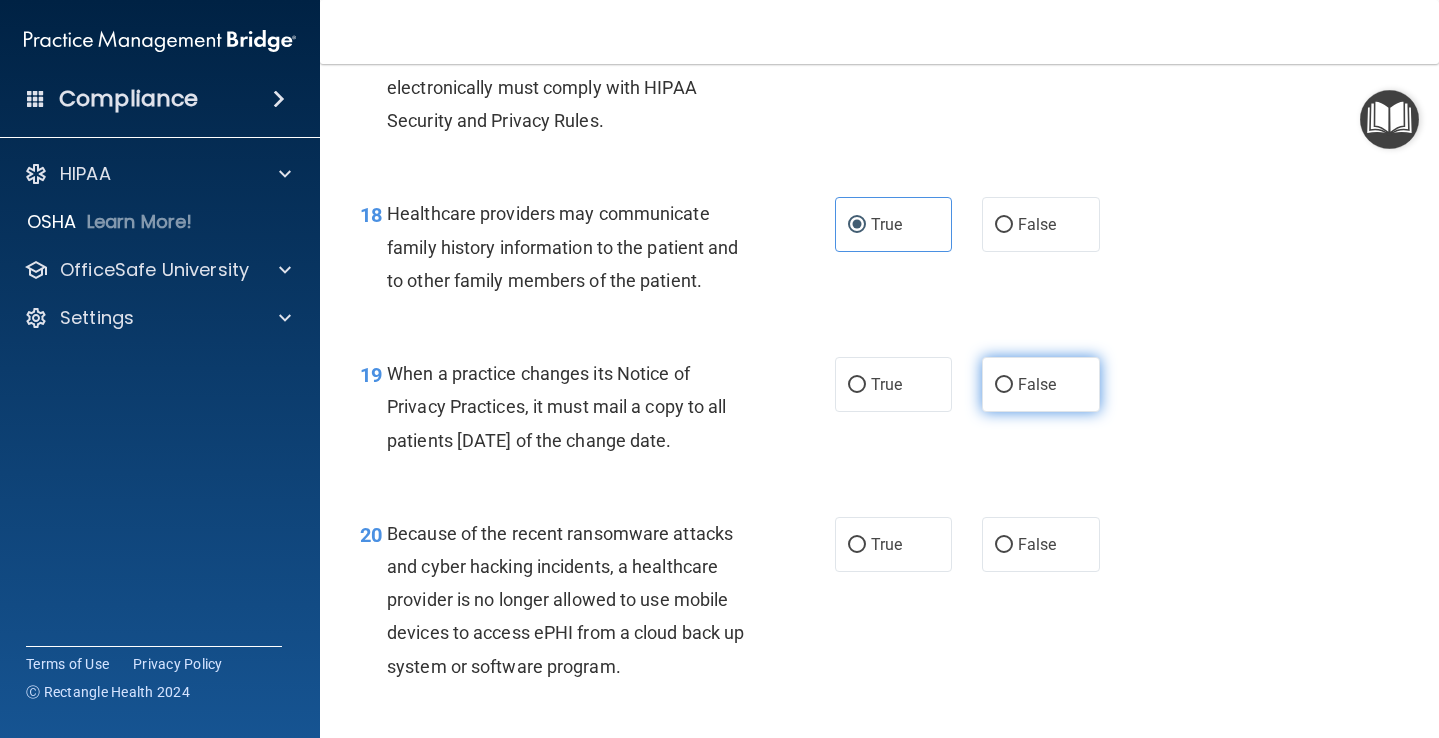 click on "False" at bounding box center (1004, 385) 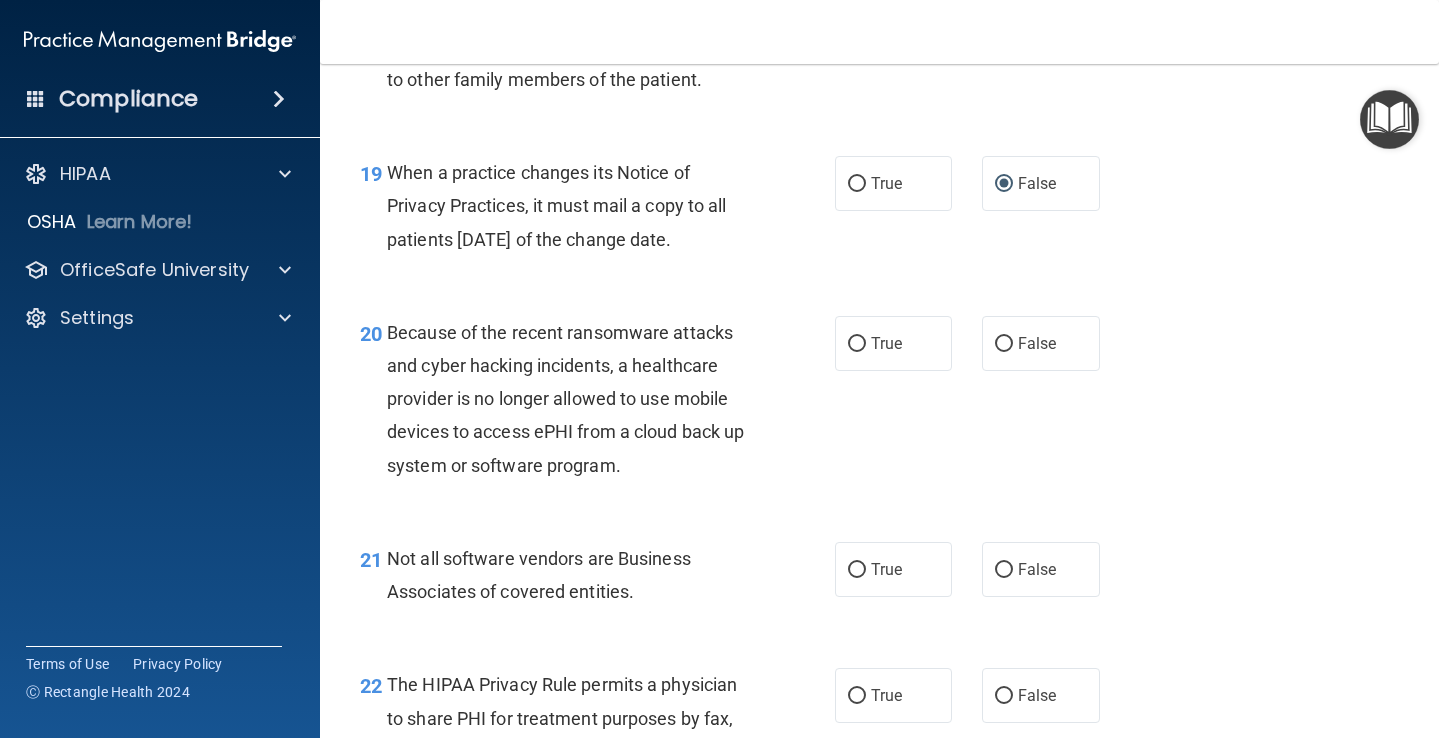 scroll, scrollTop: 3500, scrollLeft: 0, axis: vertical 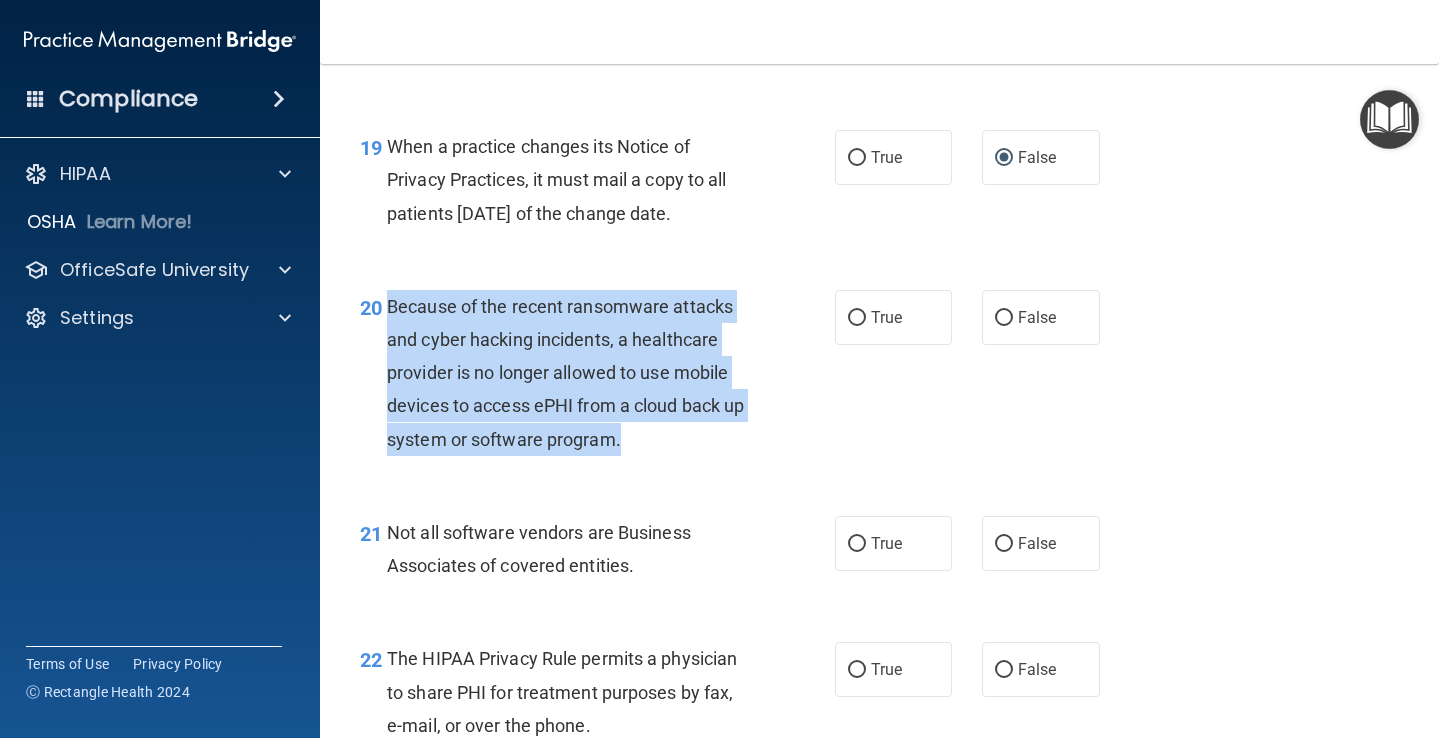 drag, startPoint x: 390, startPoint y: 290, endPoint x: 640, endPoint y: 421, distance: 282.2428 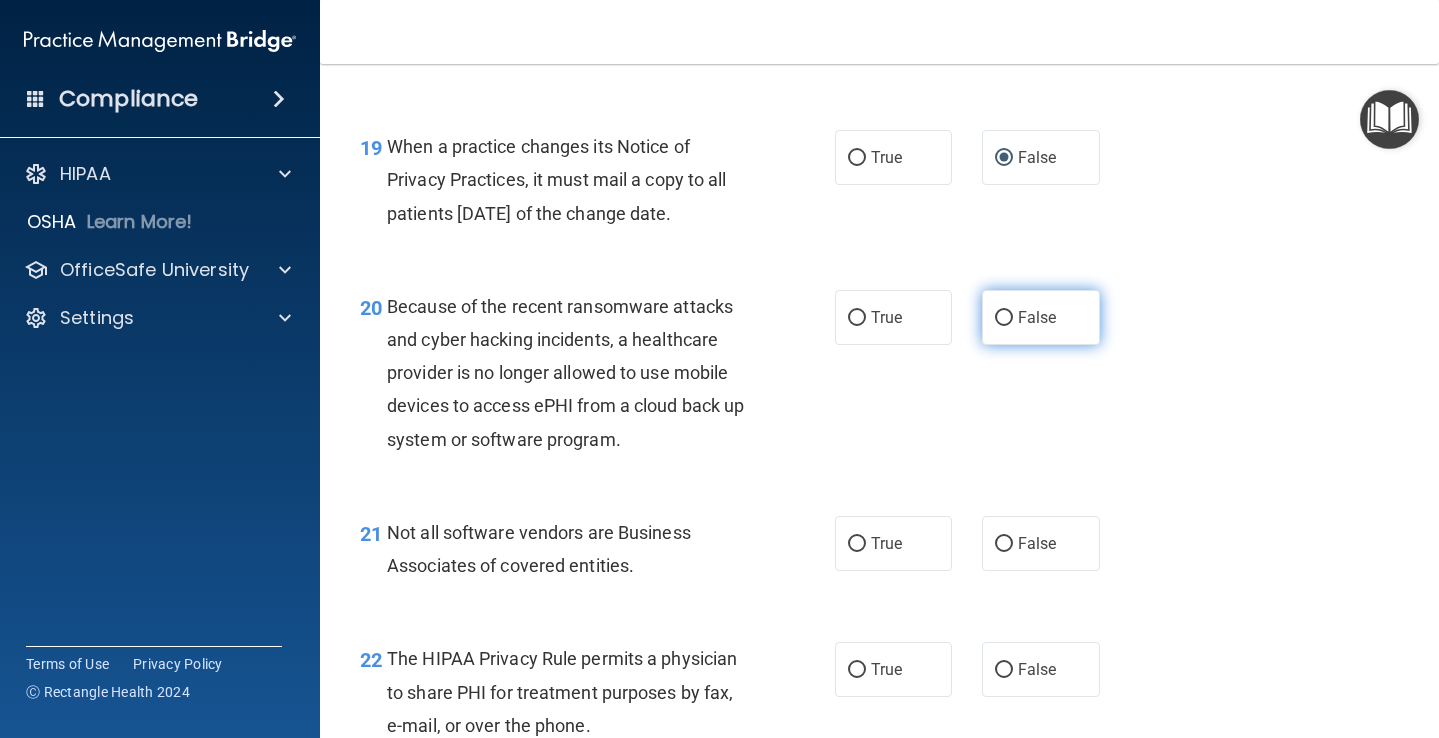 click on "False" at bounding box center (1041, 317) 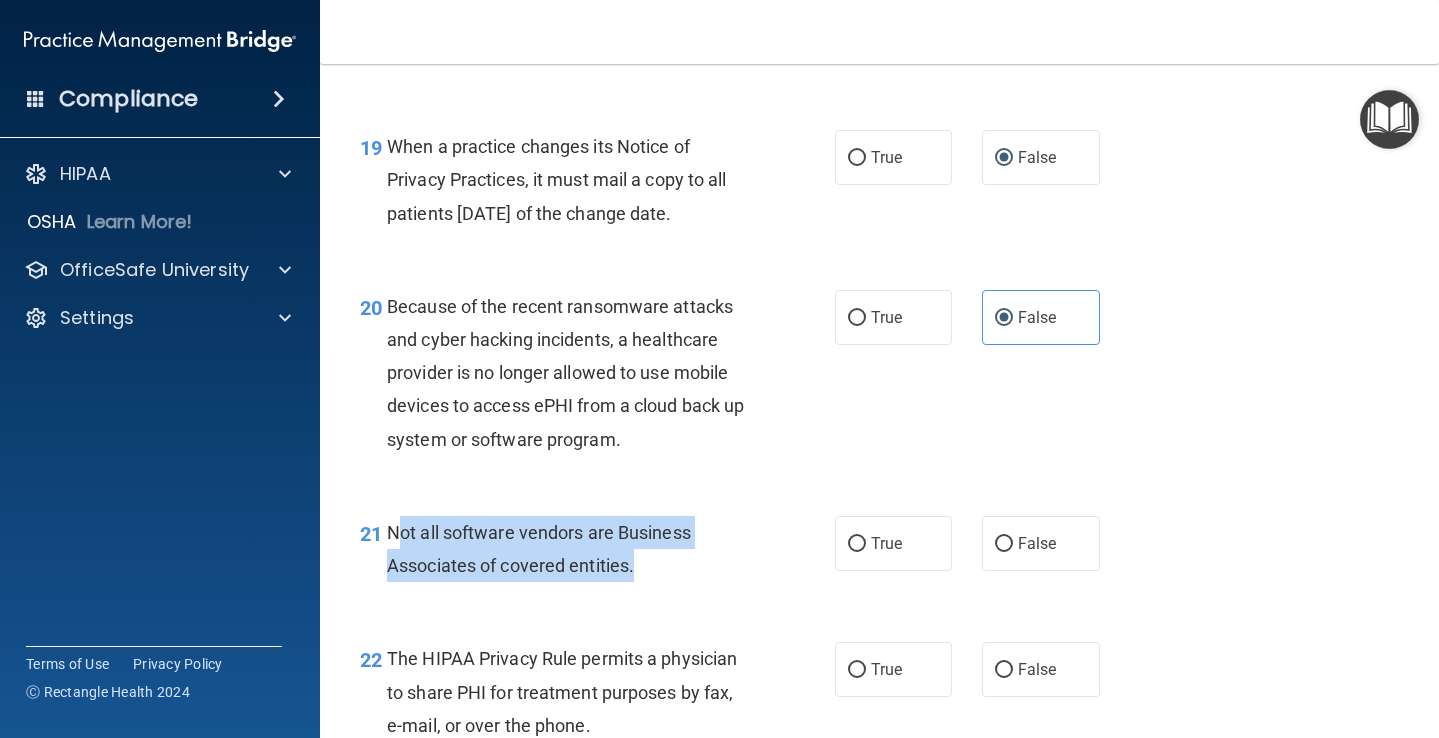 drag, startPoint x: 398, startPoint y: 504, endPoint x: 664, endPoint y: 562, distance: 272.24988 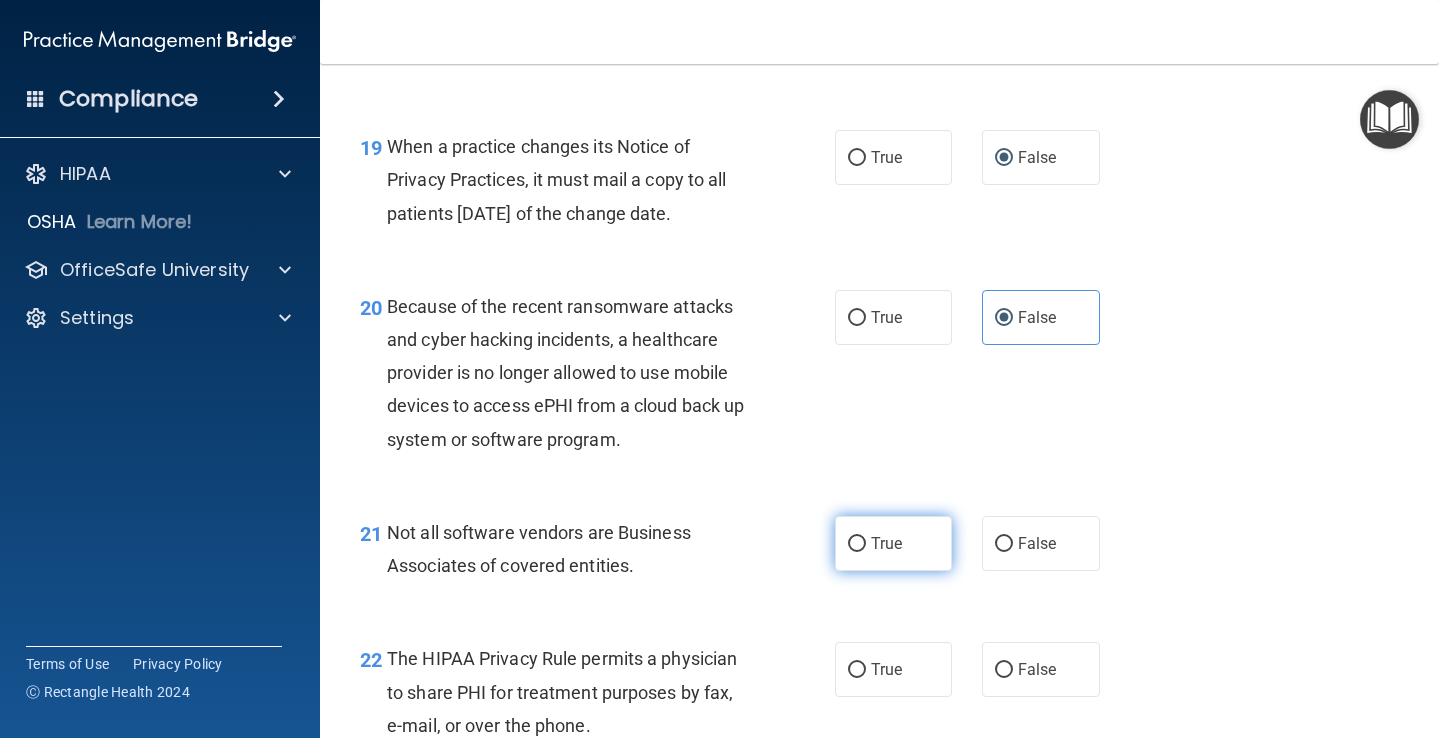 click on "True" at bounding box center [894, 543] 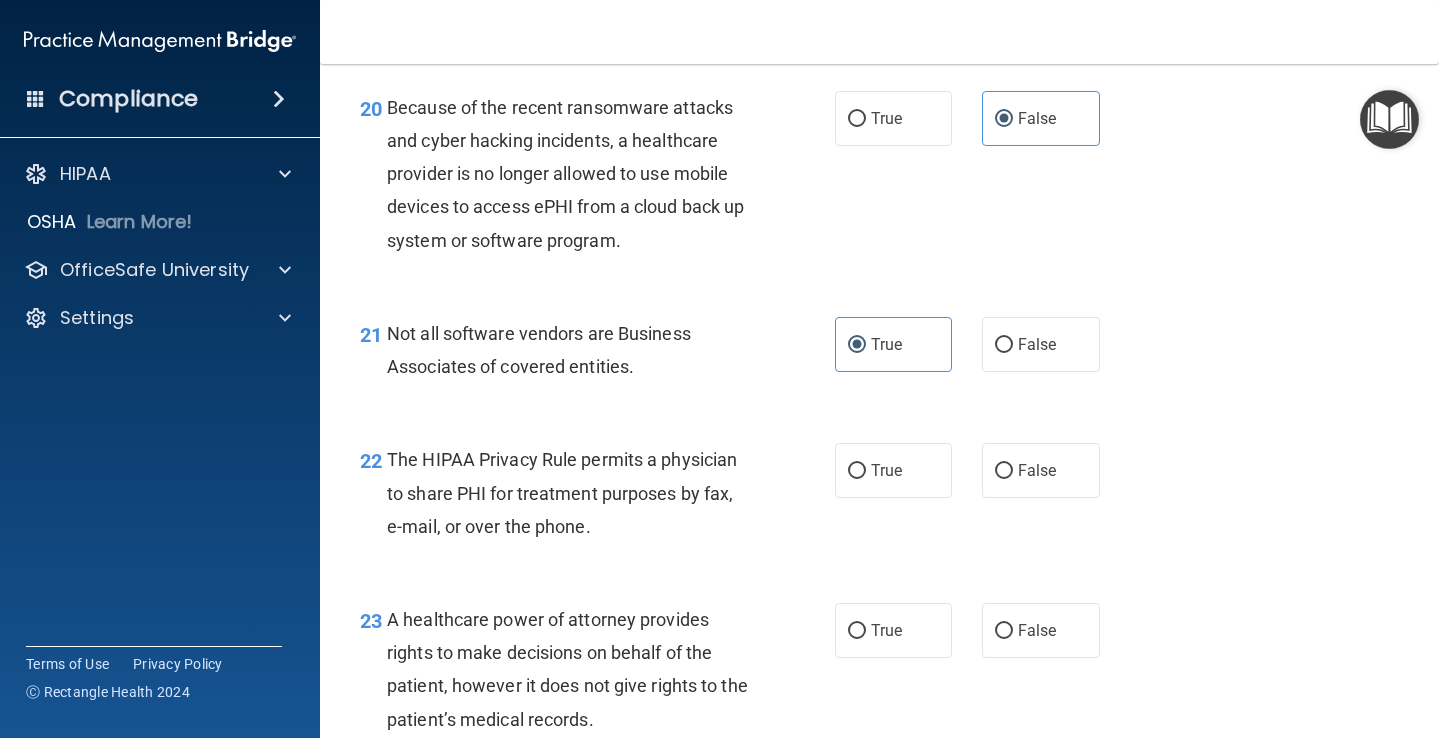 scroll, scrollTop: 3725, scrollLeft: 0, axis: vertical 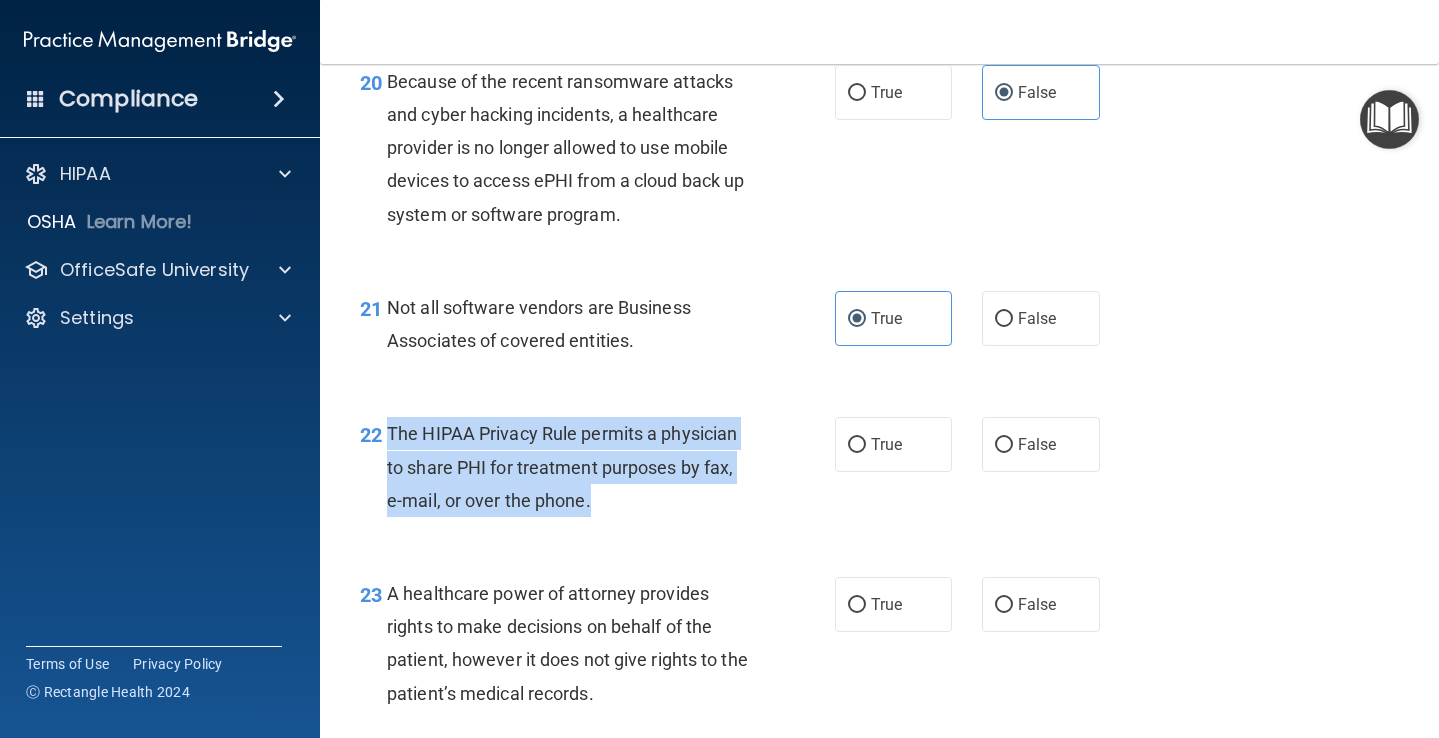 drag, startPoint x: 389, startPoint y: 415, endPoint x: 611, endPoint y: 495, distance: 235.97458 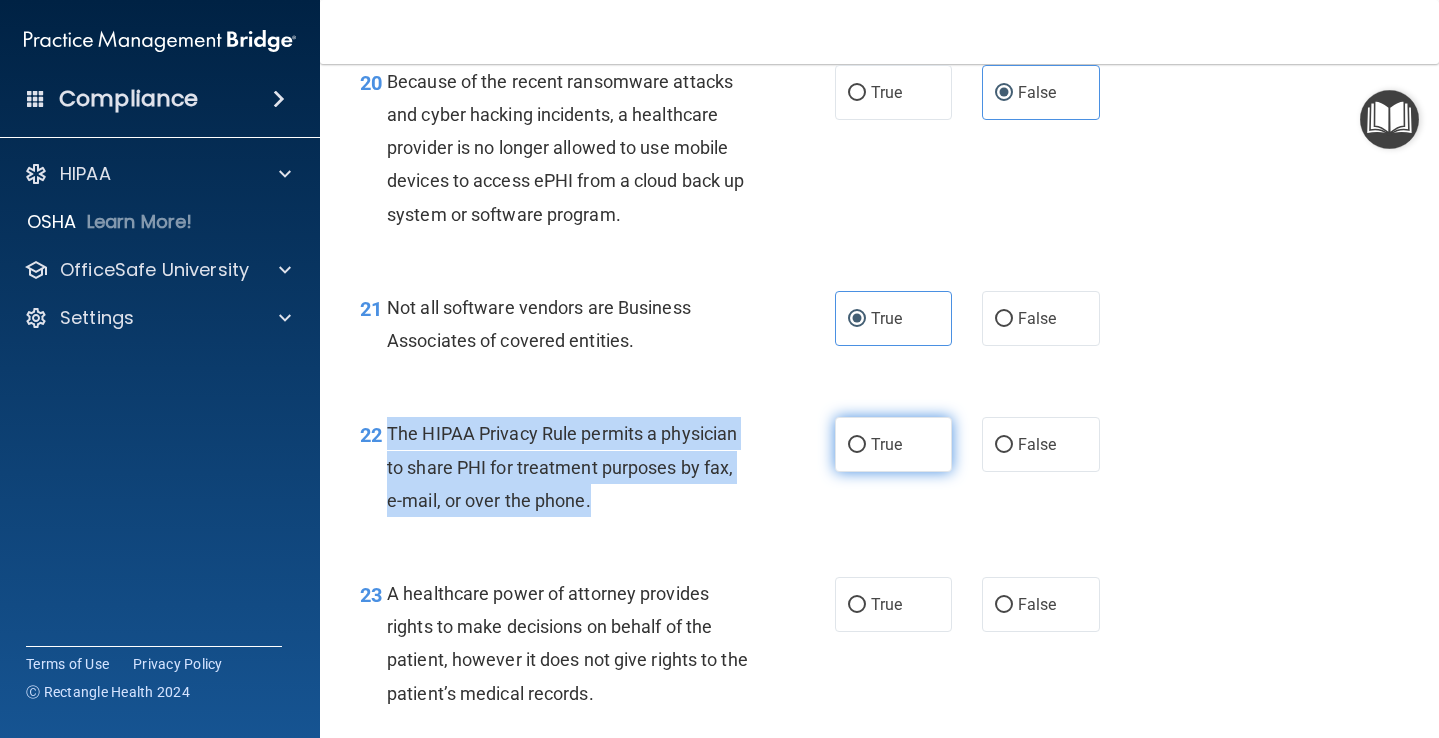 click on "True" at bounding box center (894, 444) 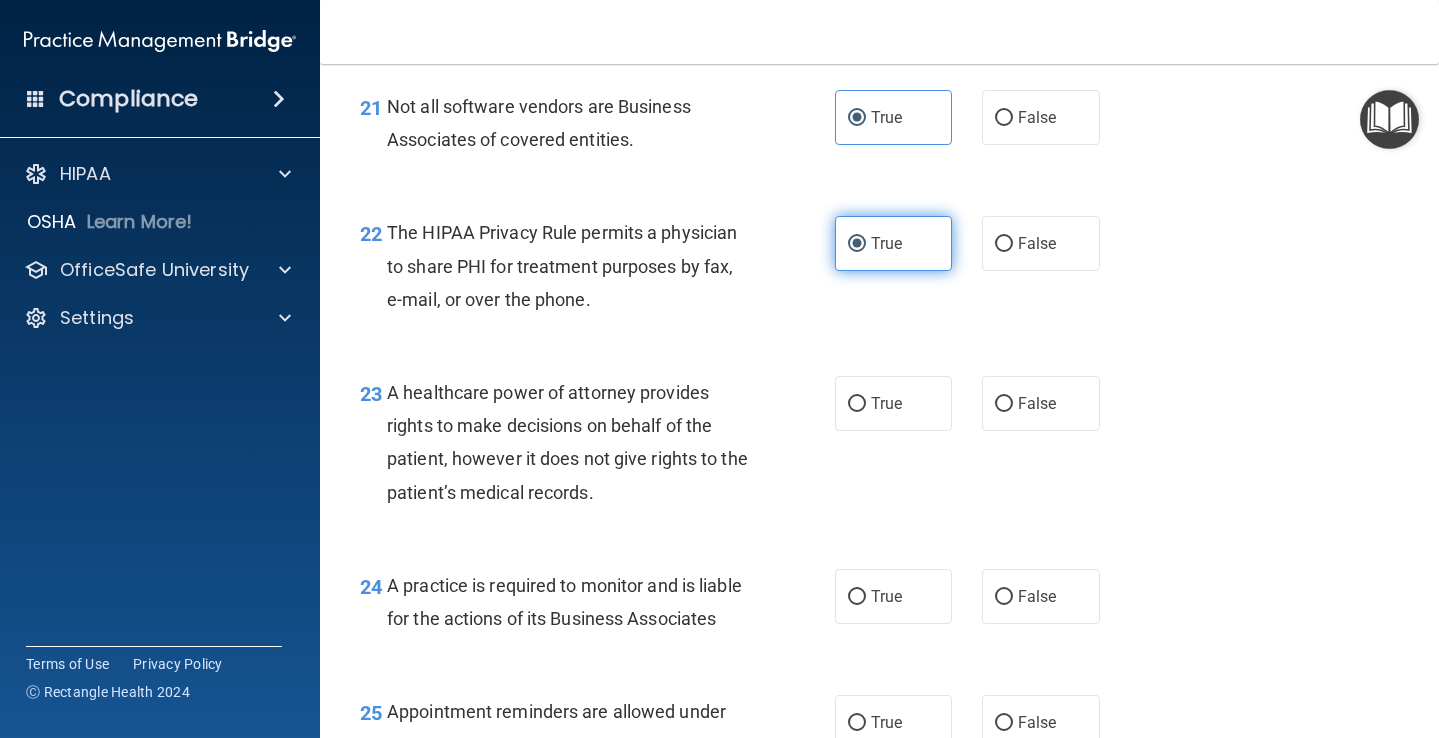 scroll, scrollTop: 3969, scrollLeft: 0, axis: vertical 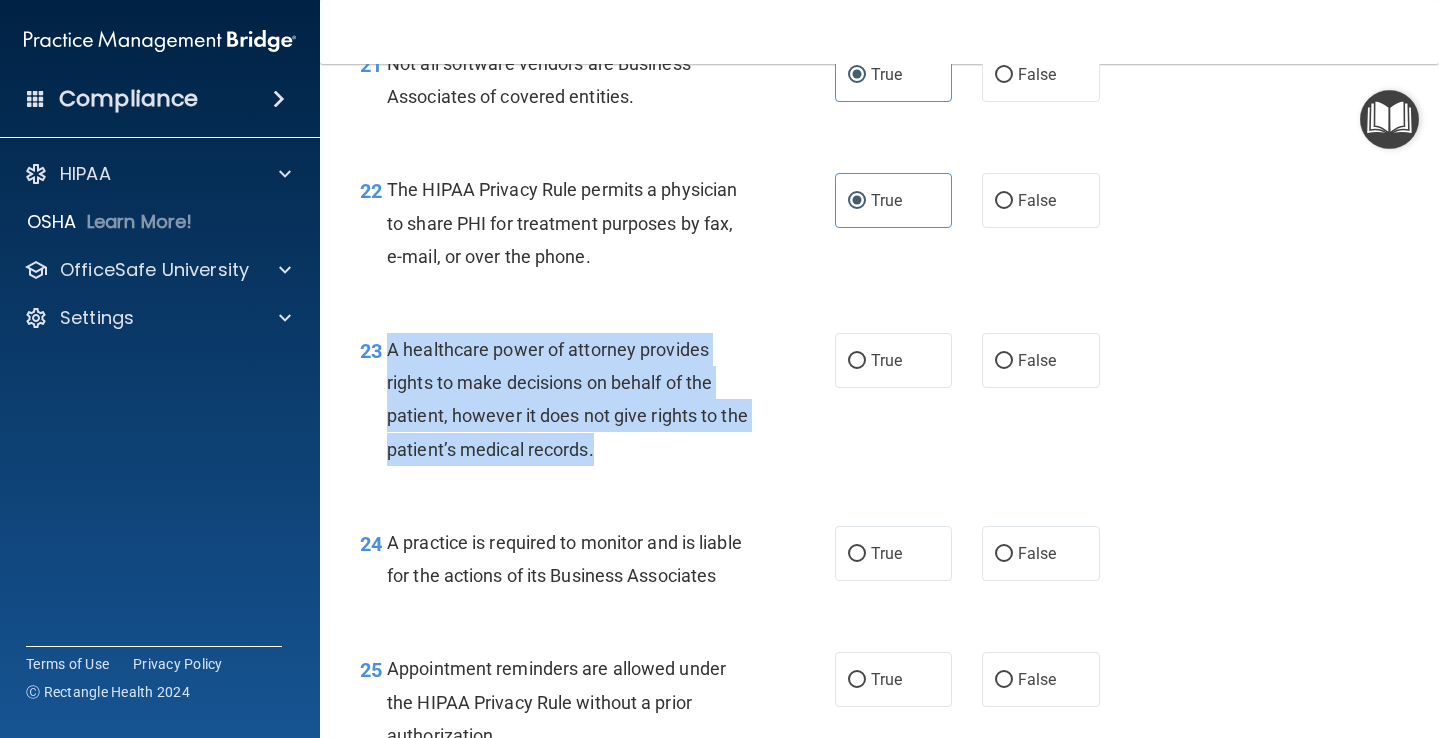 drag, startPoint x: 389, startPoint y: 326, endPoint x: 618, endPoint y: 434, distance: 253.18965 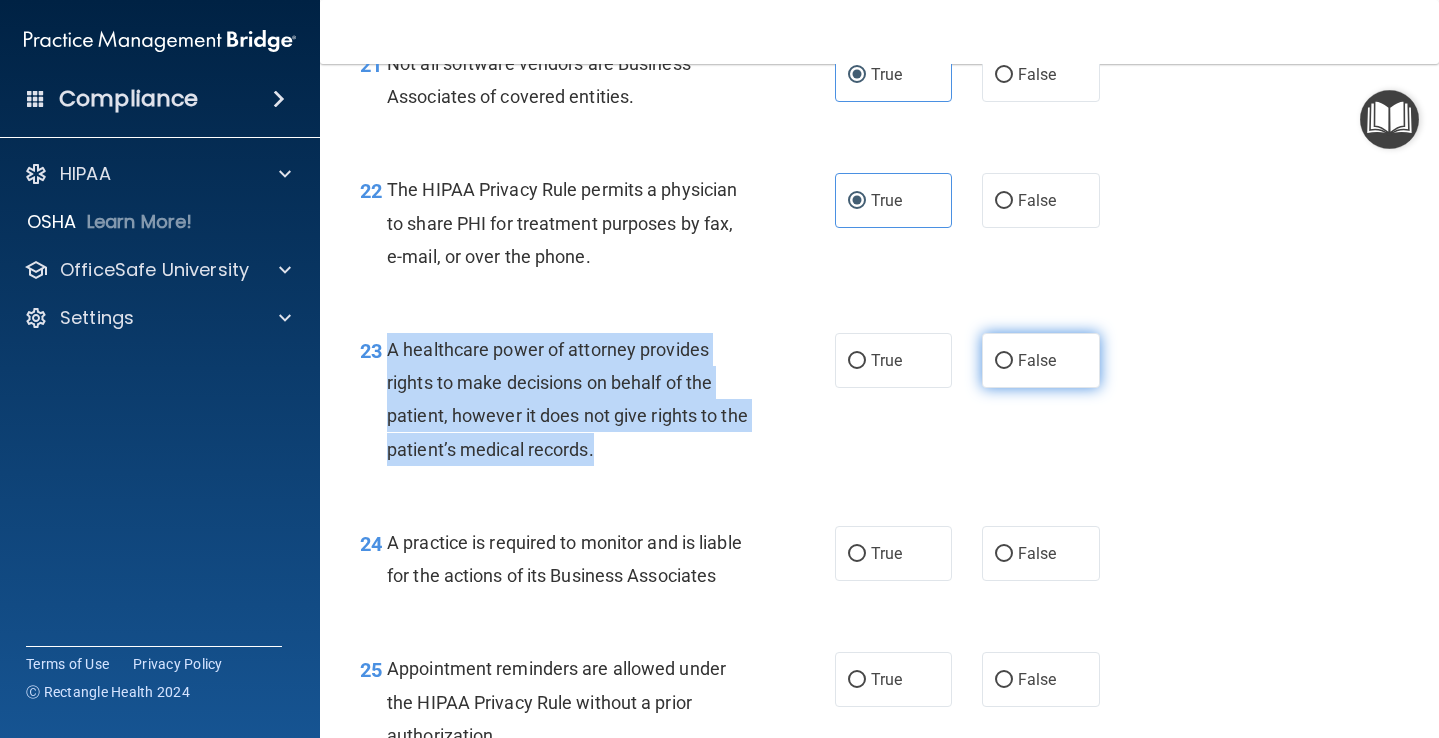 click on "False" at bounding box center (1037, 360) 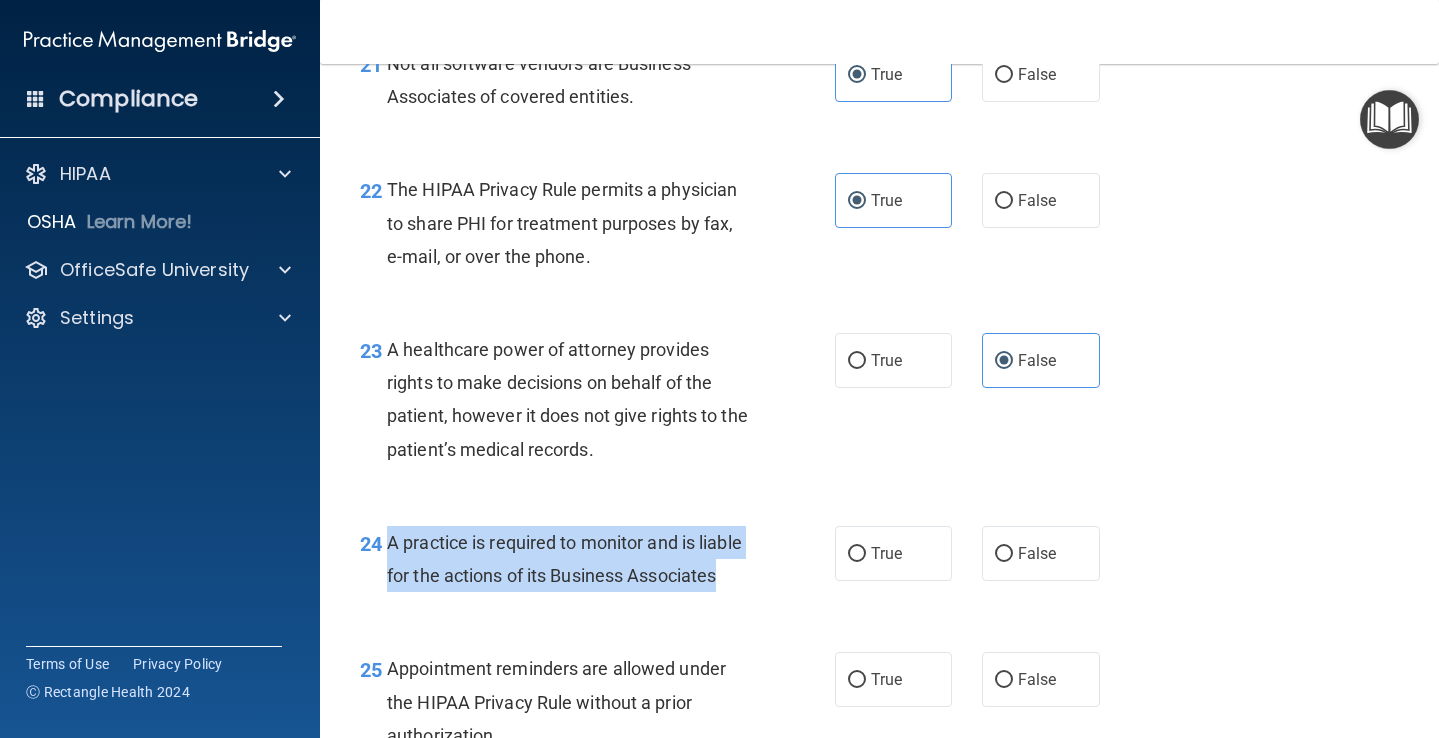 drag, startPoint x: 389, startPoint y: 520, endPoint x: 734, endPoint y: 566, distance: 348.05316 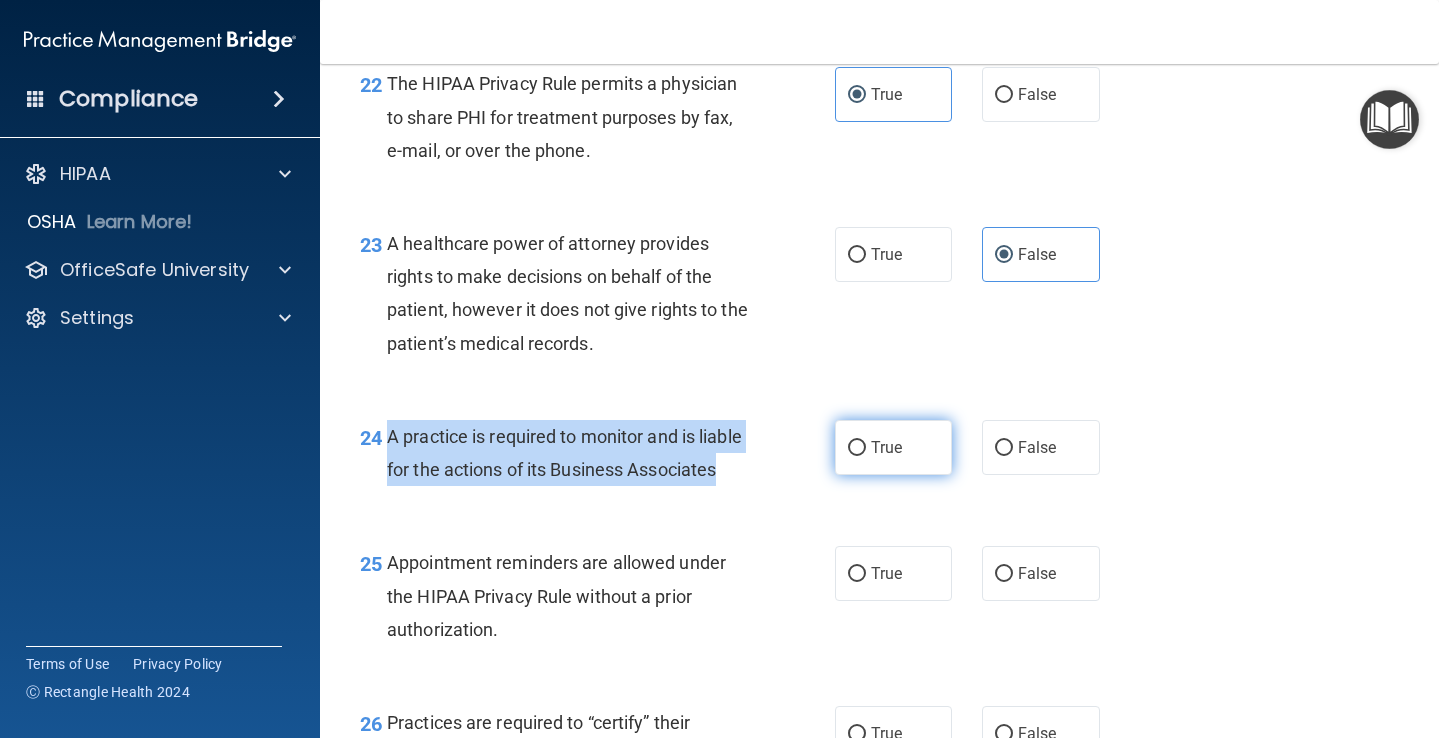 scroll, scrollTop: 4103, scrollLeft: 0, axis: vertical 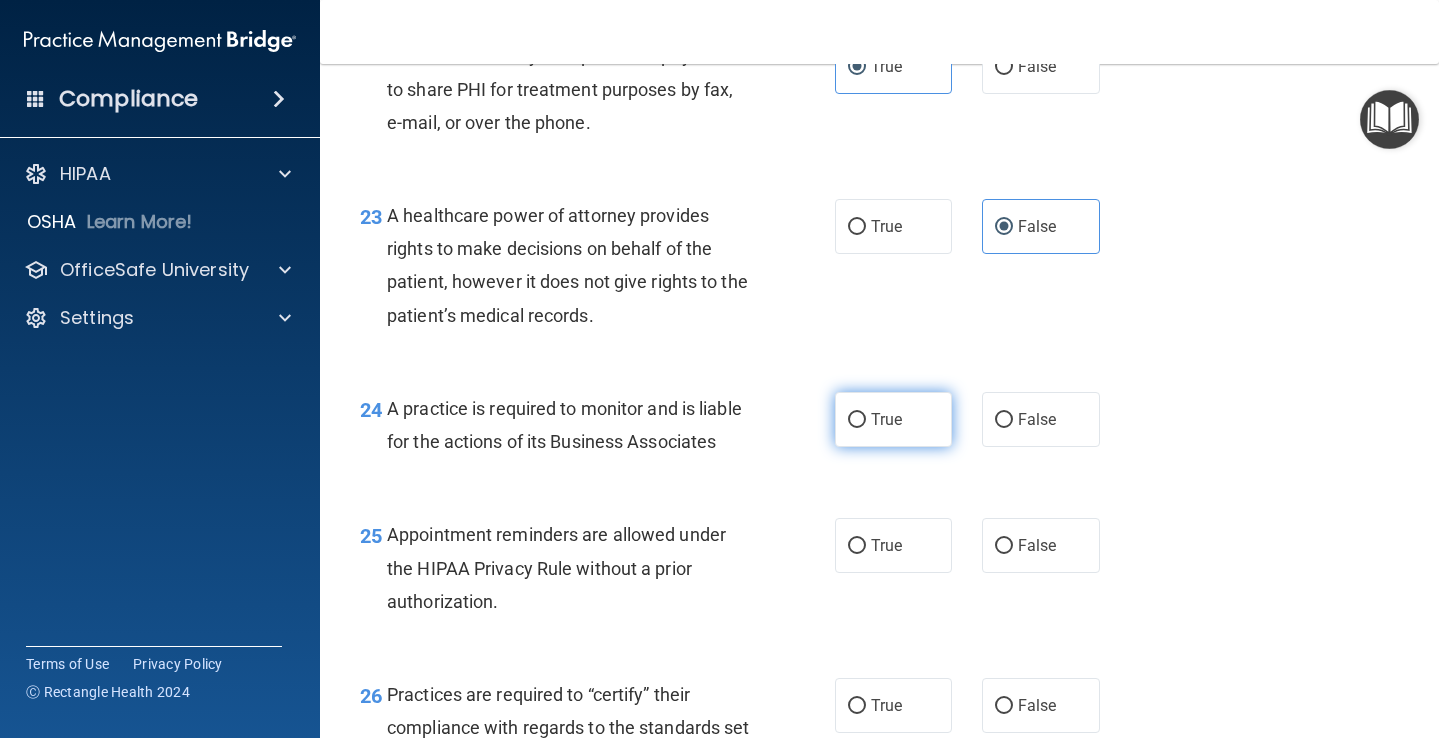 click on "True" at bounding box center (894, 419) 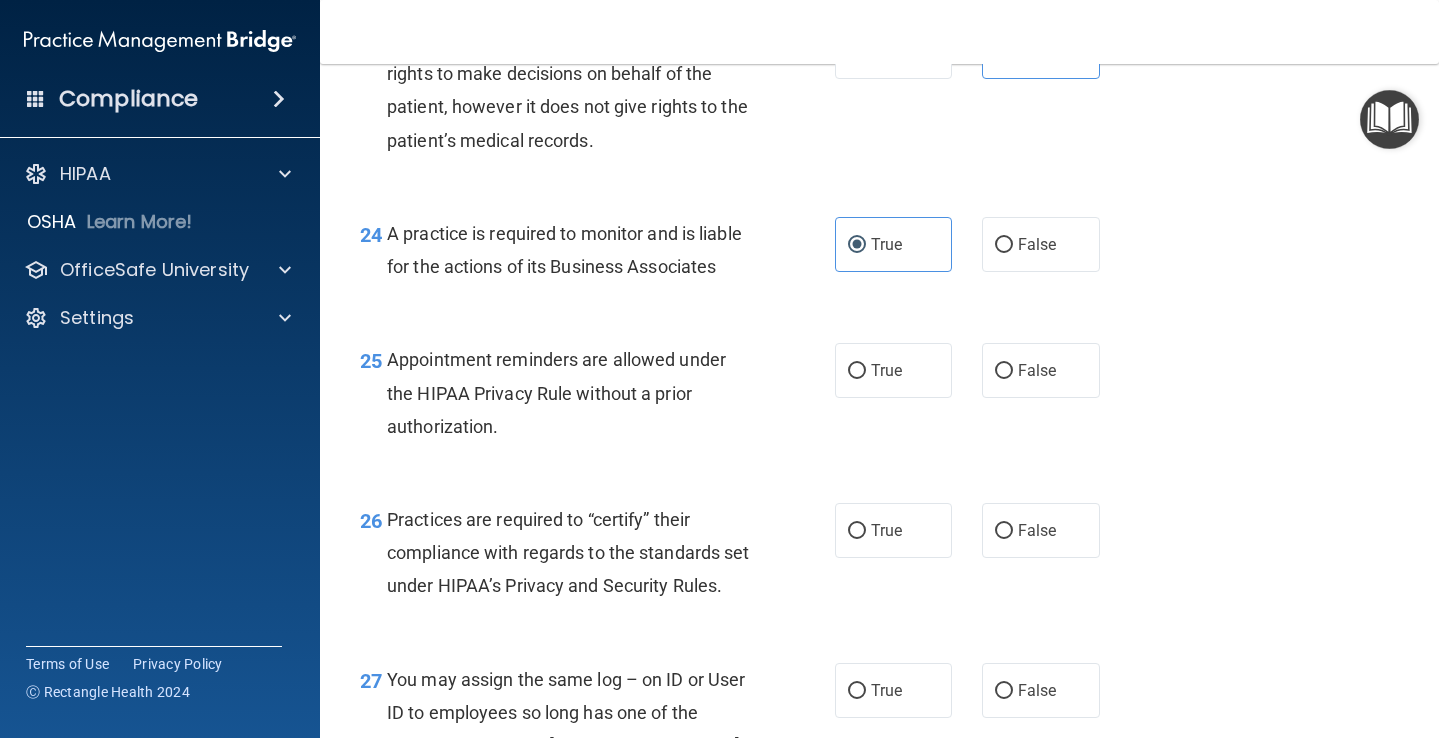 scroll, scrollTop: 4293, scrollLeft: 0, axis: vertical 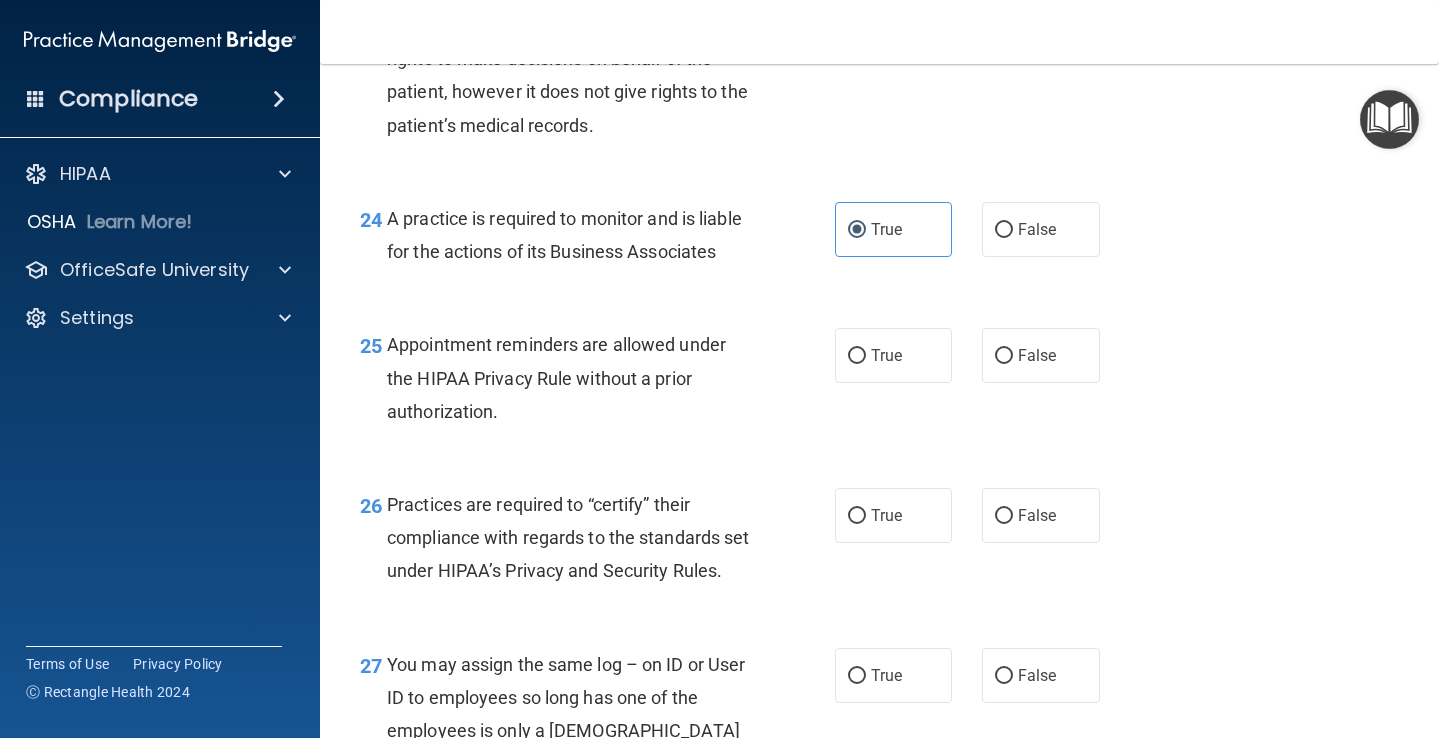 click on "Appointment reminders are allowed under the HIPAA Privacy Rule without a prior authorization." at bounding box center (556, 377) 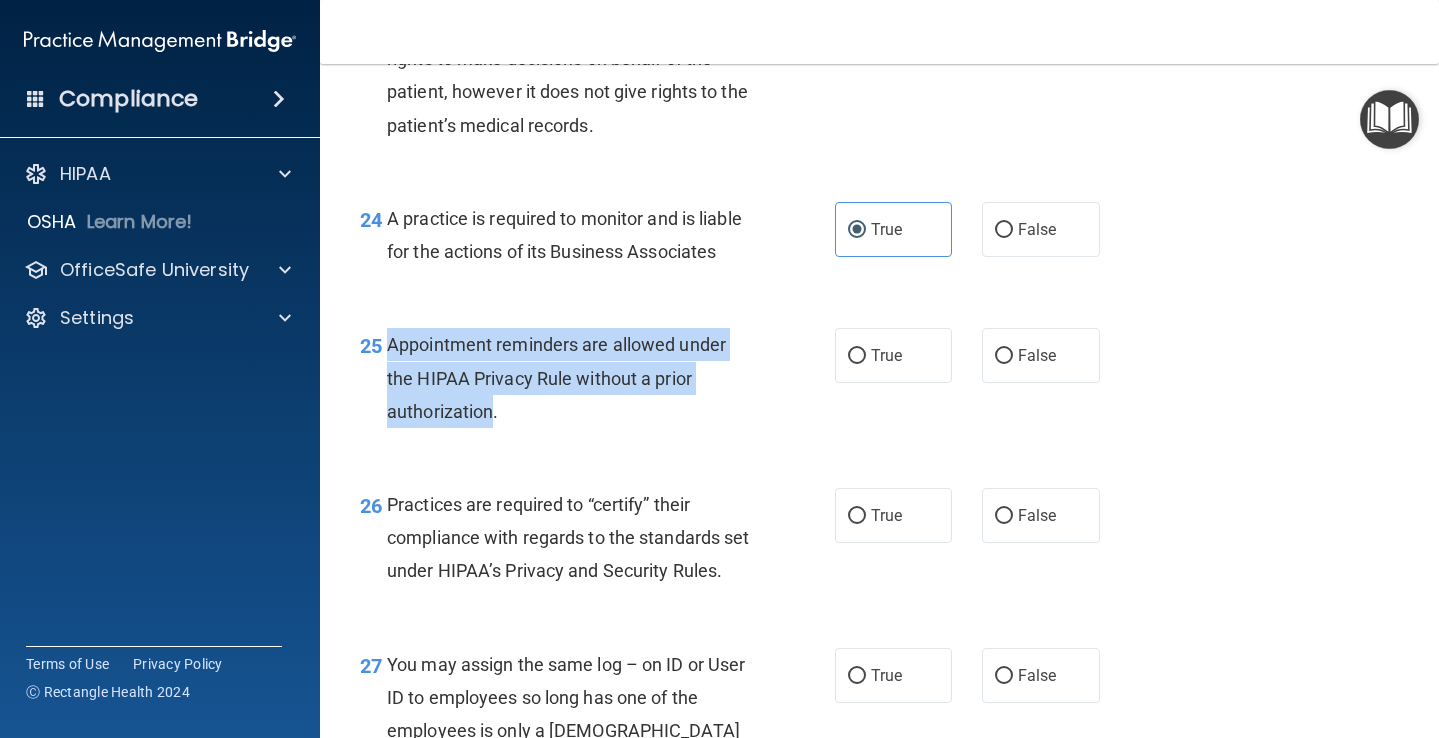 drag, startPoint x: 390, startPoint y: 320, endPoint x: 493, endPoint y: 388, distance: 123.42204 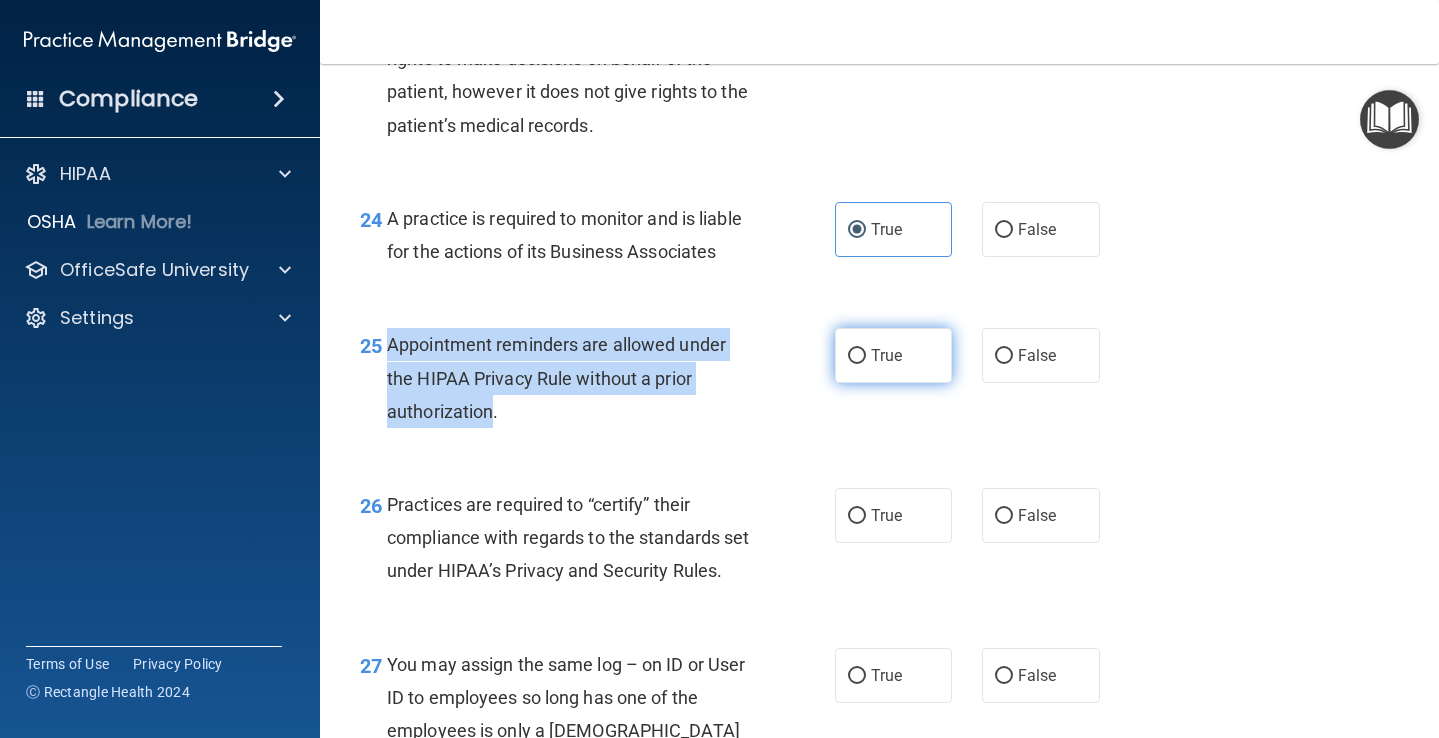 click on "True" at bounding box center [857, 356] 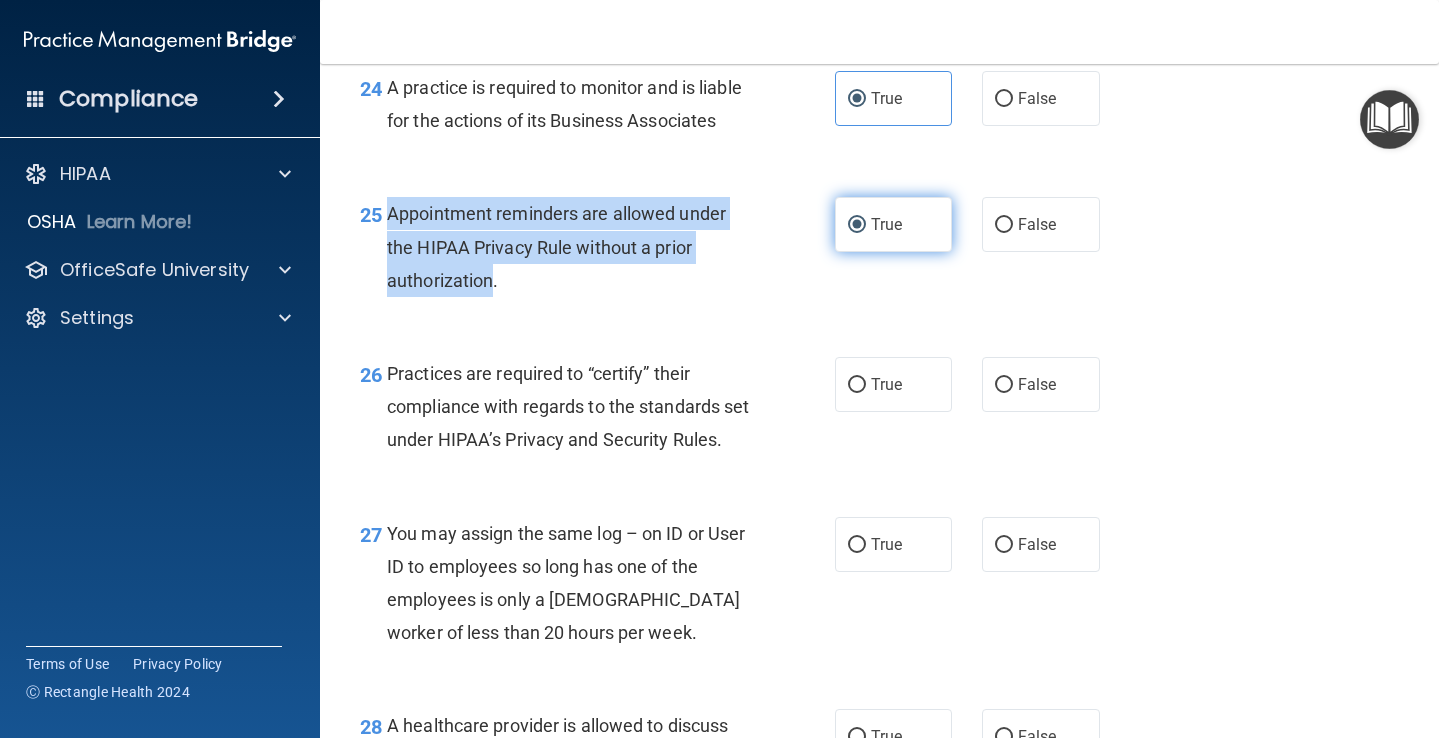 scroll, scrollTop: 4548, scrollLeft: 0, axis: vertical 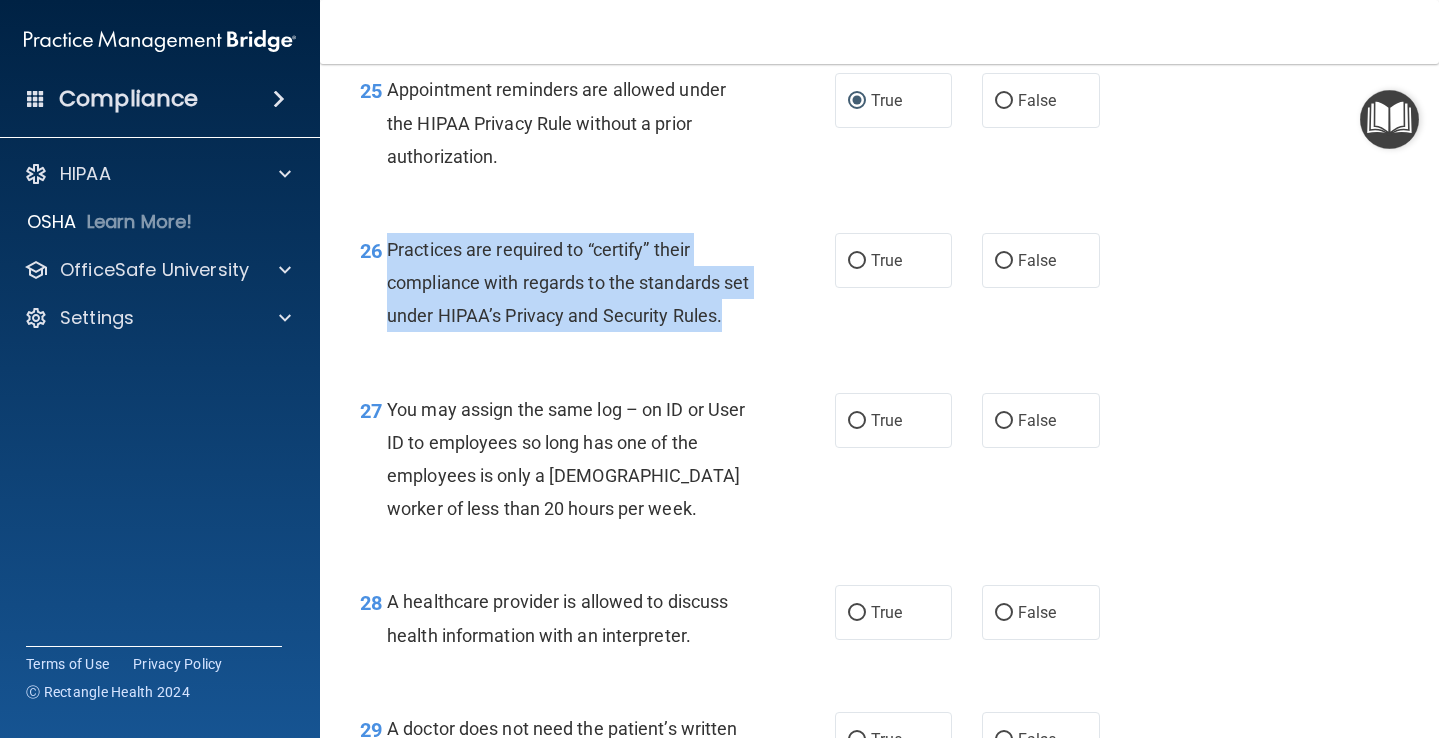 drag, startPoint x: 388, startPoint y: 226, endPoint x: 456, endPoint y: 335, distance: 128.47179 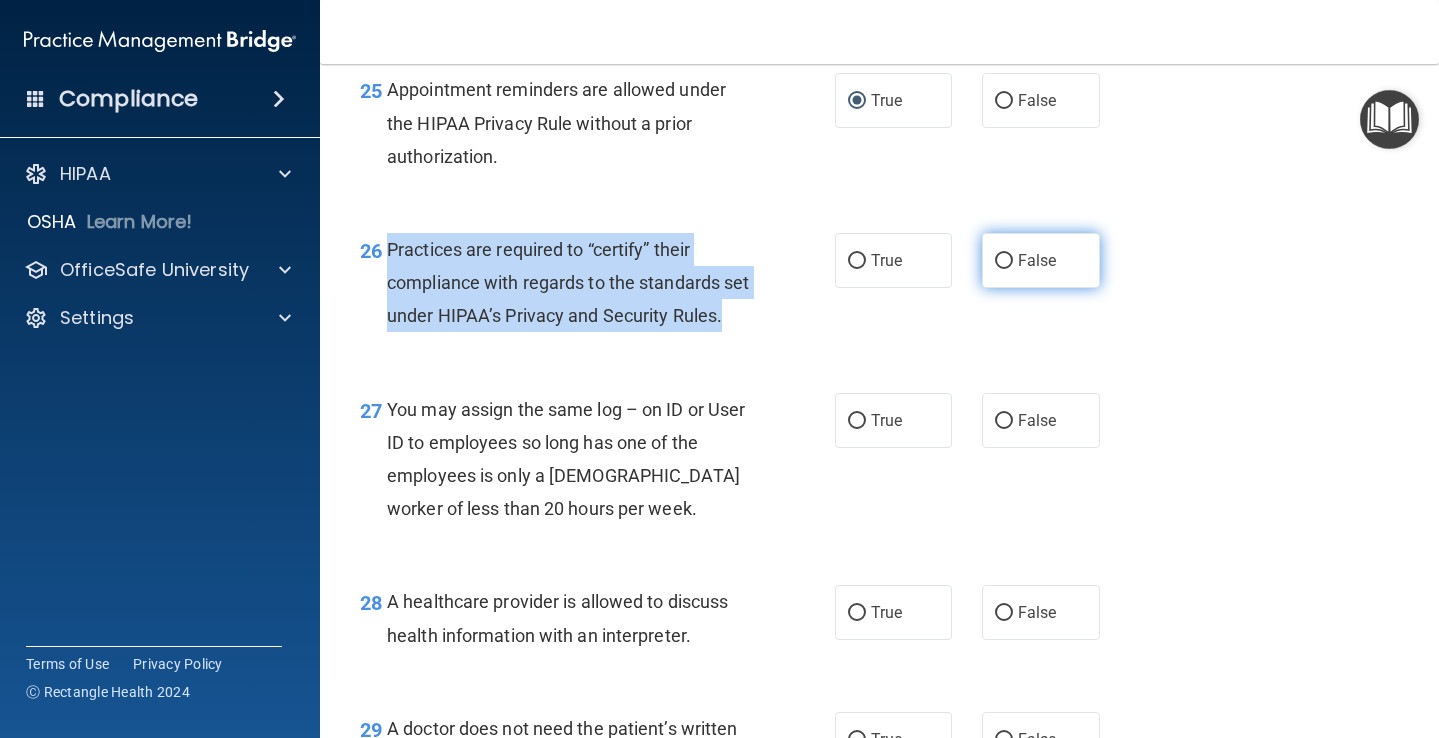 click on "False" at bounding box center [1041, 260] 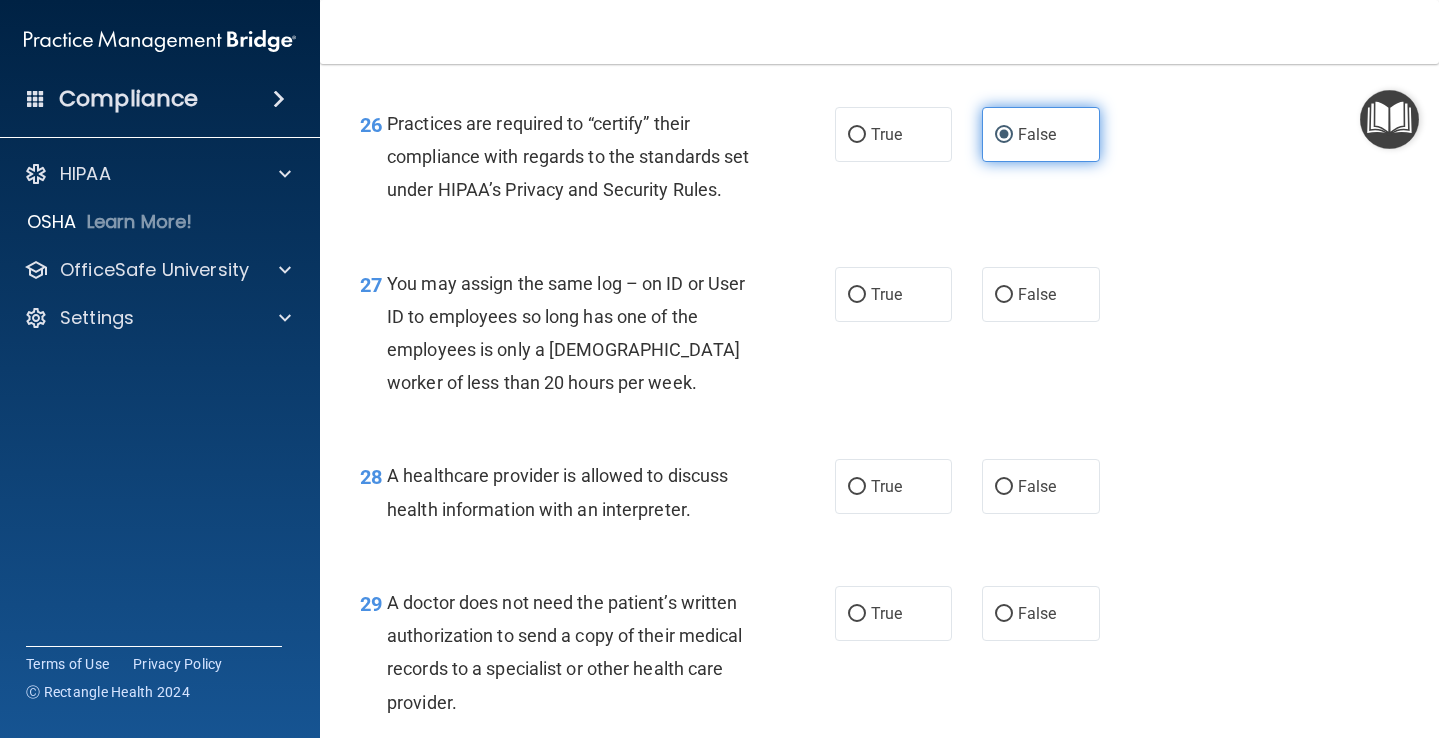 scroll, scrollTop: 4777, scrollLeft: 0, axis: vertical 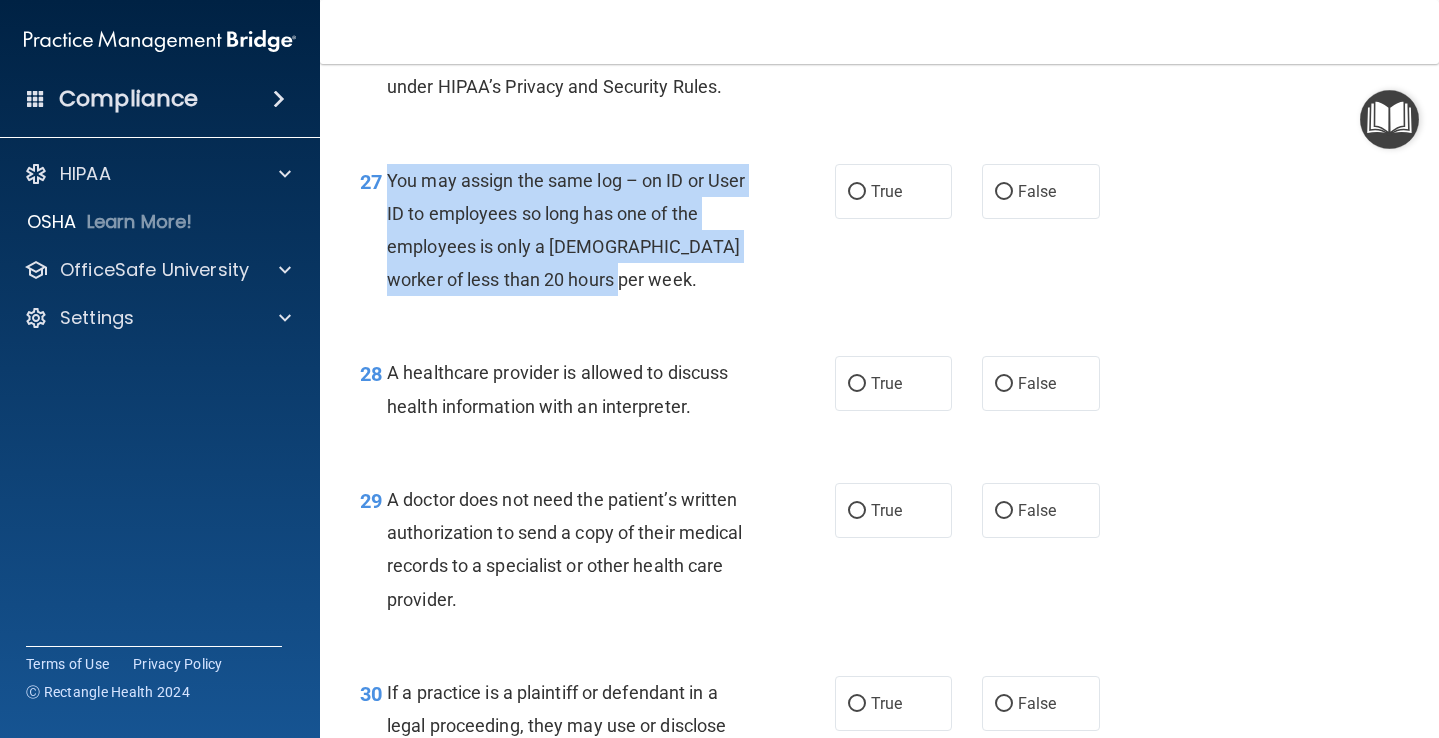drag, startPoint x: 387, startPoint y: 189, endPoint x: 565, endPoint y: 308, distance: 214.11446 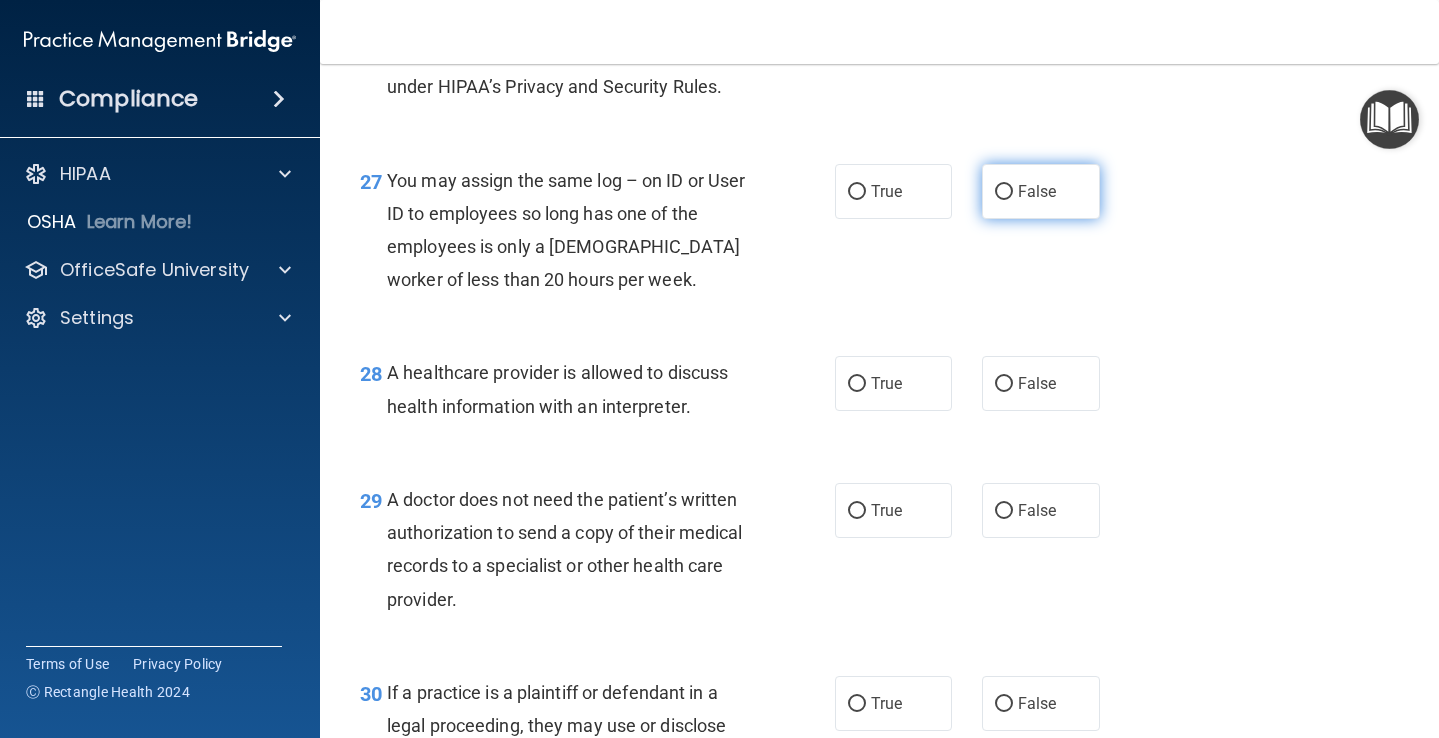 click on "False" at bounding box center (1041, 191) 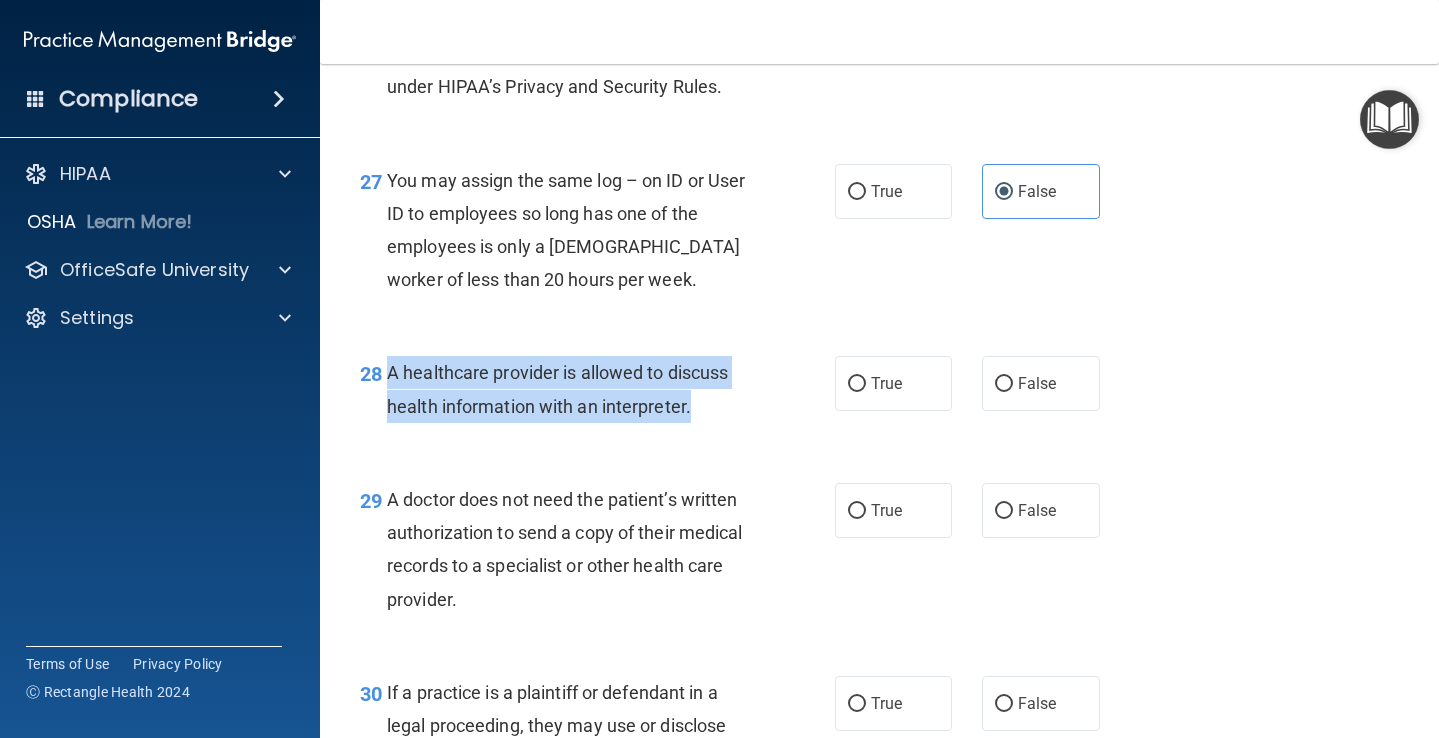 drag, startPoint x: 392, startPoint y: 379, endPoint x: 689, endPoint y: 432, distance: 301.6919 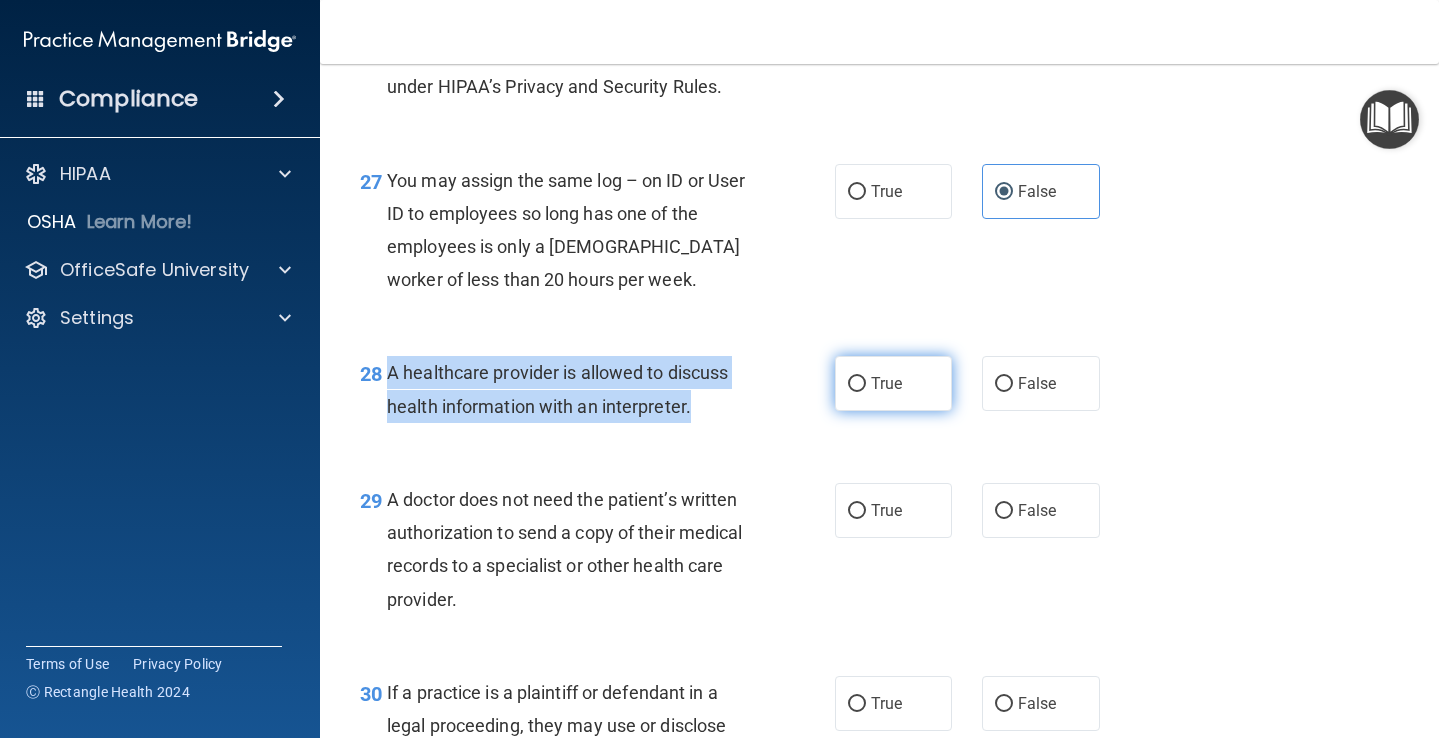 click on "True" at bounding box center (857, 384) 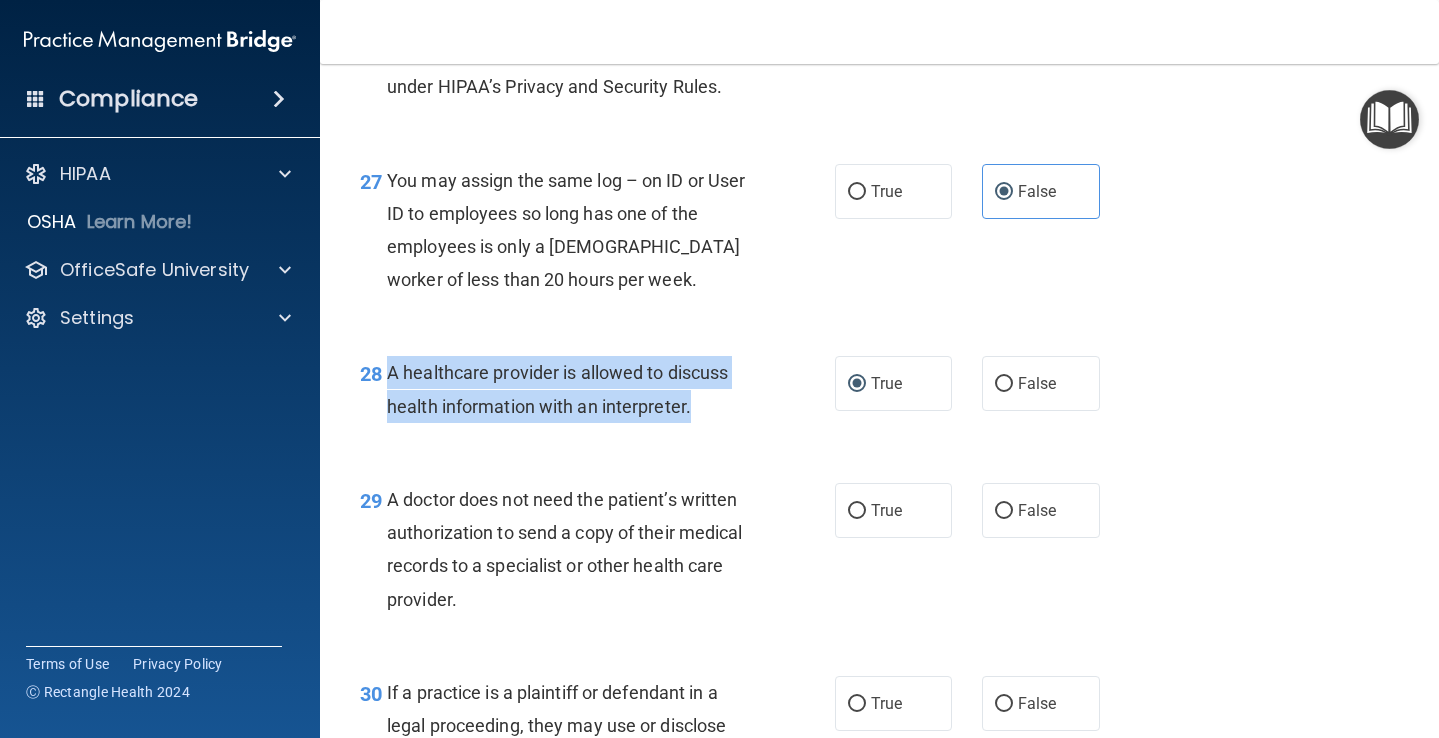 drag, startPoint x: 388, startPoint y: 508, endPoint x: 496, endPoint y: 599, distance: 141.22676 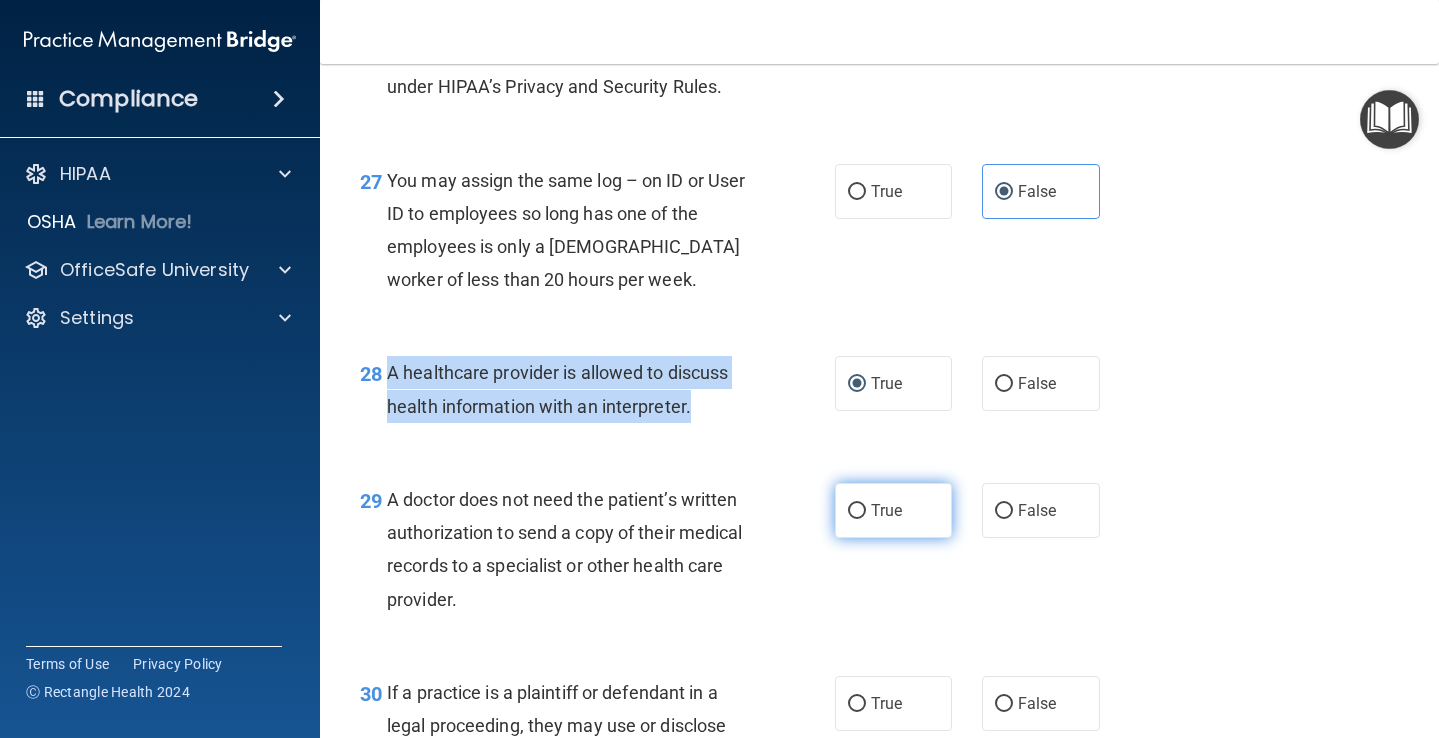 click on "True" at bounding box center (894, 510) 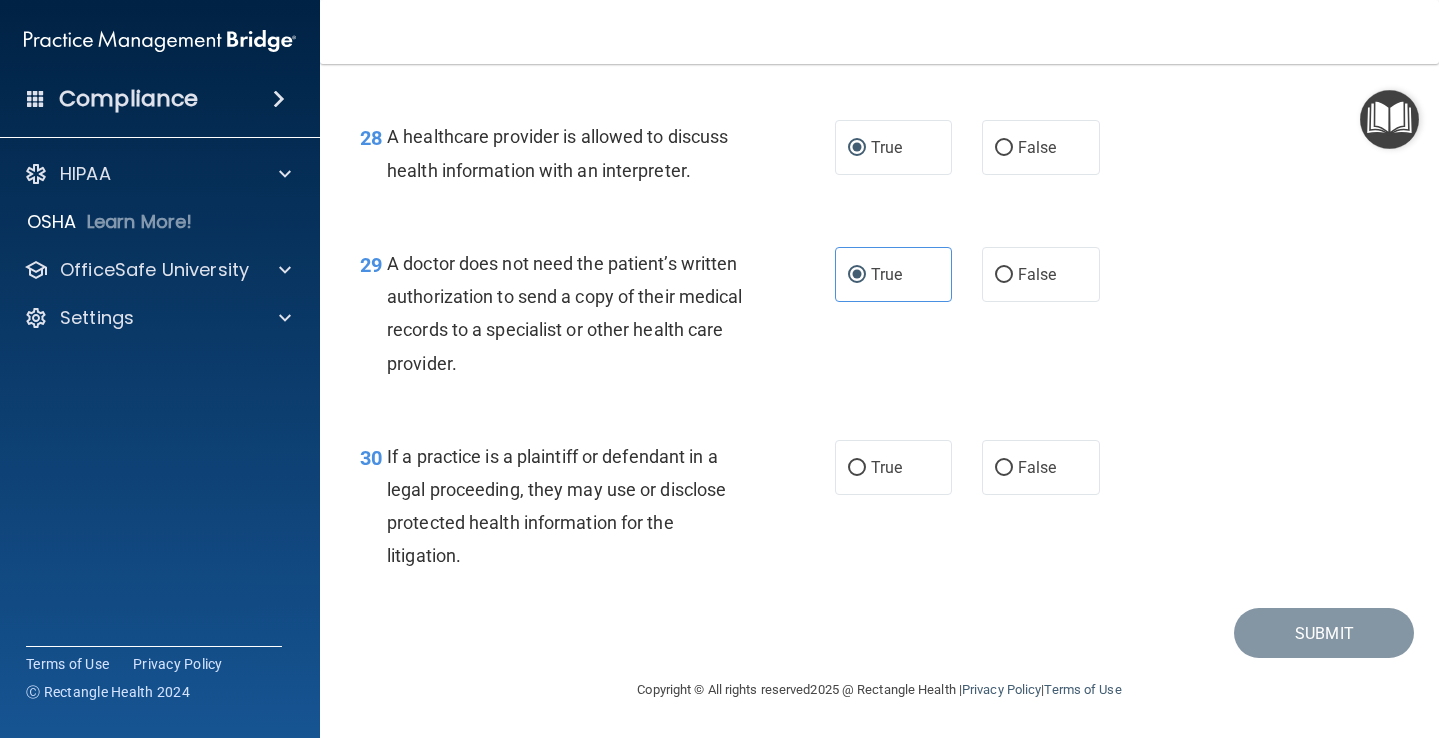 scroll, scrollTop: 5021, scrollLeft: 0, axis: vertical 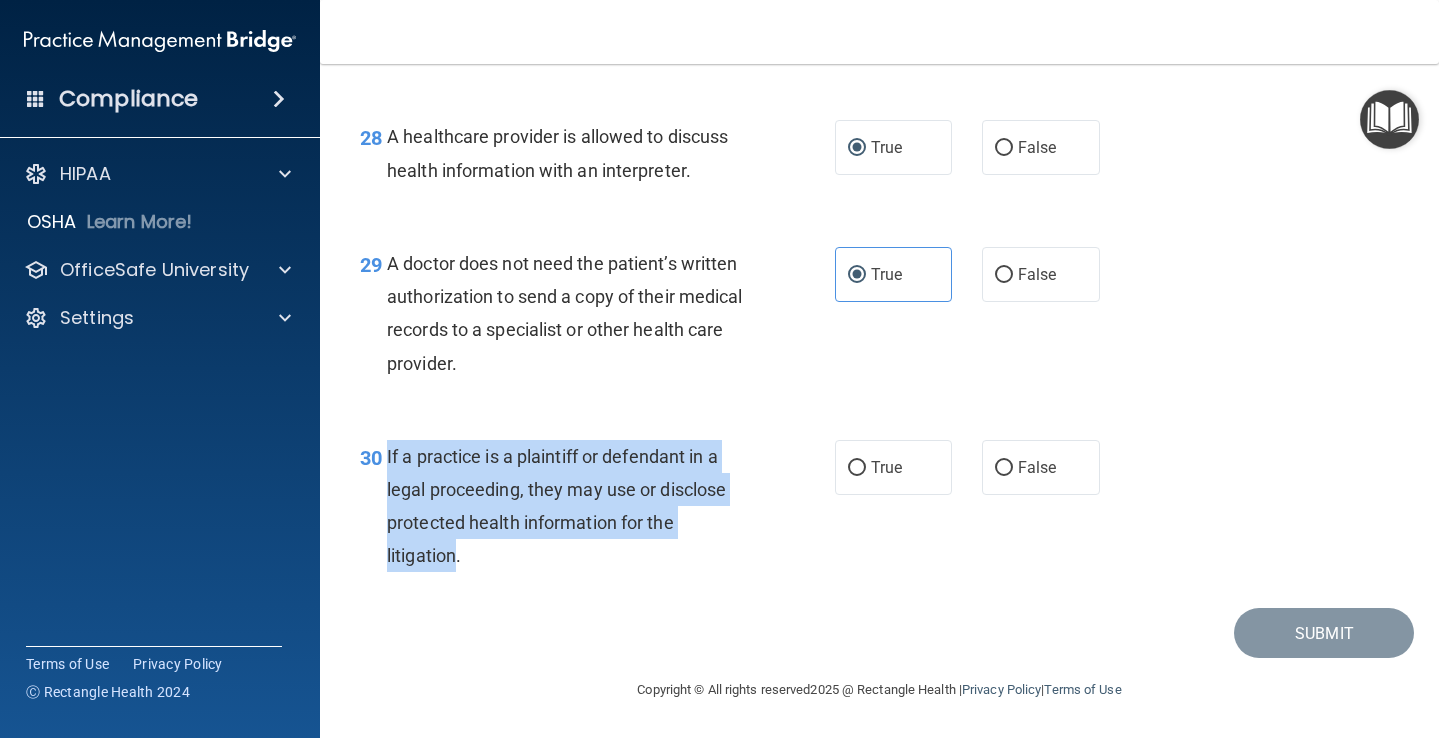 drag, startPoint x: 386, startPoint y: 457, endPoint x: 459, endPoint y: 558, distance: 124.61942 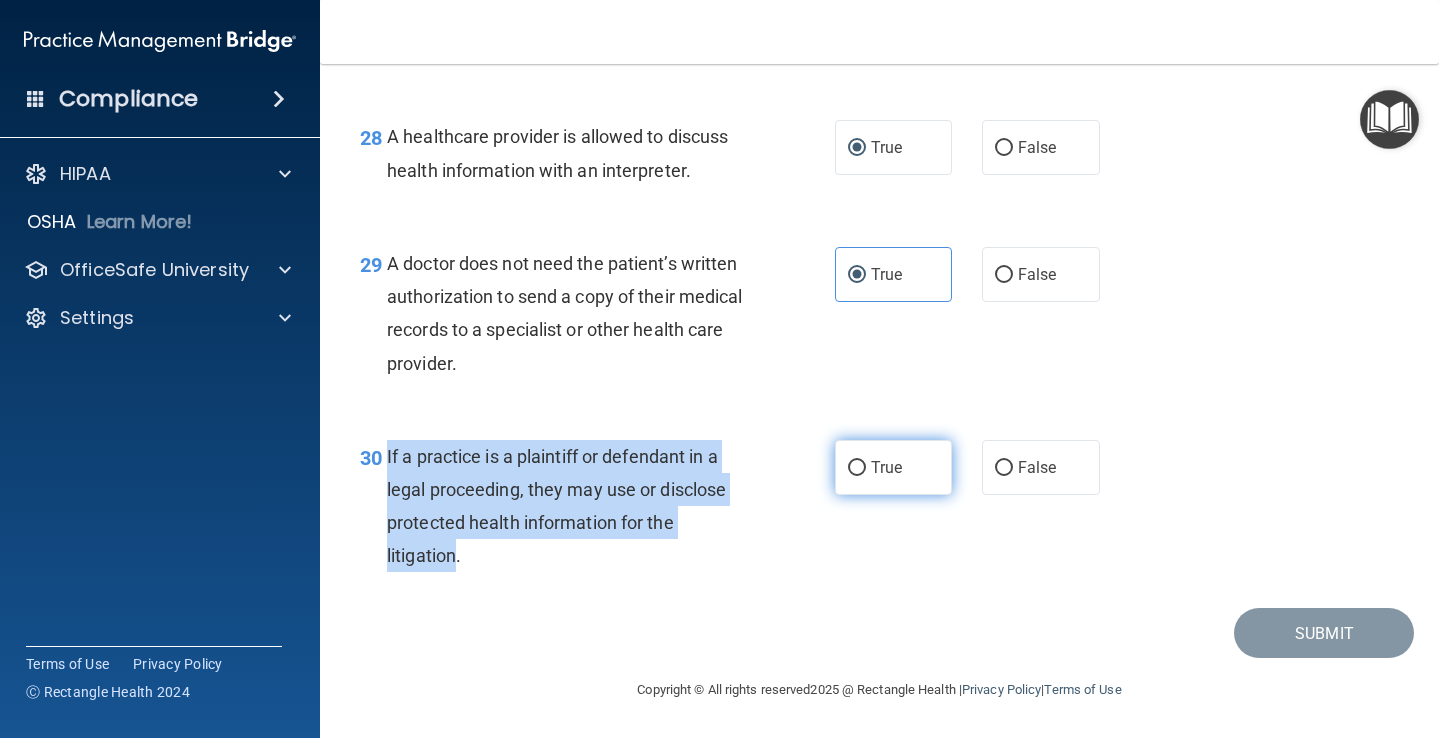 click on "True" at bounding box center [857, 468] 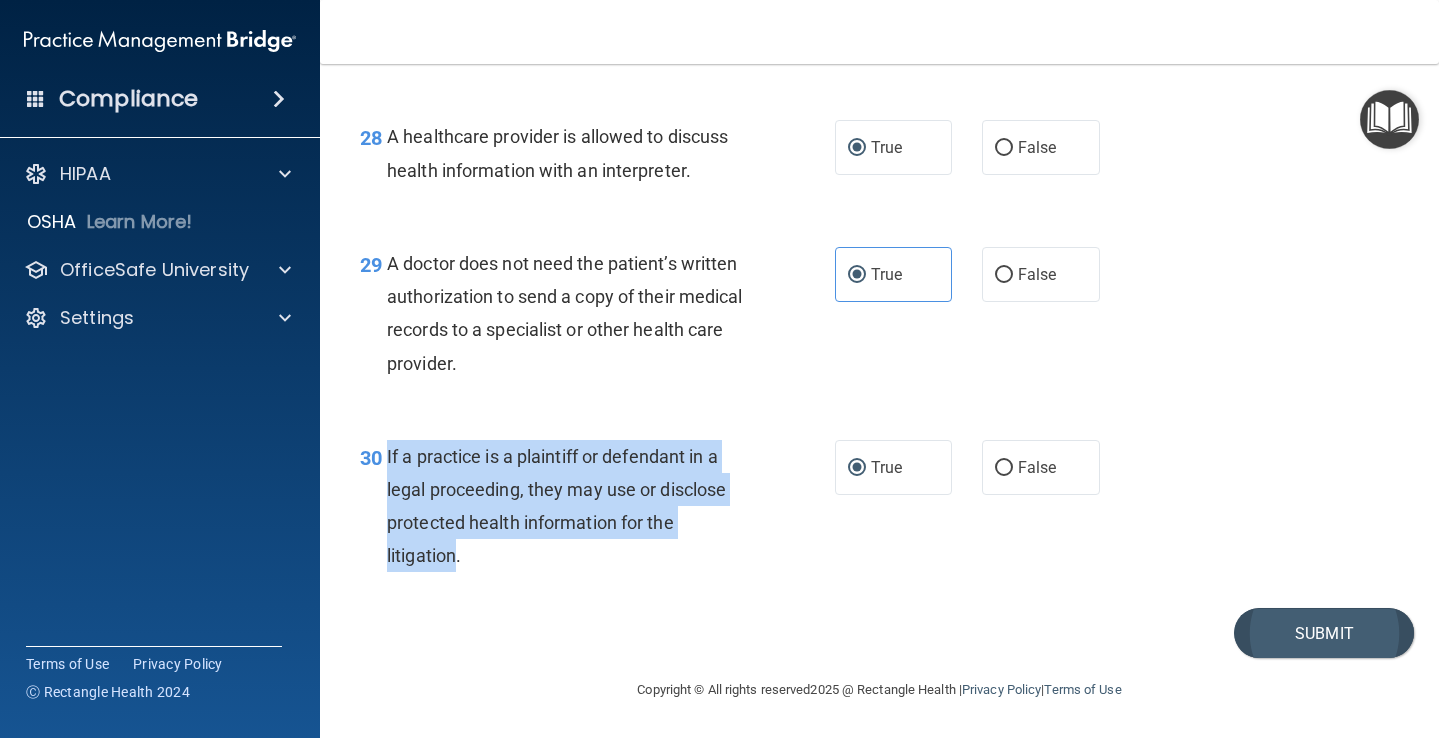 click on "Submit" at bounding box center (1324, 633) 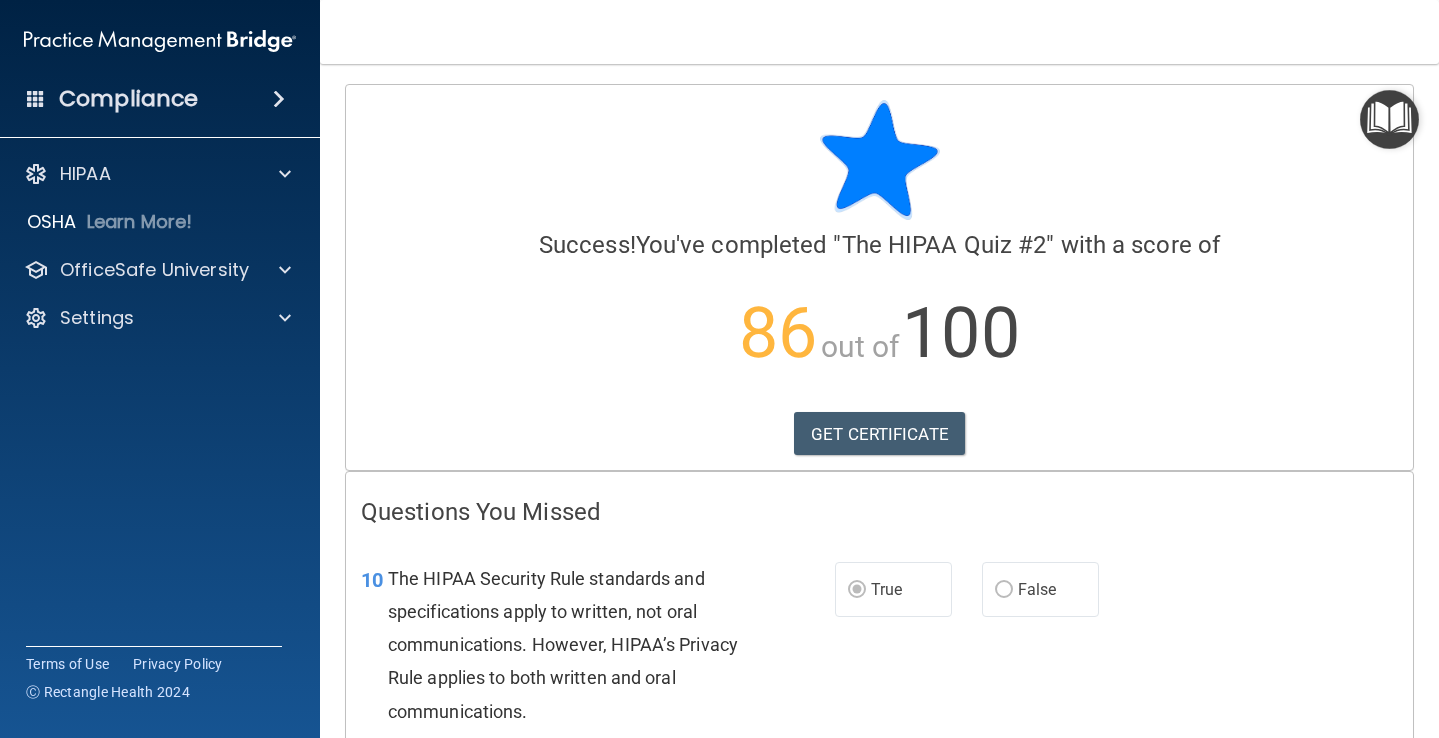 scroll, scrollTop: 0, scrollLeft: 0, axis: both 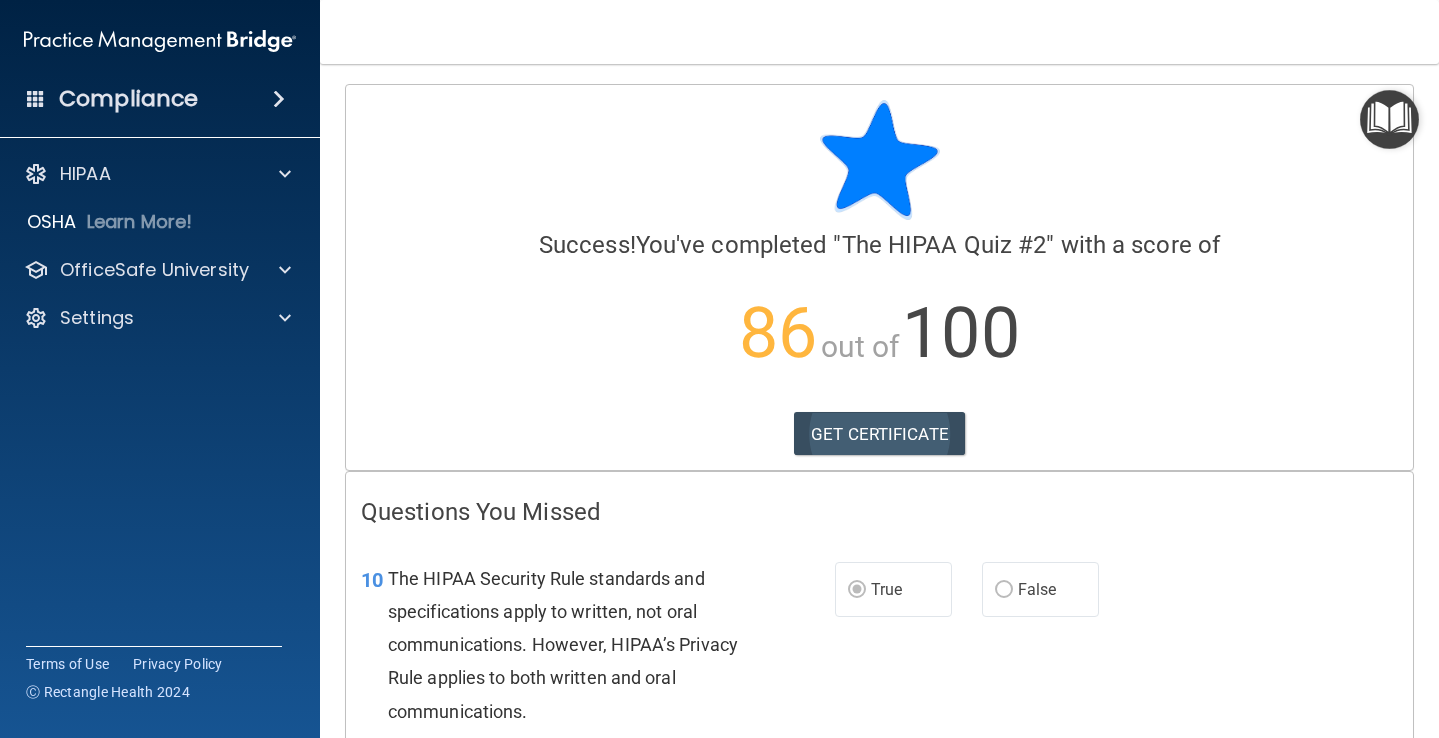 click on "GET CERTIFICATE" at bounding box center [879, 434] 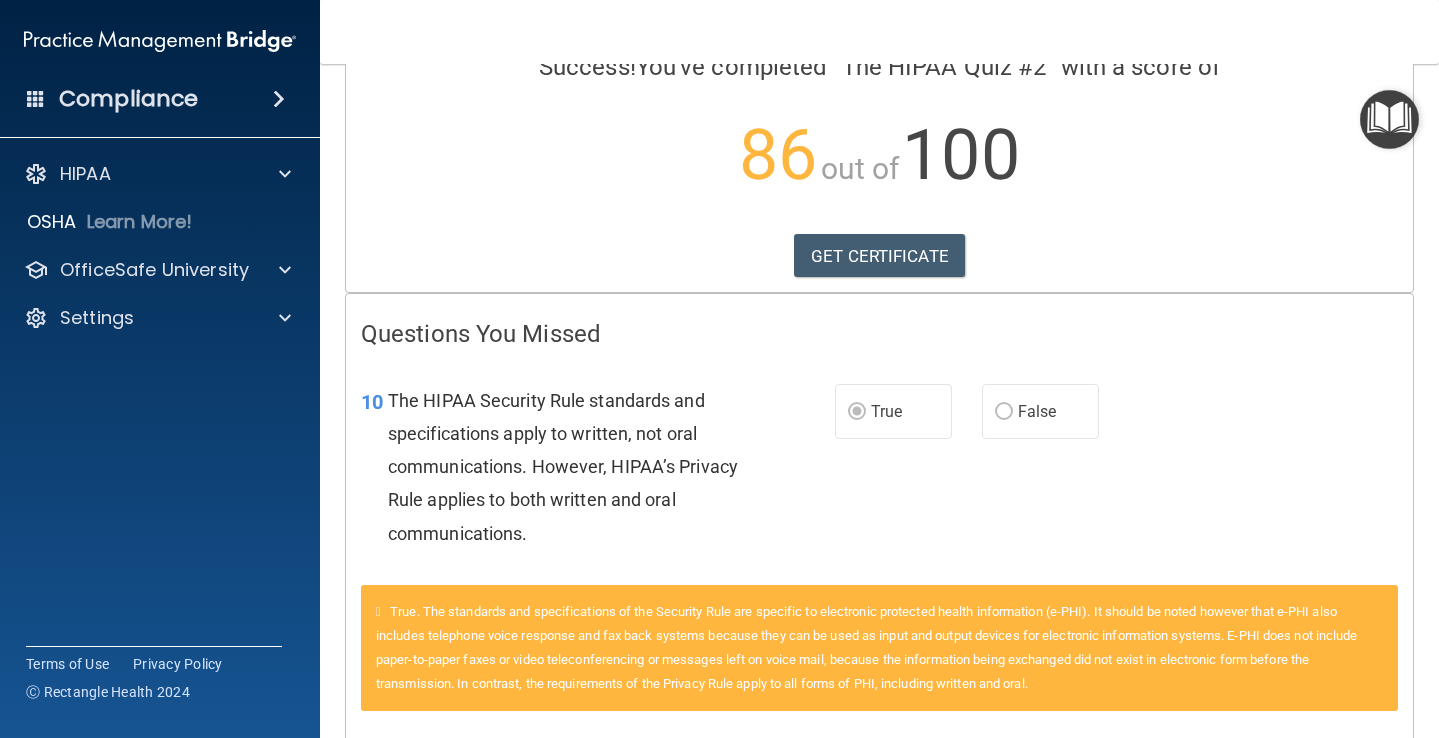 scroll, scrollTop: 36, scrollLeft: 0, axis: vertical 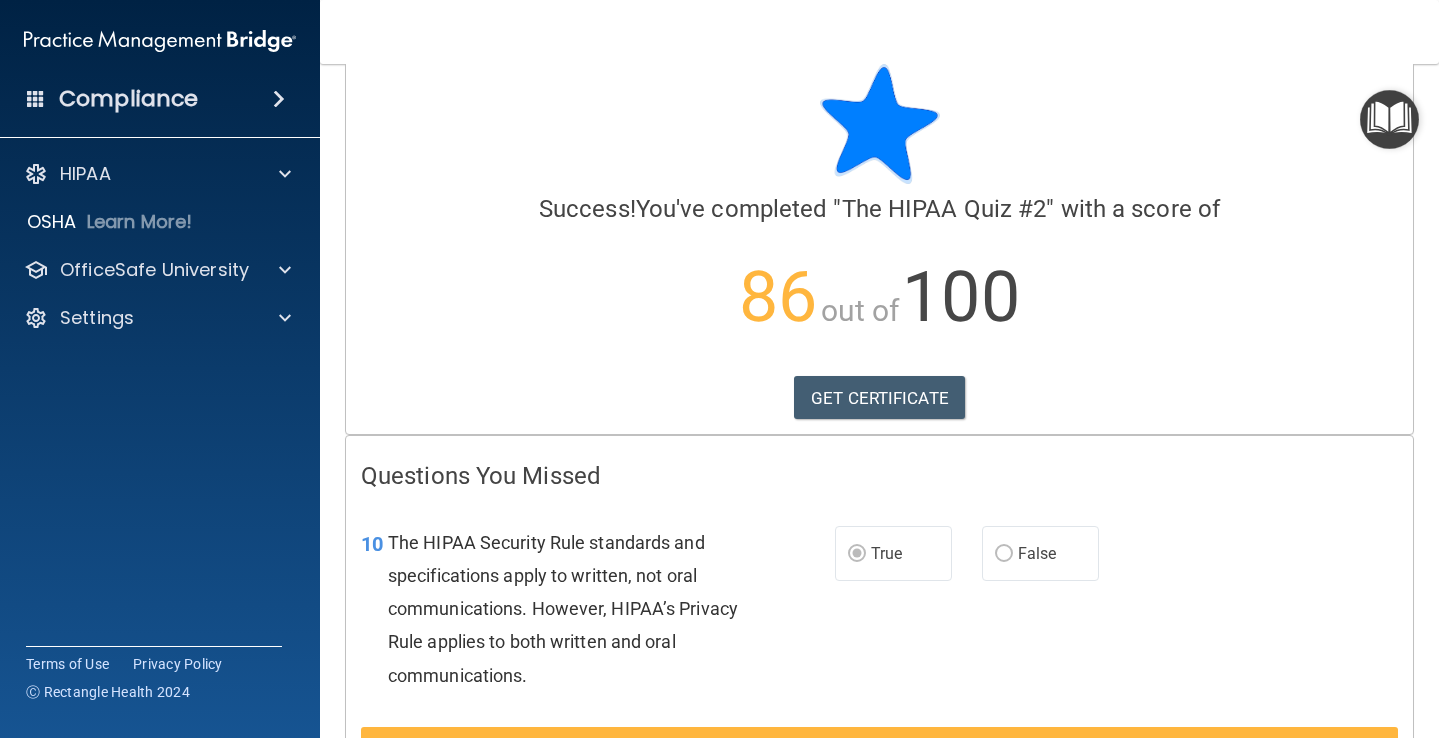 click on "HIPAA
Documents and Policies                 Report an Incident               Business Associates               Emergency Planning               Resources                 HIPAA Risk Assessment
OSHA   Learn More!
PCI
PCI Compliance                Merchant Savings Calculator
[GEOGRAPHIC_DATA]
HIPAA Training                   OSHA Training                   Continuing Education
Settings
My Account               My Users               Services                 Sign Out" at bounding box center (160, 250) 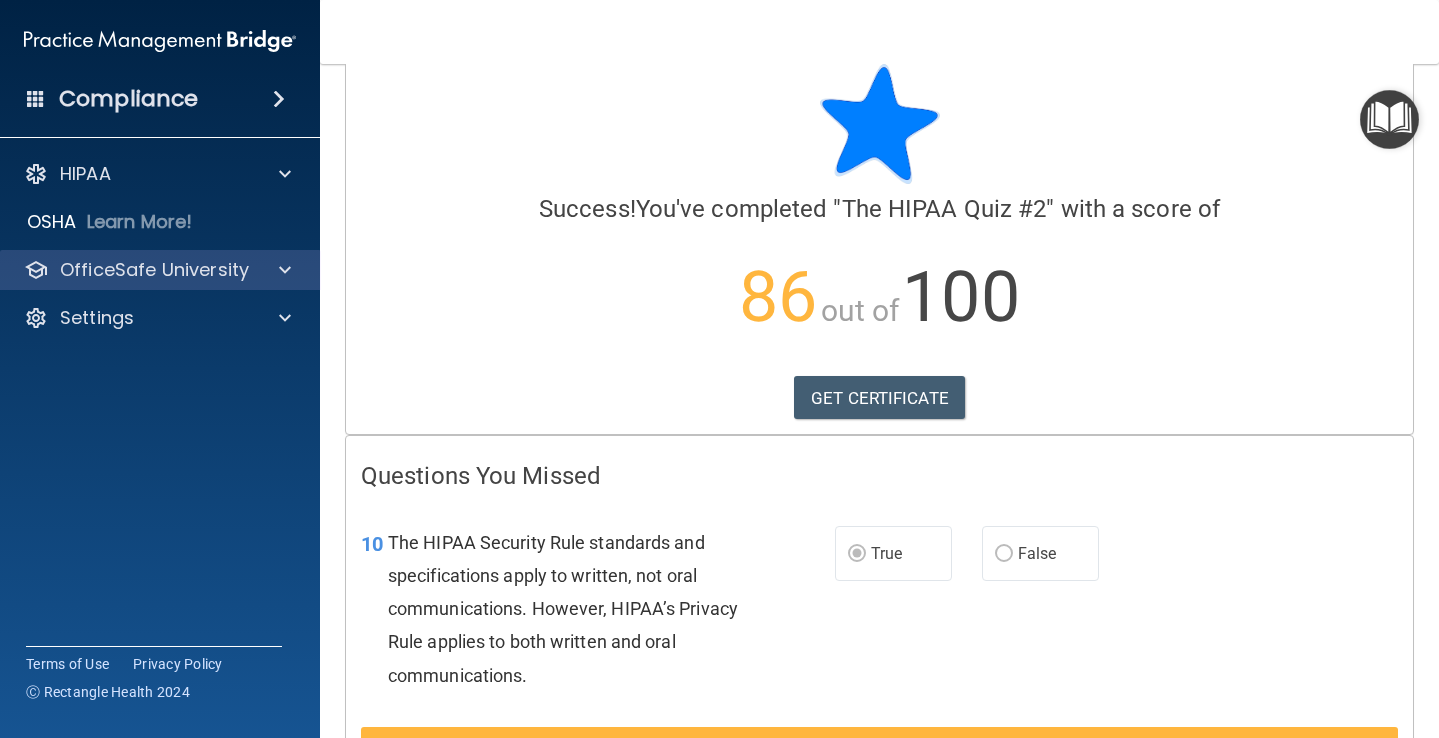 click on "OfficeSafe University" at bounding box center [154, 270] 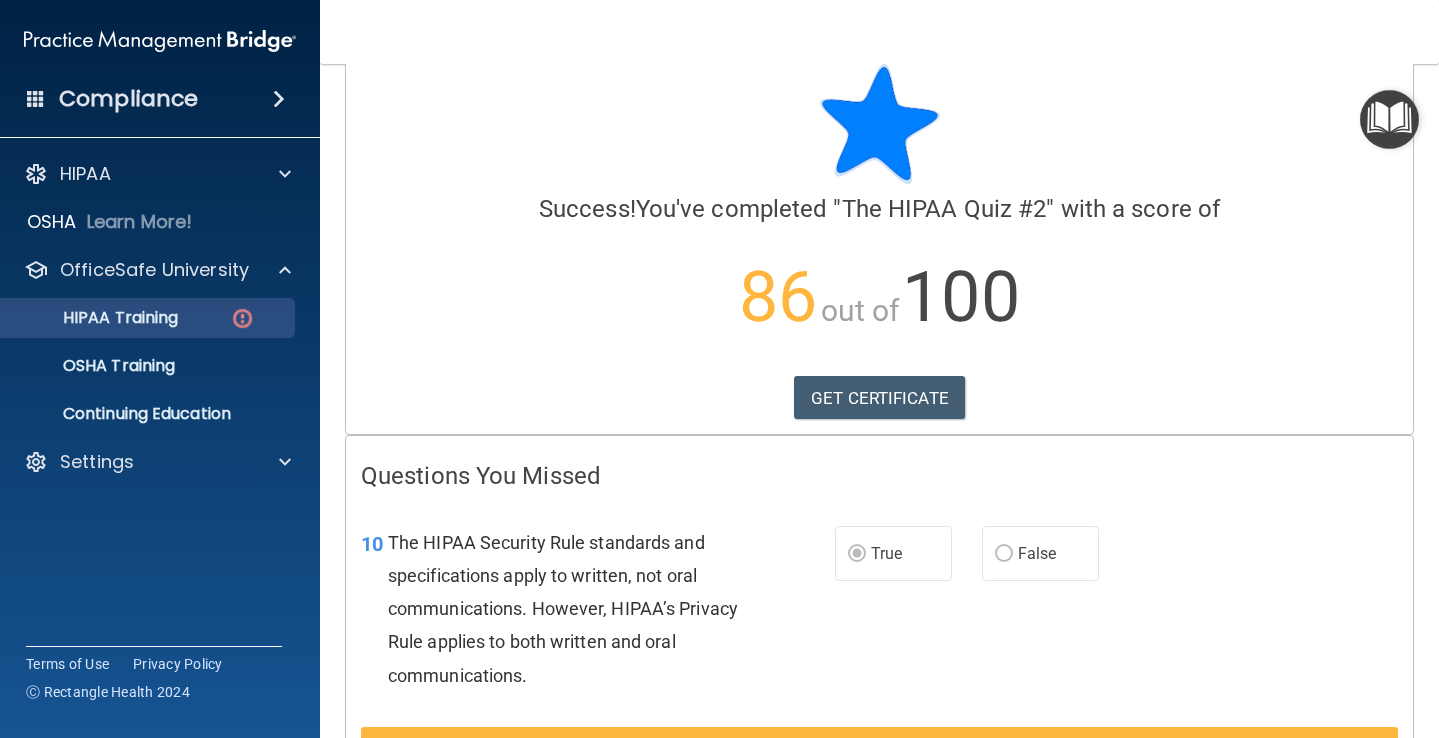 click on "HIPAA Training" at bounding box center (149, 318) 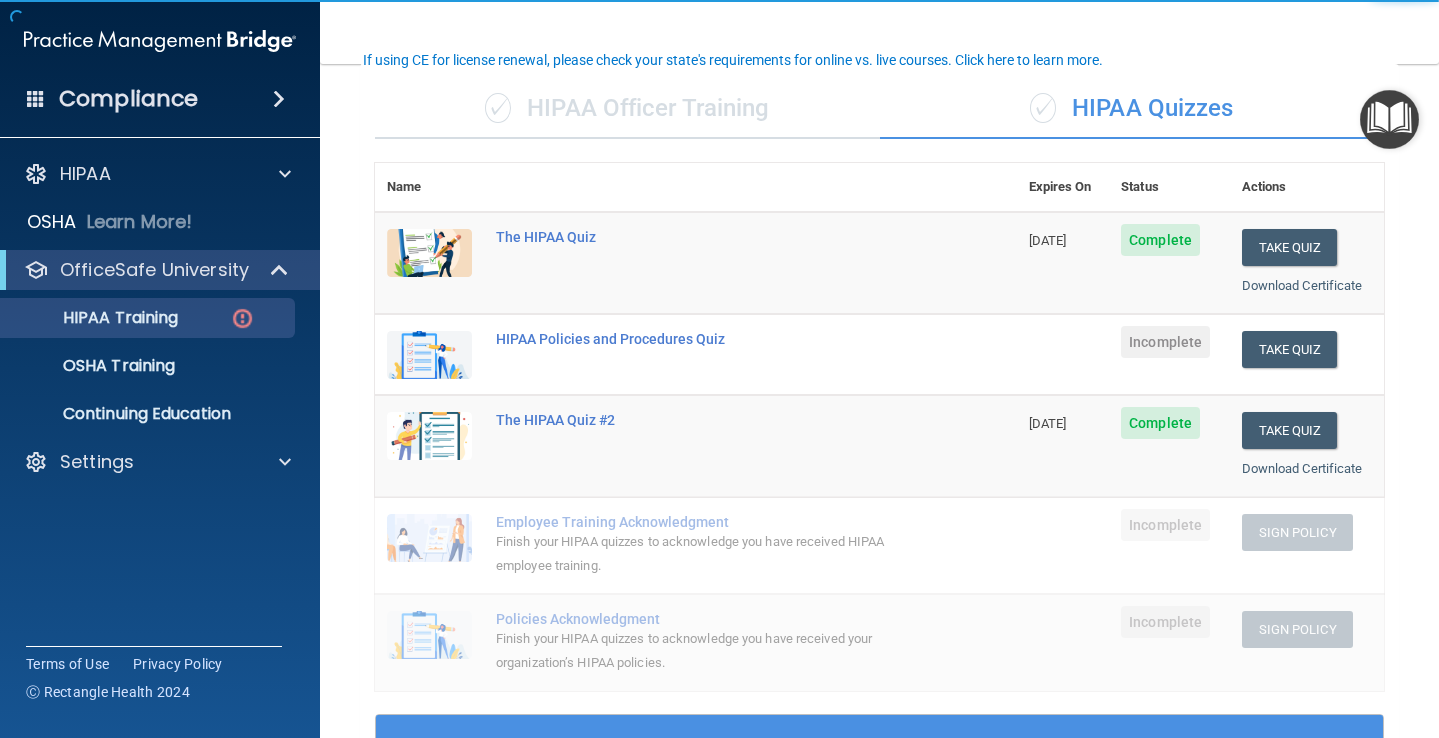 scroll, scrollTop: 141, scrollLeft: 0, axis: vertical 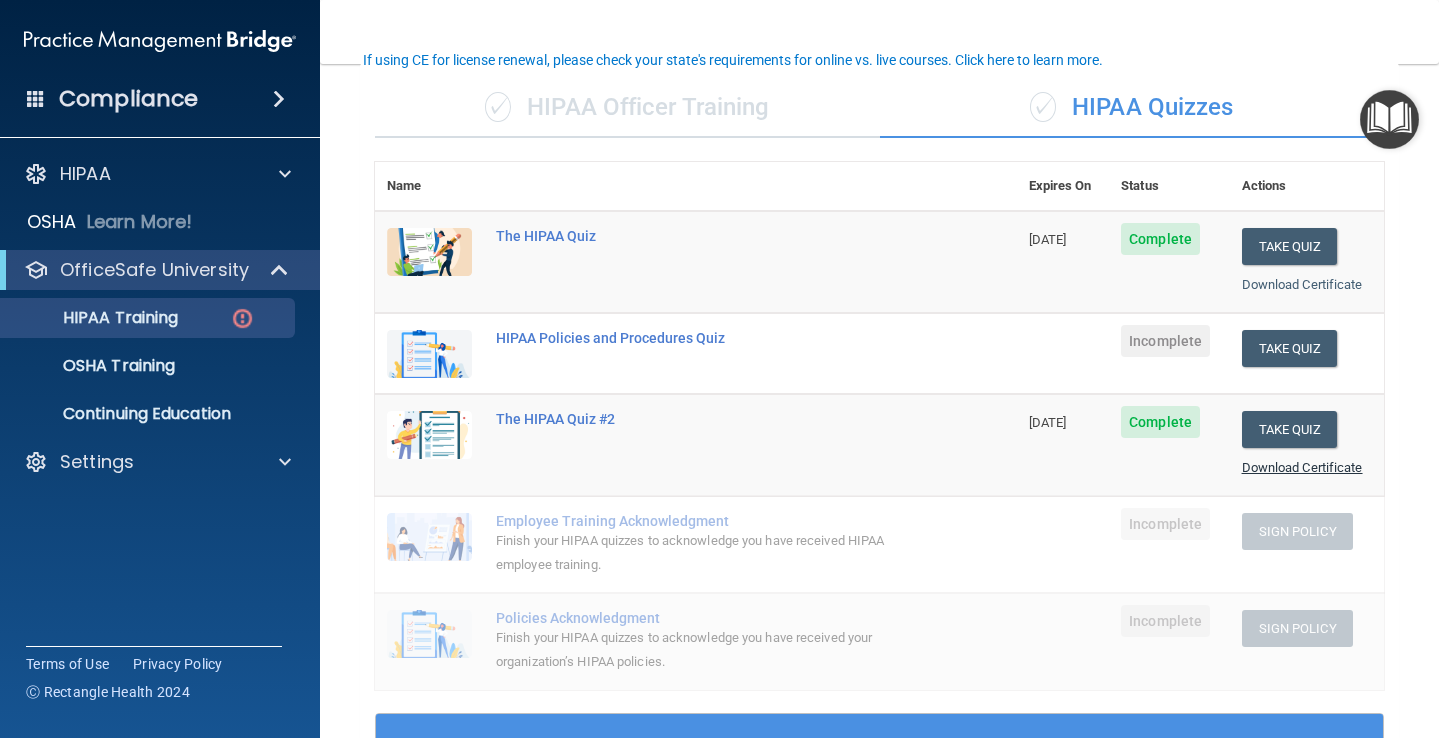 click on "Download Certificate" at bounding box center (1302, 467) 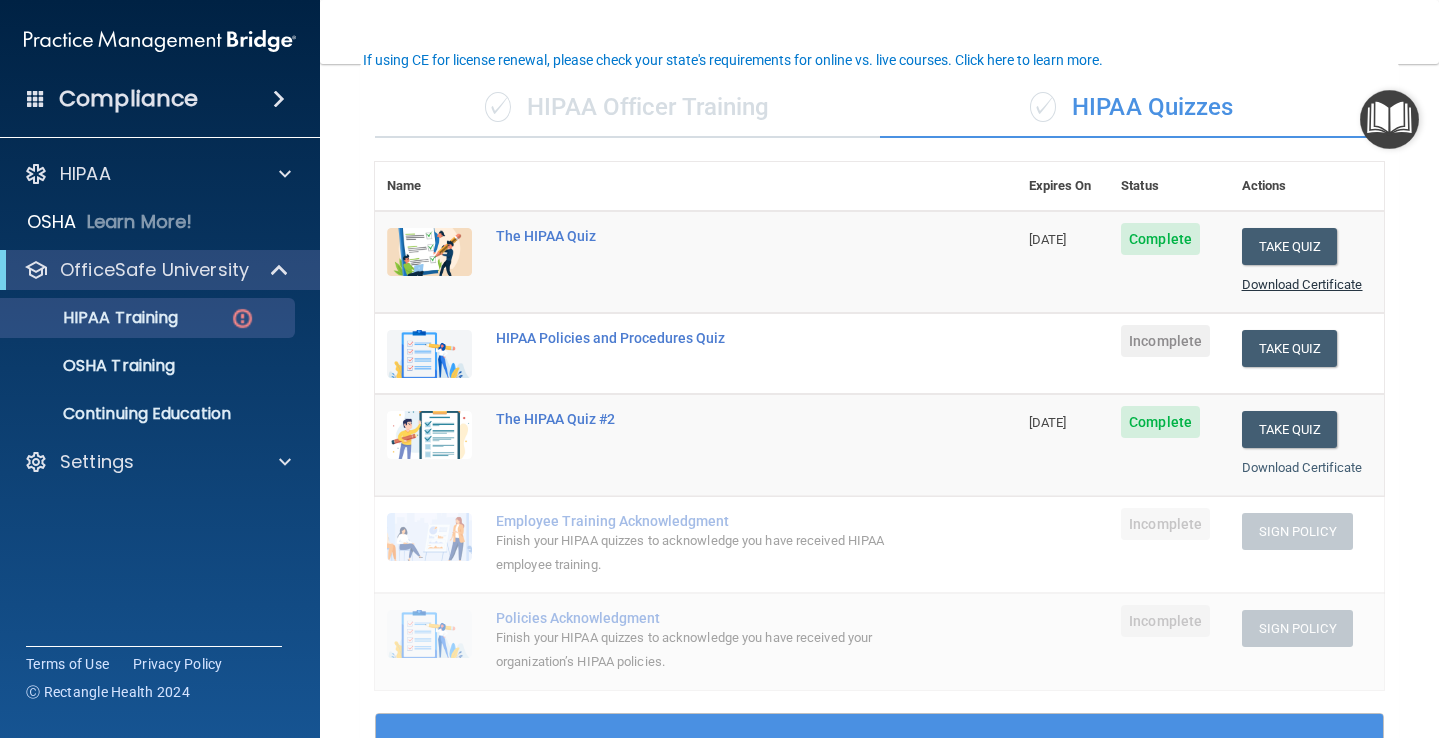 click on "Download Certificate" at bounding box center [1302, 284] 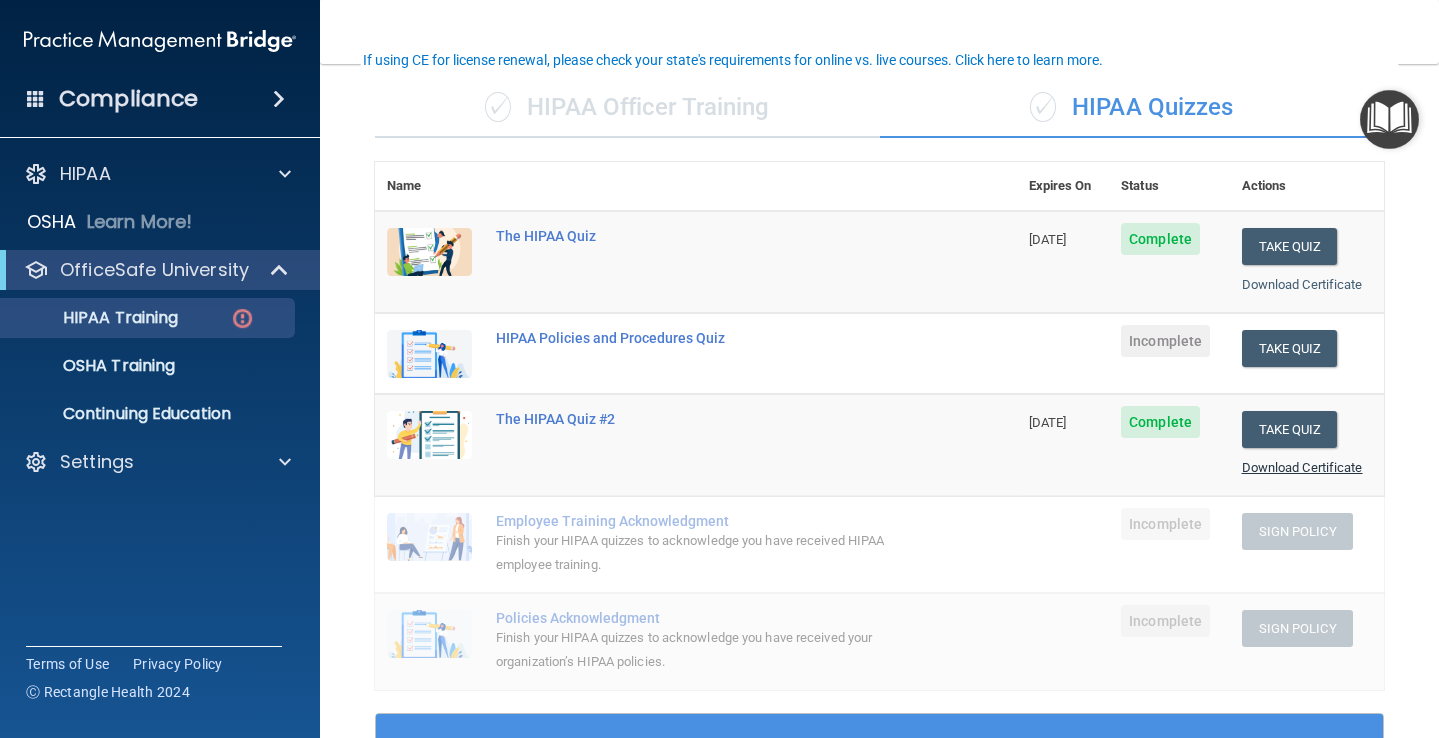 click on "Download Certificate" at bounding box center [1302, 467] 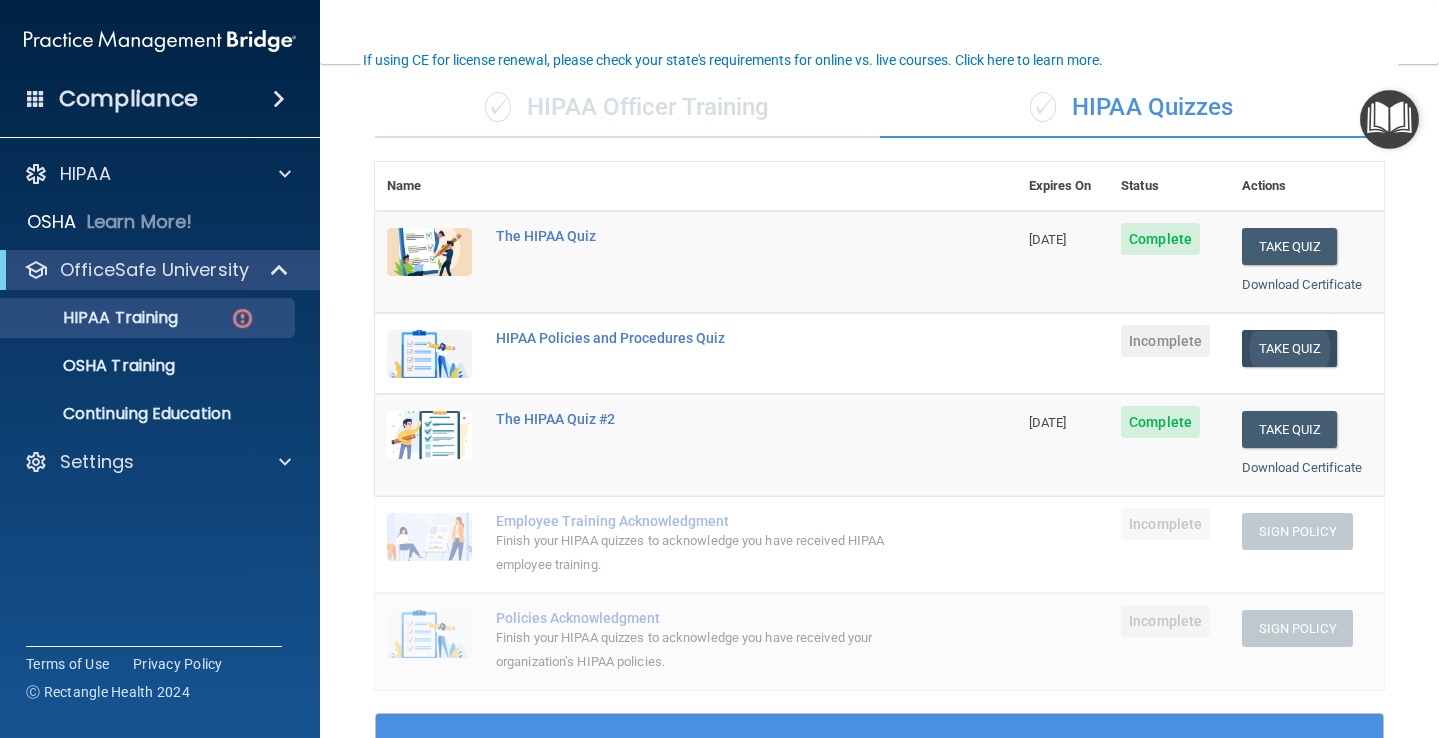 click on "Take Quiz" at bounding box center (1290, 348) 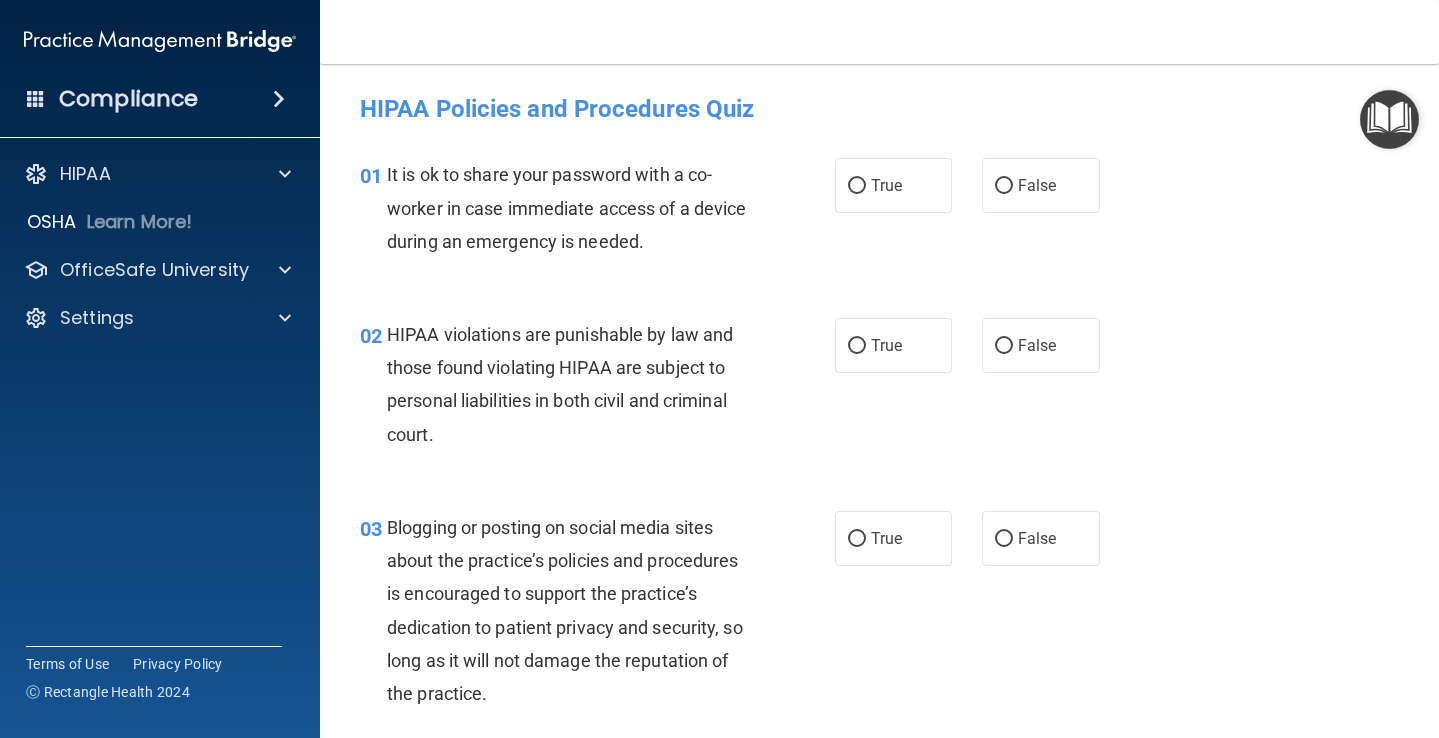 scroll, scrollTop: 0, scrollLeft: 0, axis: both 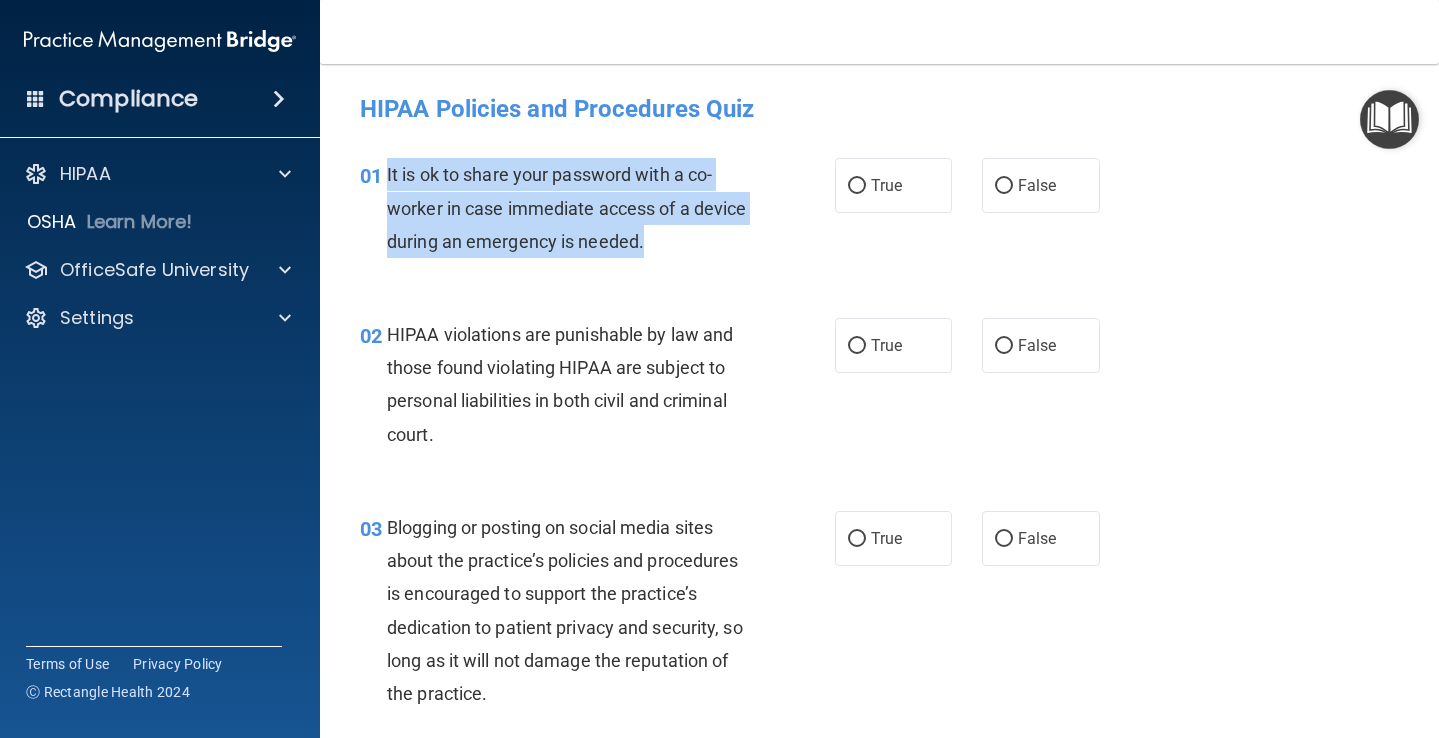 drag, startPoint x: 657, startPoint y: 243, endPoint x: 379, endPoint y: 184, distance: 284.19183 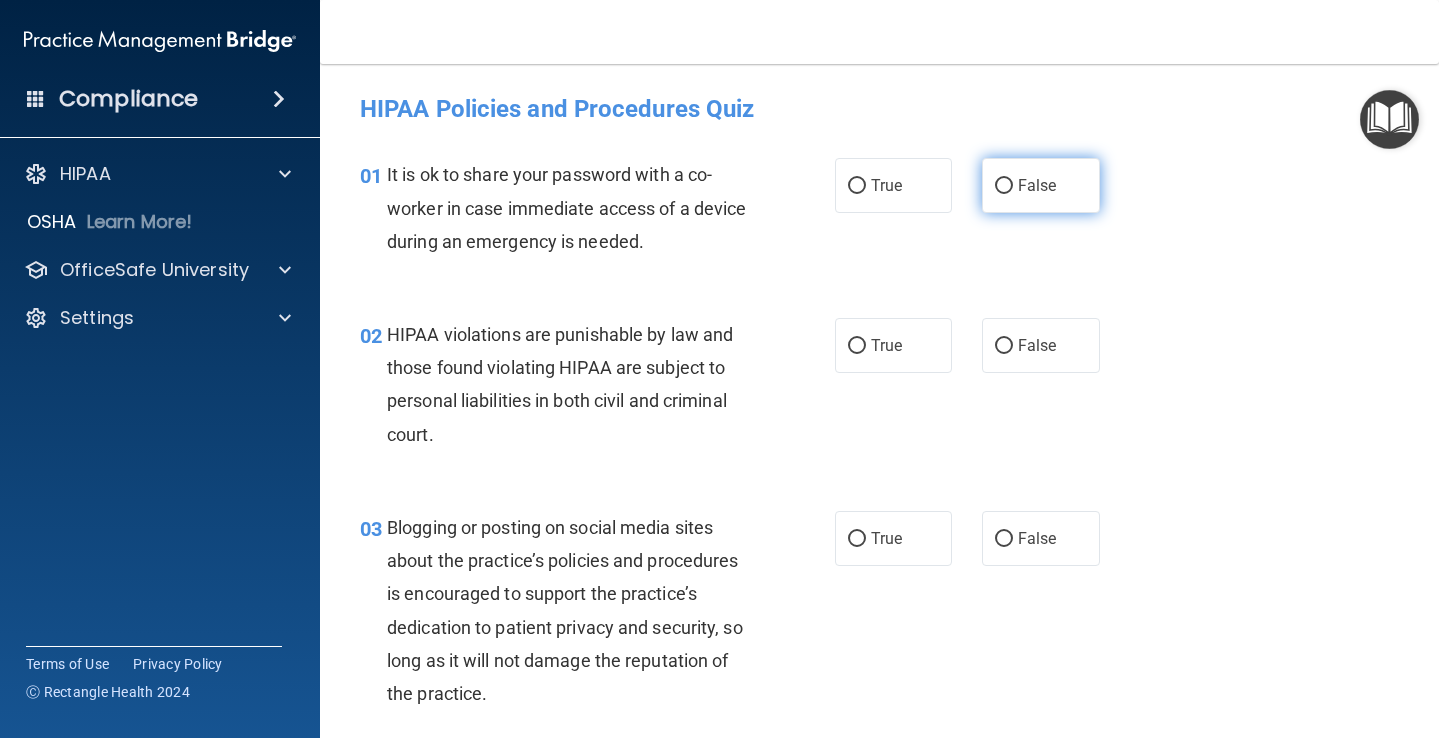 click on "False" at bounding box center [1041, 185] 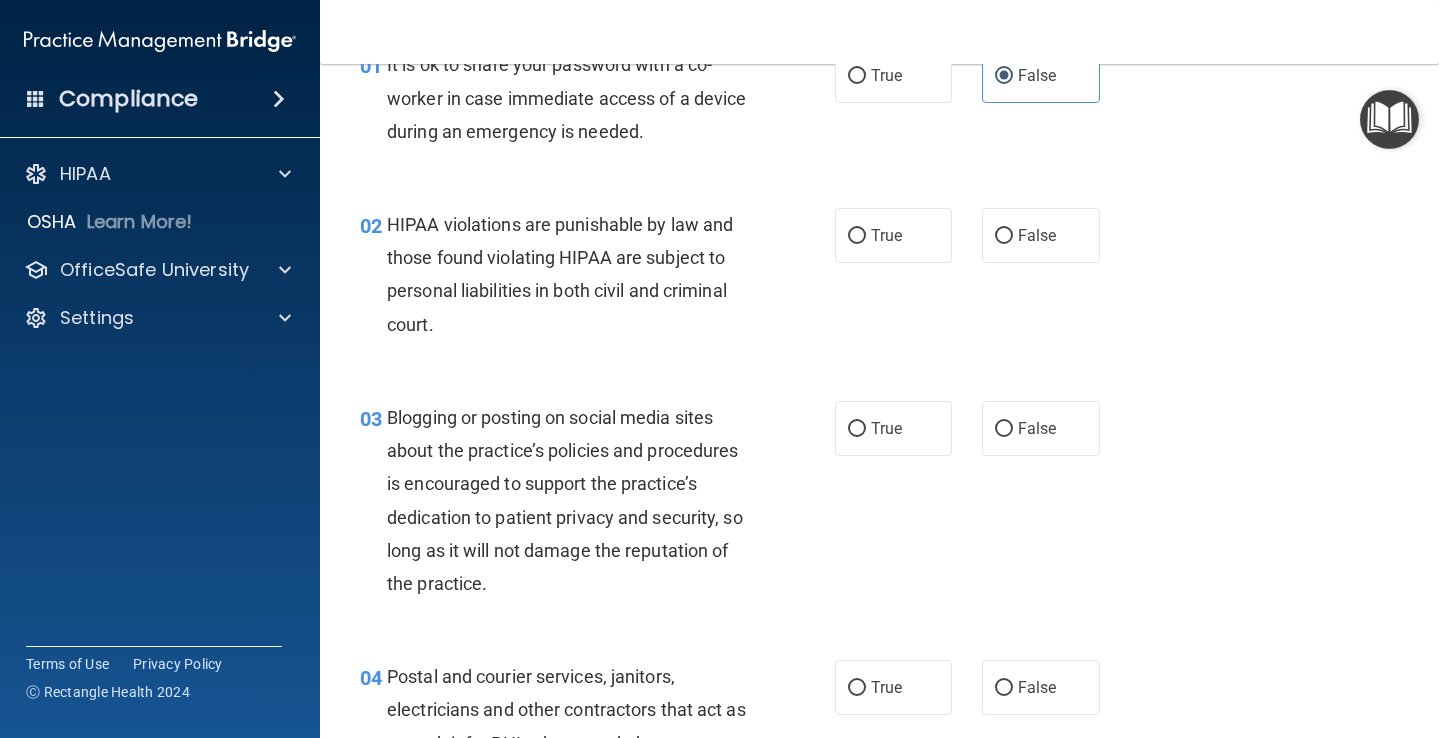 scroll, scrollTop: 126, scrollLeft: 0, axis: vertical 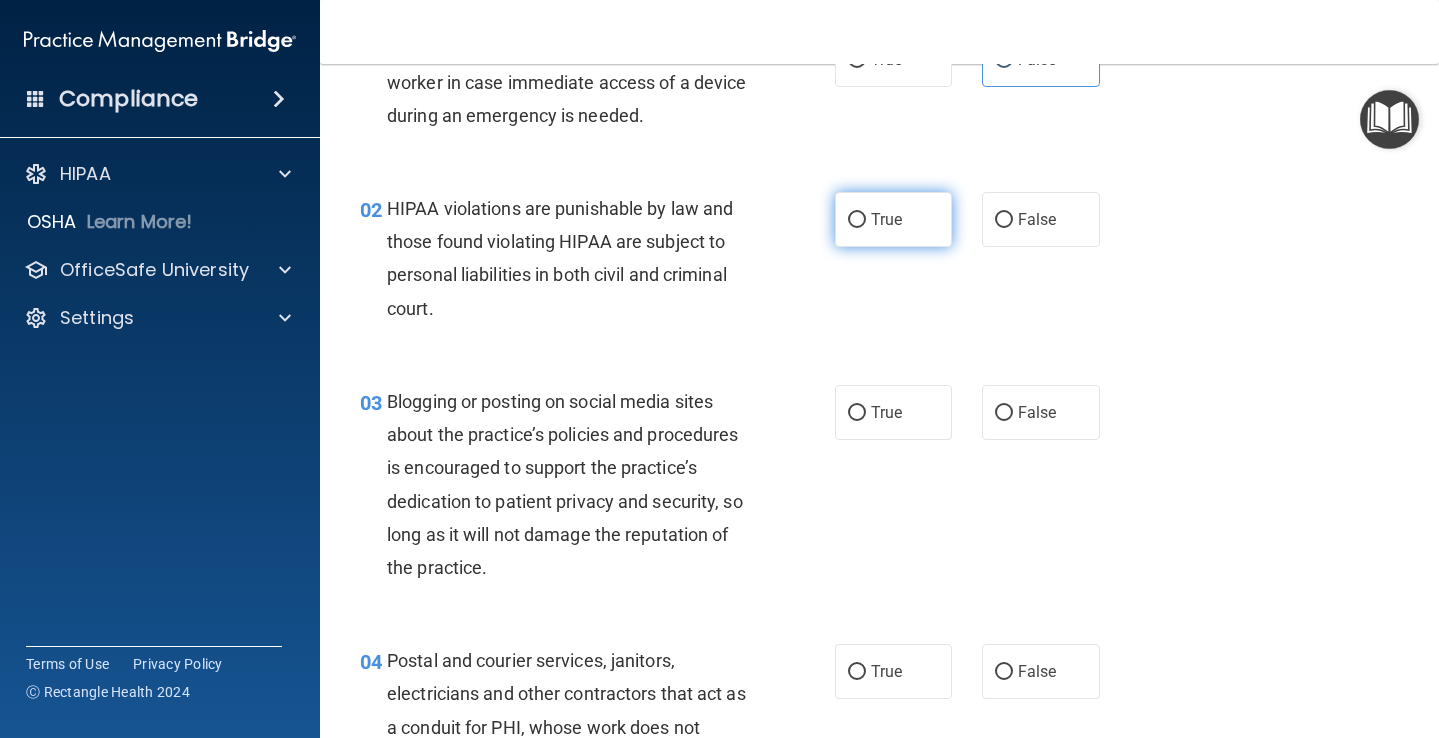 click on "True" at bounding box center [857, 220] 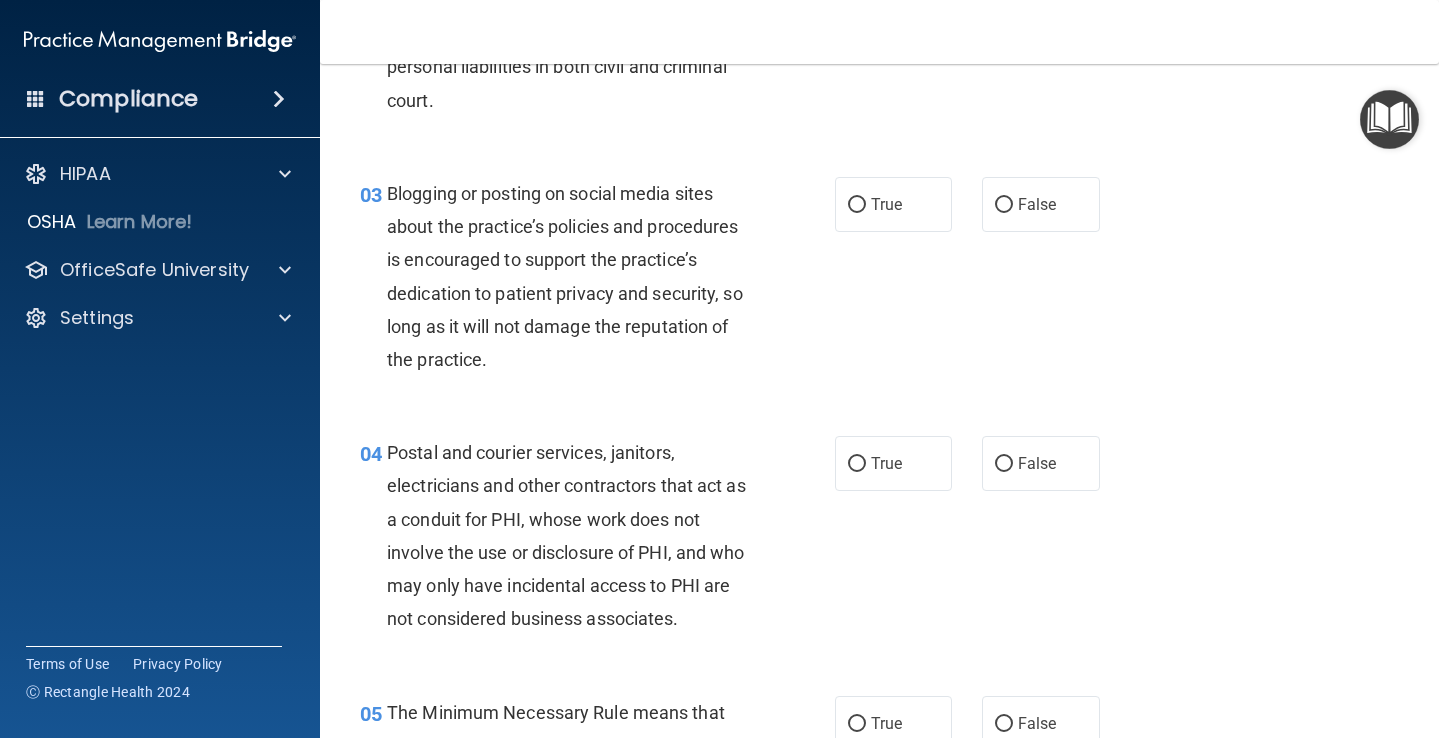 scroll, scrollTop: 346, scrollLeft: 0, axis: vertical 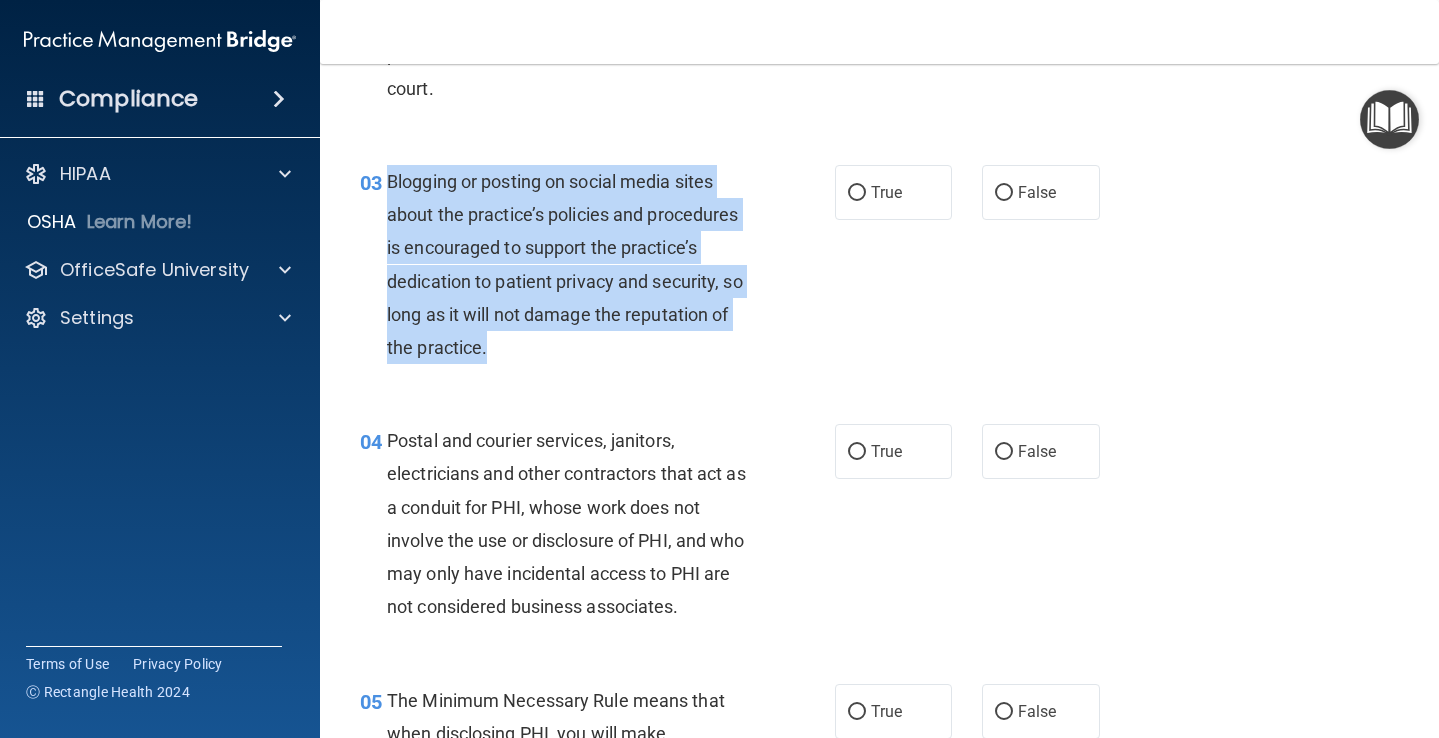 drag, startPoint x: 501, startPoint y: 356, endPoint x: 388, endPoint y: 179, distance: 209.99524 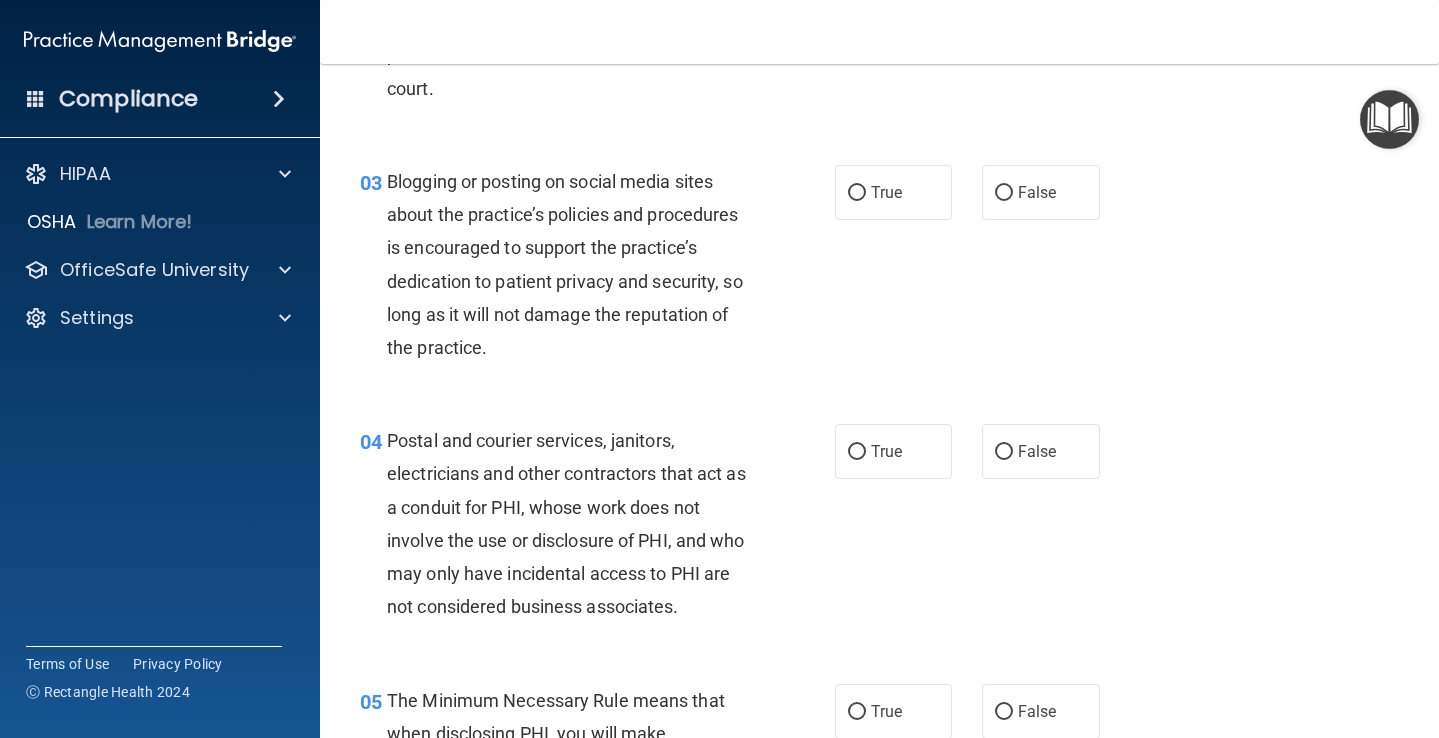click on "03       Blogging or posting on social media sites about the practice’s policies and procedures is encouraged to support the practice’s dedication to patient privacy and security, so long as it will not damage the reputation of the practice.                  True           False" at bounding box center (879, 269) 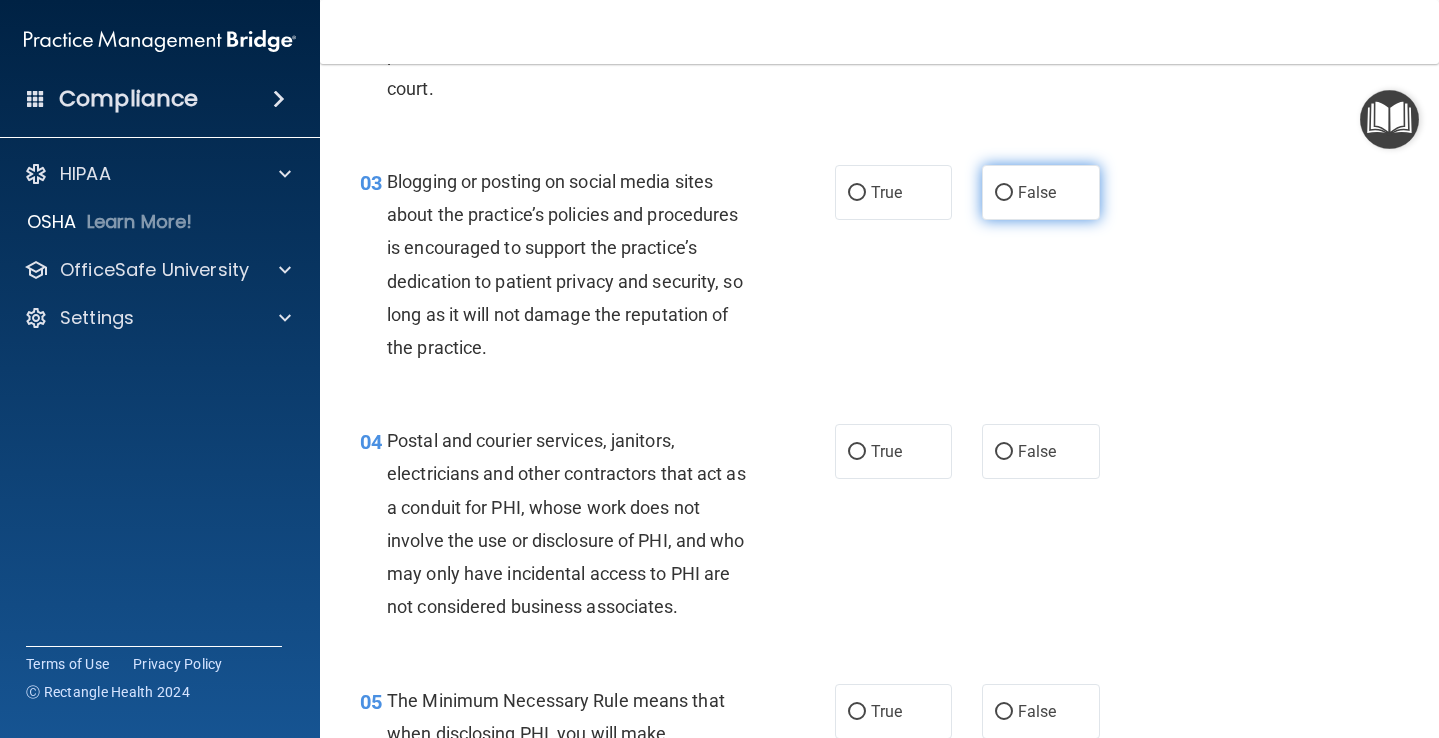 click on "False" at bounding box center [1037, 192] 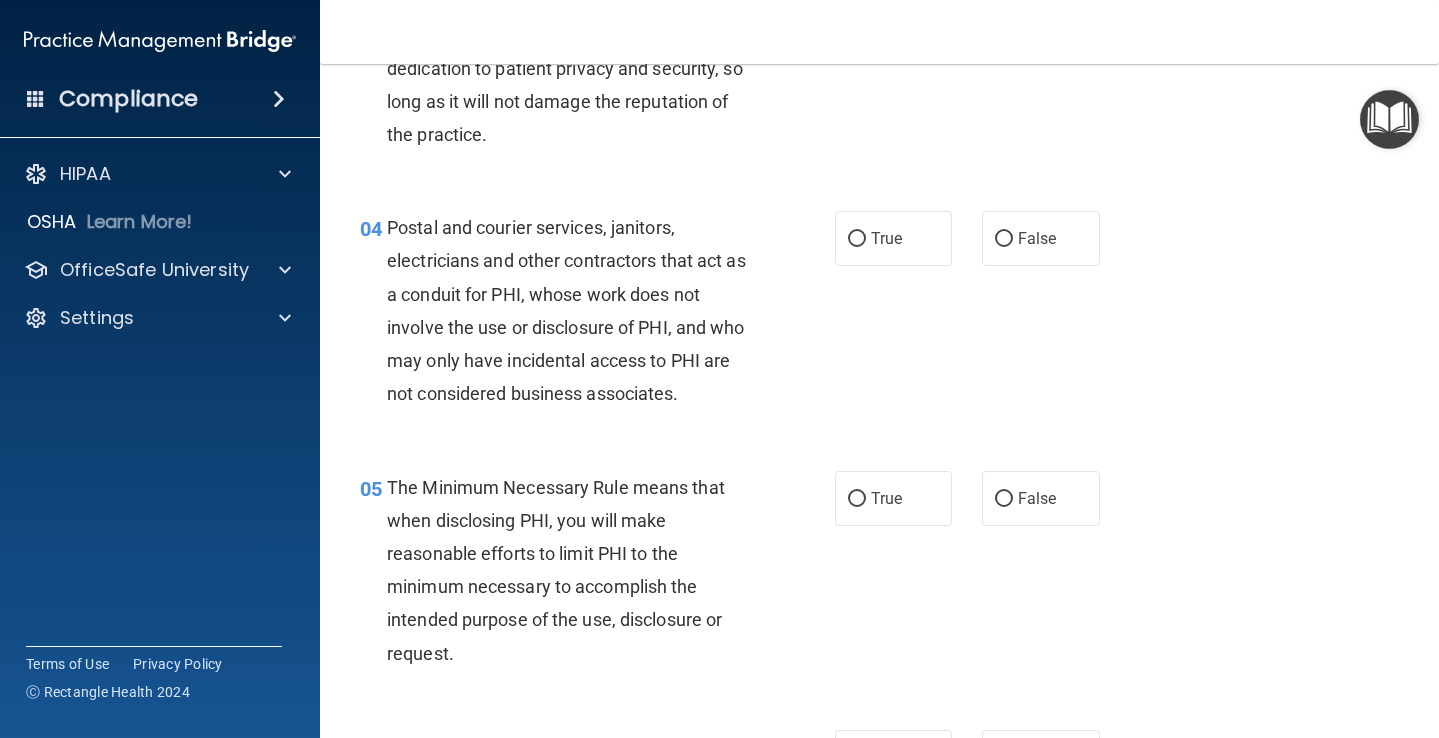 scroll, scrollTop: 560, scrollLeft: 0, axis: vertical 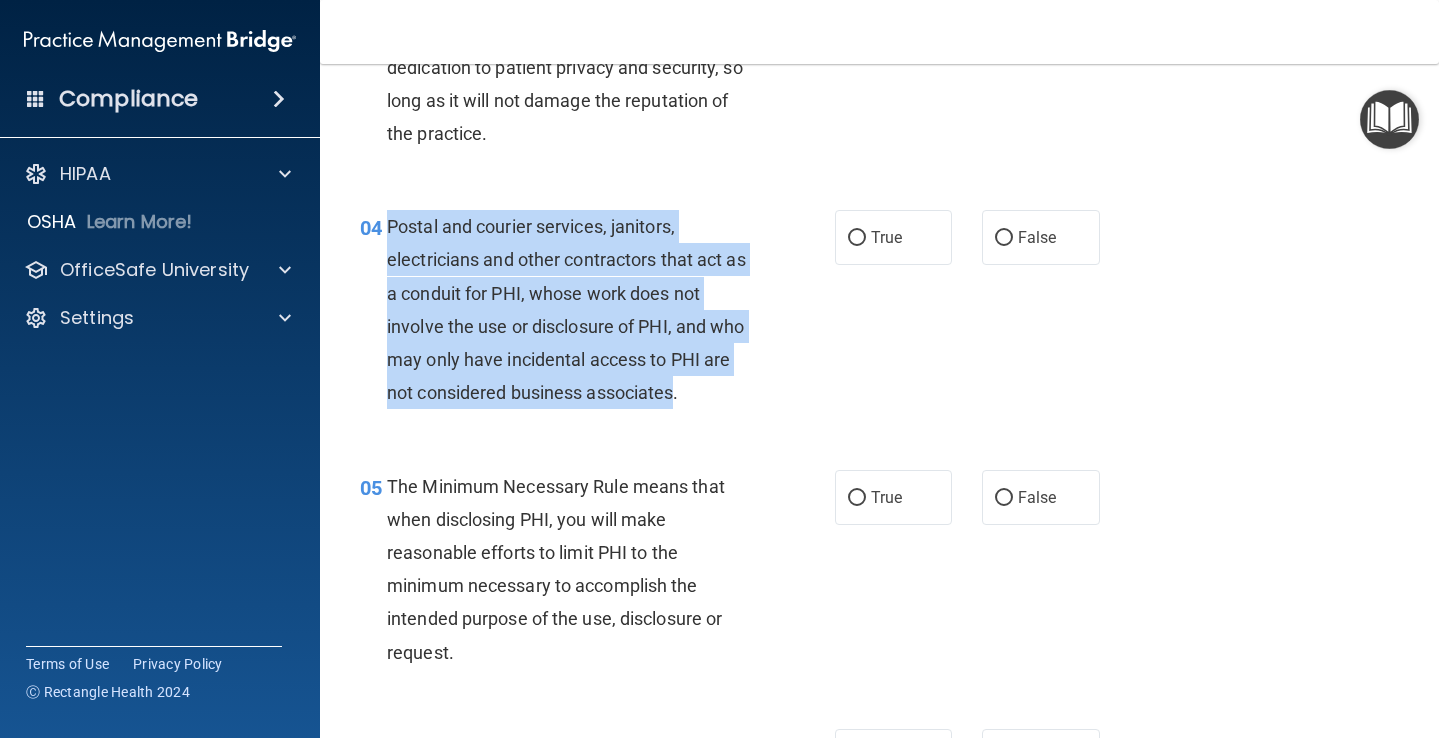 drag, startPoint x: 677, startPoint y: 394, endPoint x: 388, endPoint y: 217, distance: 338.89526 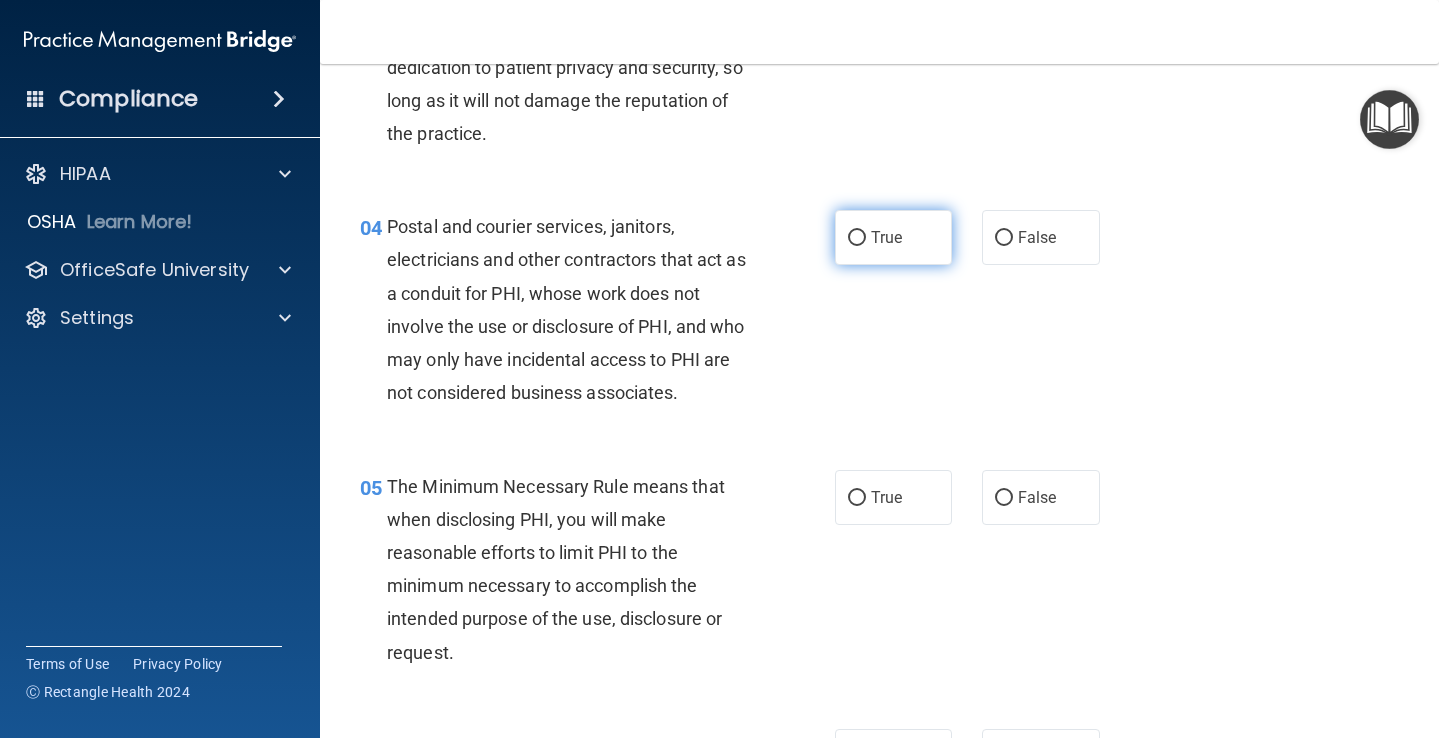 click on "True" at bounding box center [894, 237] 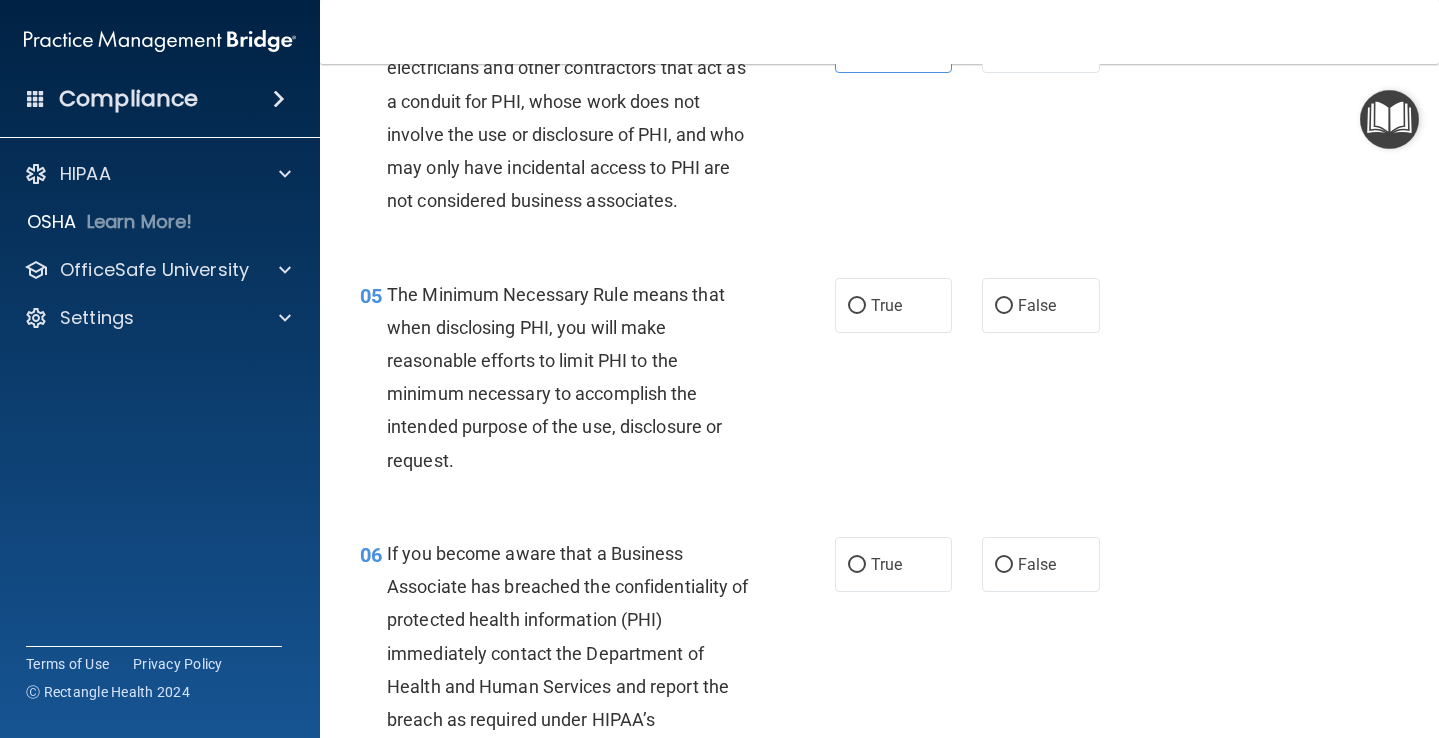 scroll, scrollTop: 754, scrollLeft: 0, axis: vertical 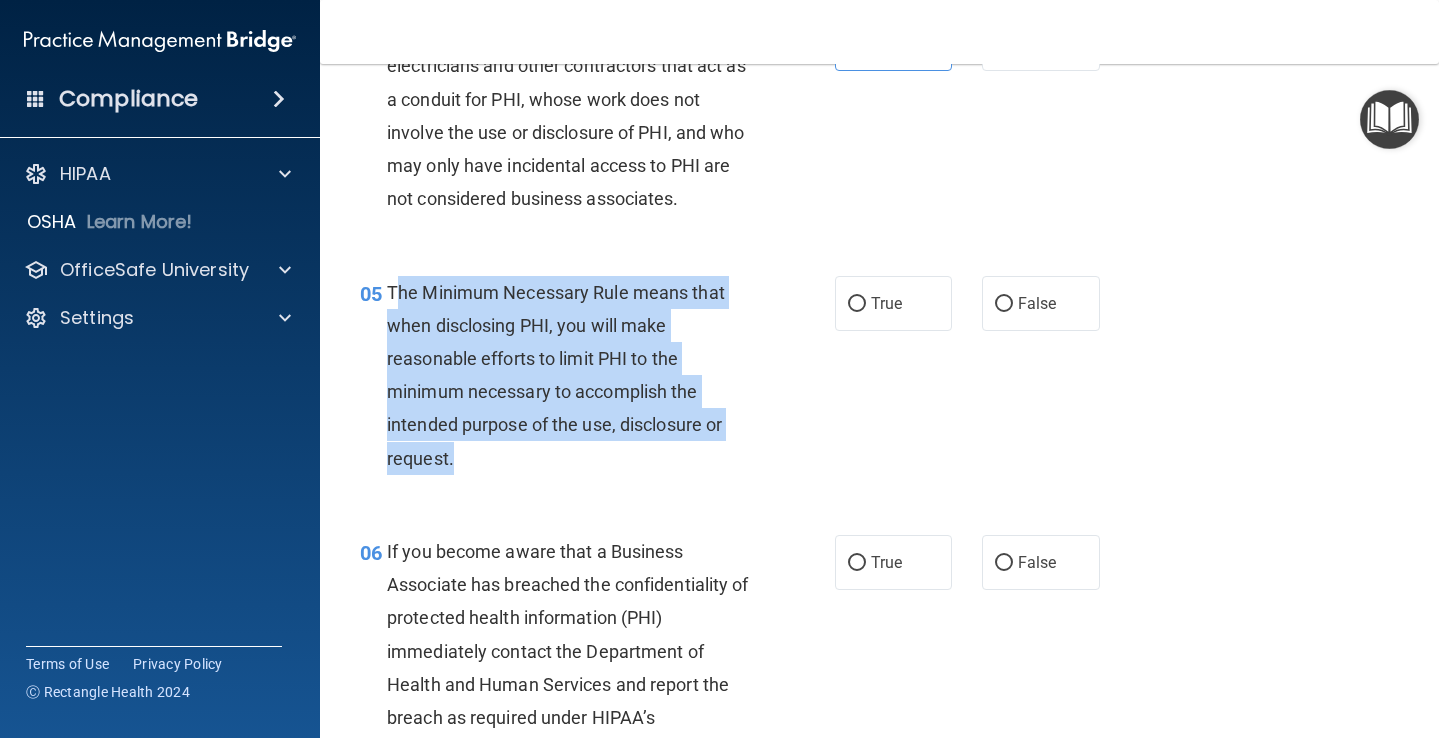 drag, startPoint x: 473, startPoint y: 465, endPoint x: 395, endPoint y: 288, distance: 193.42441 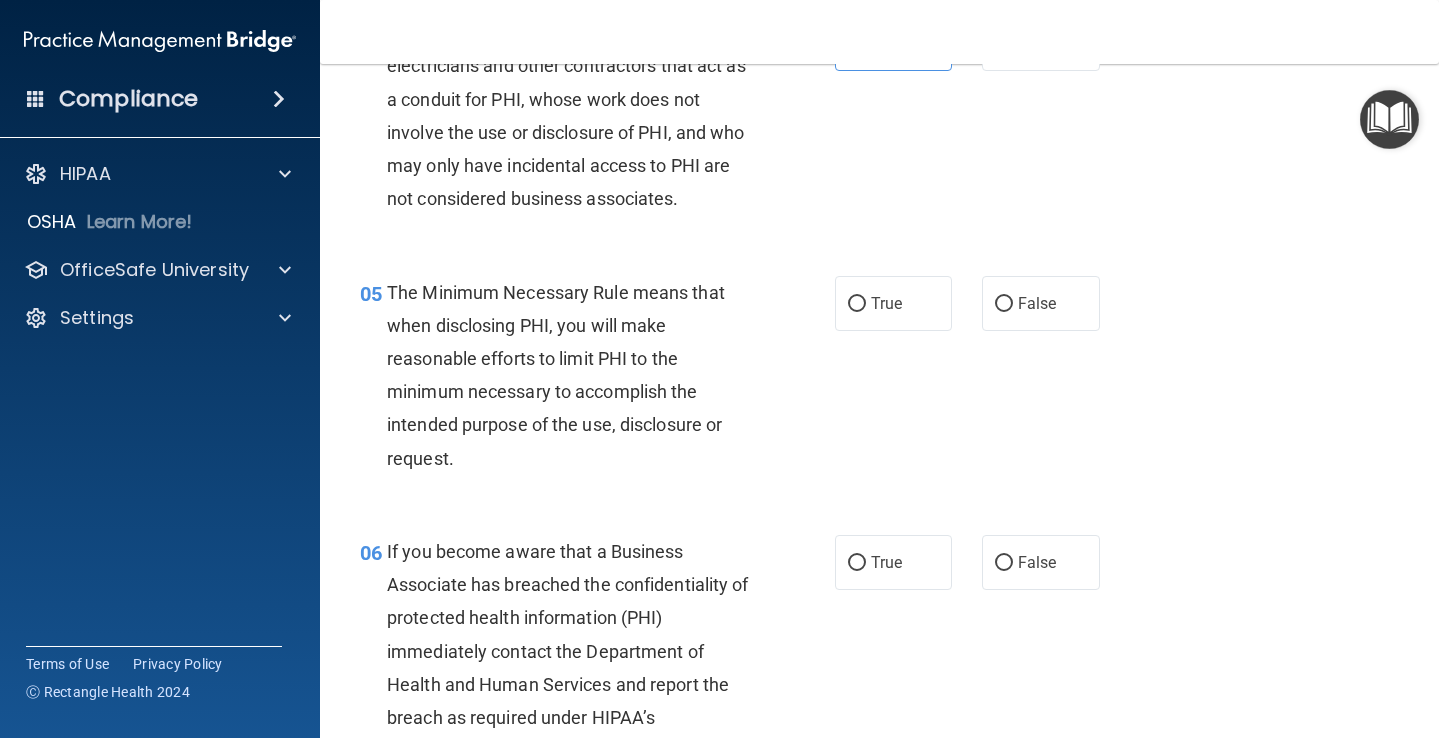 click on "05" at bounding box center (366, 294) 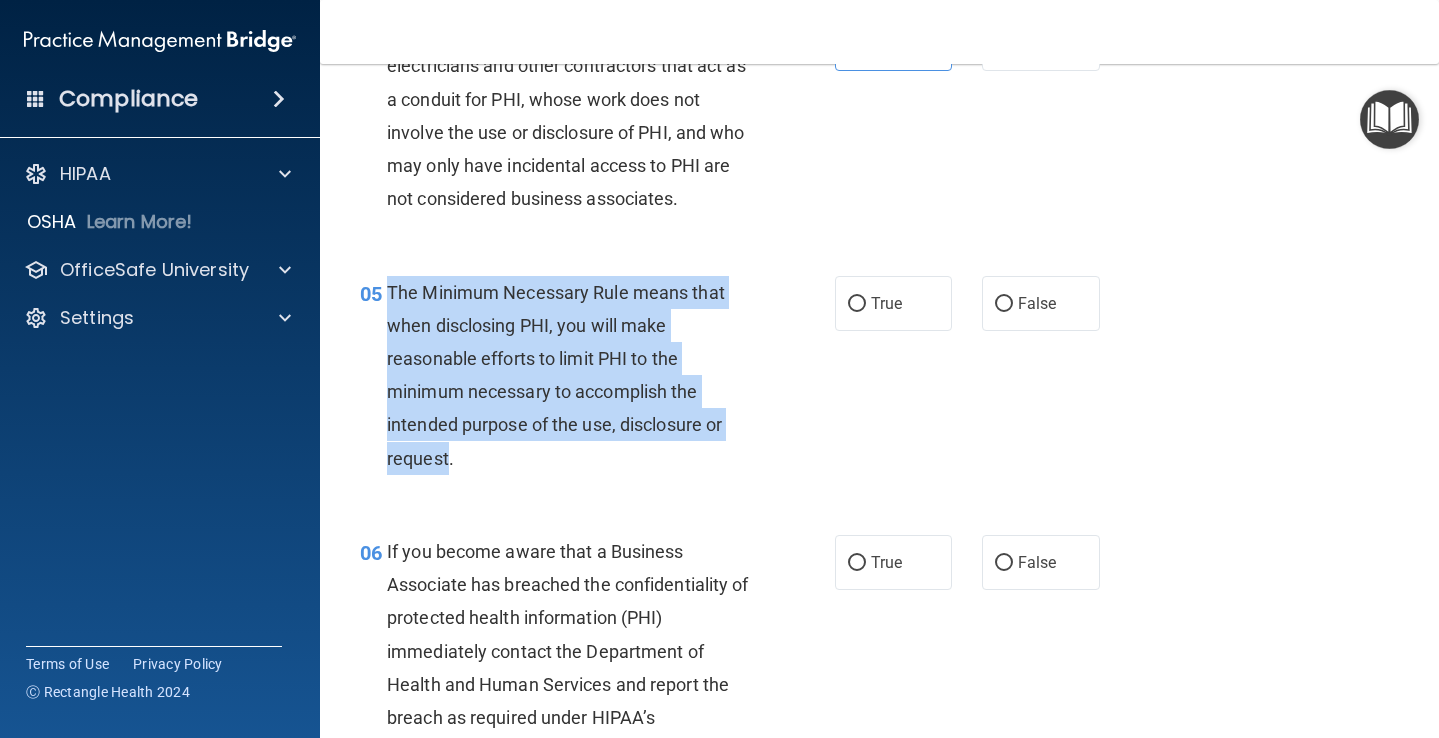 drag, startPoint x: 390, startPoint y: 288, endPoint x: 444, endPoint y: 455, distance: 175.51353 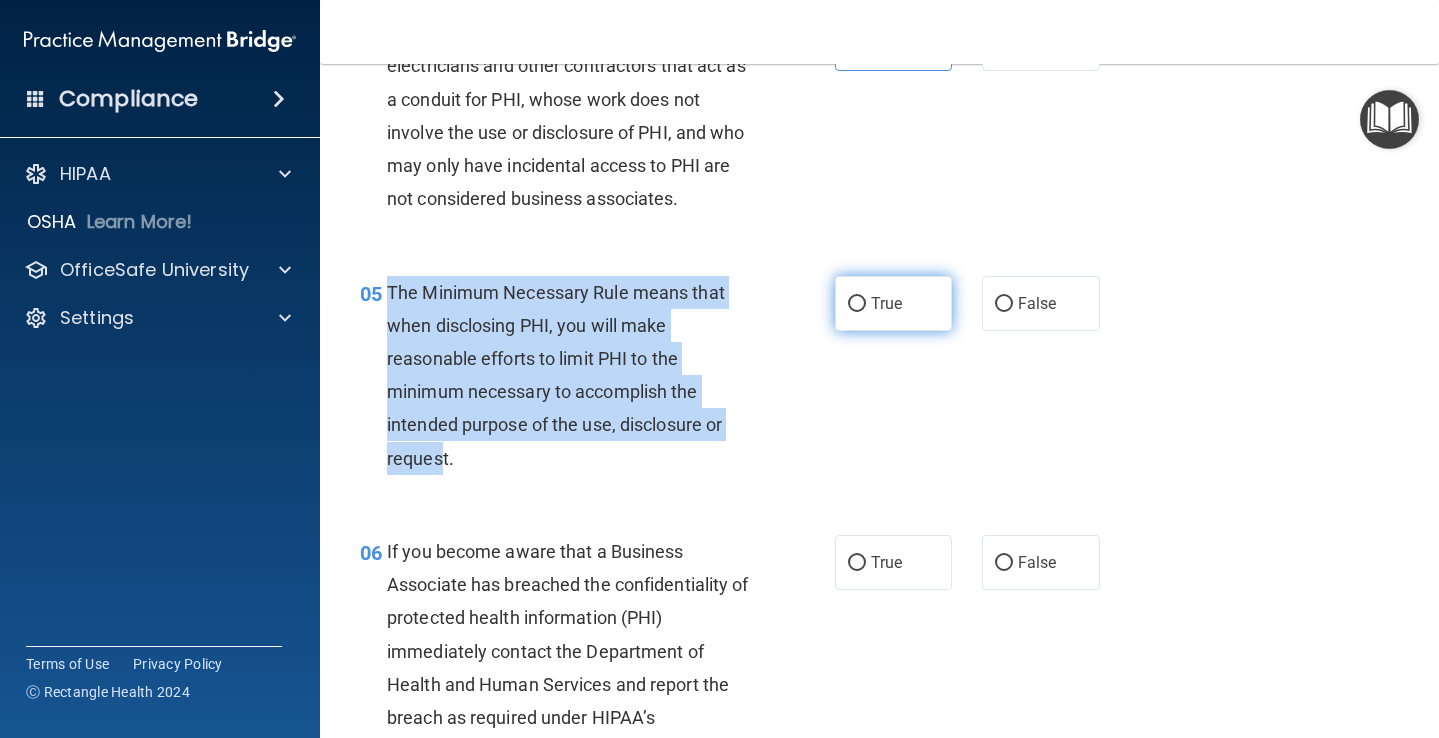 click on "True" at bounding box center (857, 304) 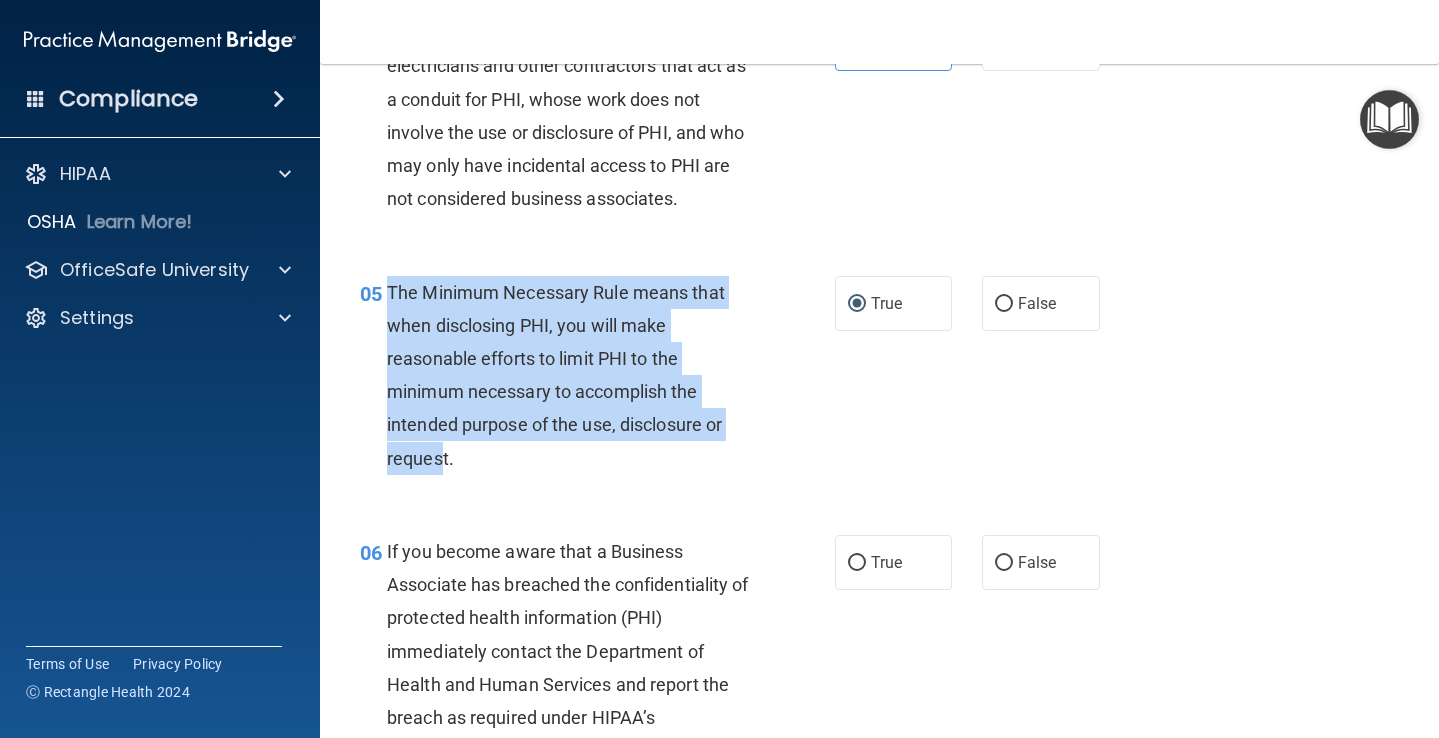 click on "05       The Minimum Necessary Rule means that when disclosing PHI, you will make reasonable efforts to limit PHI to the minimum necessary to accomplish the intended purpose of the use, disclosure or request." at bounding box center [597, 380] 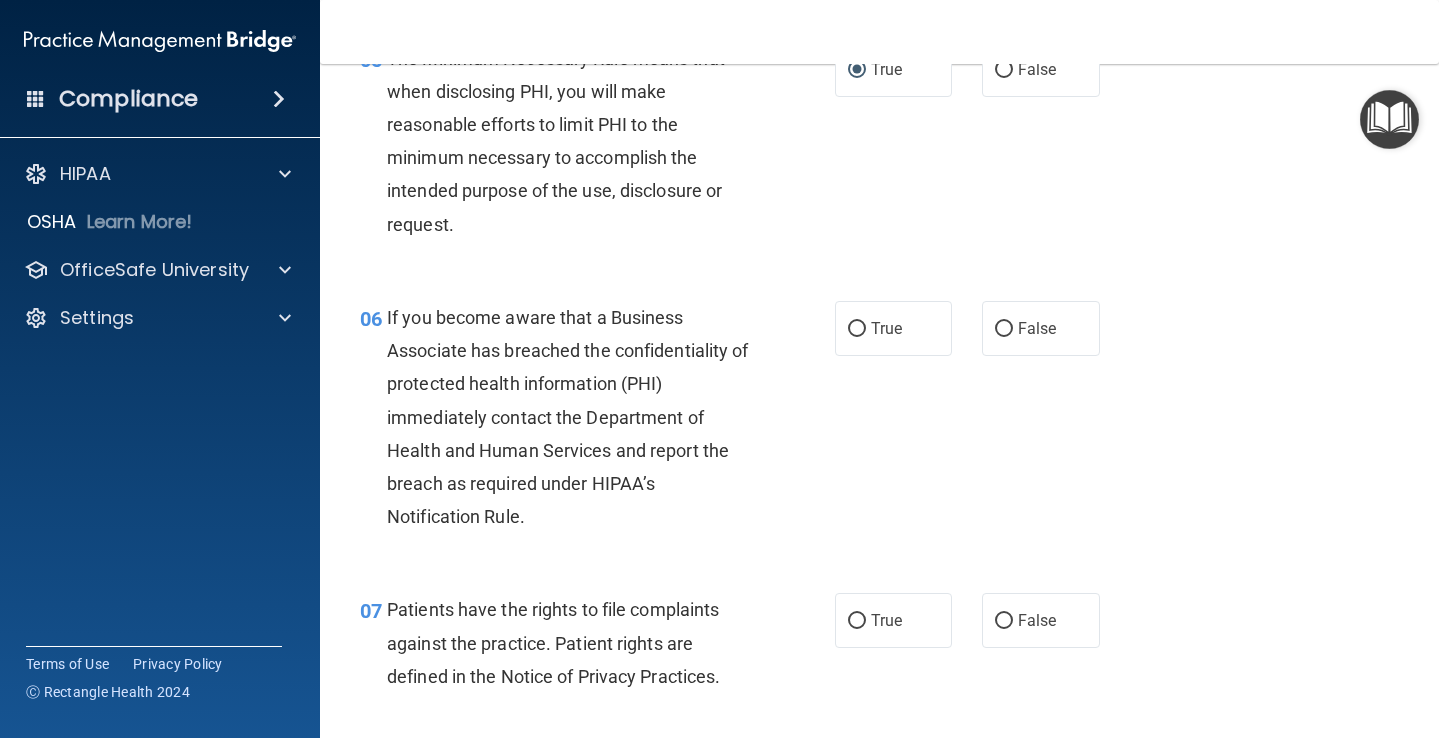 scroll, scrollTop: 1002, scrollLeft: 0, axis: vertical 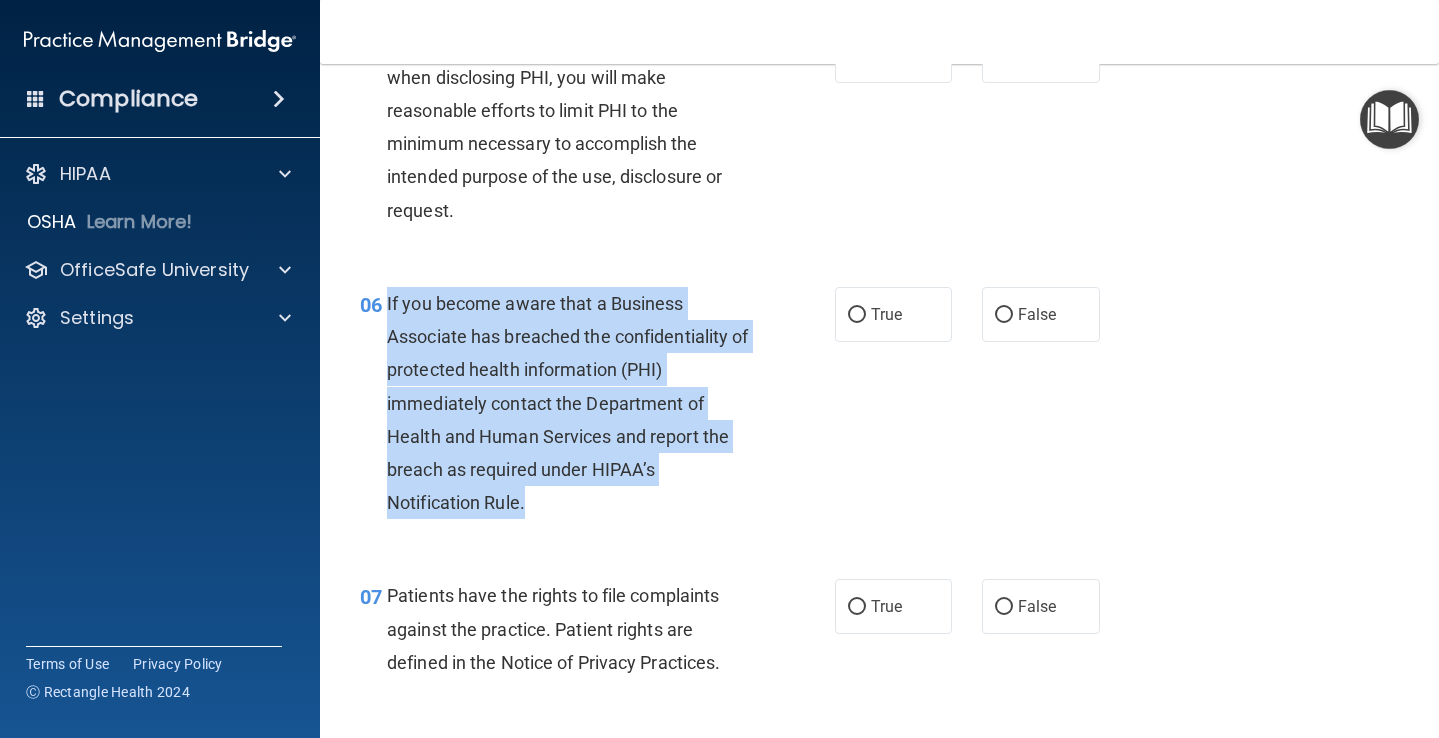 drag, startPoint x: 533, startPoint y: 500, endPoint x: 385, endPoint y: 295, distance: 252.84184 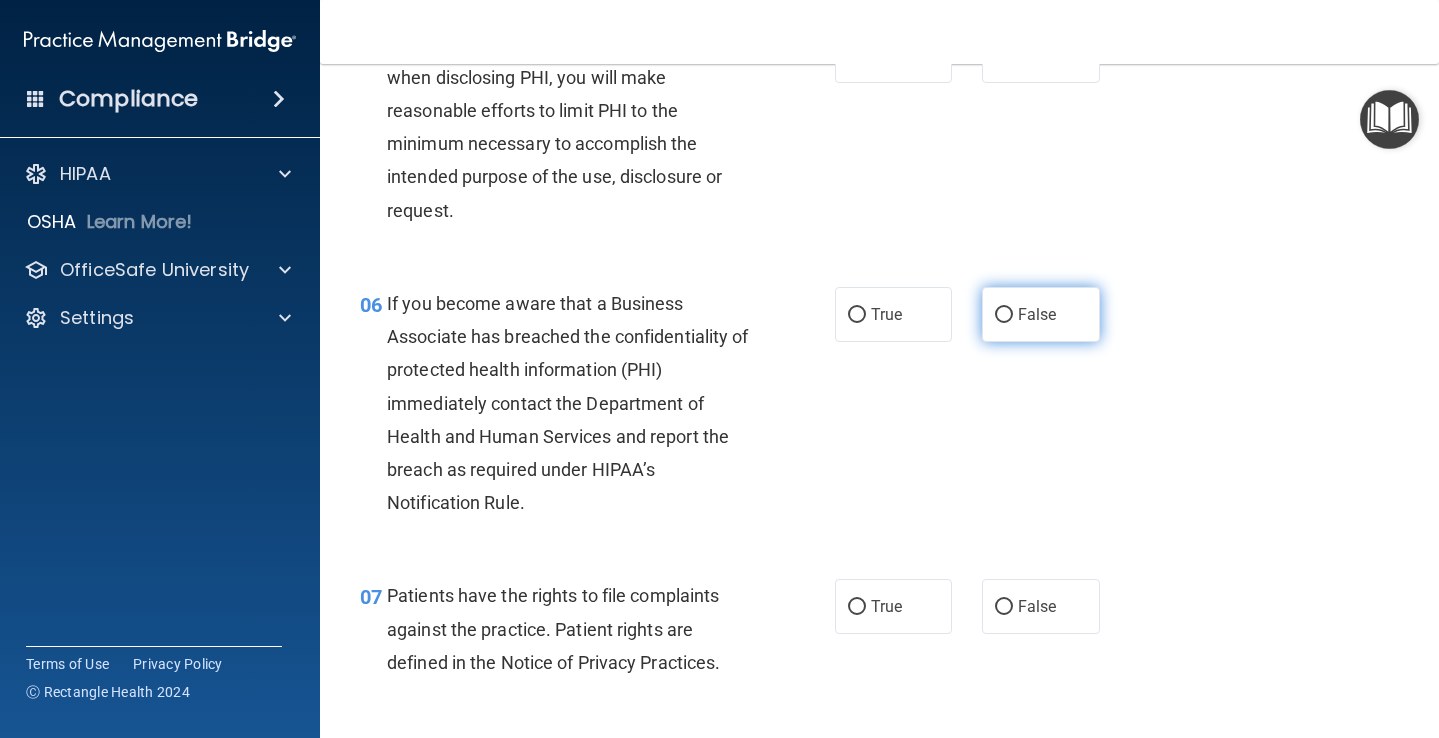 click on "False" at bounding box center [1037, 314] 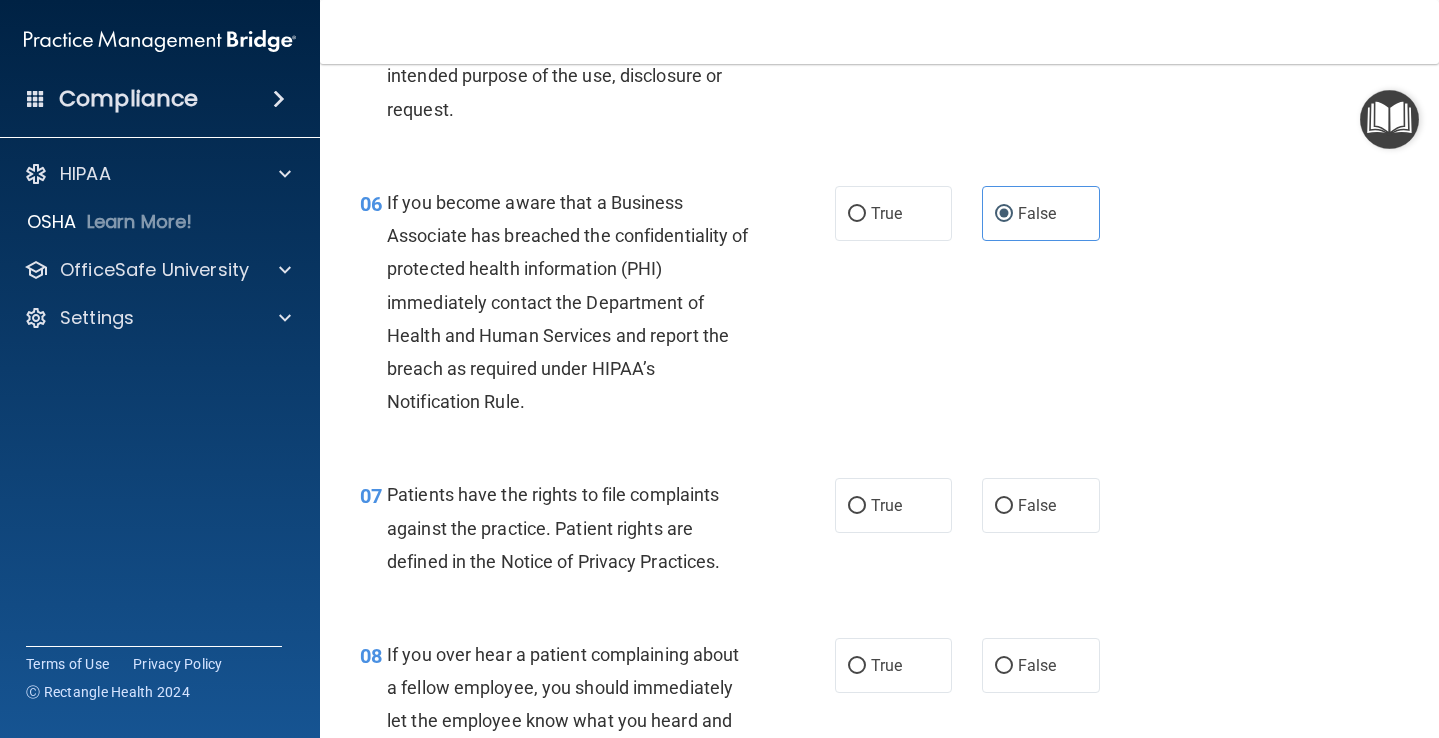 scroll, scrollTop: 1108, scrollLeft: 0, axis: vertical 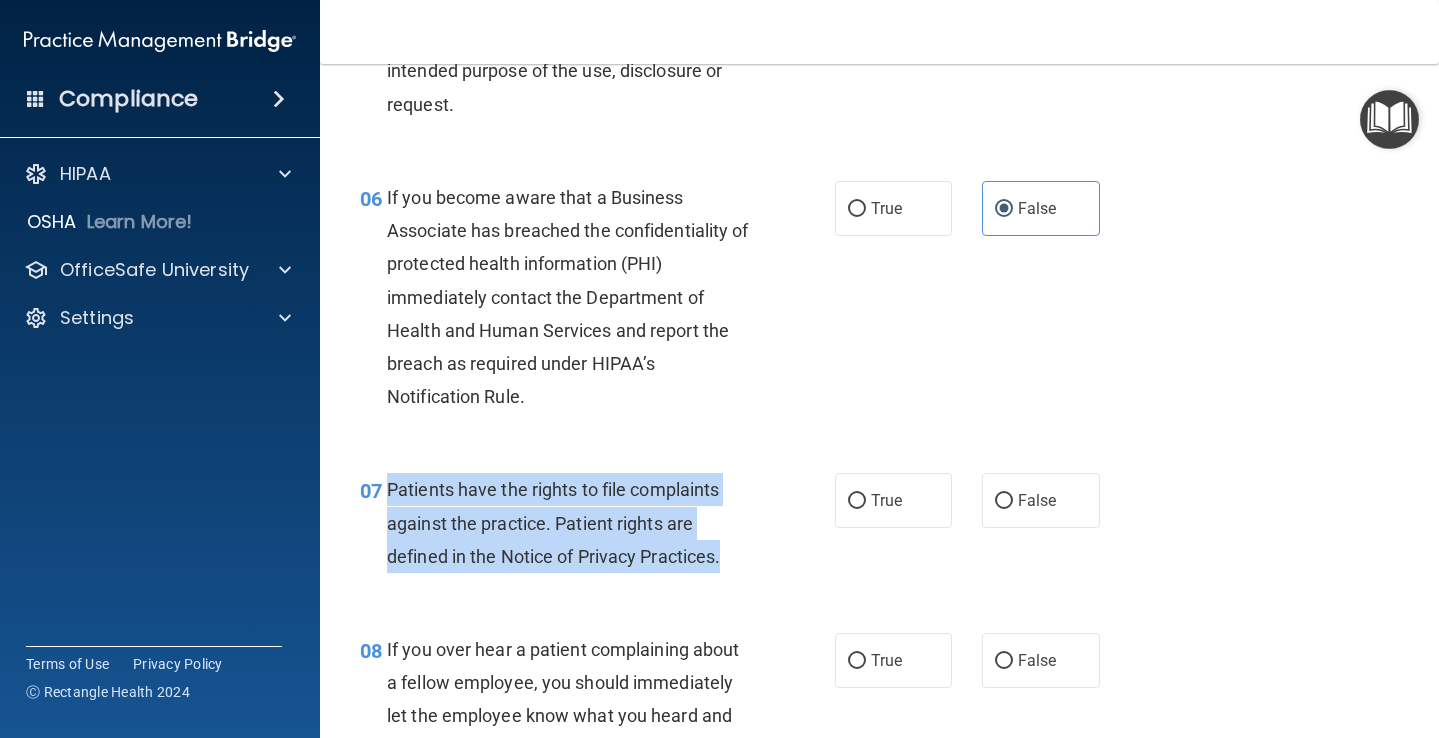 drag, startPoint x: 388, startPoint y: 480, endPoint x: 735, endPoint y: 552, distance: 354.39102 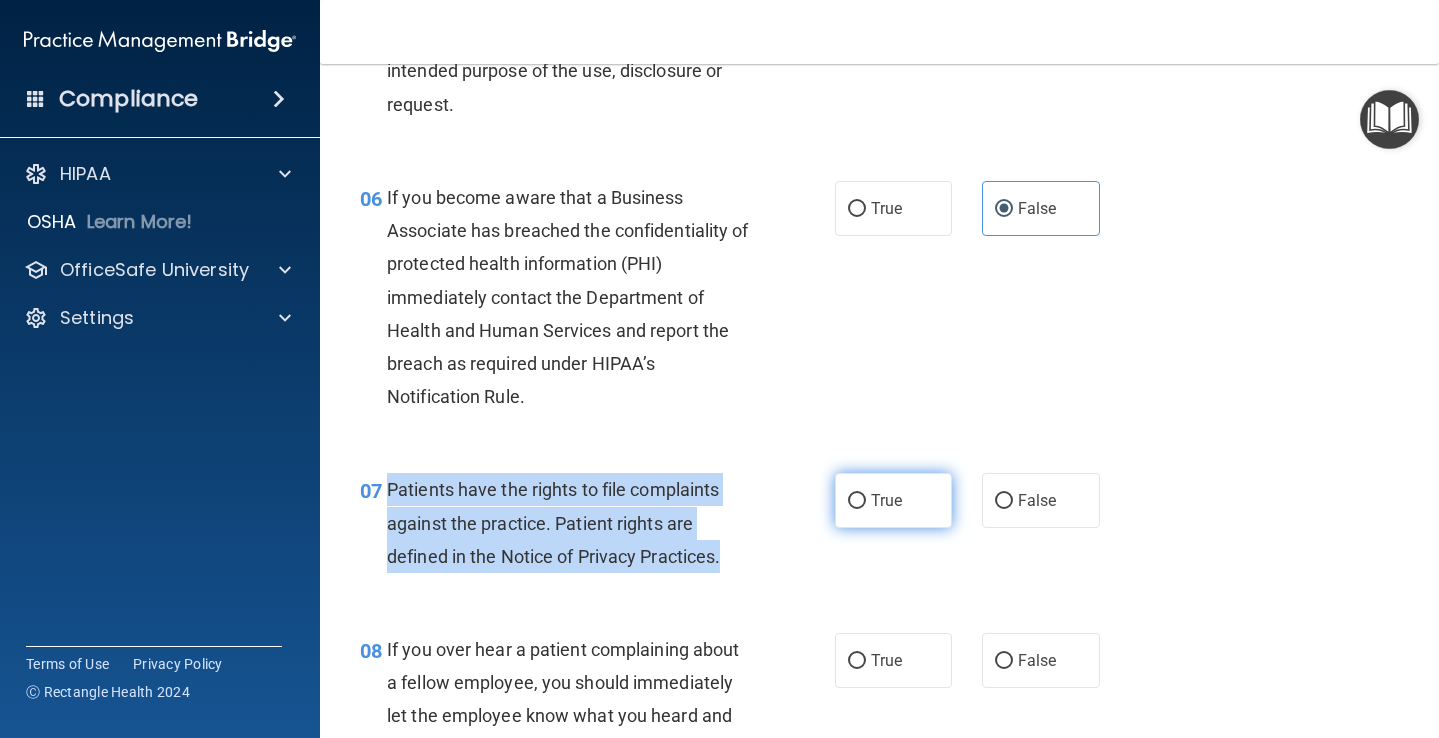 click on "True" at bounding box center (886, 500) 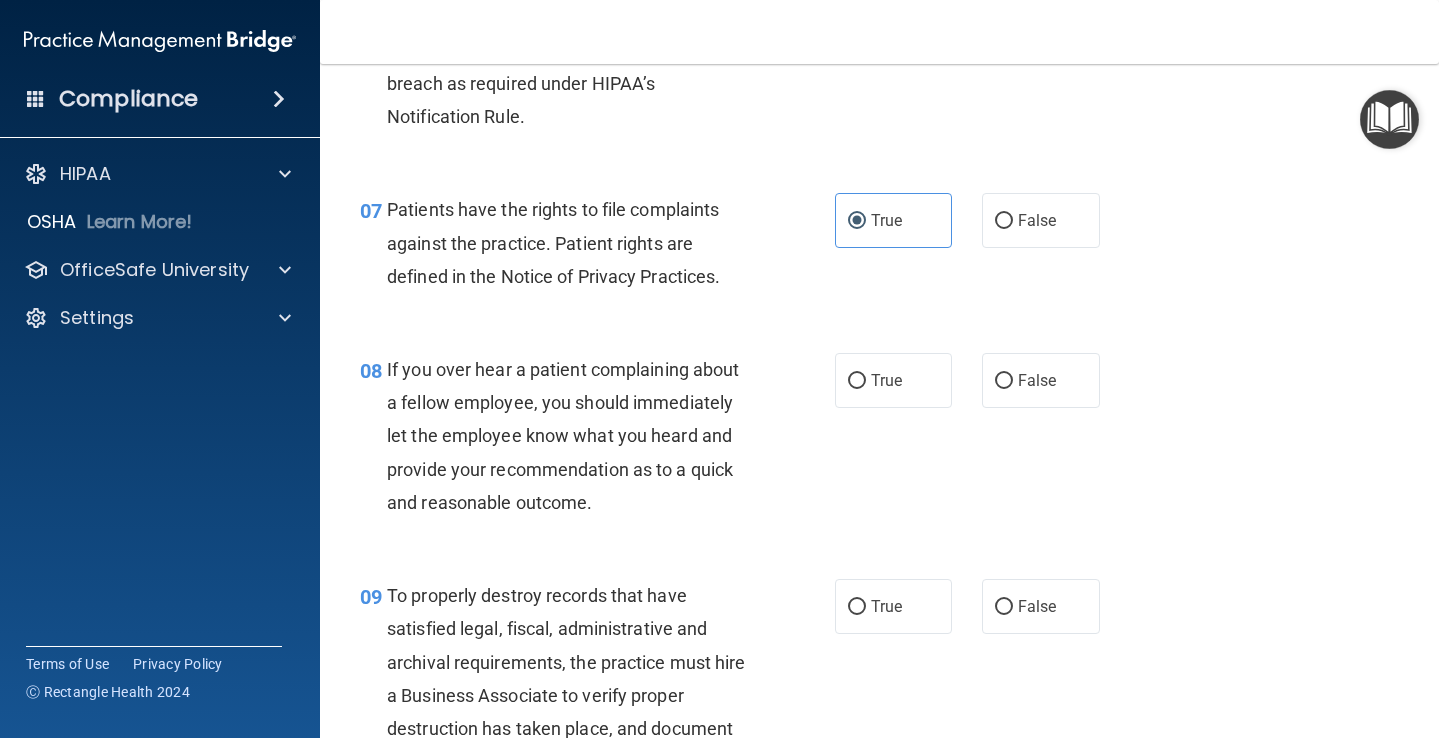 scroll, scrollTop: 1417, scrollLeft: 0, axis: vertical 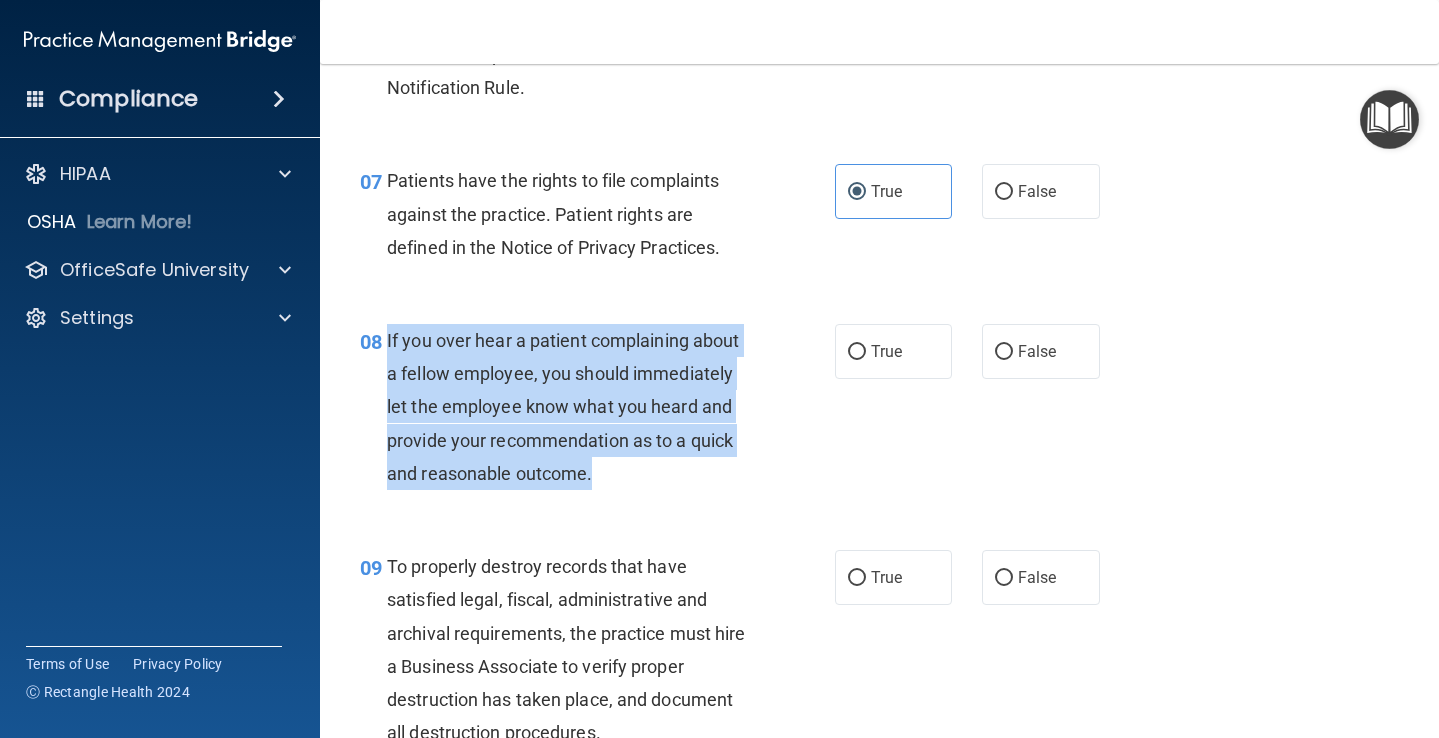 drag, startPoint x: 388, startPoint y: 328, endPoint x: 649, endPoint y: 464, distance: 294.30765 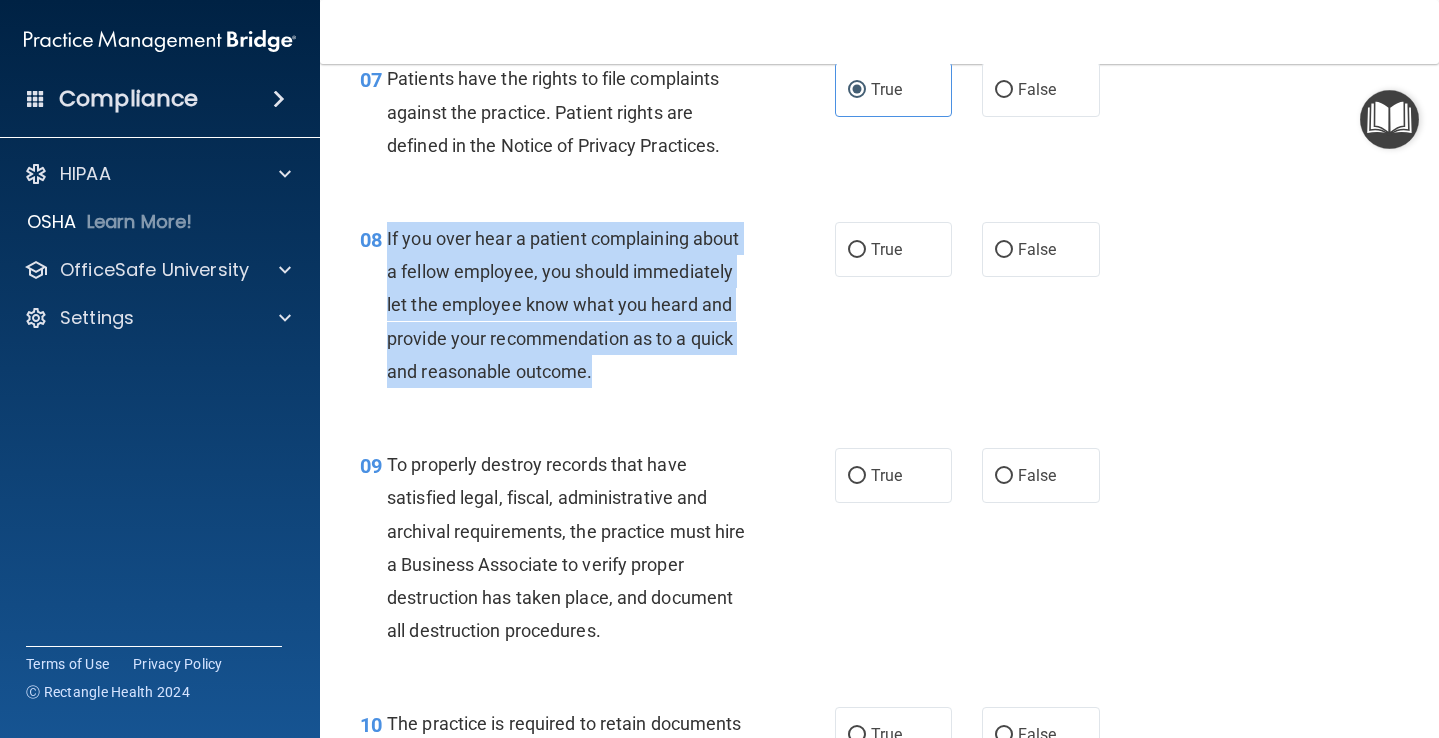 scroll, scrollTop: 1525, scrollLeft: 0, axis: vertical 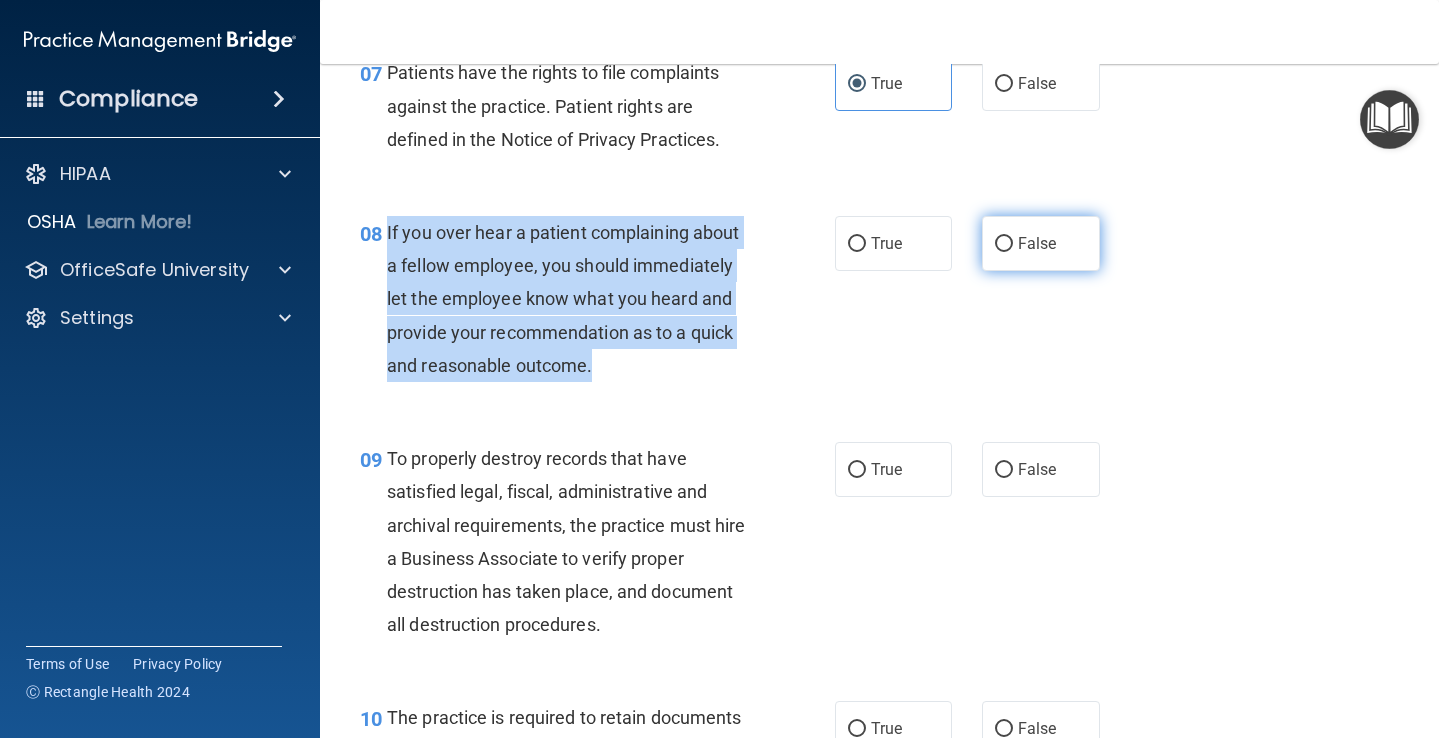 click on "False" at bounding box center (1004, 244) 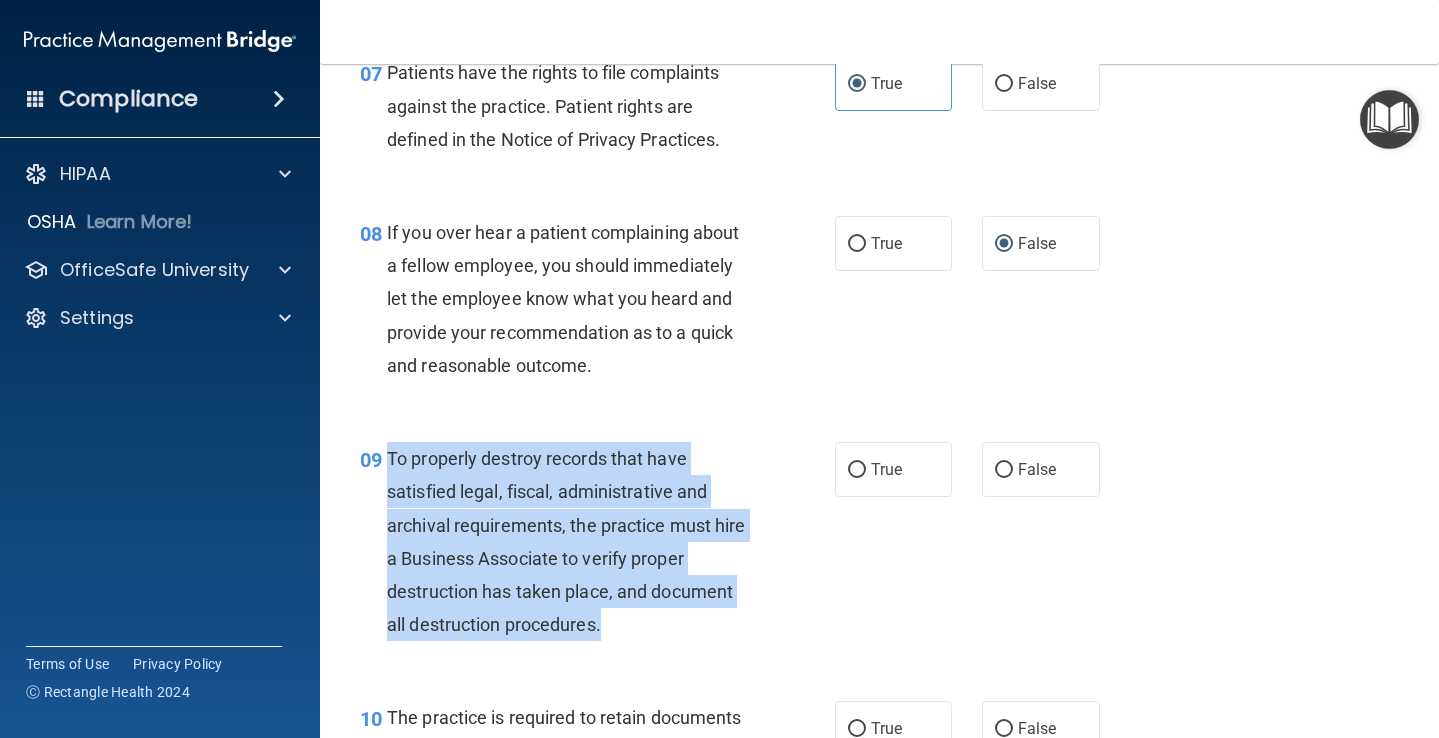 drag, startPoint x: 390, startPoint y: 447, endPoint x: 620, endPoint y: 613, distance: 283.64767 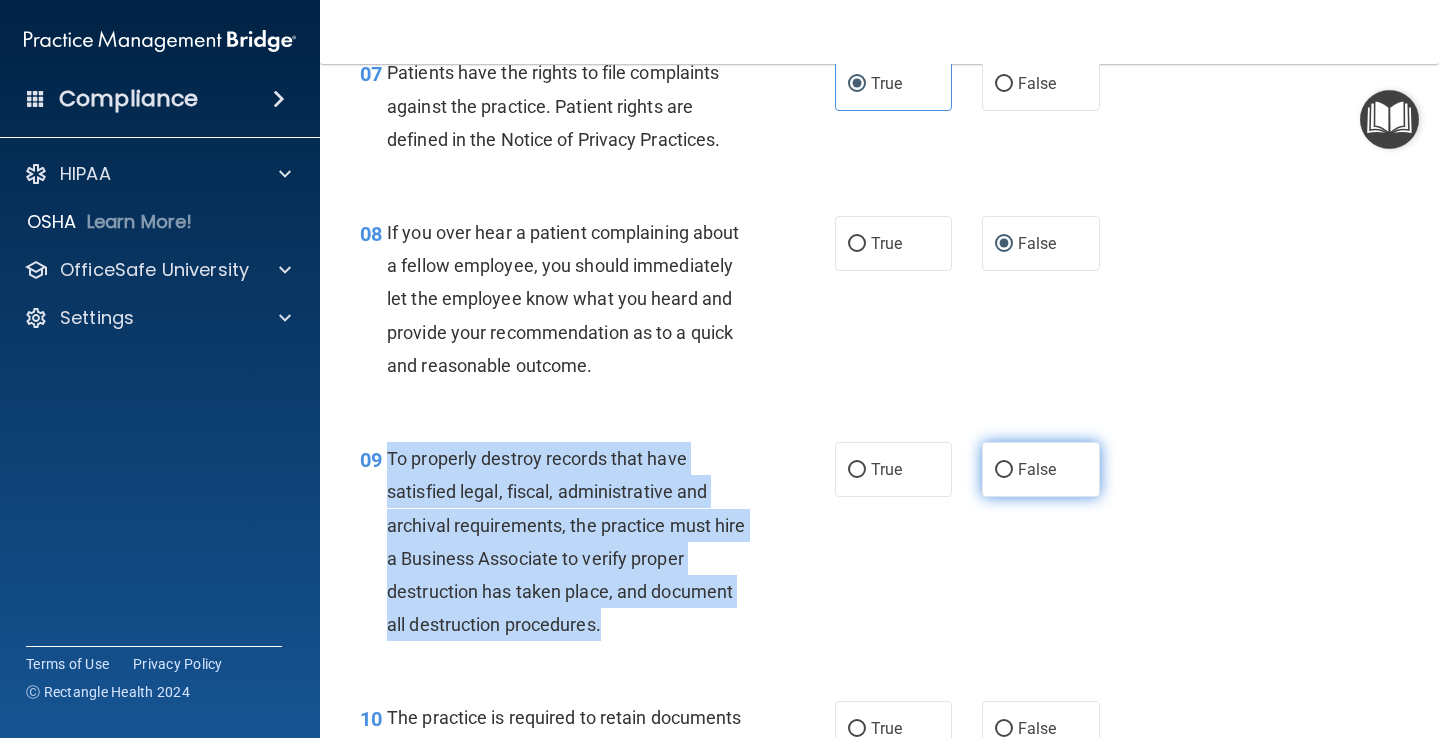 click on "False" at bounding box center (1004, 470) 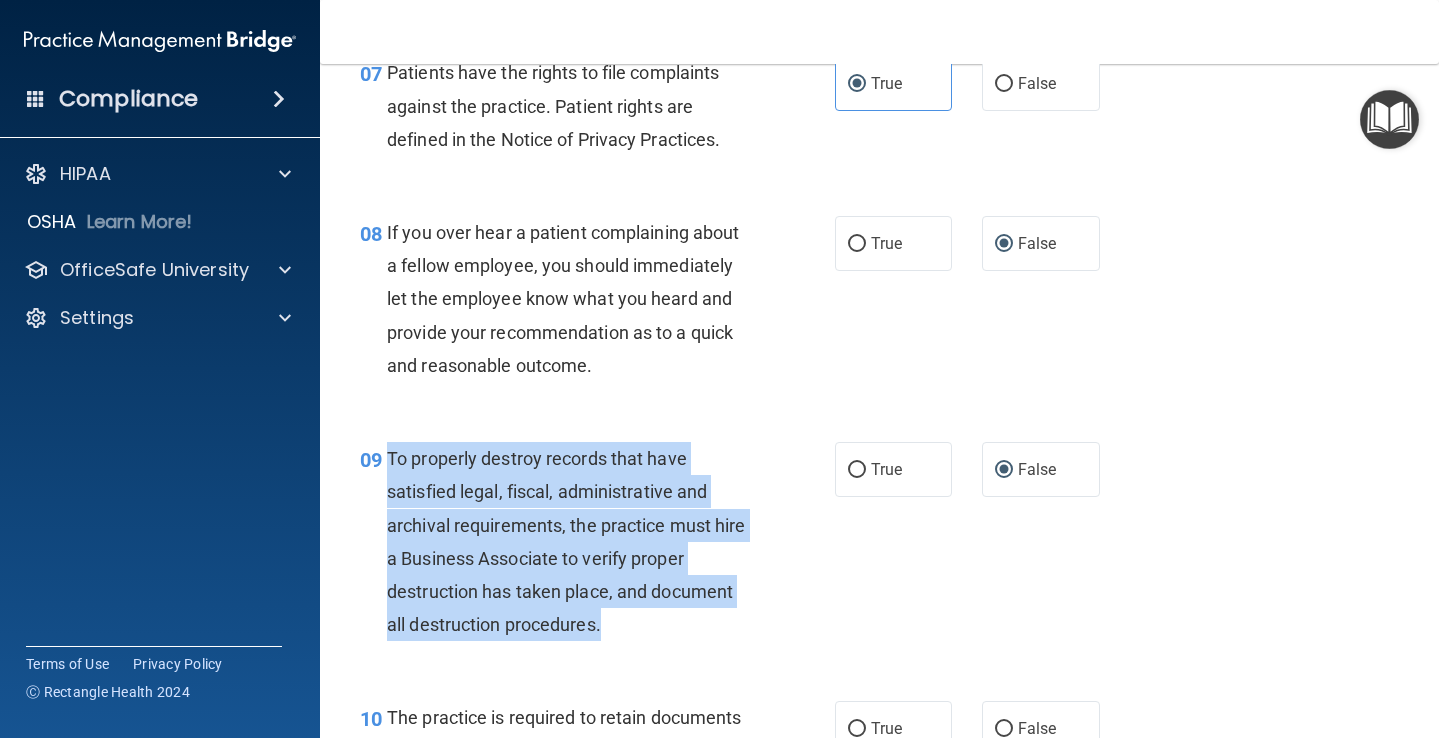 click on "09       To properly destroy records that have satisfied legal, fiscal, administrative and archival requirements, the practice must hire a Business Associate to verify proper destruction has taken place, and document all destruction procedures.                  True           False" at bounding box center (879, 546) 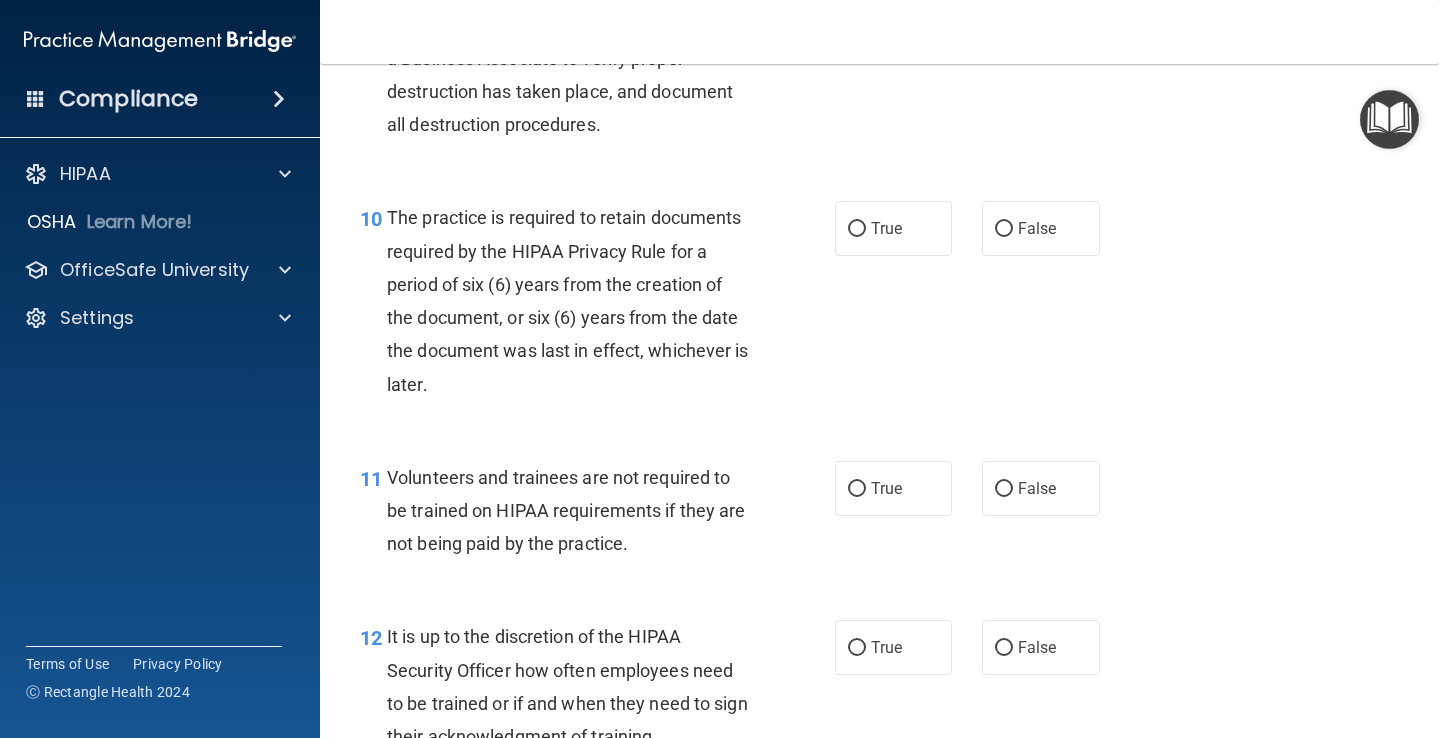 scroll, scrollTop: 2008, scrollLeft: 0, axis: vertical 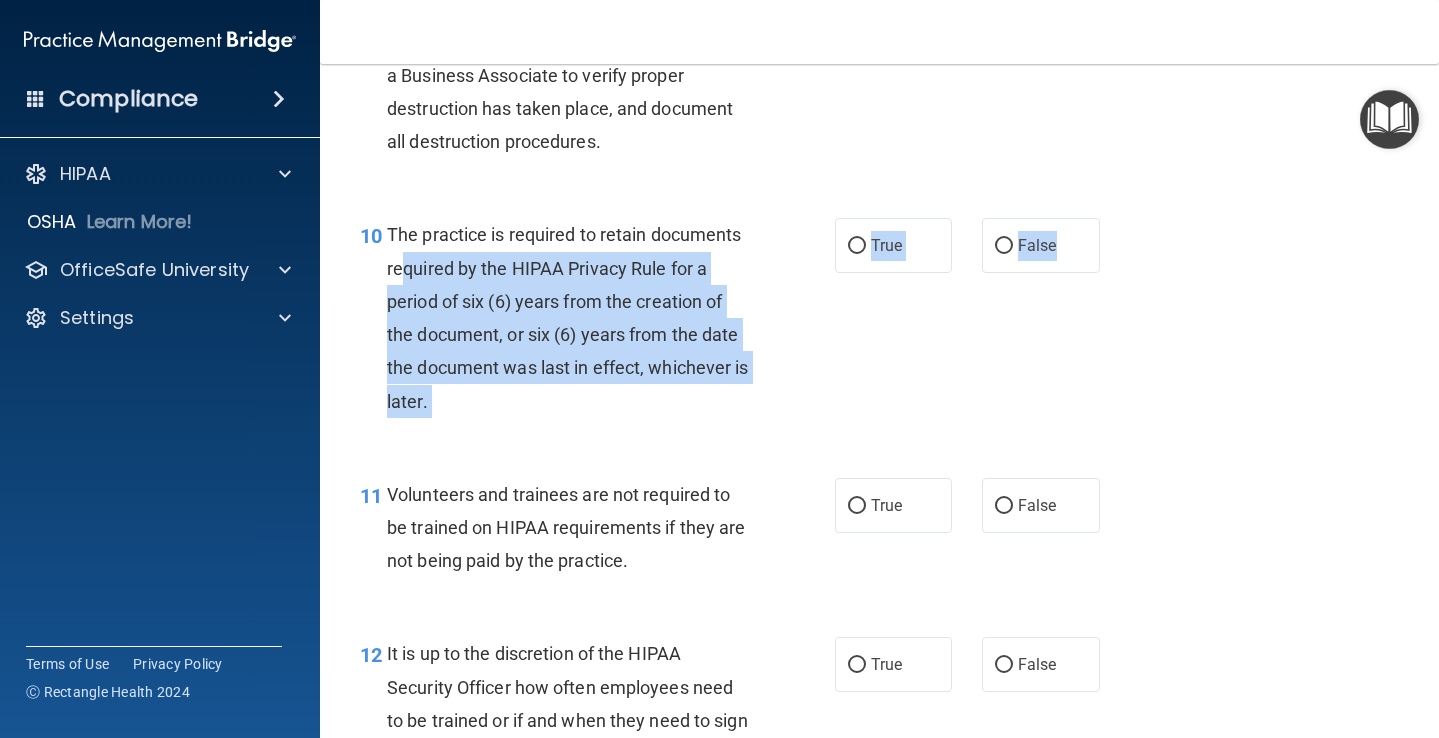drag, startPoint x: 472, startPoint y: 422, endPoint x: 409, endPoint y: 241, distance: 191.65073 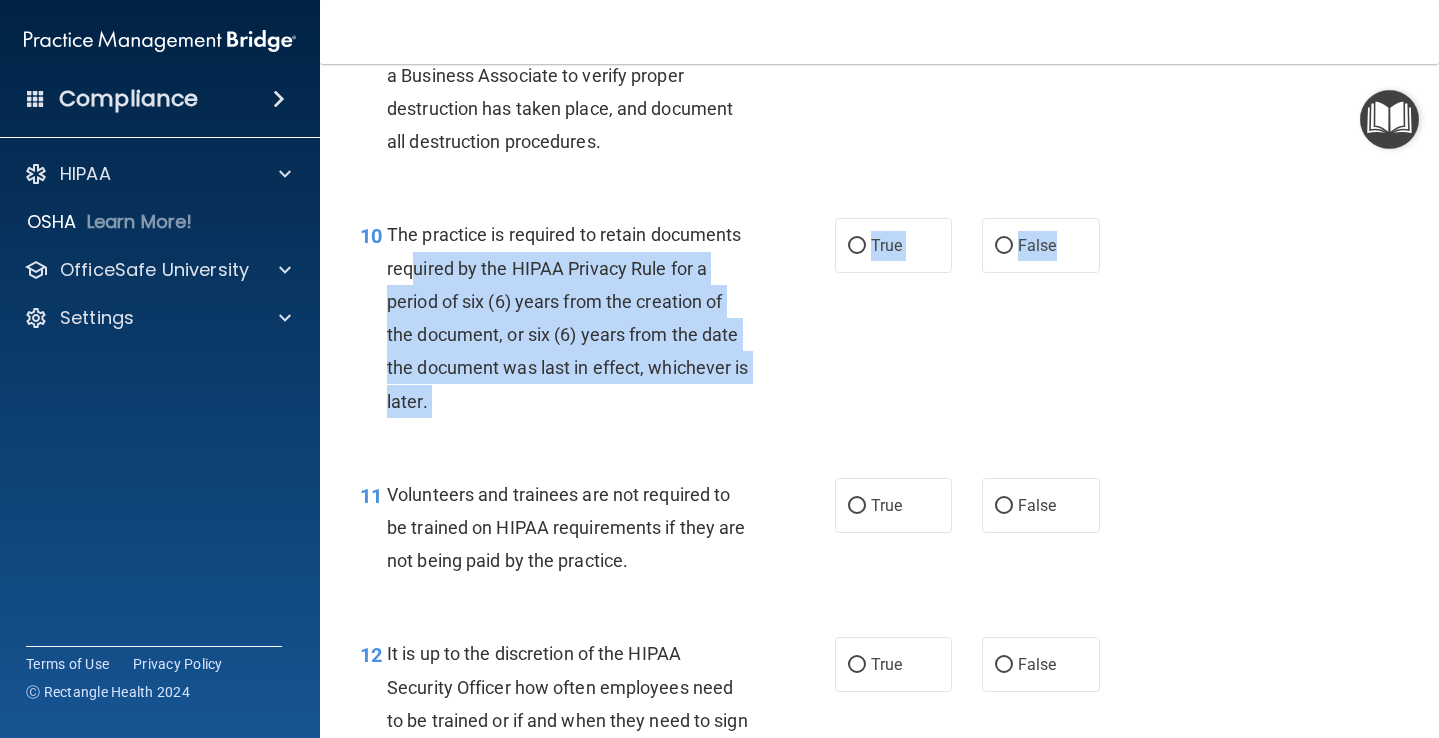 click on "The practice is required to retain documents required by the HIPAA Privacy Rule for a period of six (6) years from the creation of the document, or six (6) years from the date the document was last in effect, whichever is later." at bounding box center [576, 317] 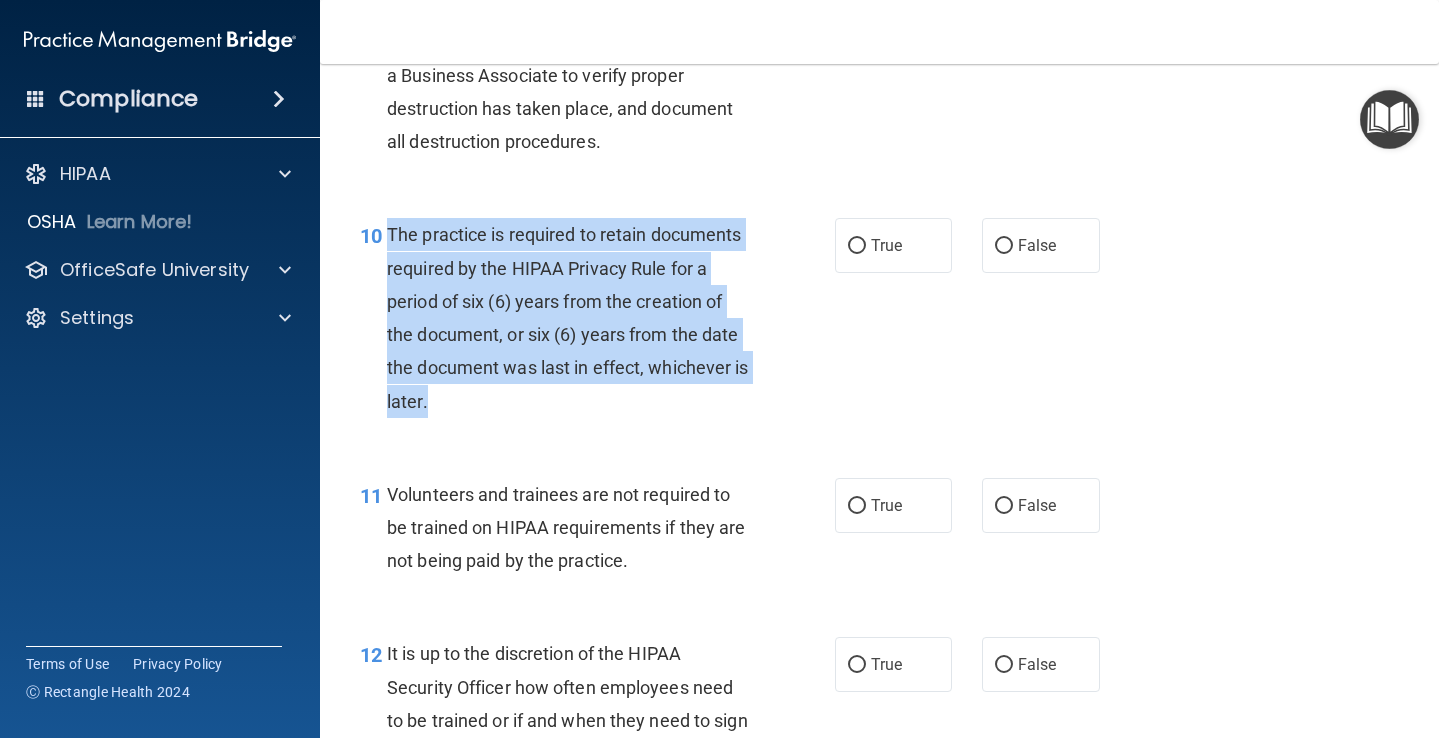 drag, startPoint x: 390, startPoint y: 224, endPoint x: 425, endPoint y: 393, distance: 172.58621 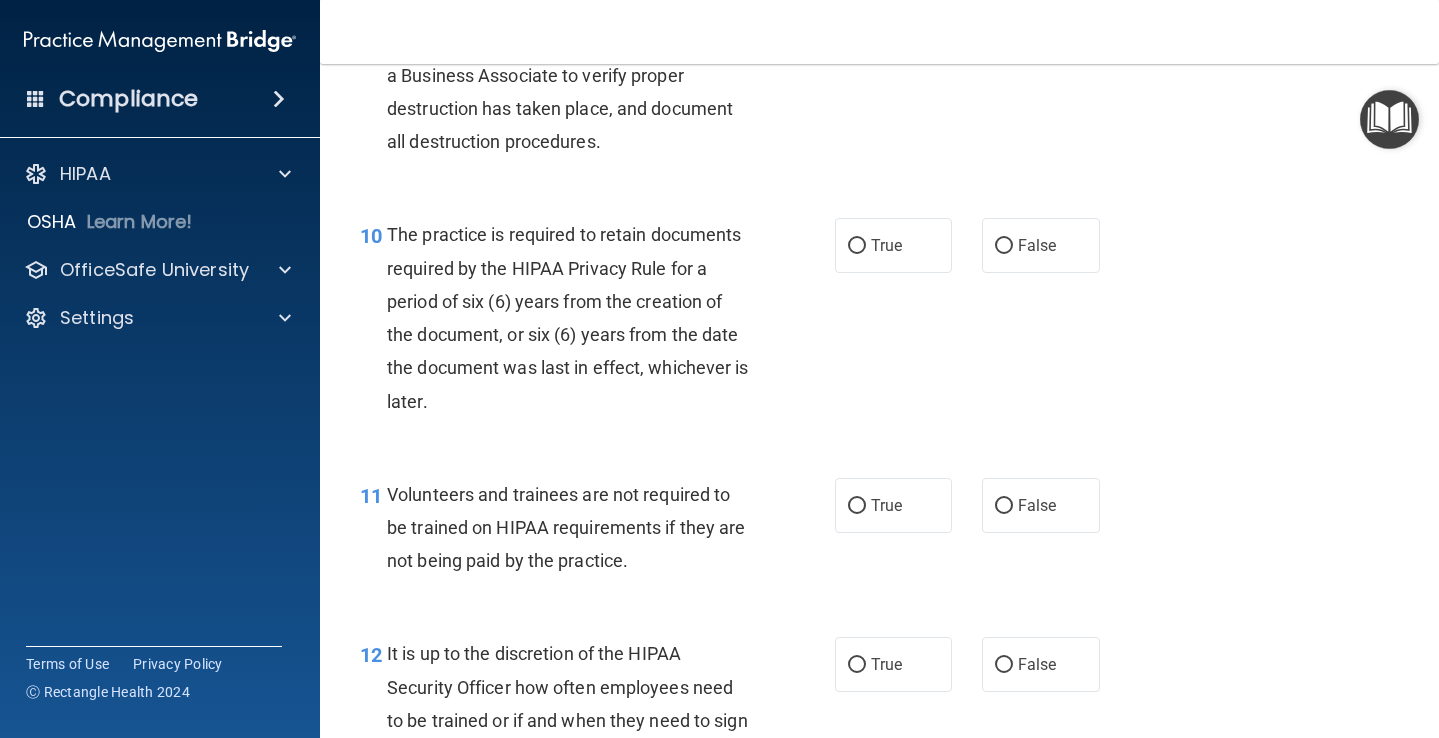 click on "10       The practice is required to retain documents required by the HIPAA Privacy Rule for a period of six (6) years from the creation of the document, or six (6) years from the date the document was last in effect, whichever is later.                 True           False" at bounding box center [879, 322] 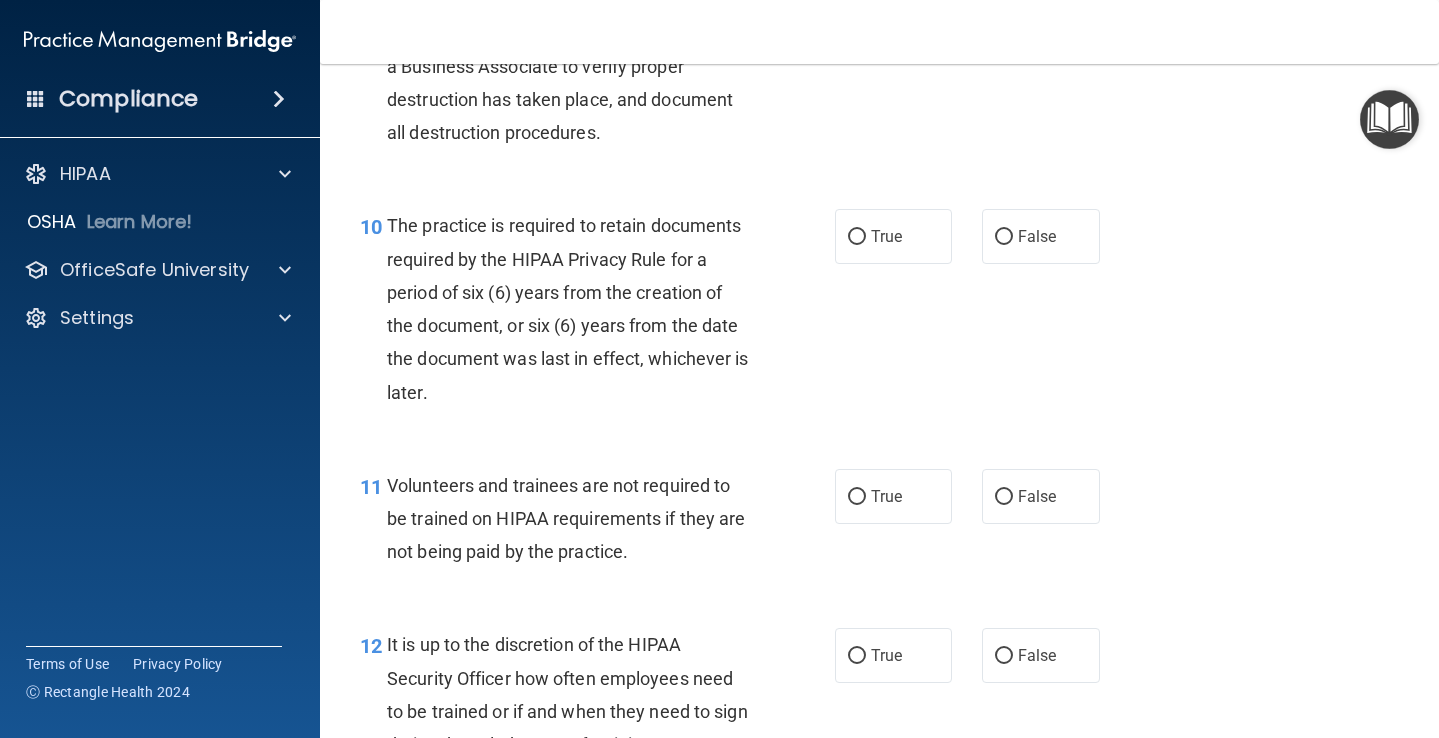 scroll, scrollTop: 2019, scrollLeft: 0, axis: vertical 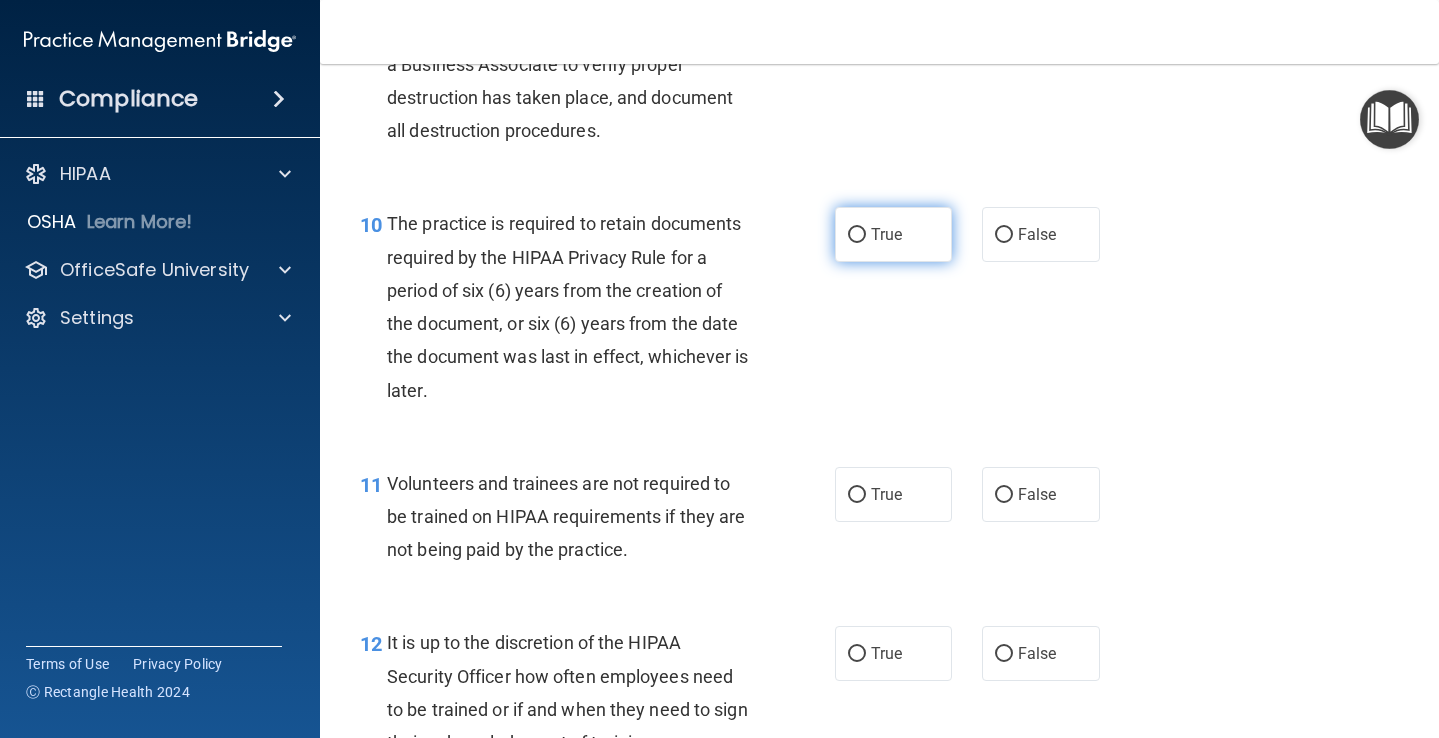 click on "True" at bounding box center [857, 235] 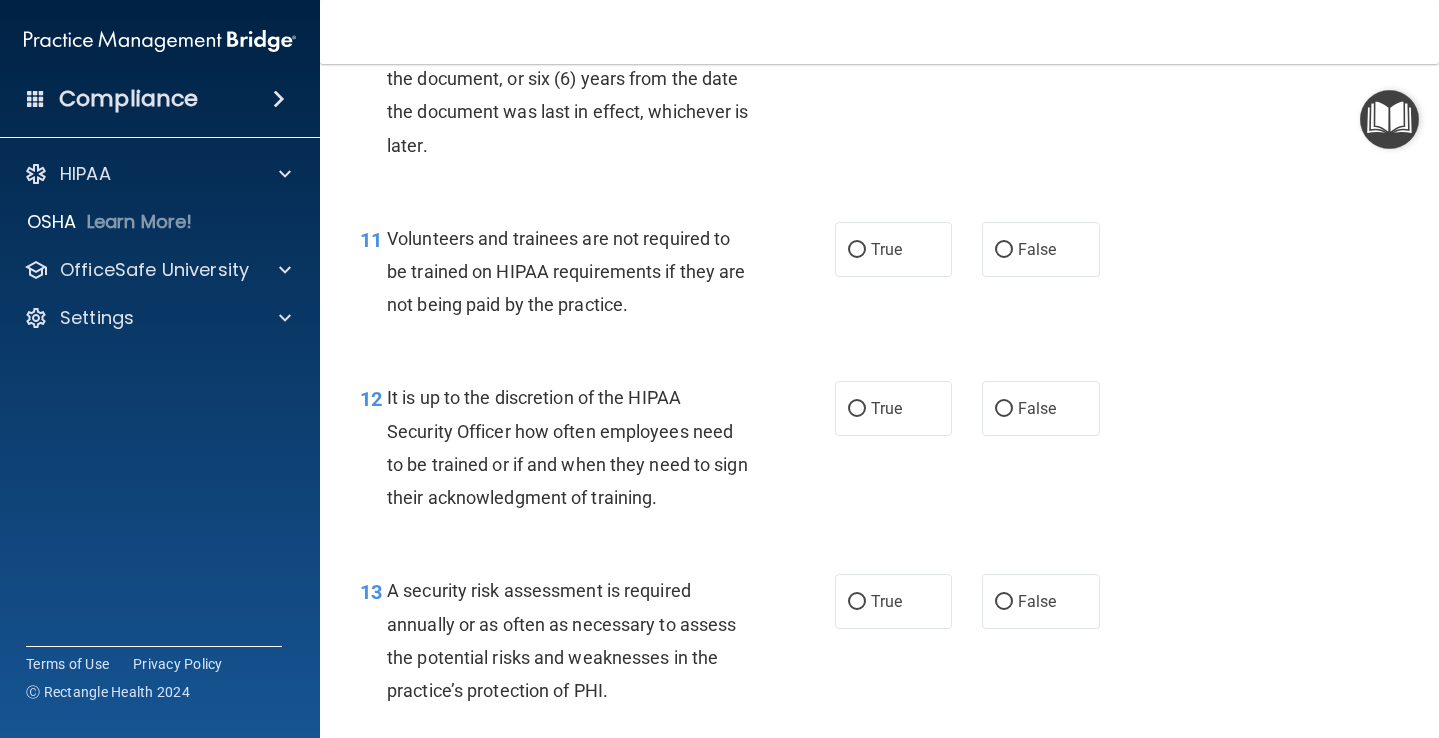 scroll, scrollTop: 2269, scrollLeft: 0, axis: vertical 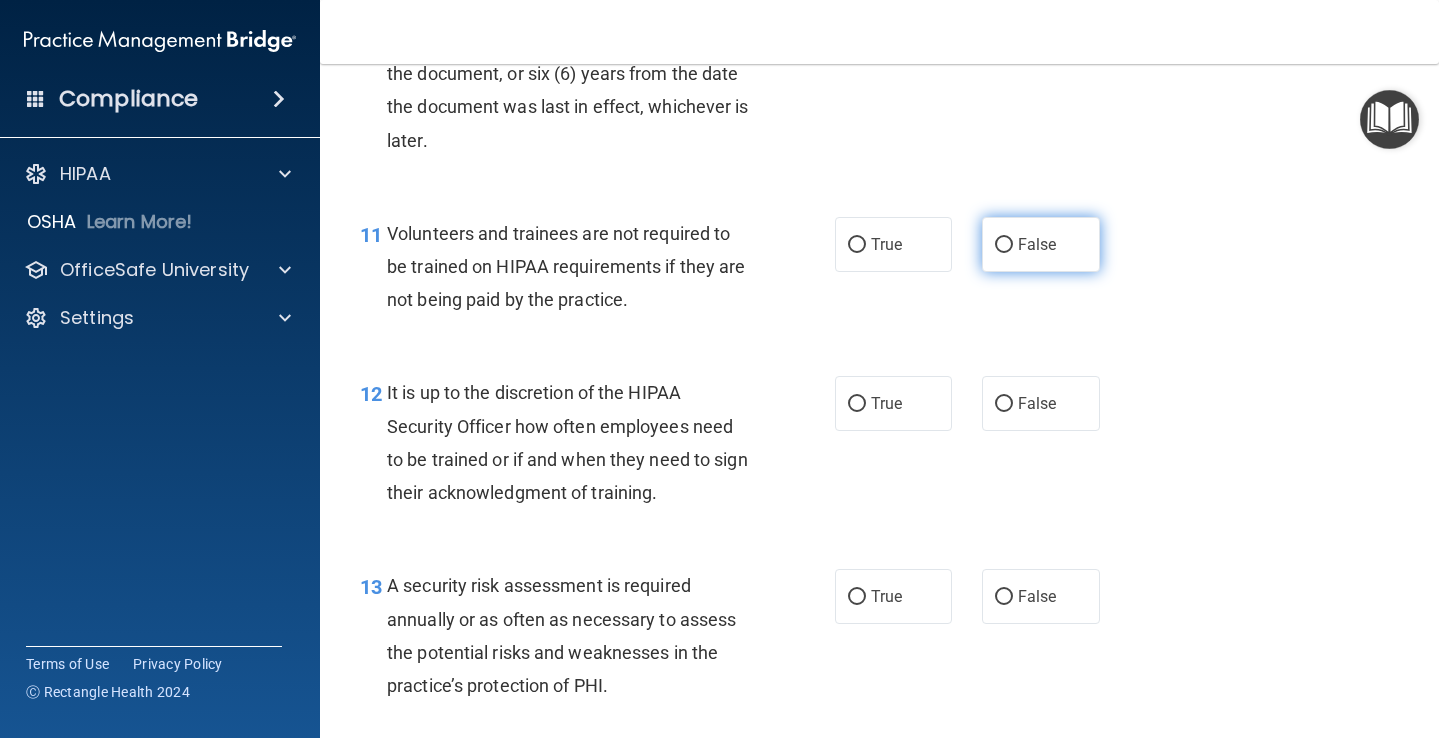 click on "False" at bounding box center (1041, 244) 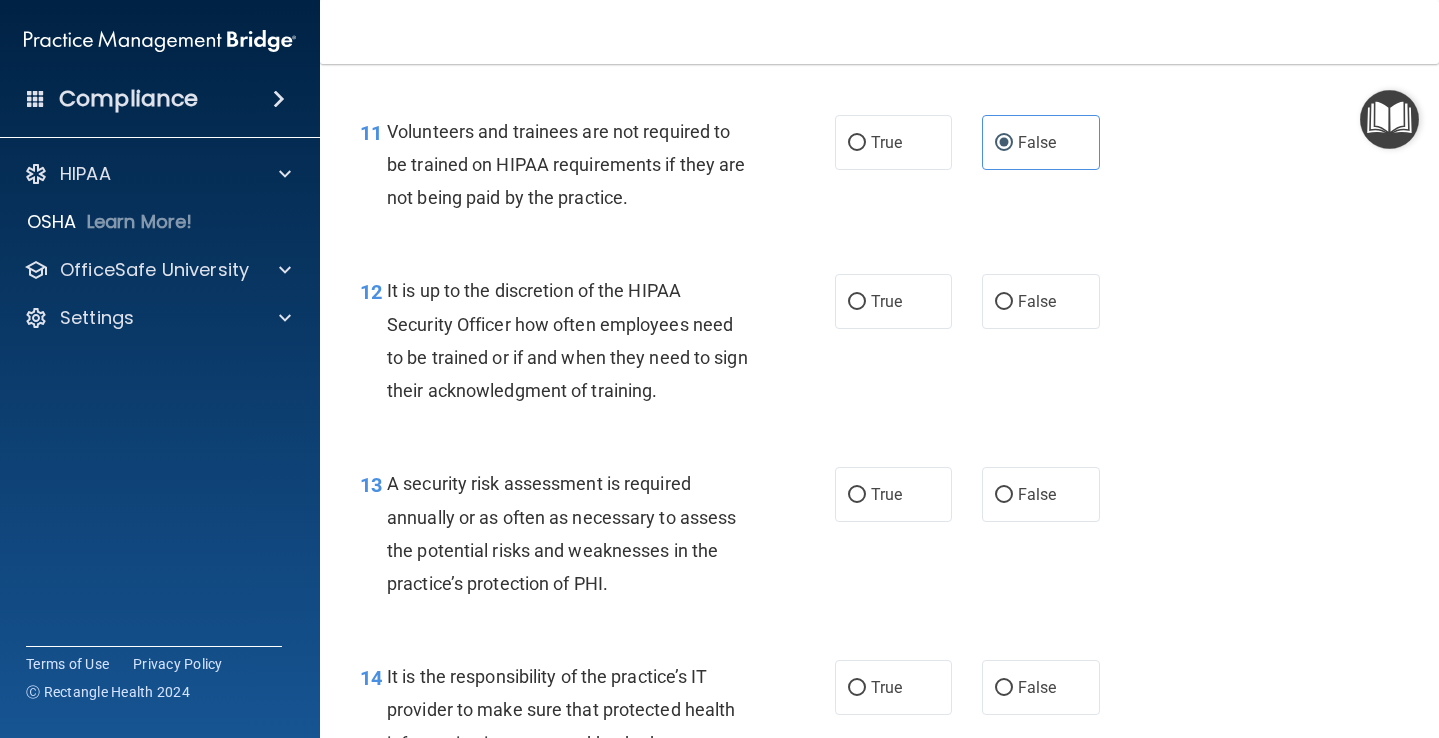 scroll, scrollTop: 2372, scrollLeft: 0, axis: vertical 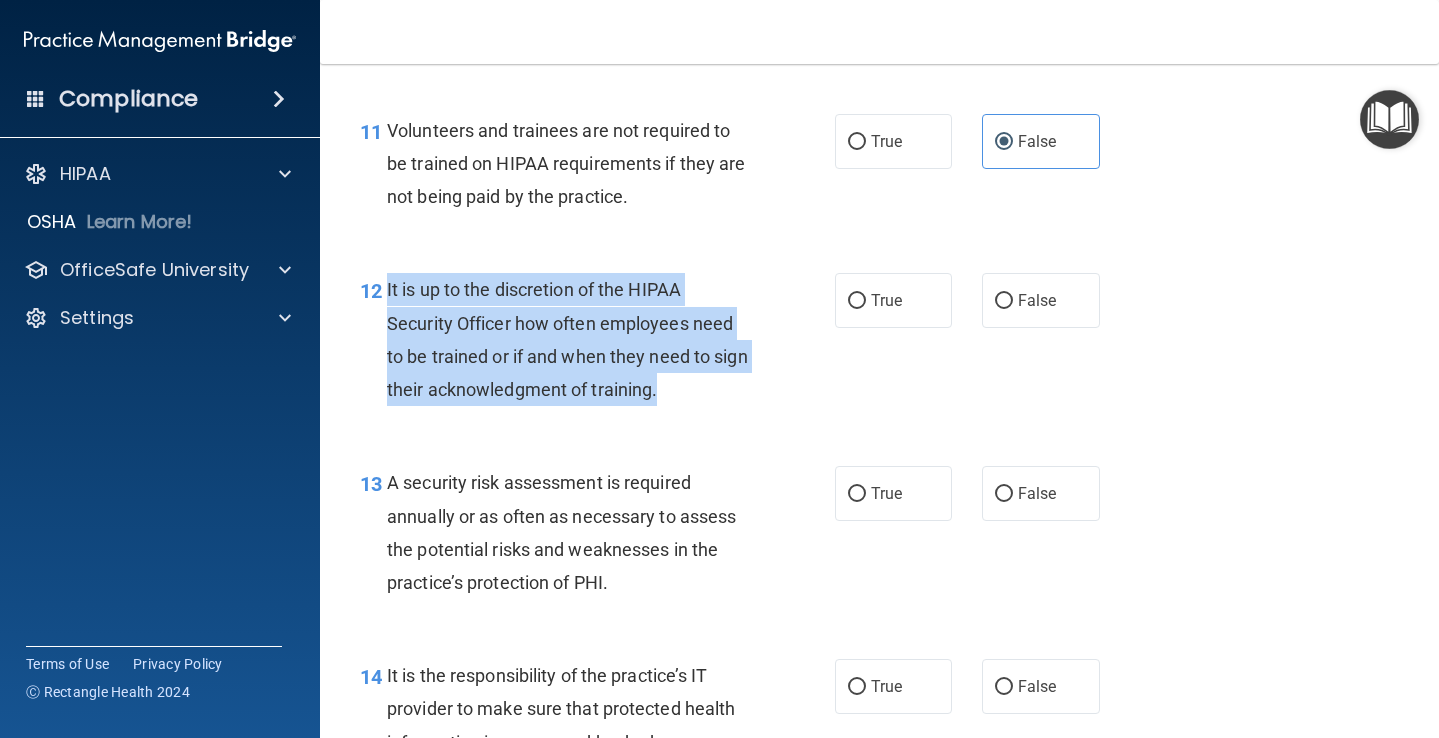 drag, startPoint x: 689, startPoint y: 380, endPoint x: 395, endPoint y: 282, distance: 309.9032 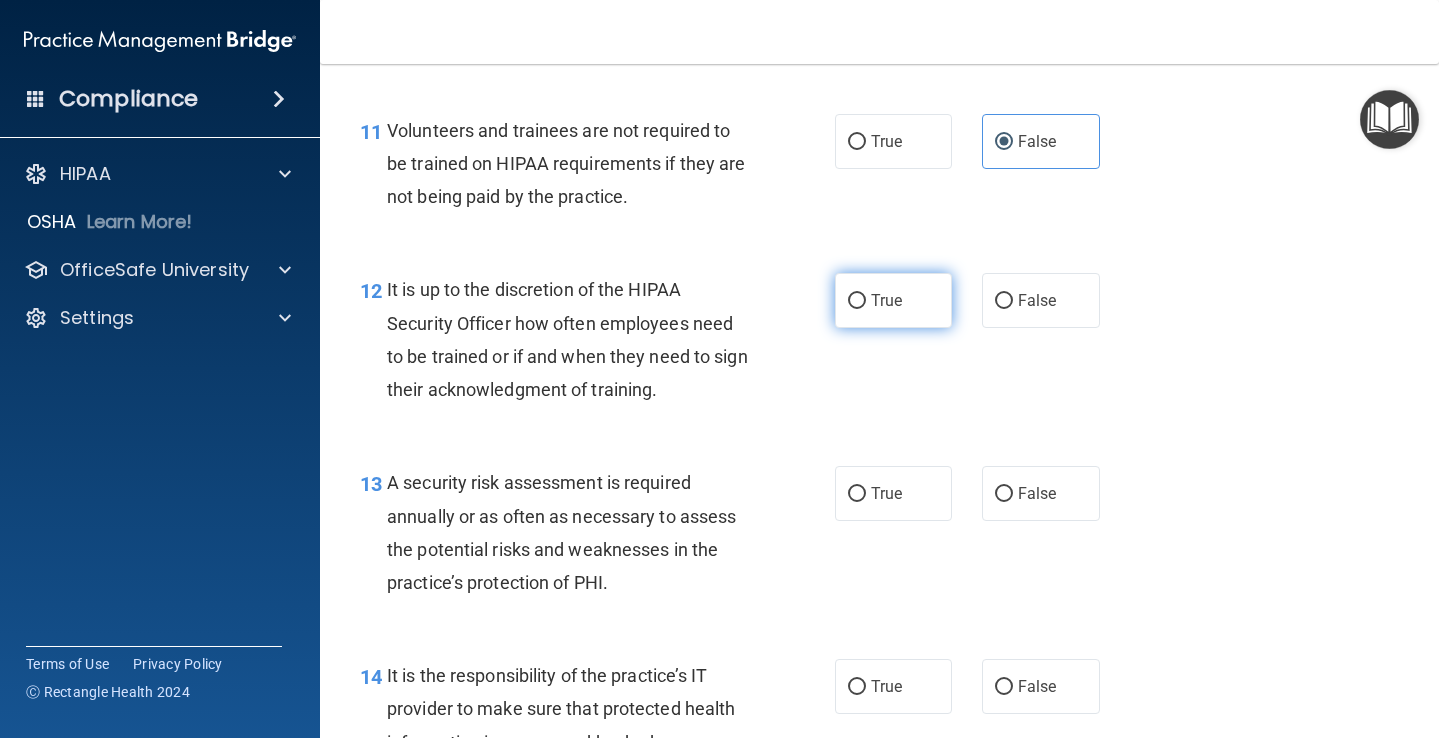 click on "True" at bounding box center (886, 300) 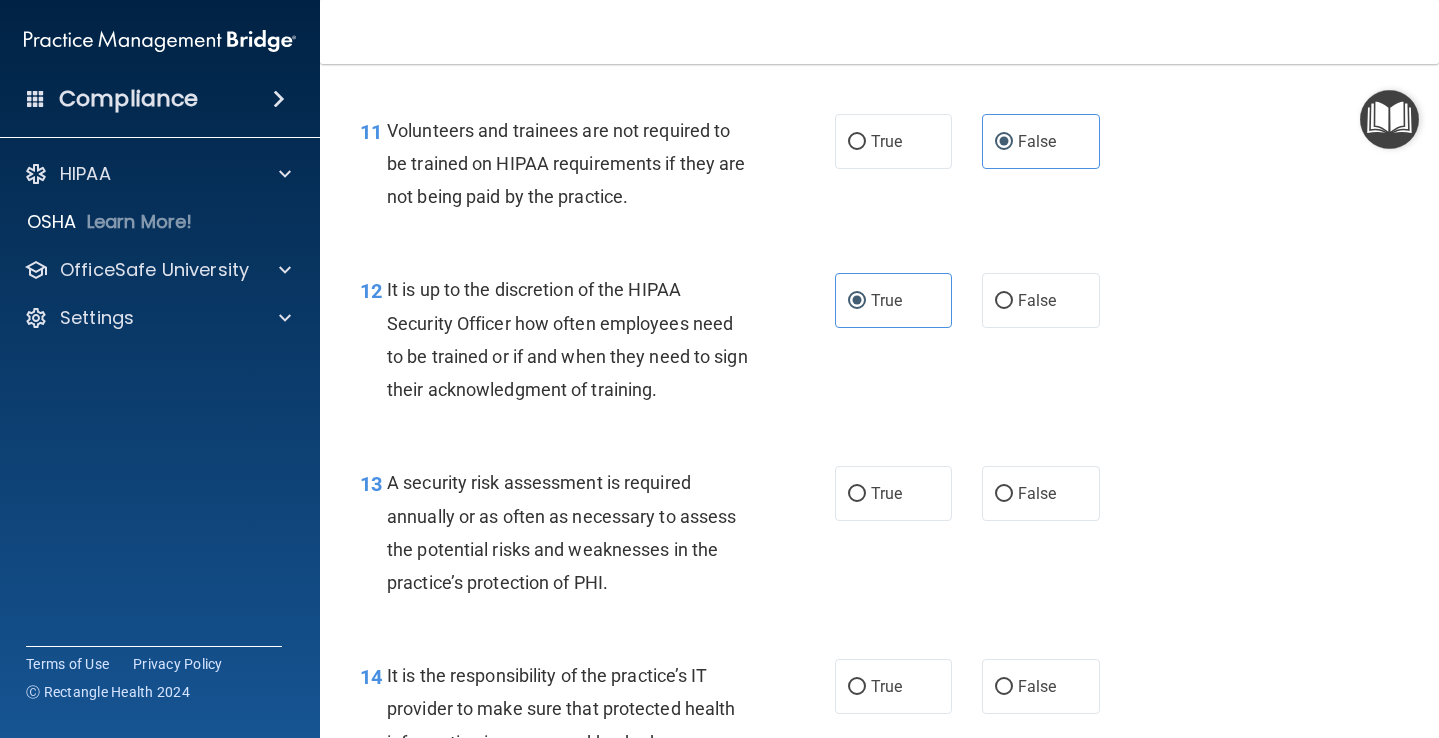 click on "12       It is up to the discretion of the HIPAA Security Officer how often employees need to be trained or if and when they need to sign their acknowledgment of training." at bounding box center (597, 344) 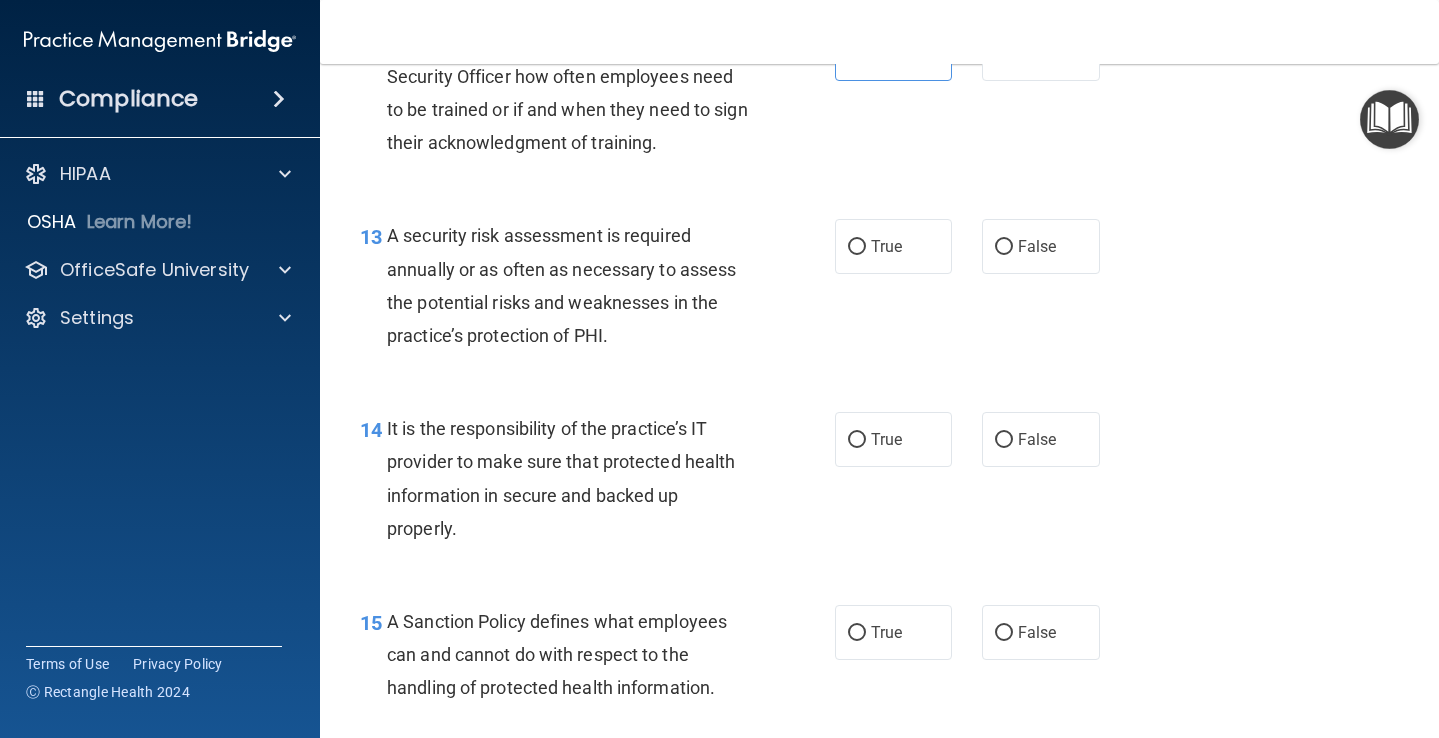 scroll, scrollTop: 2620, scrollLeft: 0, axis: vertical 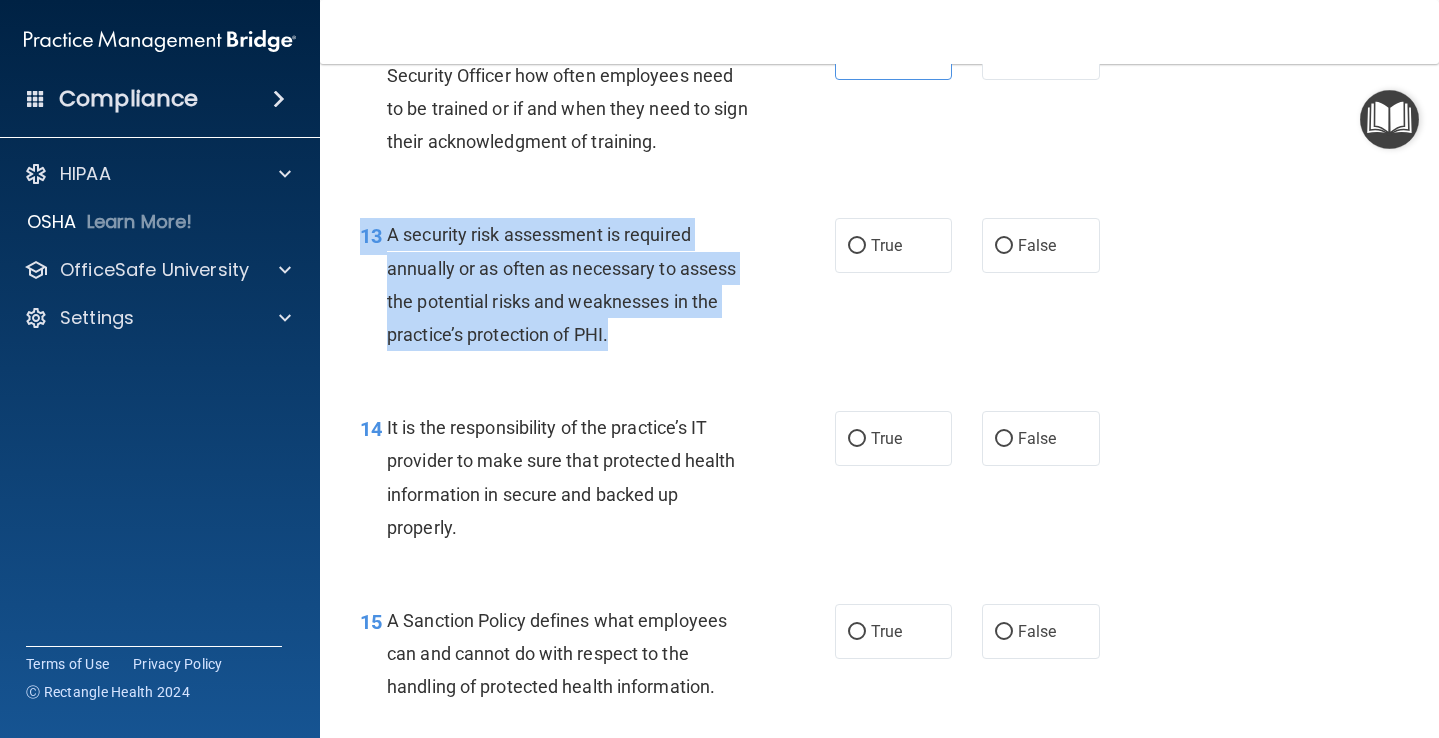 drag, startPoint x: 627, startPoint y: 334, endPoint x: 386, endPoint y: 196, distance: 277.71387 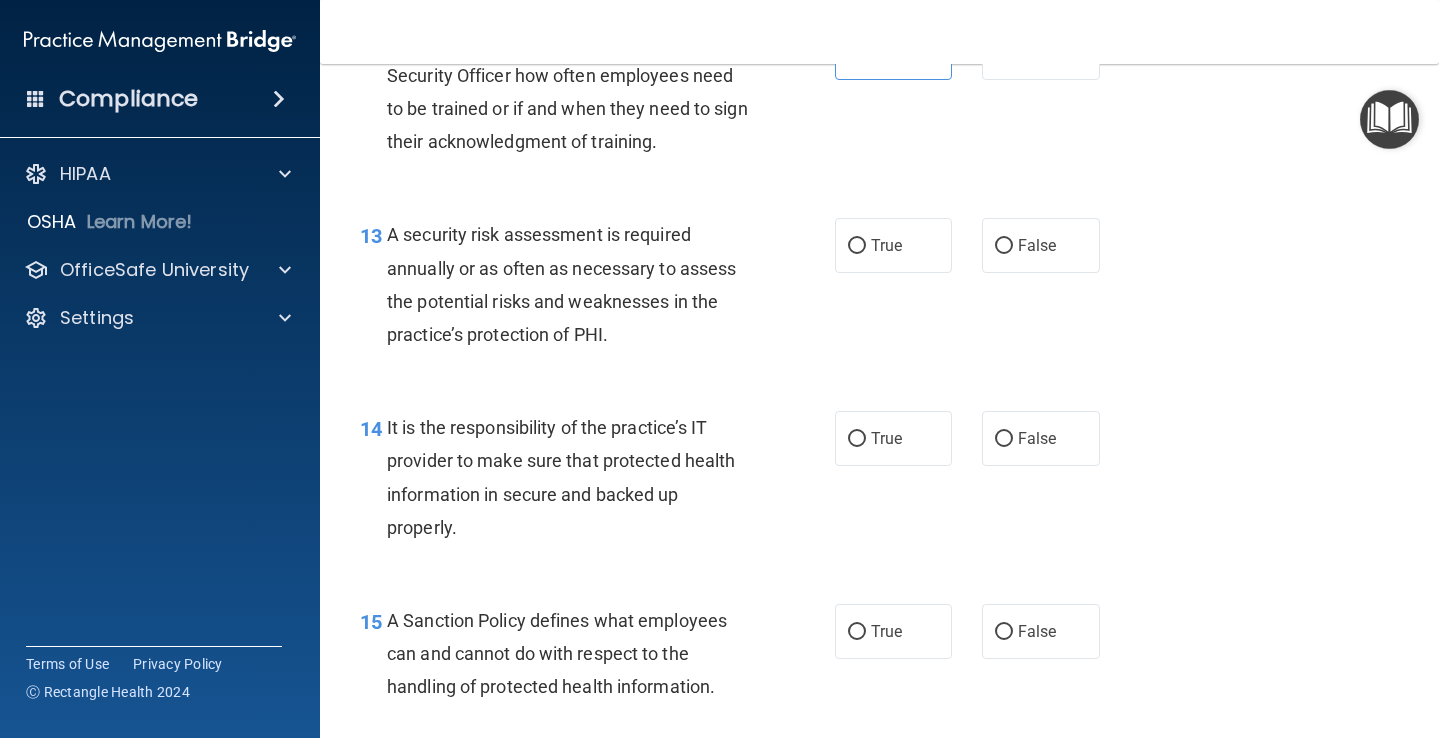 click on "13       A security risk assessment is required annually or as often as necessary to assess the potential risks and weaknesses in the practice’s protection of PHI.                 True           False" at bounding box center [879, 289] 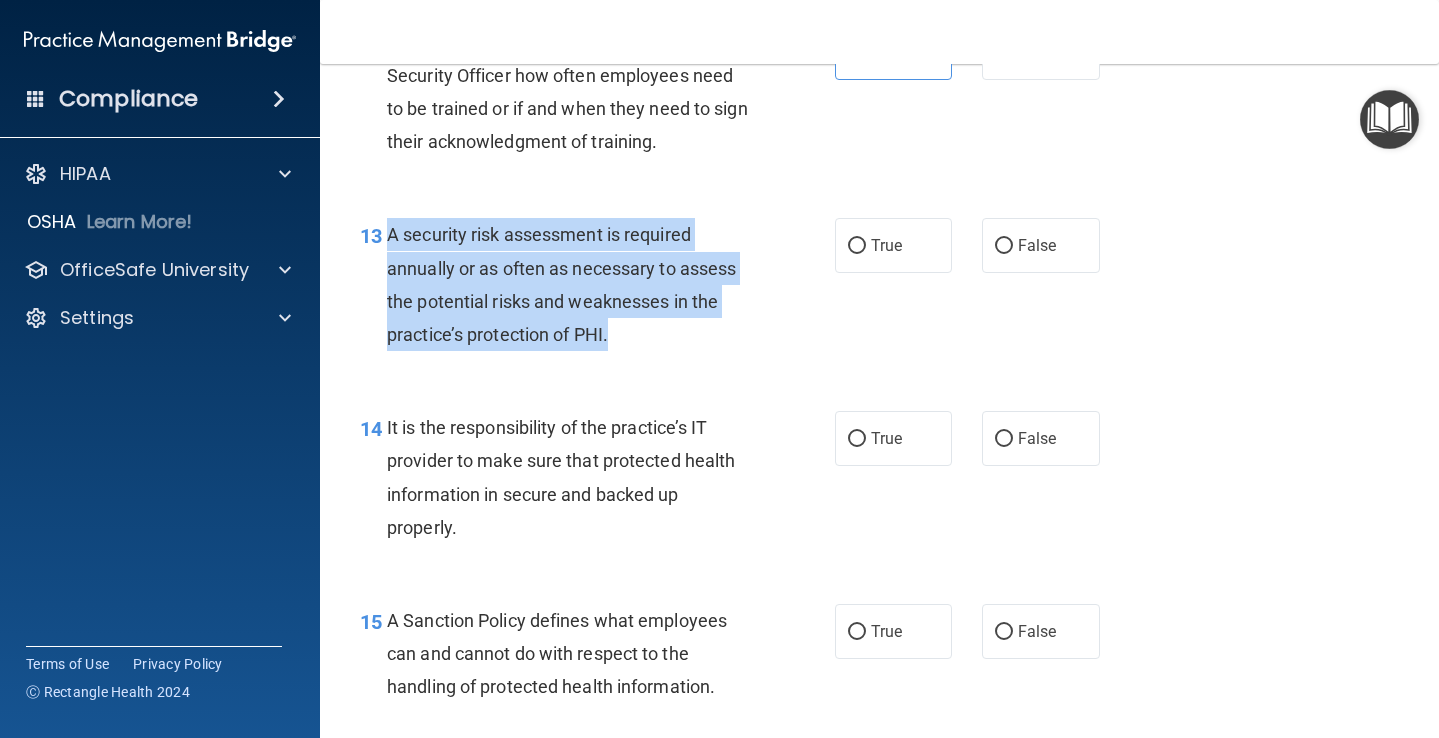drag, startPoint x: 386, startPoint y: 221, endPoint x: 611, endPoint y: 329, distance: 249.57764 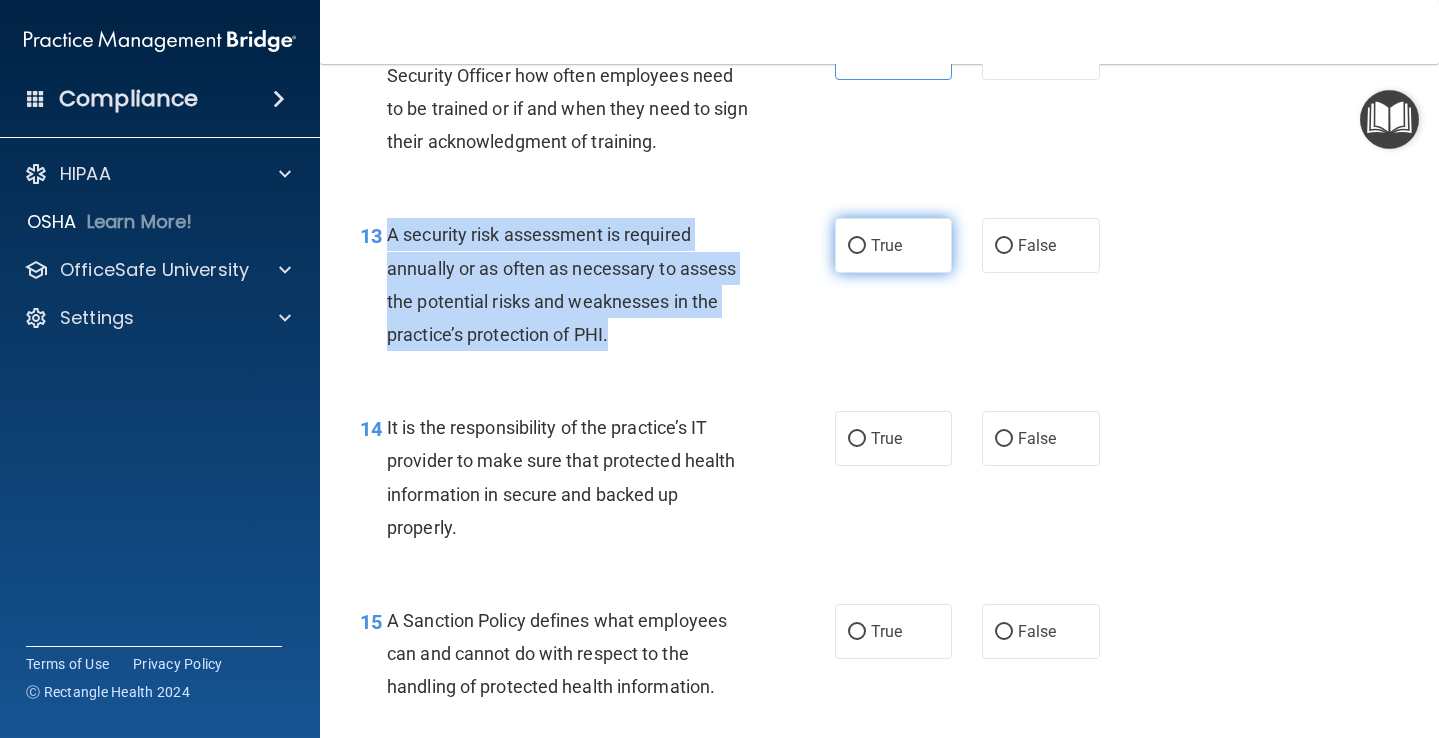 click on "True" at bounding box center (894, 245) 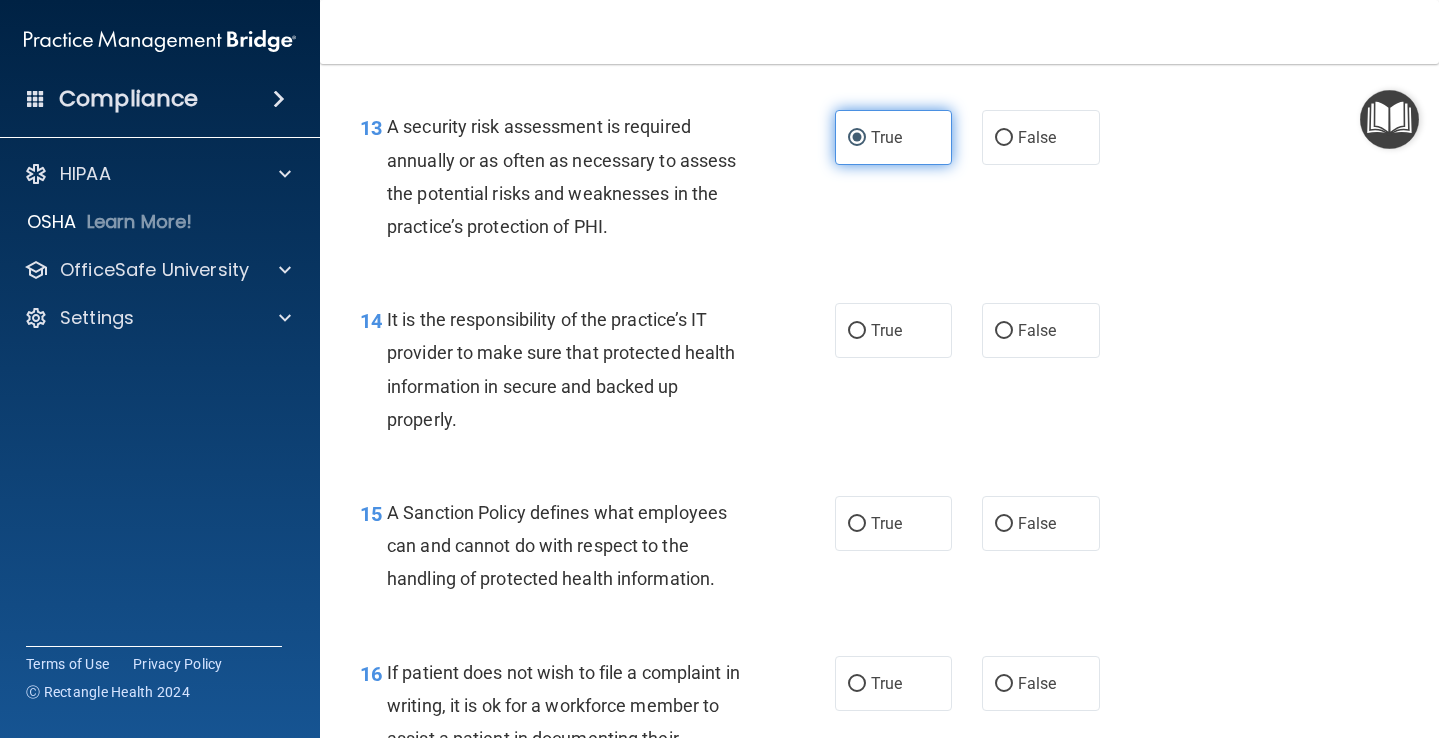 scroll, scrollTop: 2730, scrollLeft: 0, axis: vertical 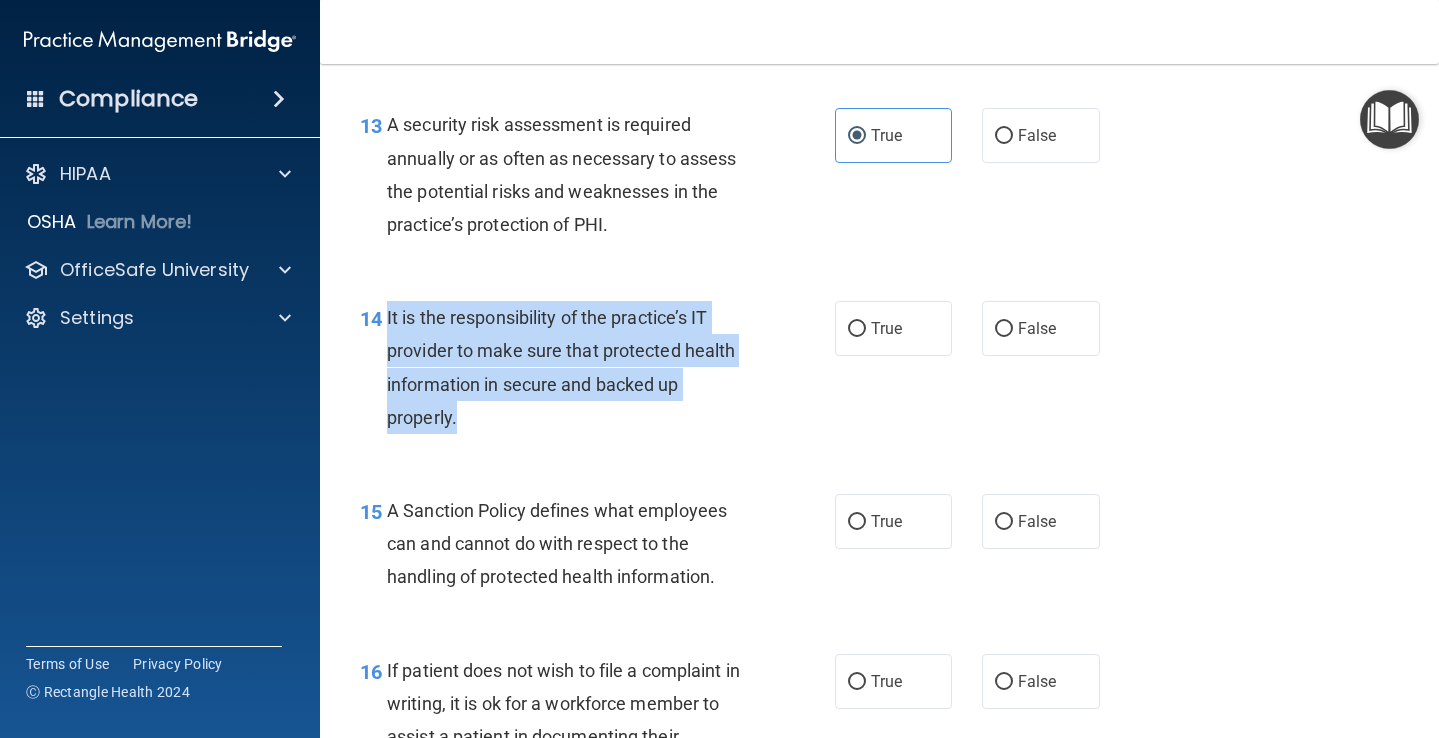drag, startPoint x: 385, startPoint y: 307, endPoint x: 465, endPoint y: 407, distance: 128.06248 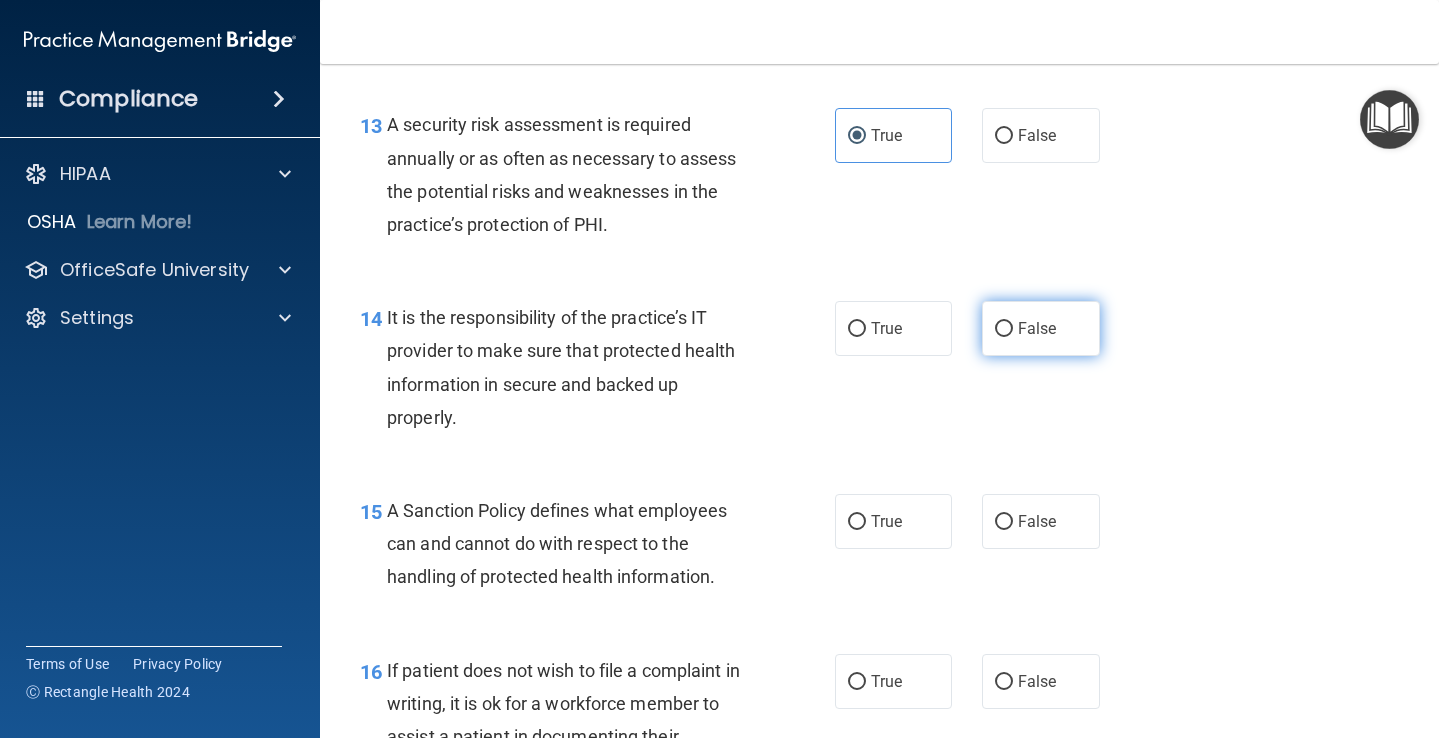 click on "False" at bounding box center (1041, 328) 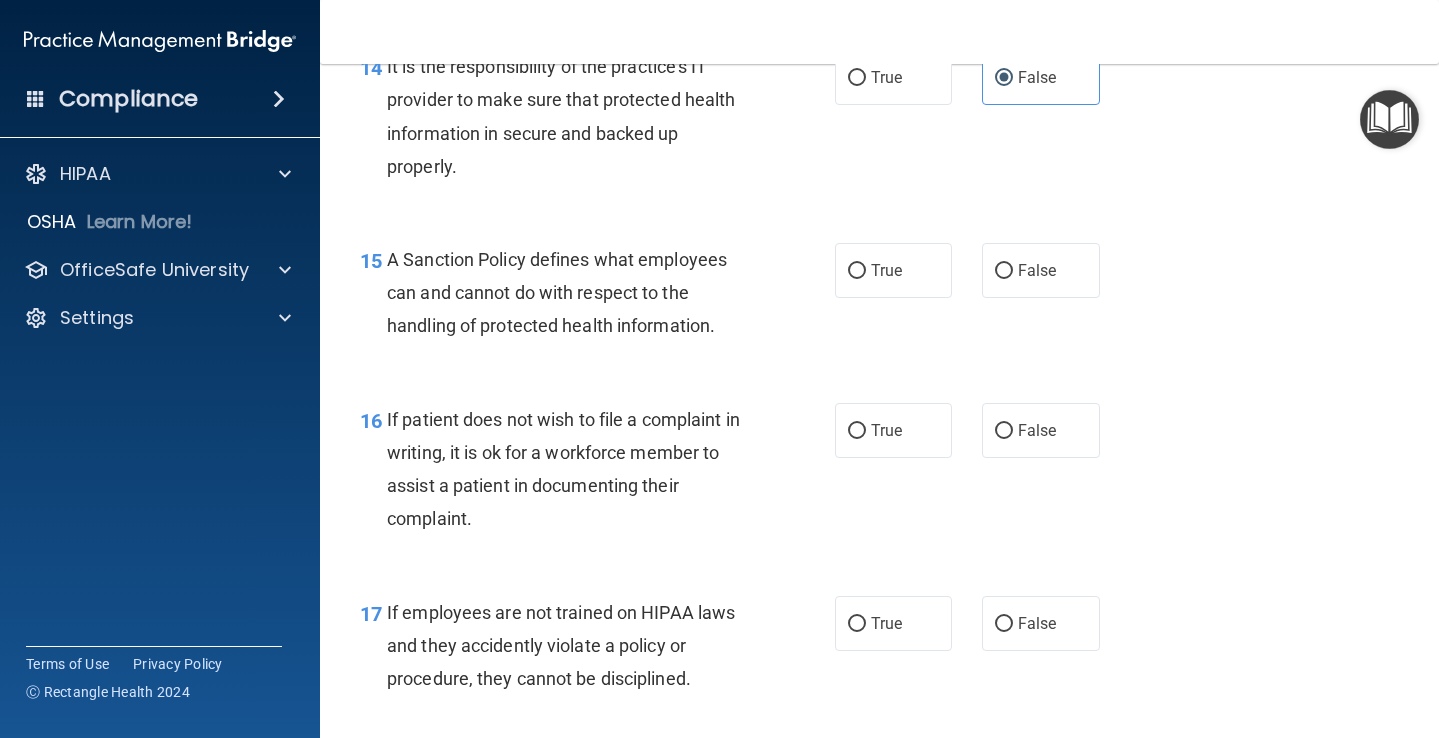 scroll, scrollTop: 2986, scrollLeft: 0, axis: vertical 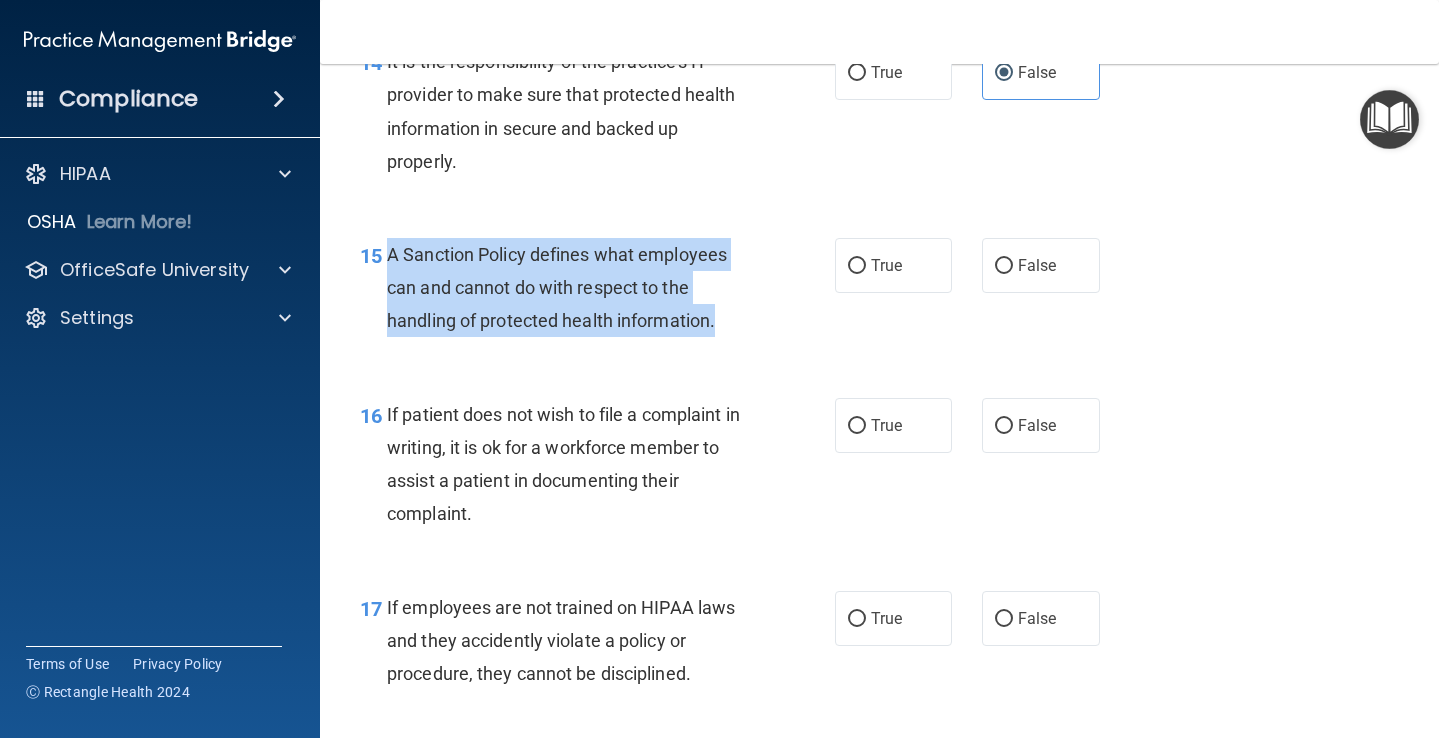 drag, startPoint x: 733, startPoint y: 317, endPoint x: 388, endPoint y: 244, distance: 352.6386 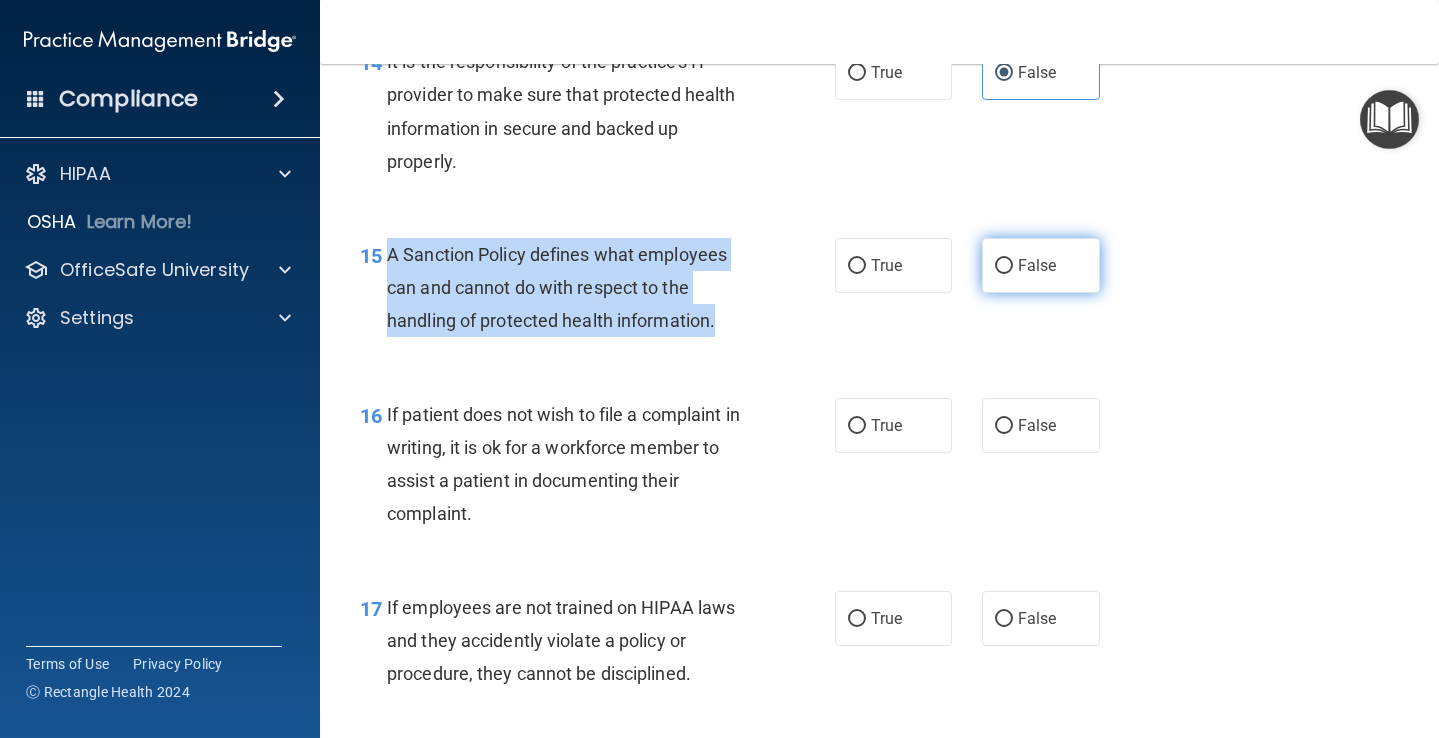 click on "False" at bounding box center (1004, 266) 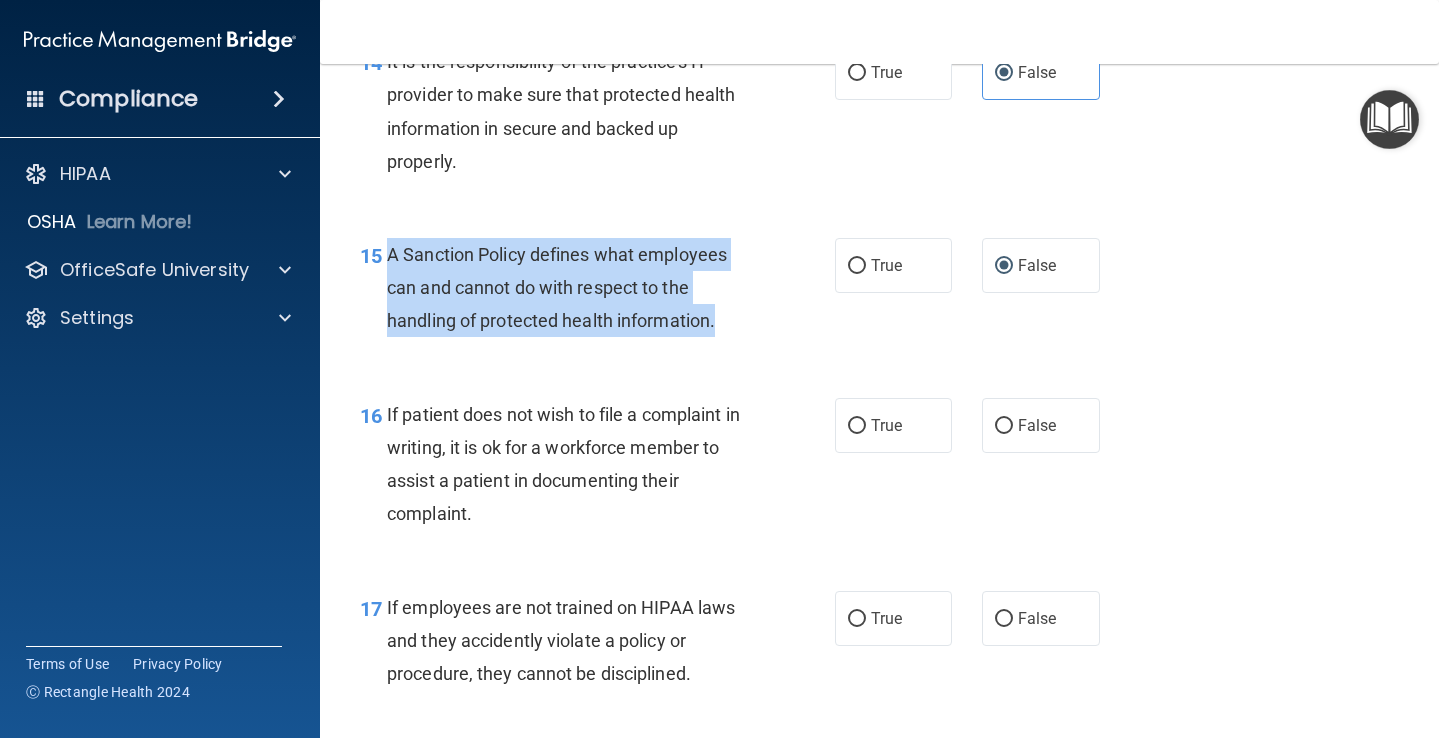 click on "If patient does not wish to file a complaint in writing, it is ok for a workforce member to assist a patient in documenting their complaint." at bounding box center [576, 464] 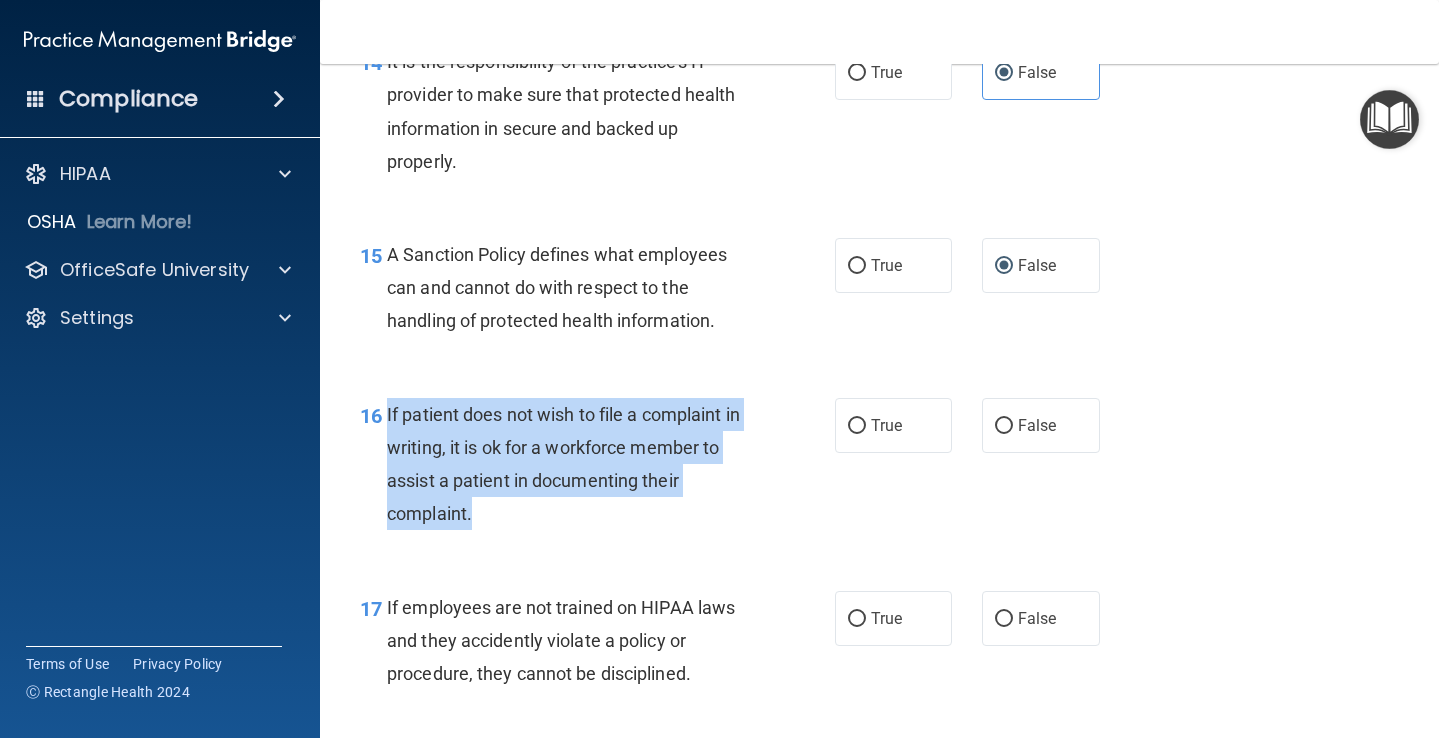 drag, startPoint x: 496, startPoint y: 494, endPoint x: 387, endPoint y: 390, distance: 150.65524 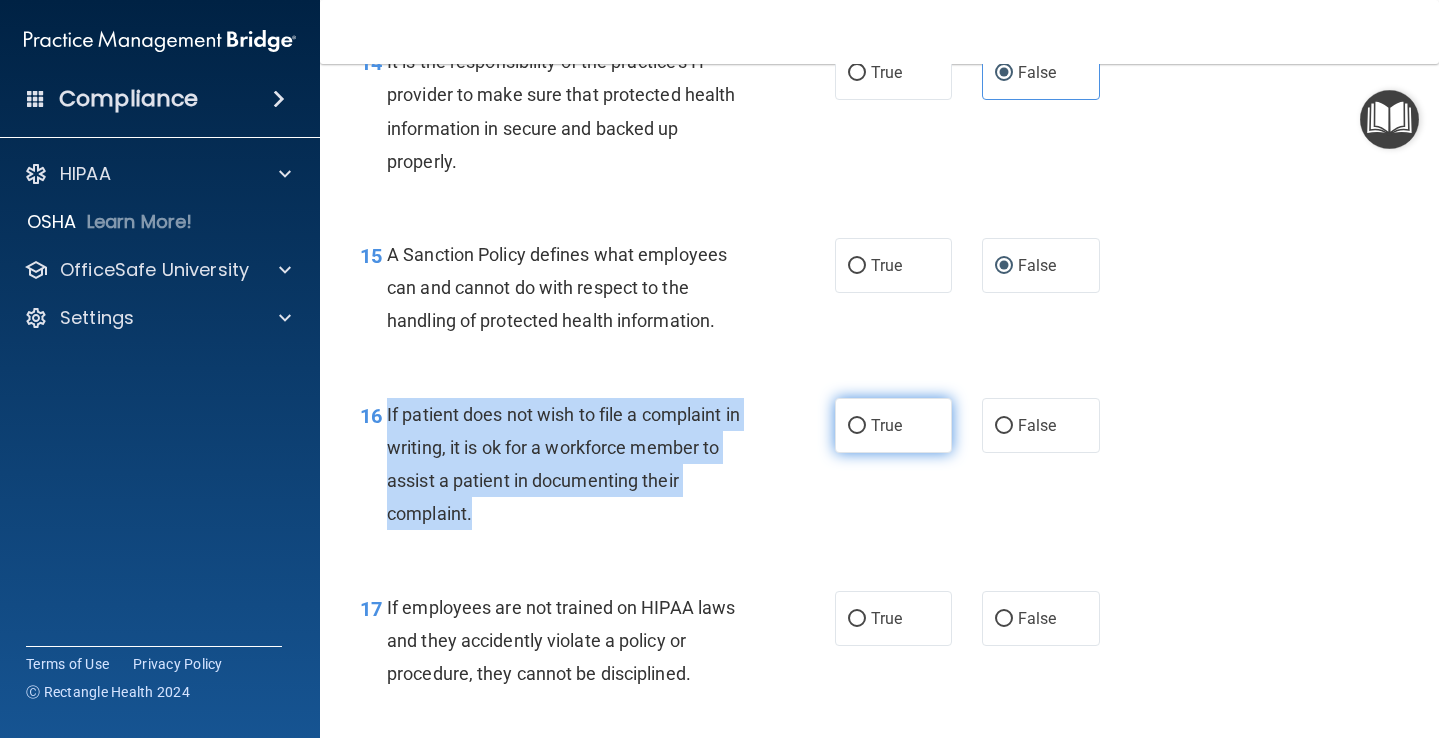 click on "True" at bounding box center (886, 425) 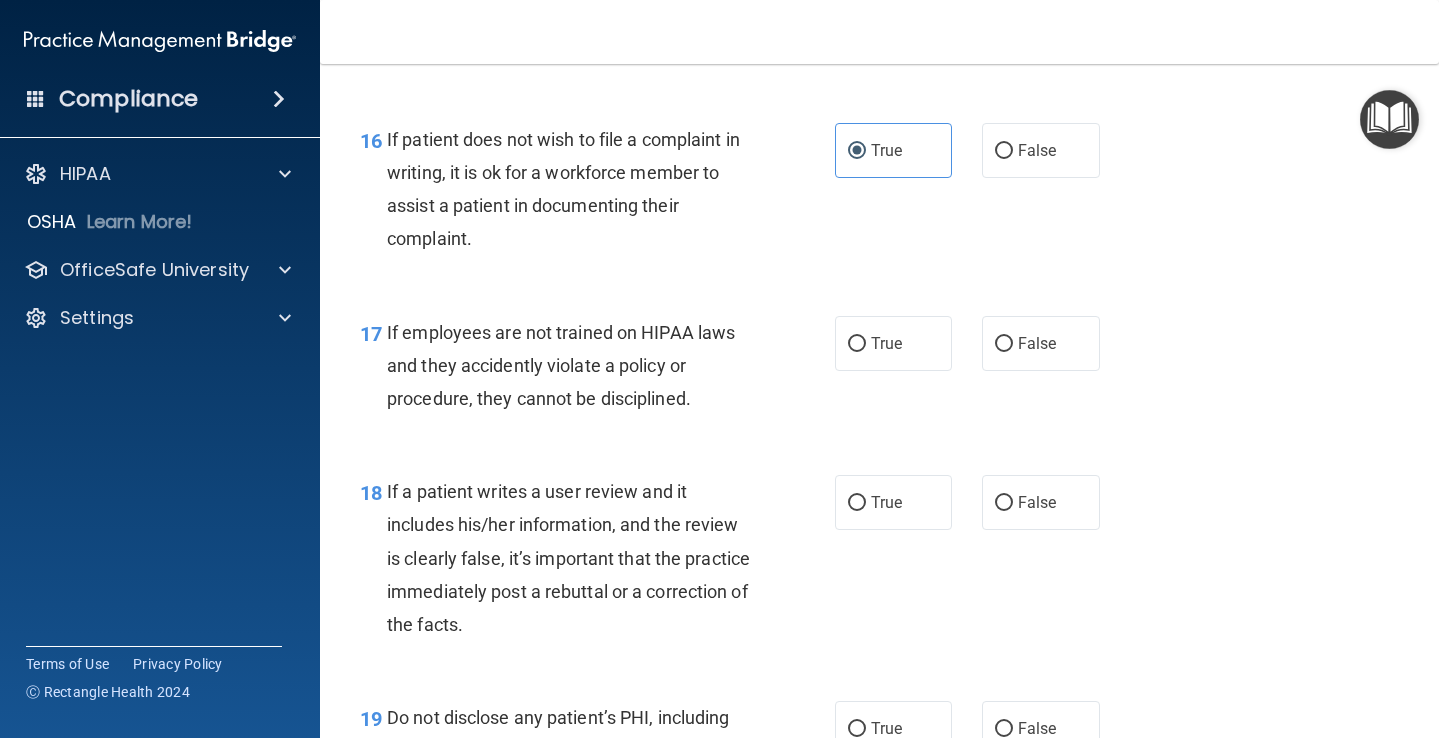 scroll, scrollTop: 3284, scrollLeft: 0, axis: vertical 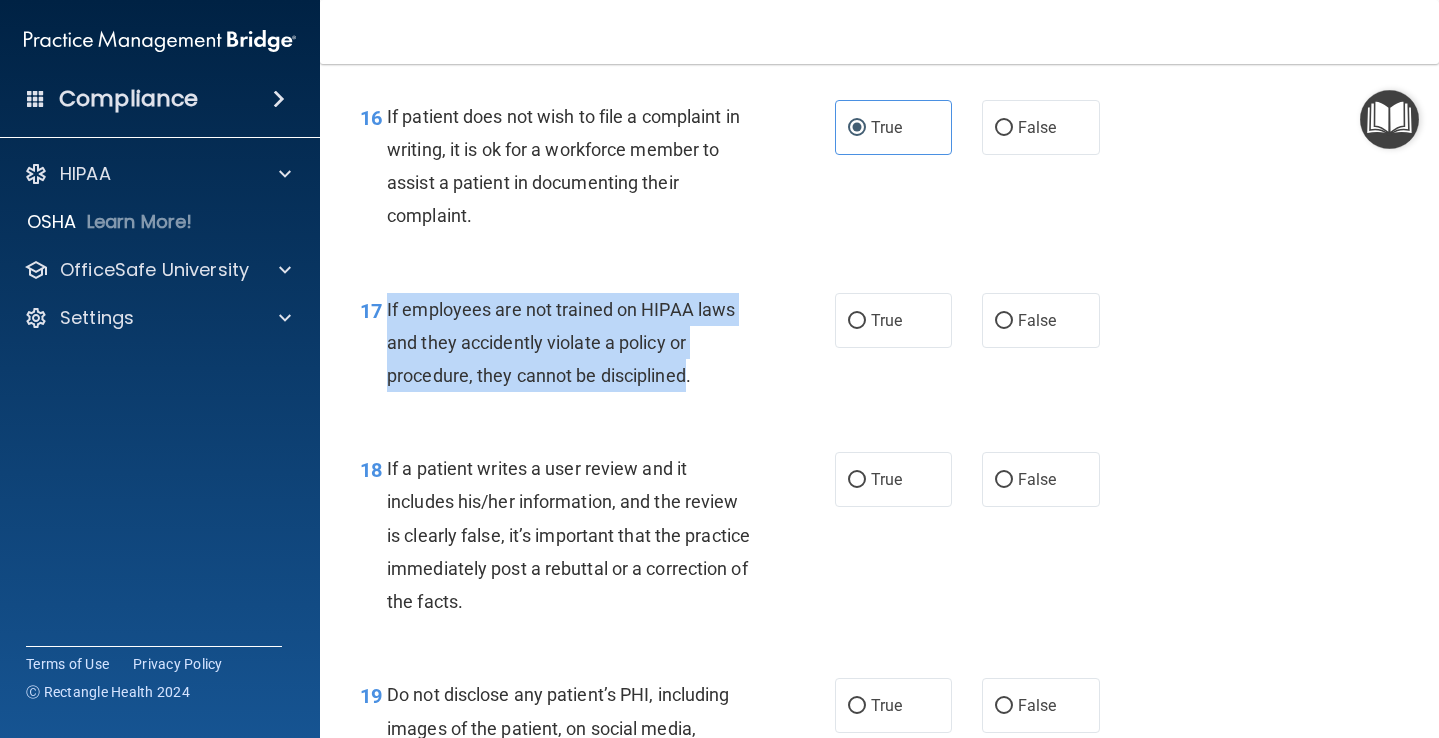 drag, startPoint x: 386, startPoint y: 292, endPoint x: 690, endPoint y: 362, distance: 311.95514 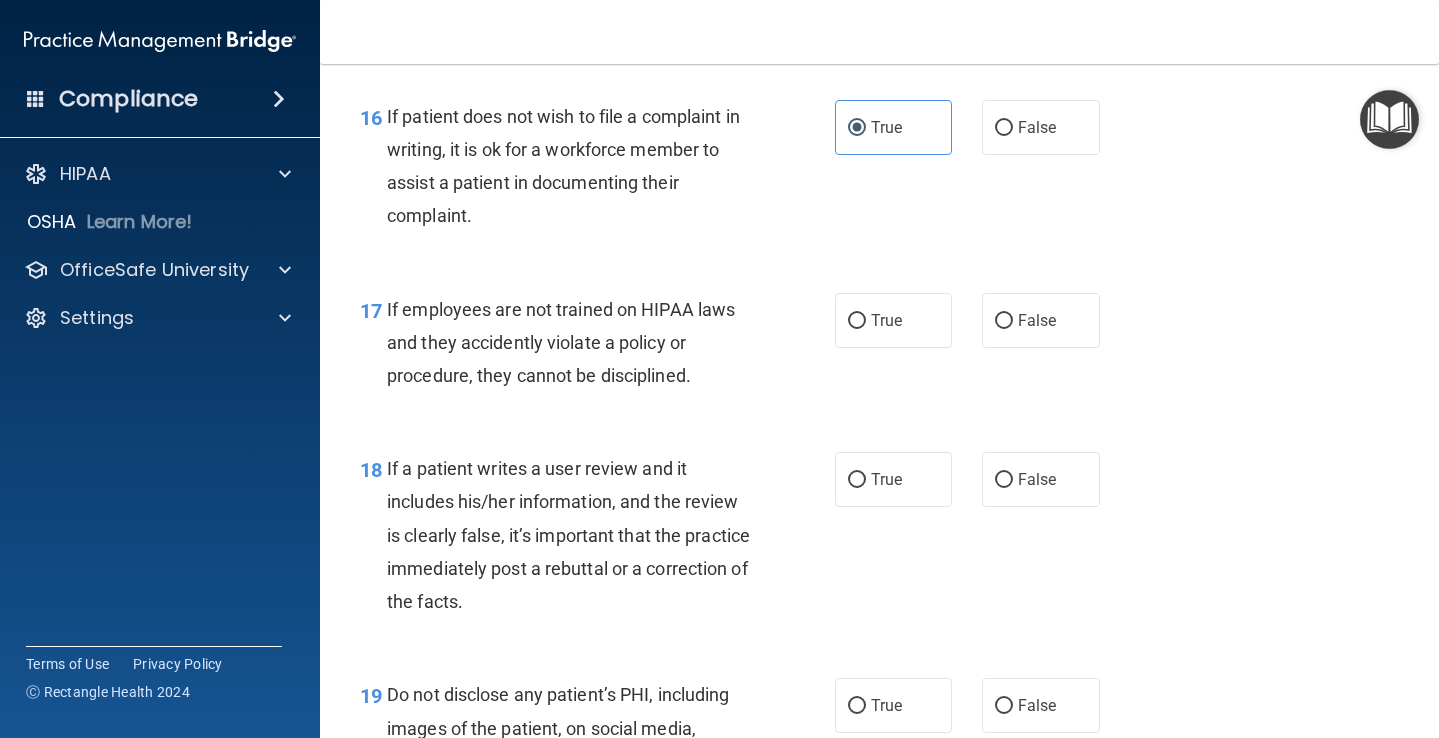 click on "If employees are not trained on HIPAA laws and they accidently violate a policy or procedure, they cannot be disciplined." at bounding box center (576, 343) 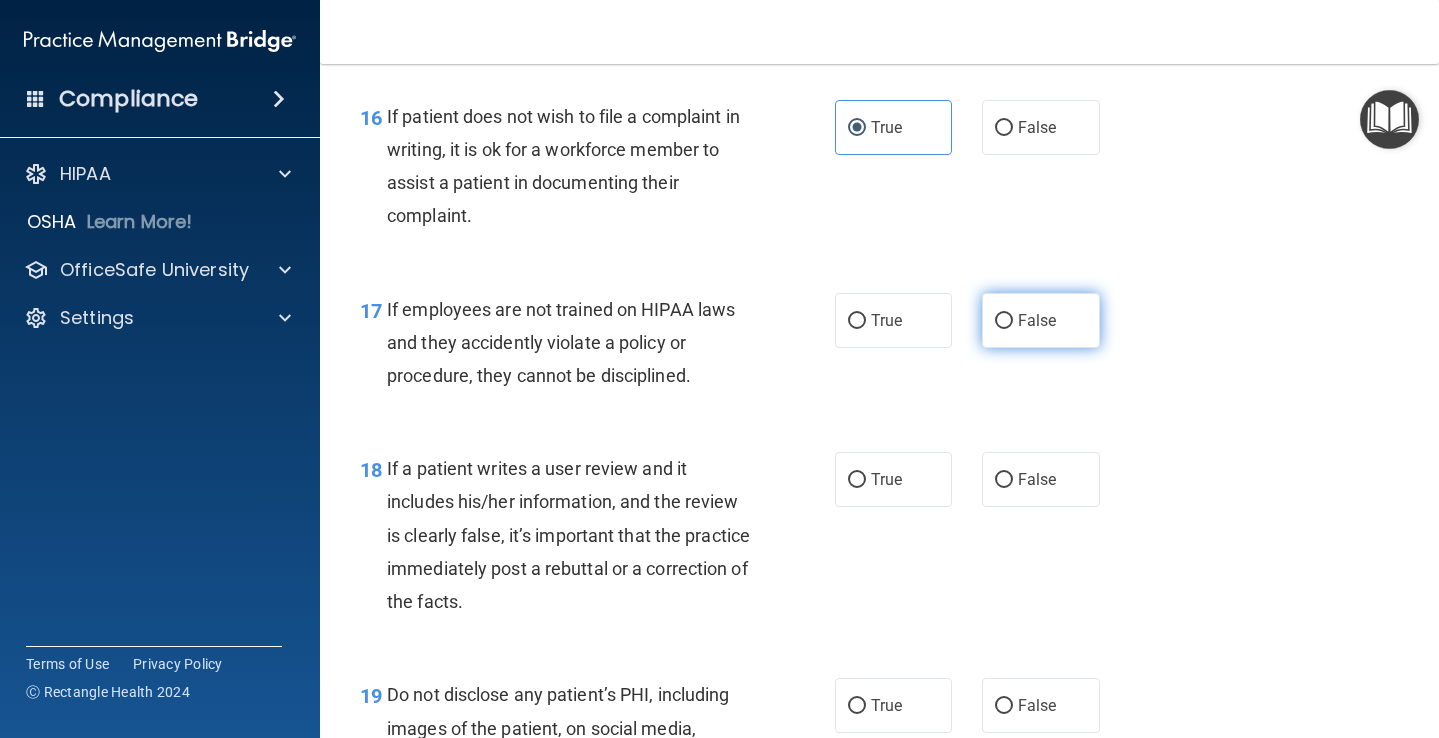 click on "False" at bounding box center [1041, 320] 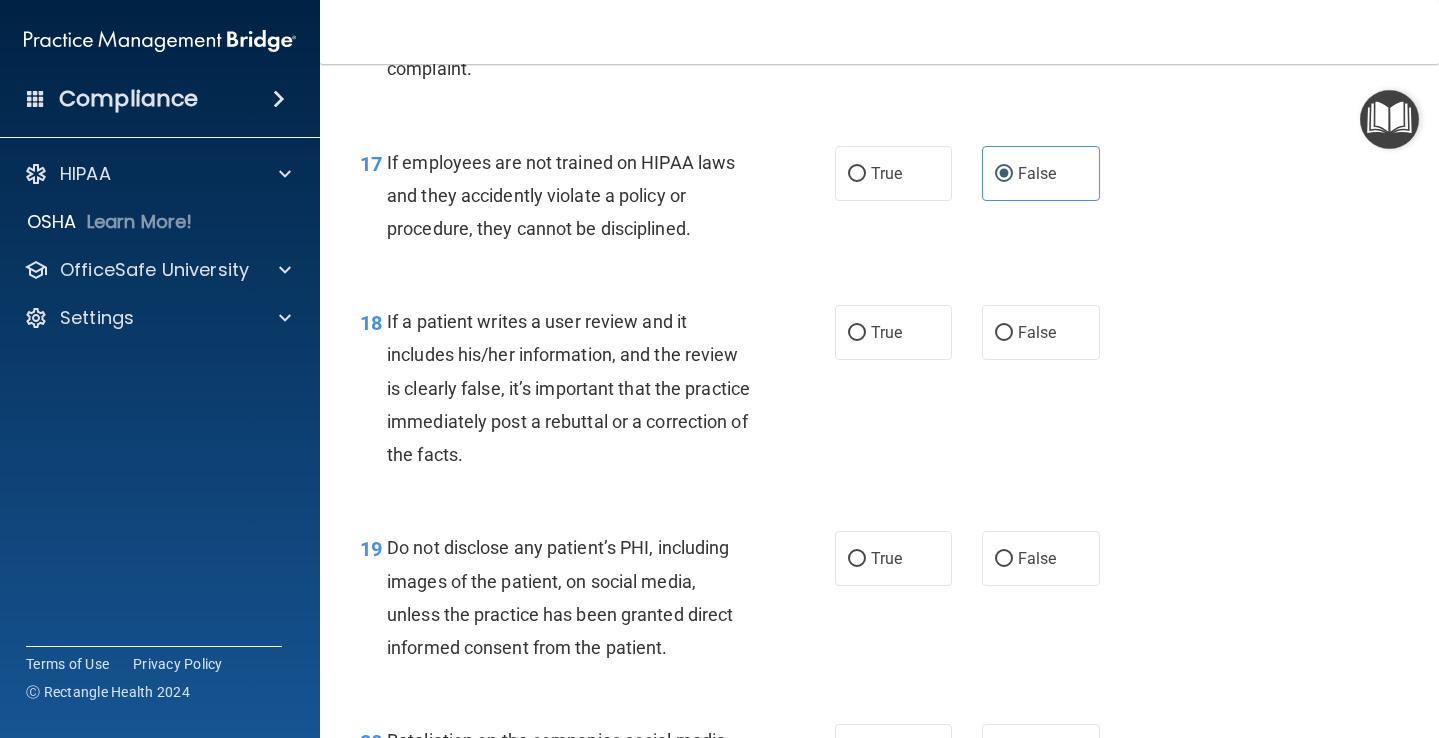 scroll, scrollTop: 3453, scrollLeft: 0, axis: vertical 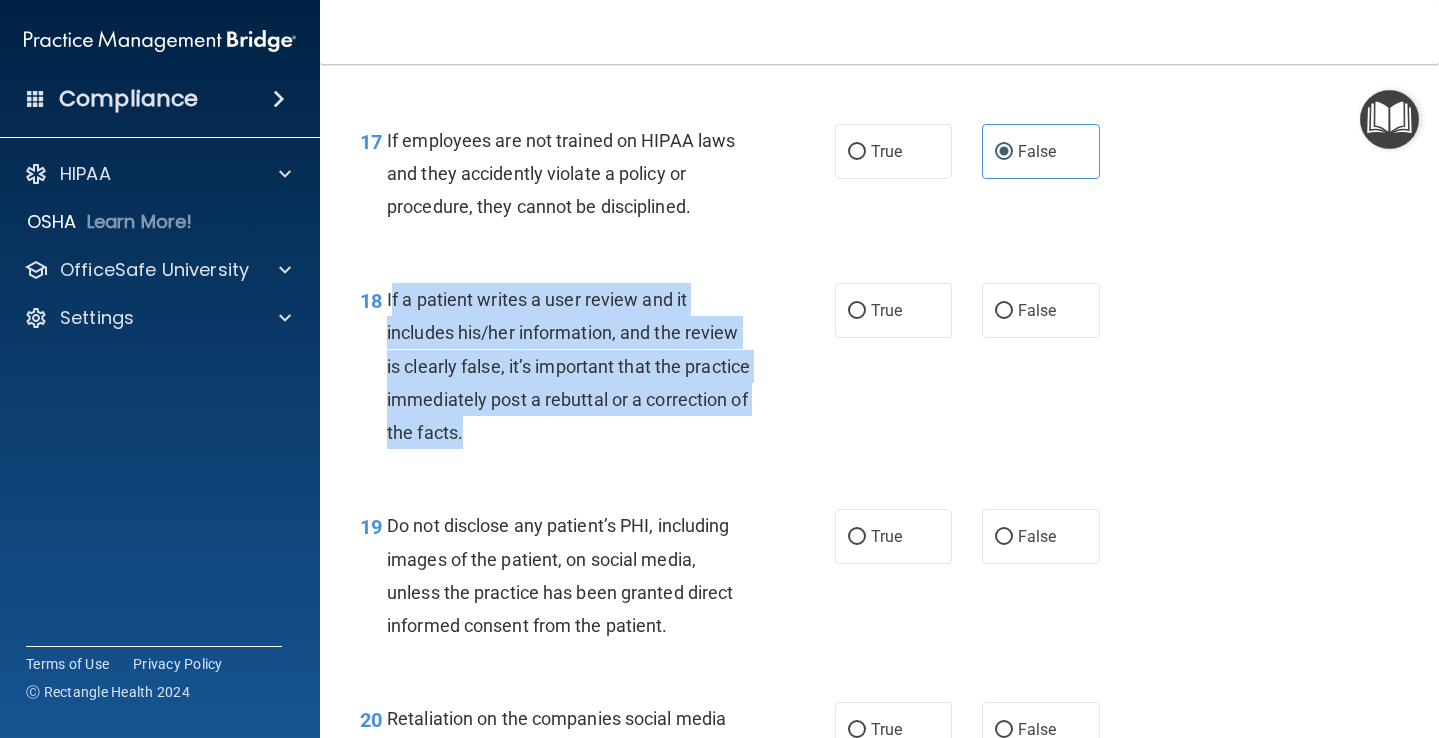 drag, startPoint x: 594, startPoint y: 410, endPoint x: 391, endPoint y: 277, distance: 242.6891 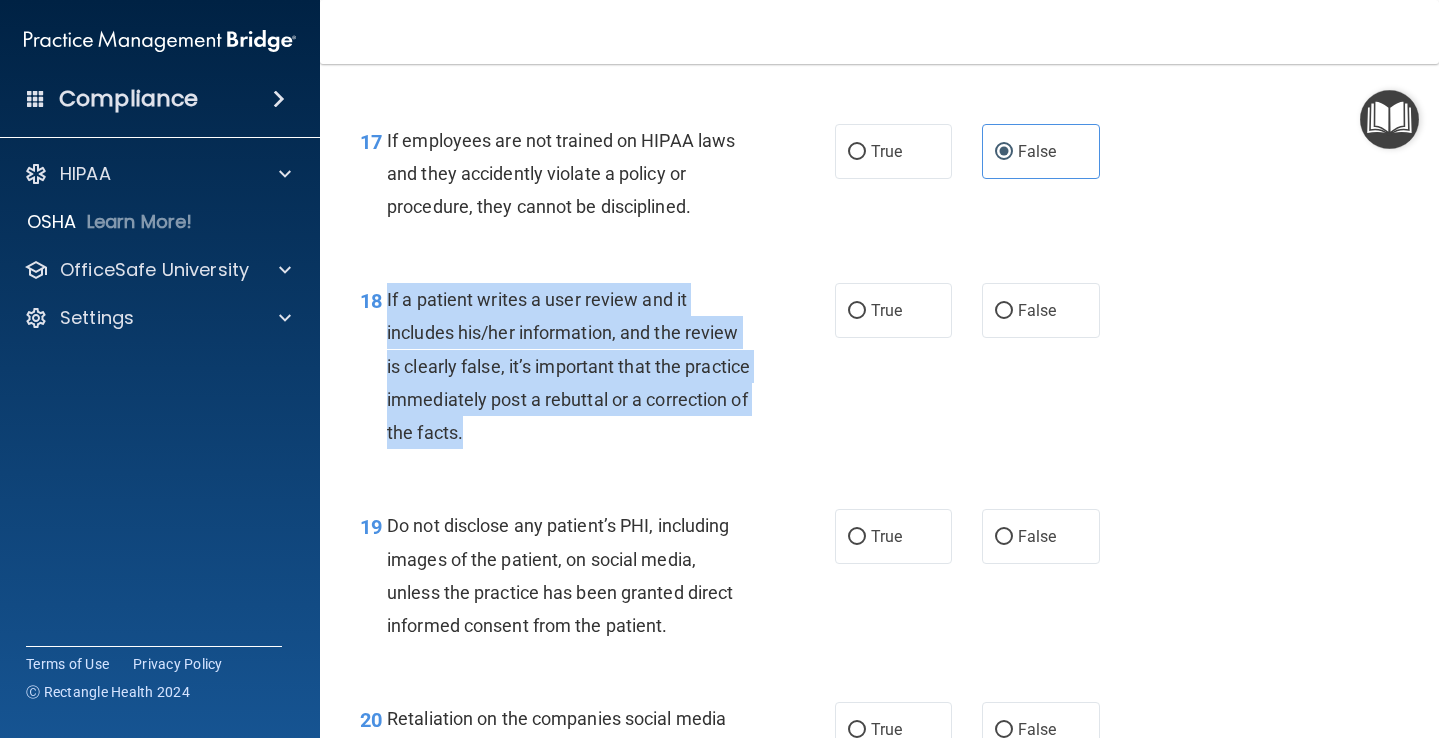 drag, startPoint x: 387, startPoint y: 280, endPoint x: 634, endPoint y: 437, distance: 292.6739 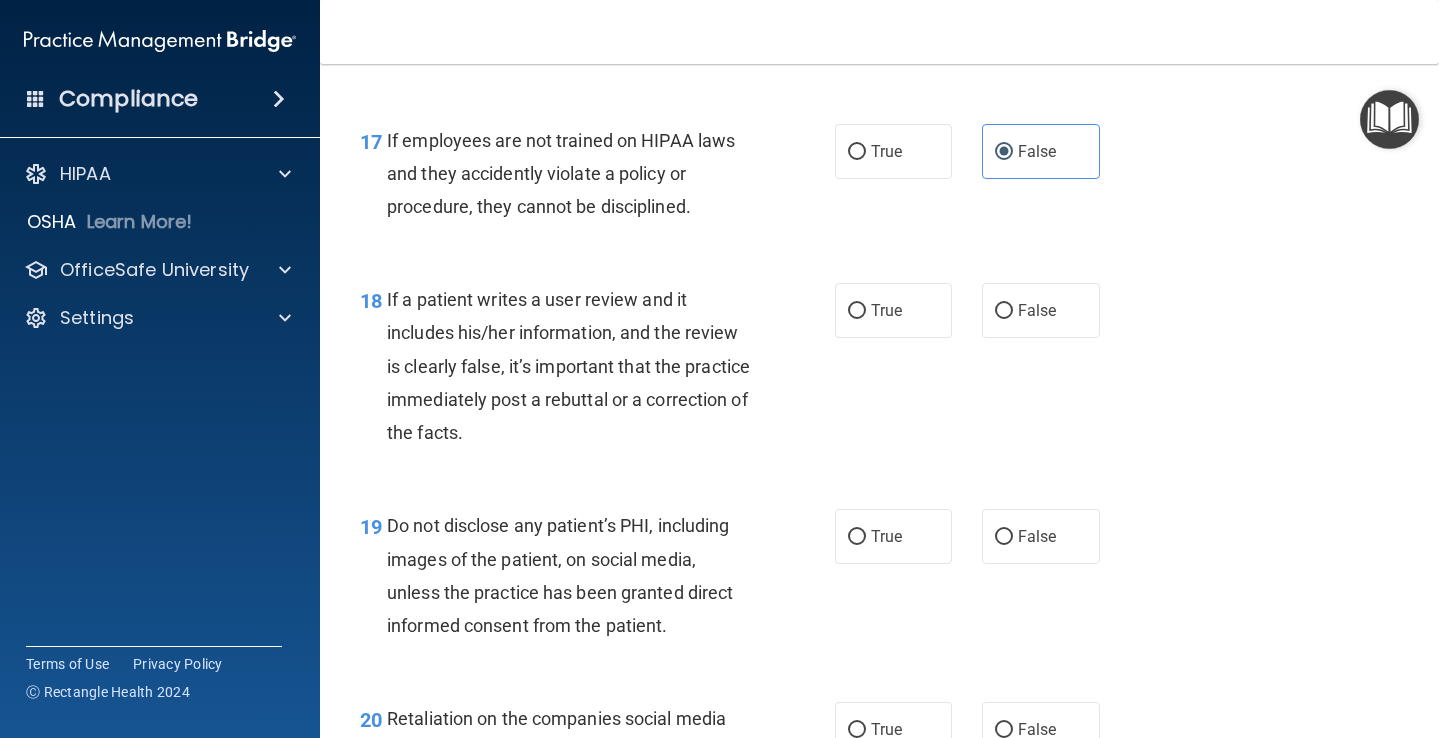 click on "18       If a patient writes a user review and it includes his/her information, and the review is clearly false, it’s important that the practice immediately post a rebuttal or a correction of the facts." at bounding box center (597, 371) 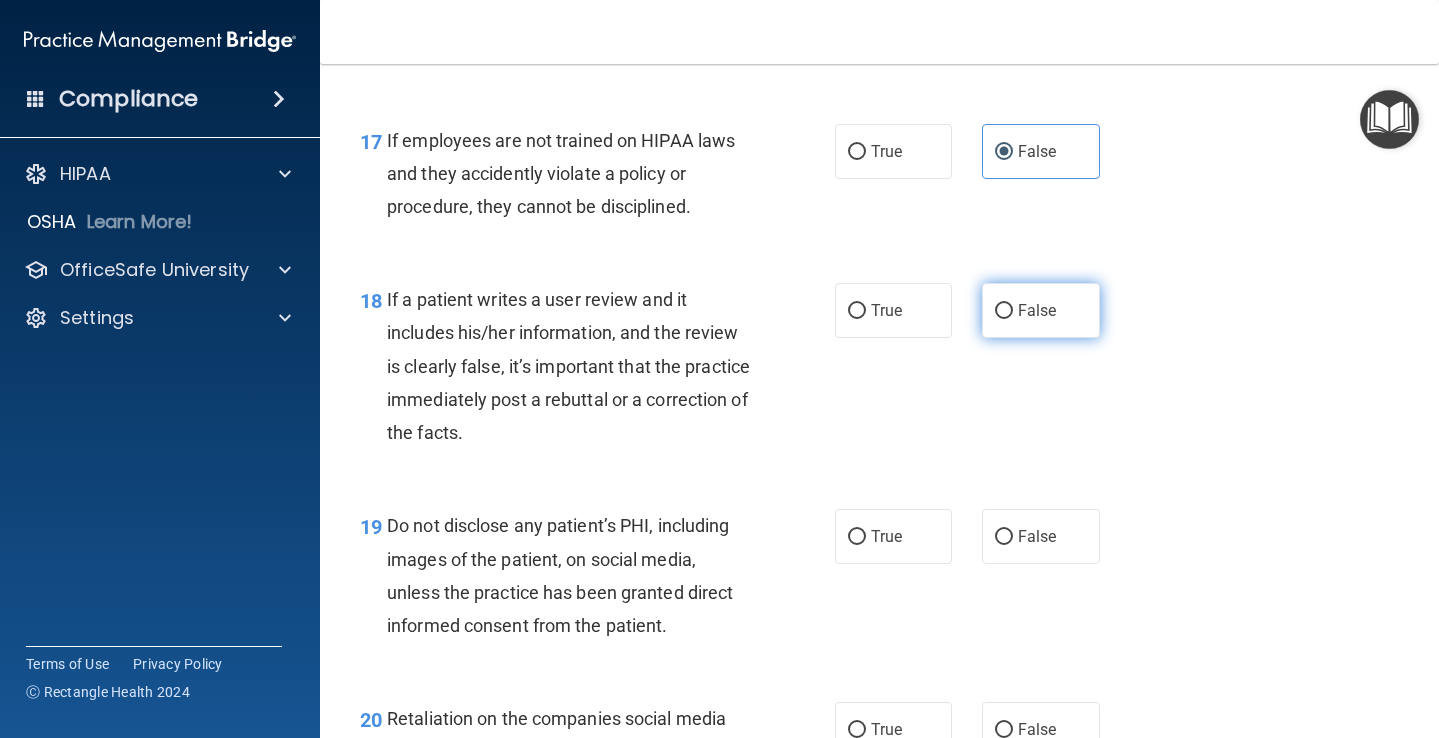 click on "False" at bounding box center [1041, 310] 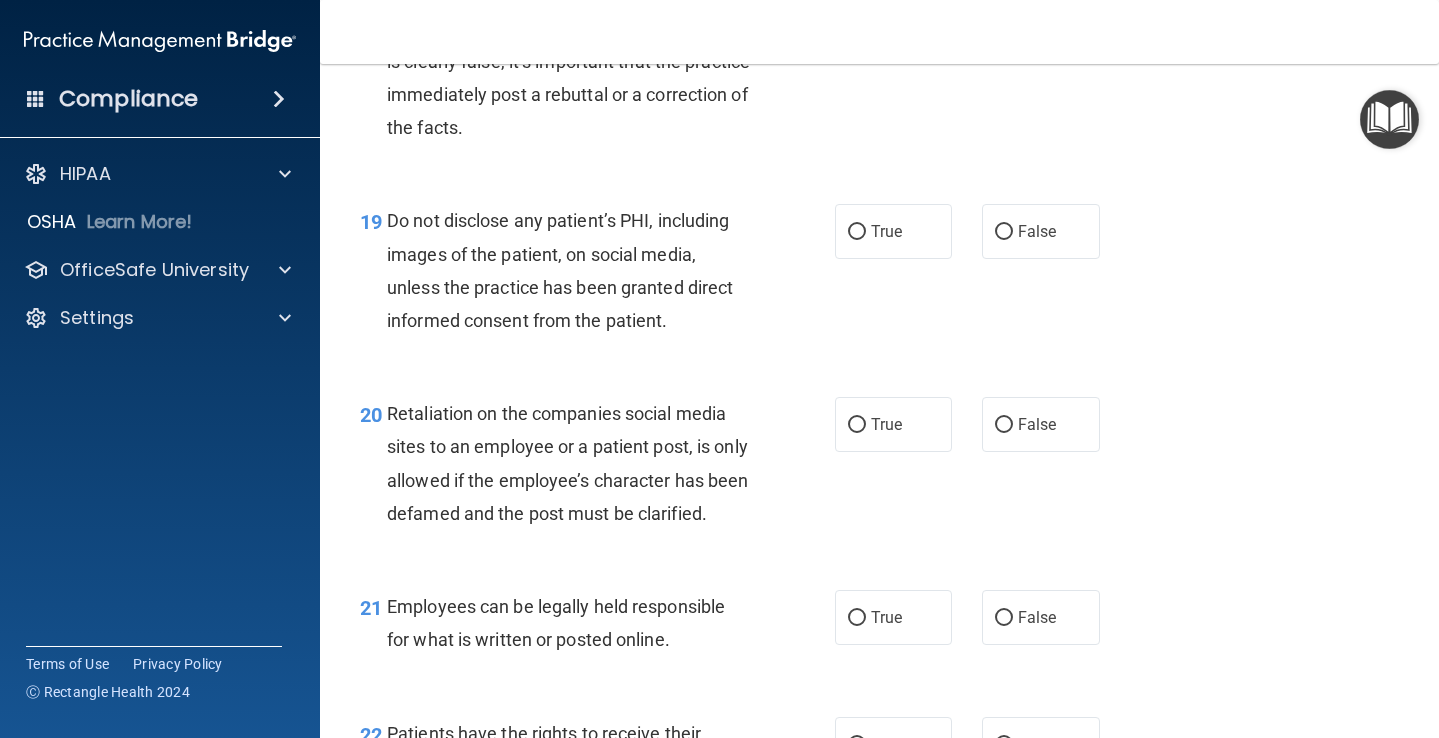 scroll, scrollTop: 3822, scrollLeft: 0, axis: vertical 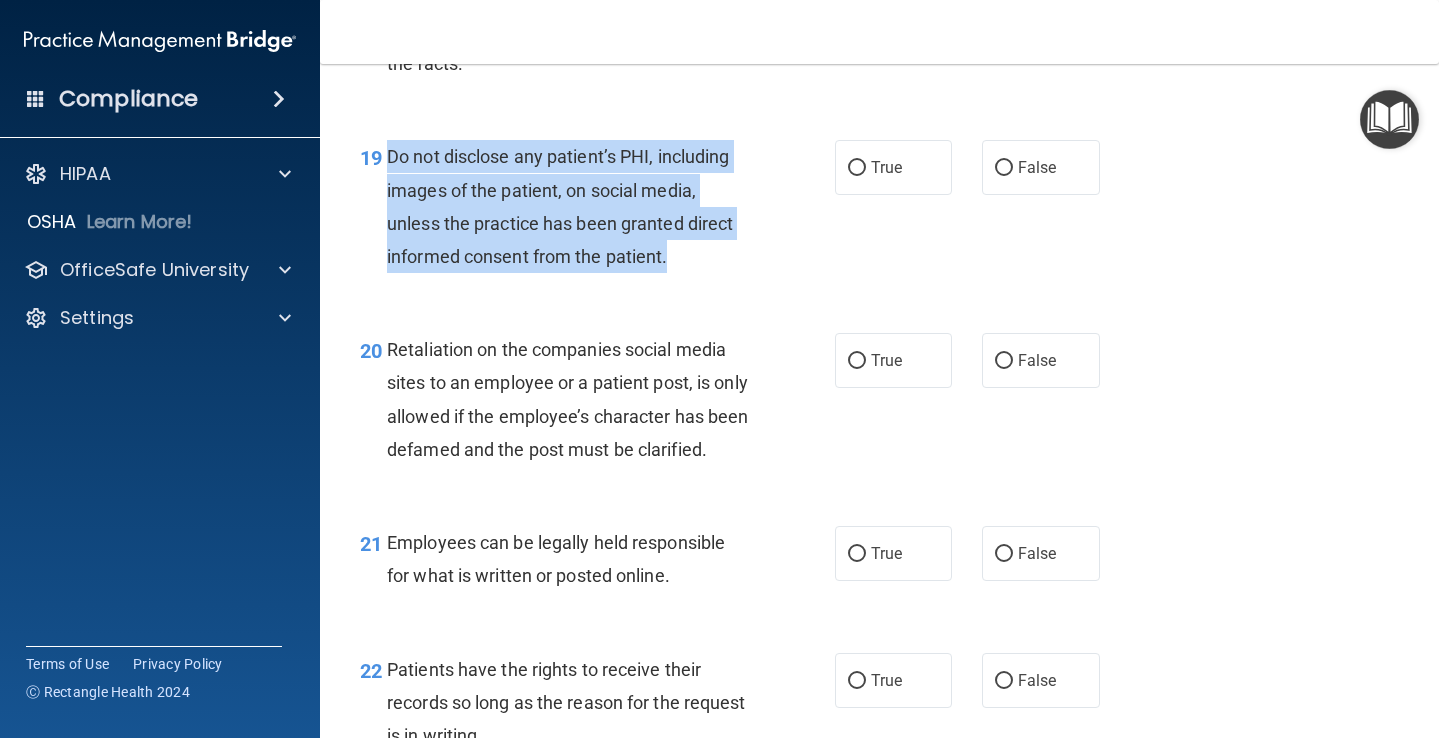 drag, startPoint x: 674, startPoint y: 241, endPoint x: 385, endPoint y: 146, distance: 304.21375 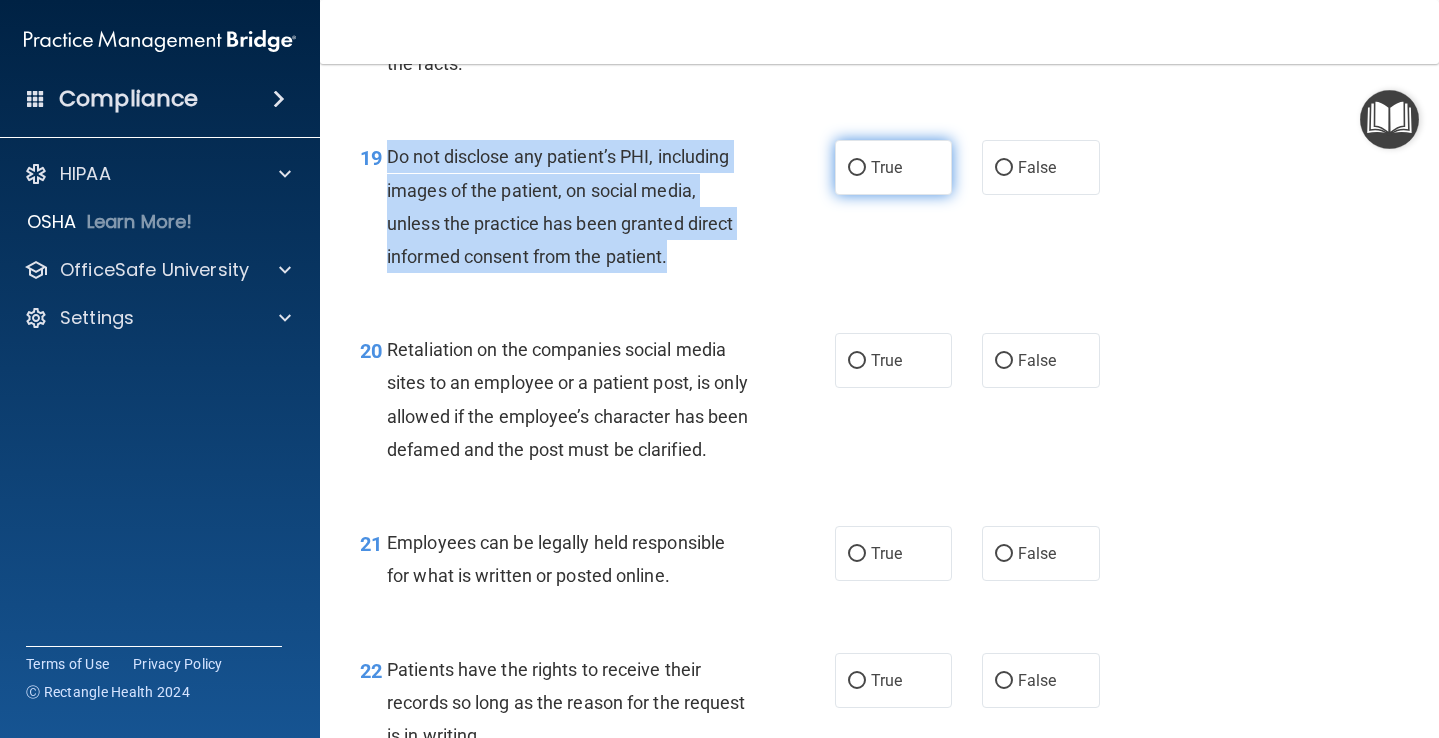 click on "True" at bounding box center (857, 168) 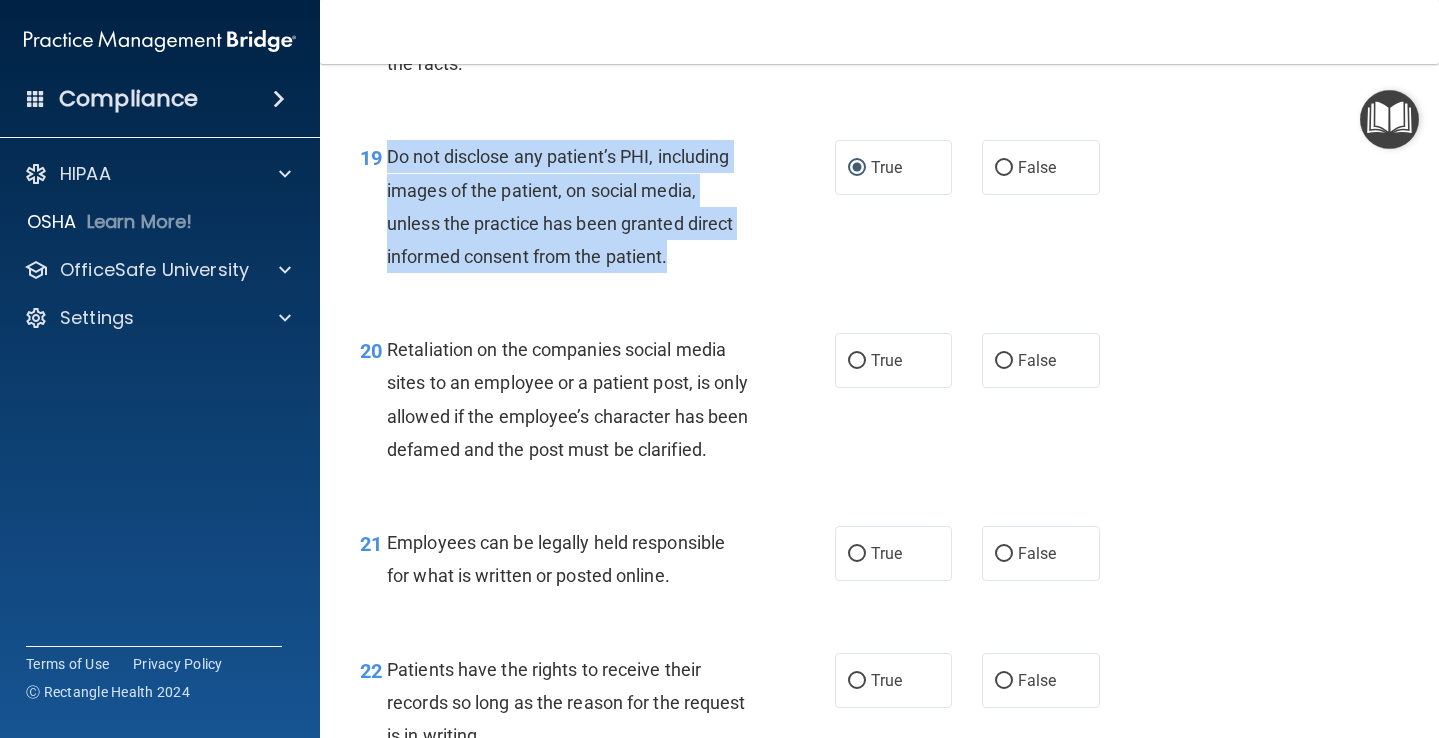 click on "19       Do not disclose any patient’s PHI, including images of the patient, on social media, unless the practice has been granted direct informed consent from the patient." at bounding box center (597, 211) 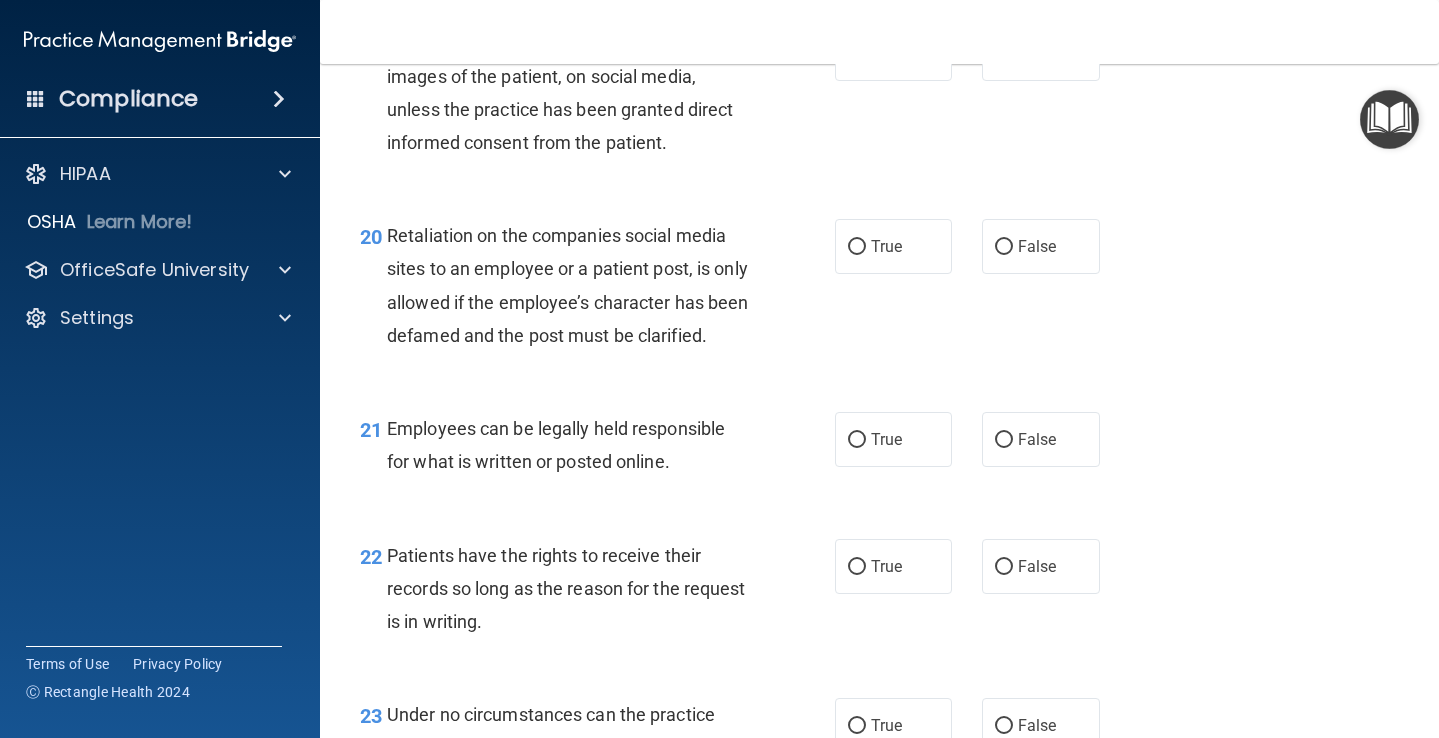 scroll, scrollTop: 3939, scrollLeft: 0, axis: vertical 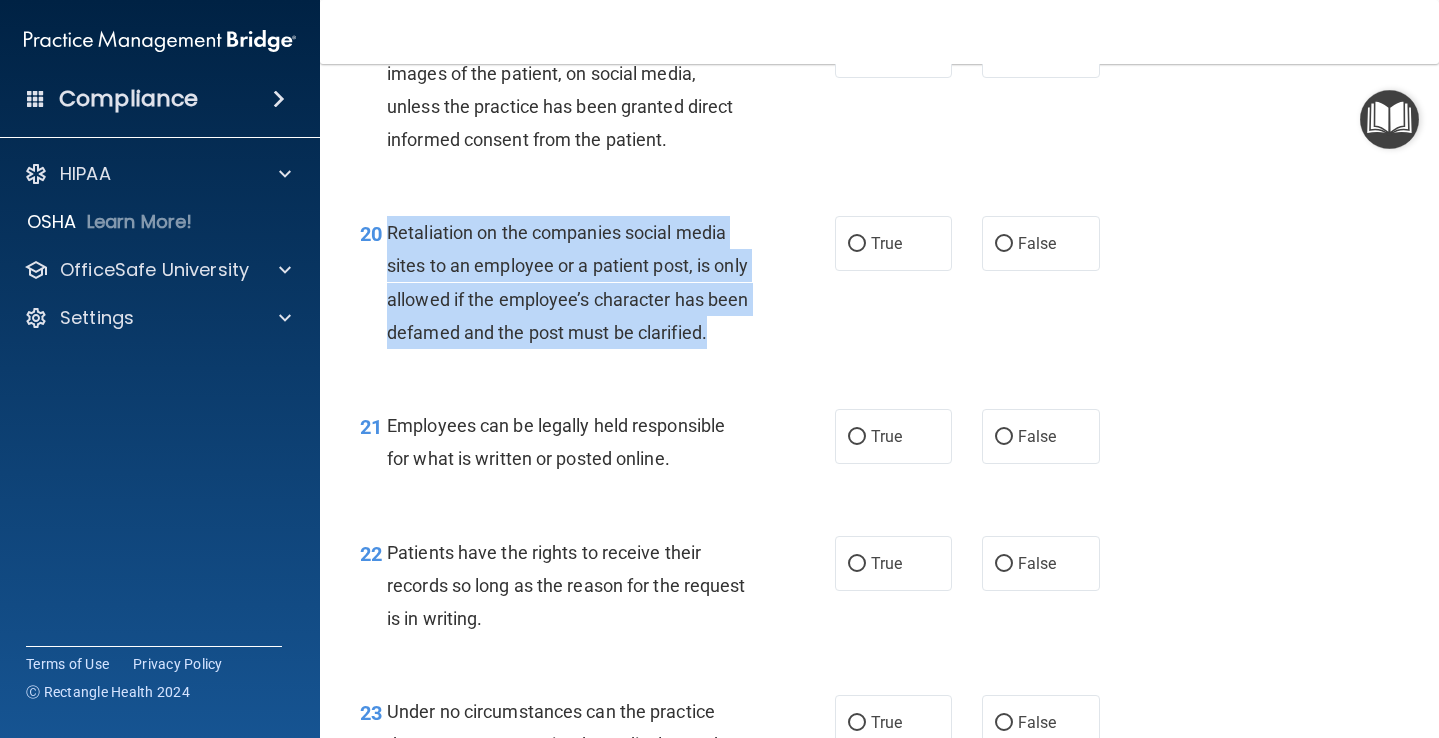 drag, startPoint x: 487, startPoint y: 360, endPoint x: 395, endPoint y: 208, distance: 177.67386 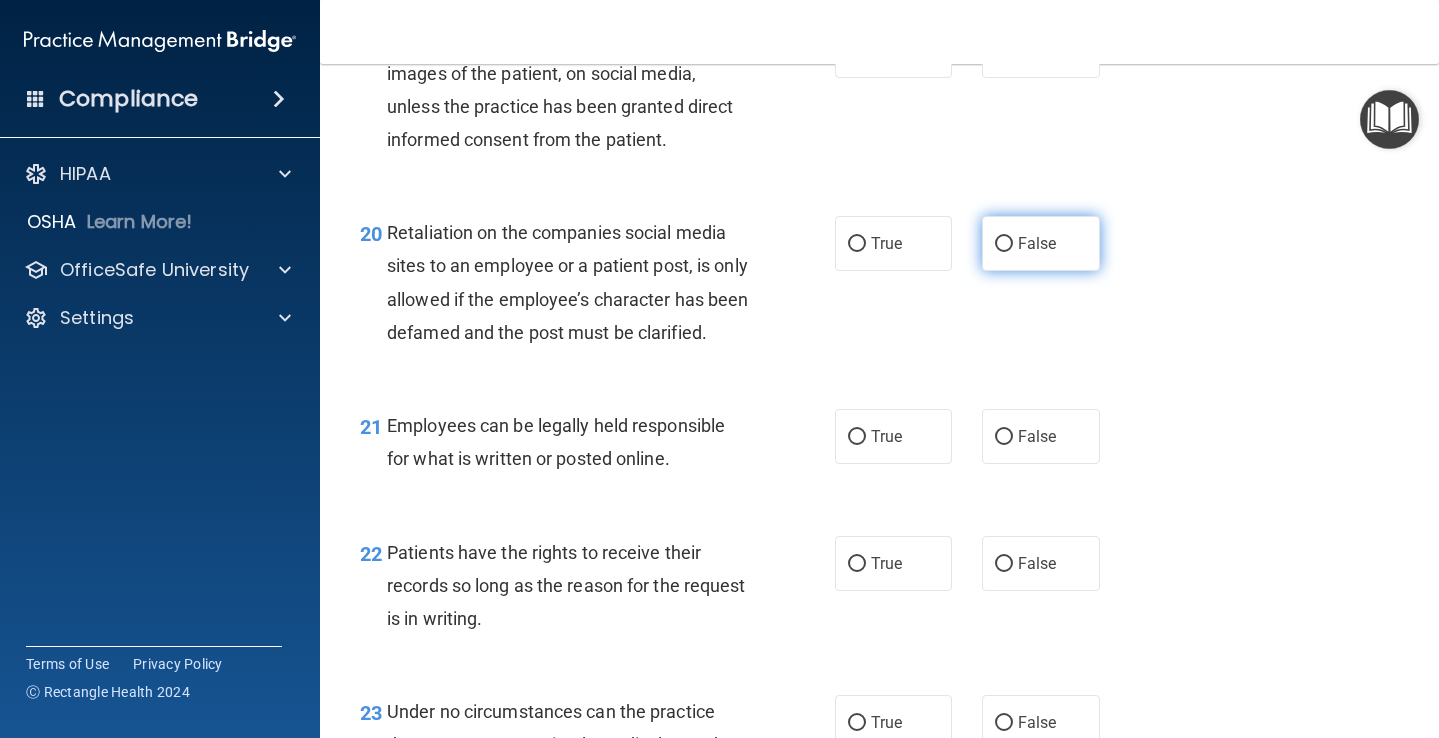 click on "False" at bounding box center [1041, 243] 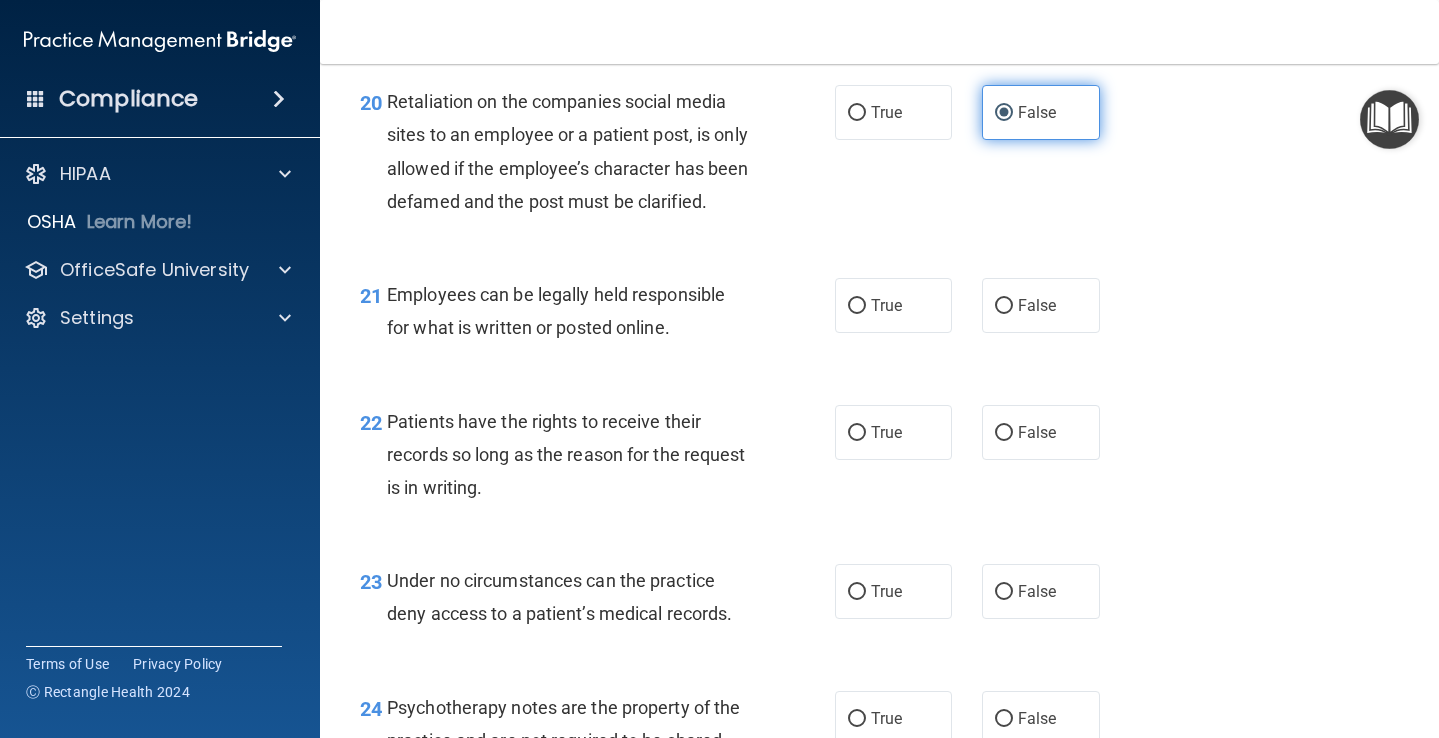 scroll, scrollTop: 4072, scrollLeft: 0, axis: vertical 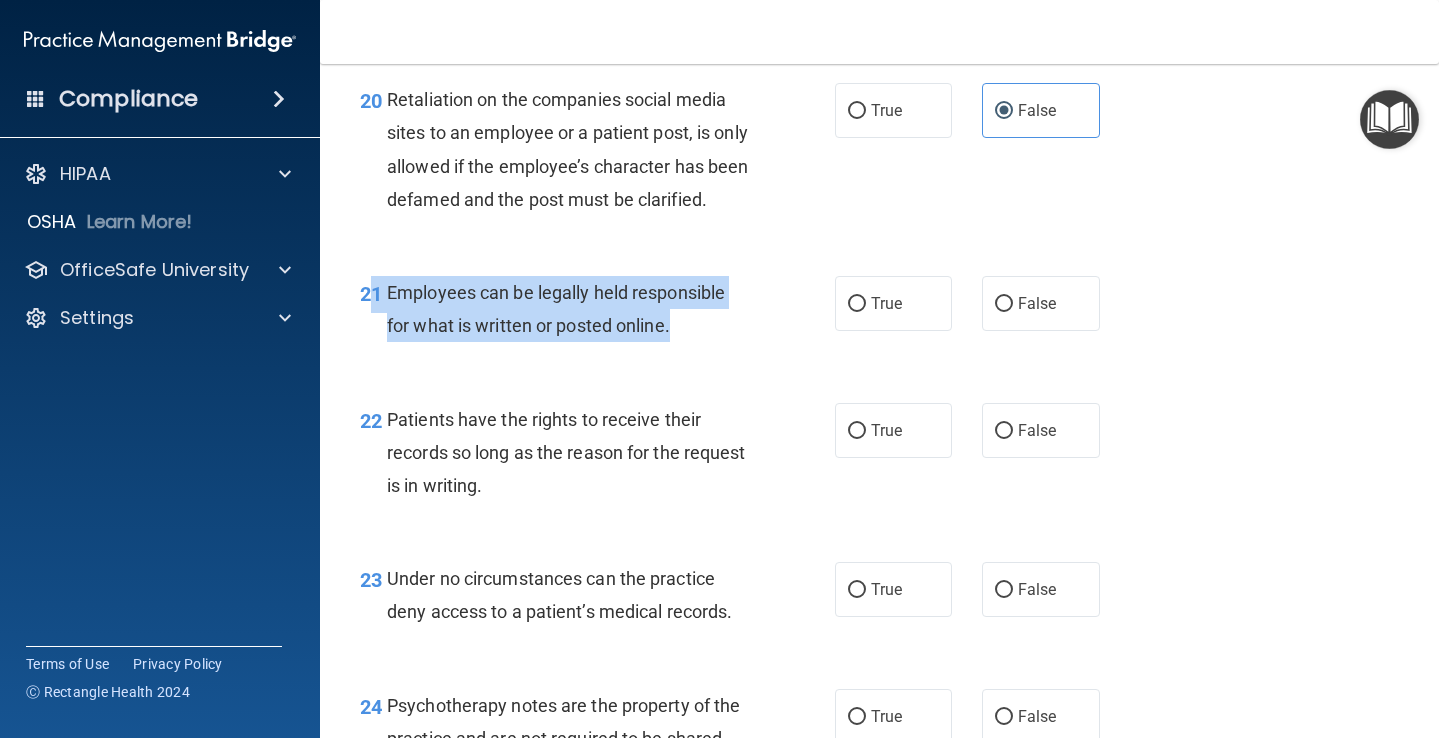 drag, startPoint x: 707, startPoint y: 340, endPoint x: 369, endPoint y: 311, distance: 339.2418 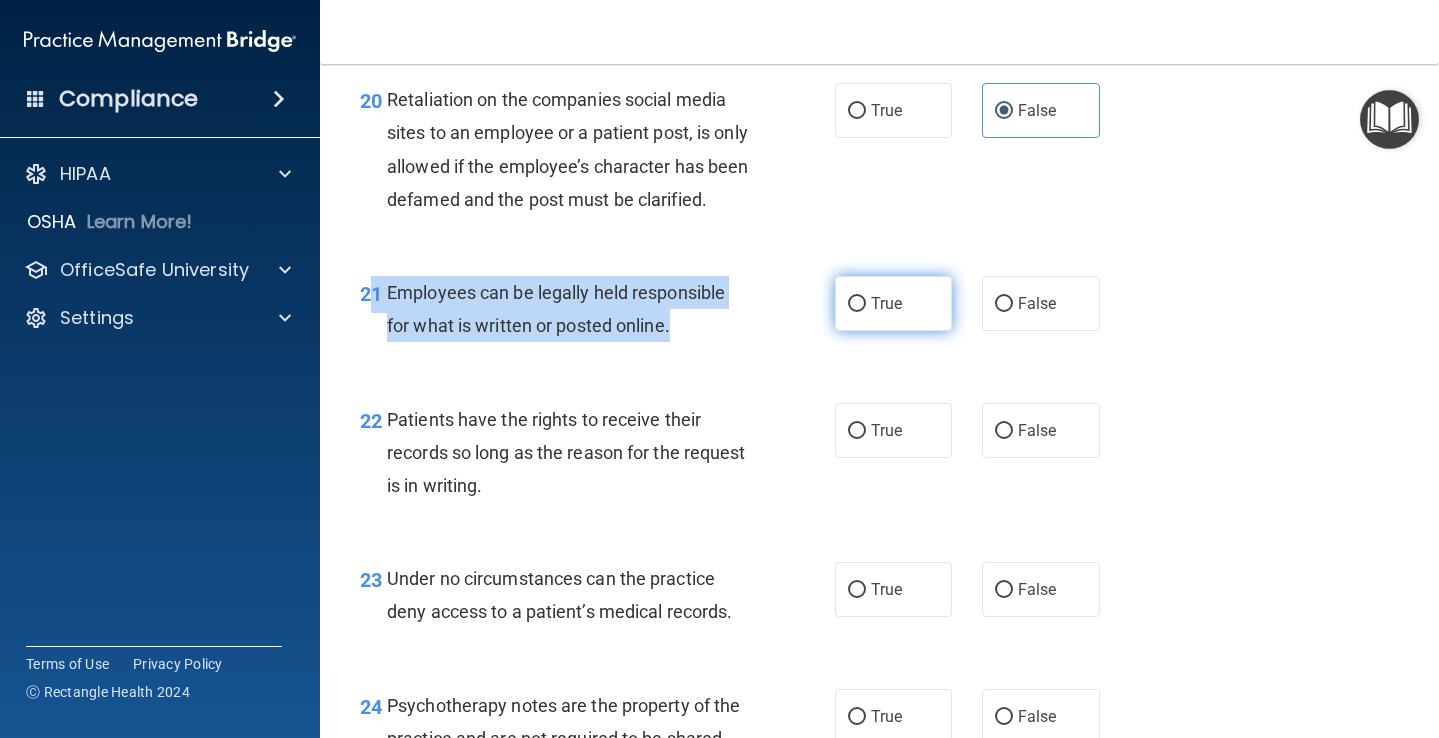 click on "True" at bounding box center (886, 303) 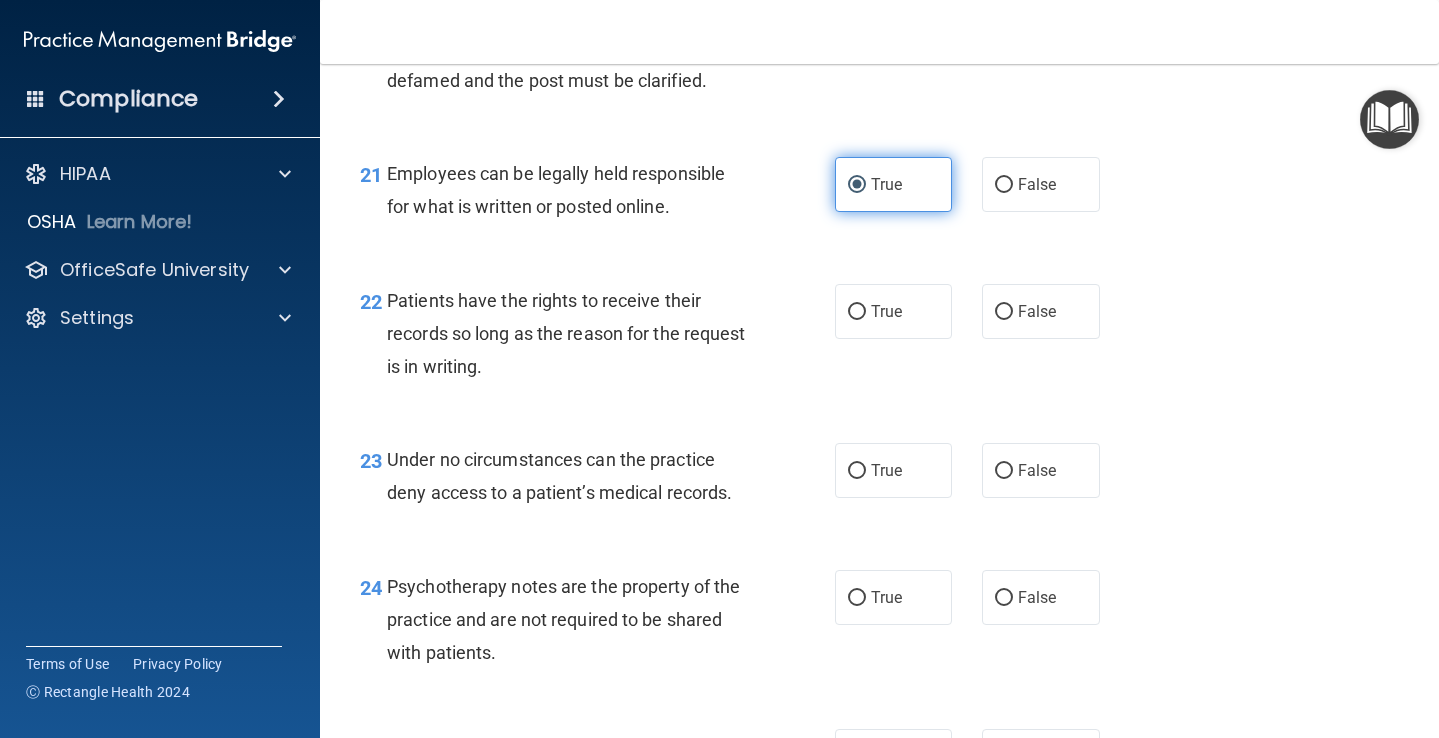 scroll, scrollTop: 4233, scrollLeft: 0, axis: vertical 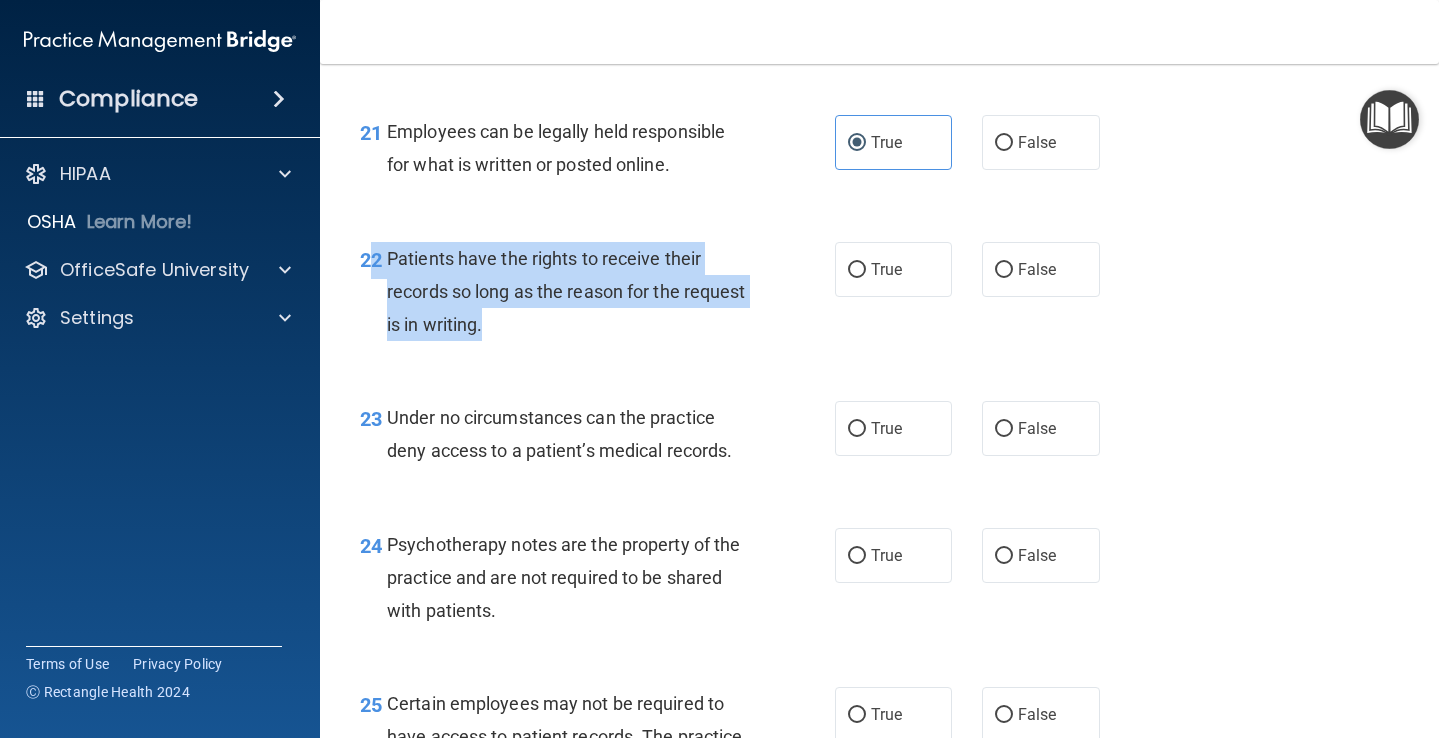 drag, startPoint x: 498, startPoint y: 346, endPoint x: 373, endPoint y: 274, distance: 144.25325 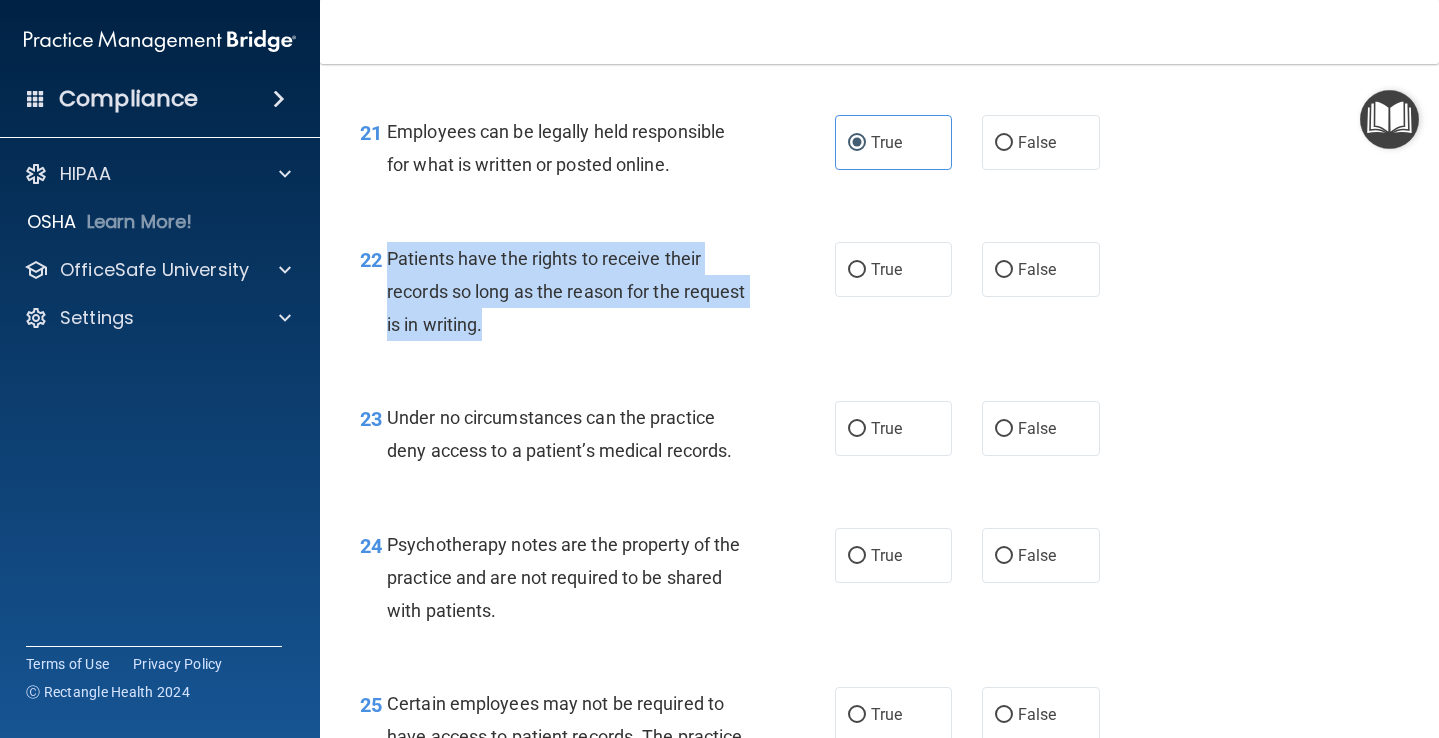drag, startPoint x: 494, startPoint y: 338, endPoint x: 387, endPoint y: 264, distance: 130.09612 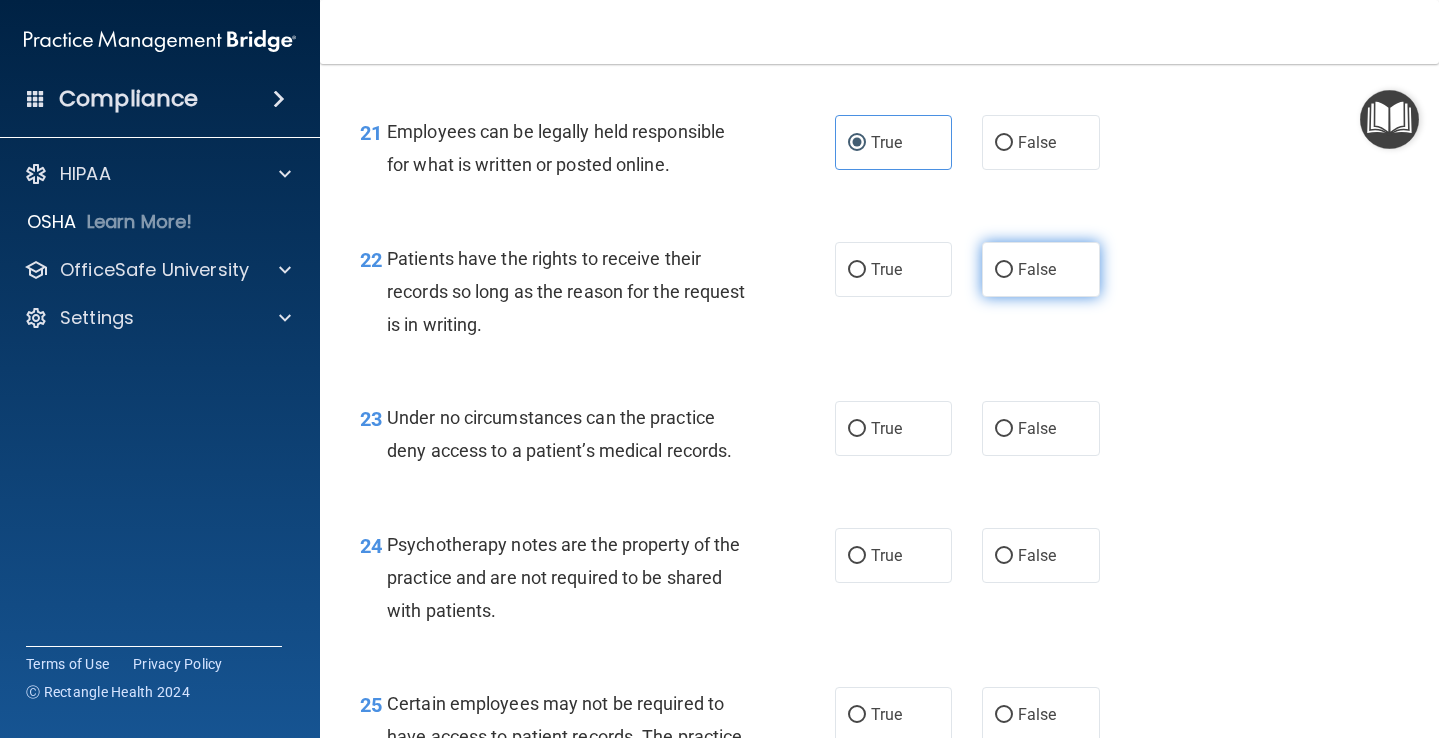 click on "False" at bounding box center [1041, 269] 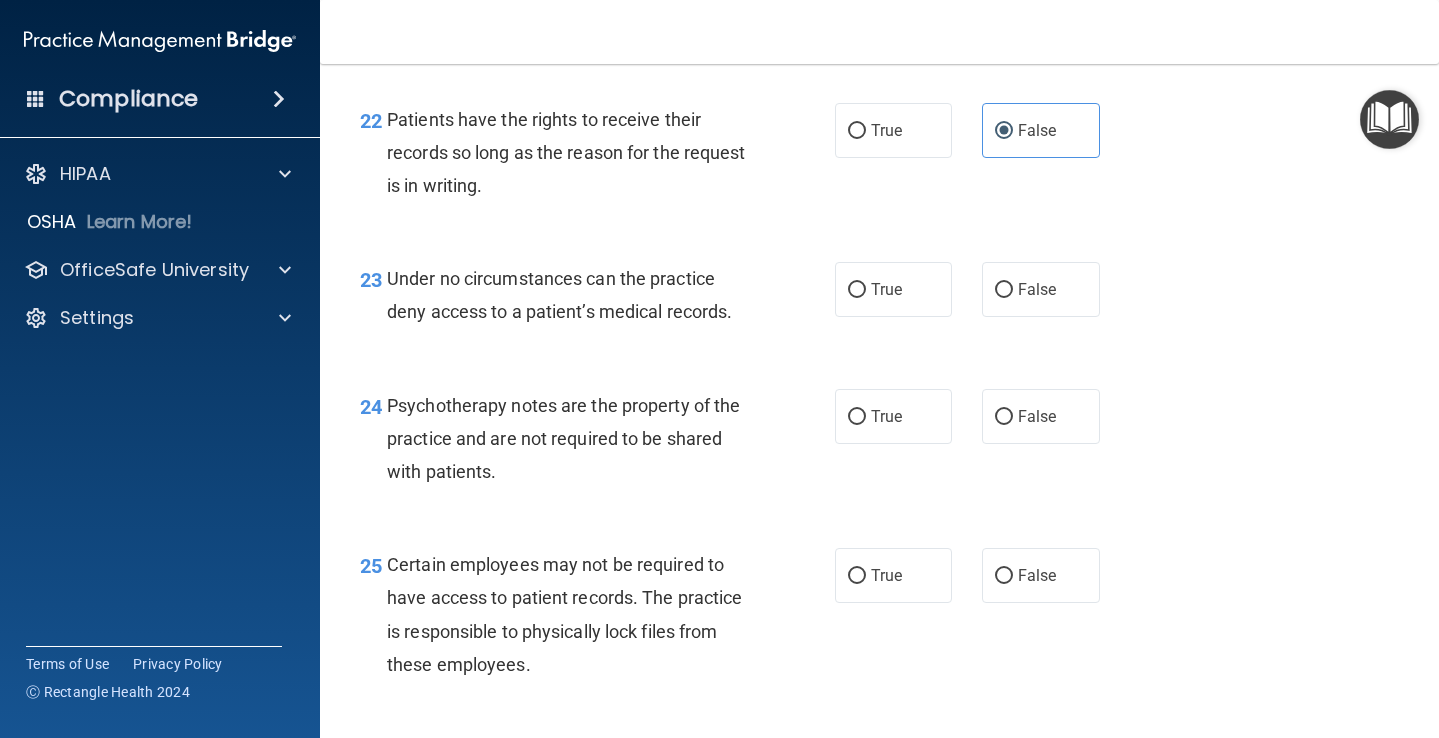 scroll, scrollTop: 4383, scrollLeft: 0, axis: vertical 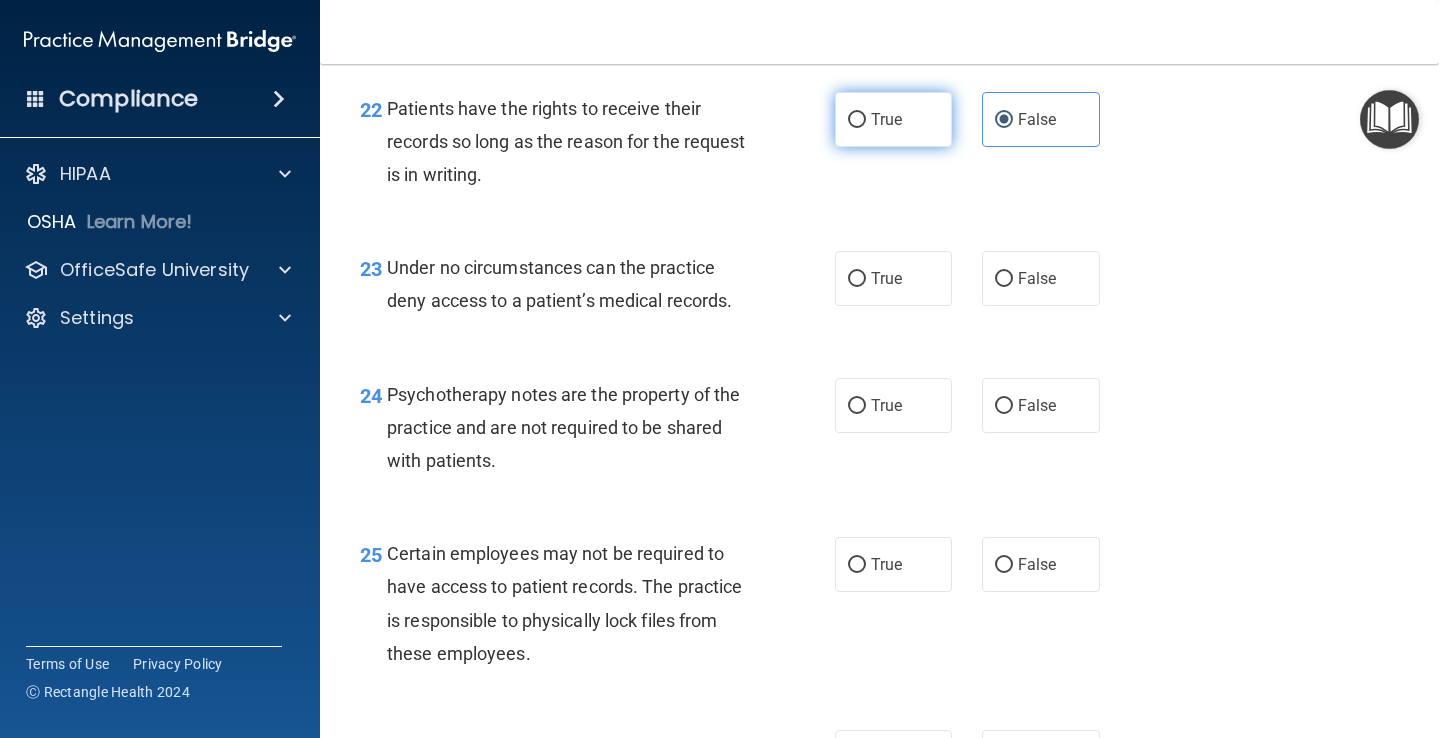 click on "True" at bounding box center (857, 120) 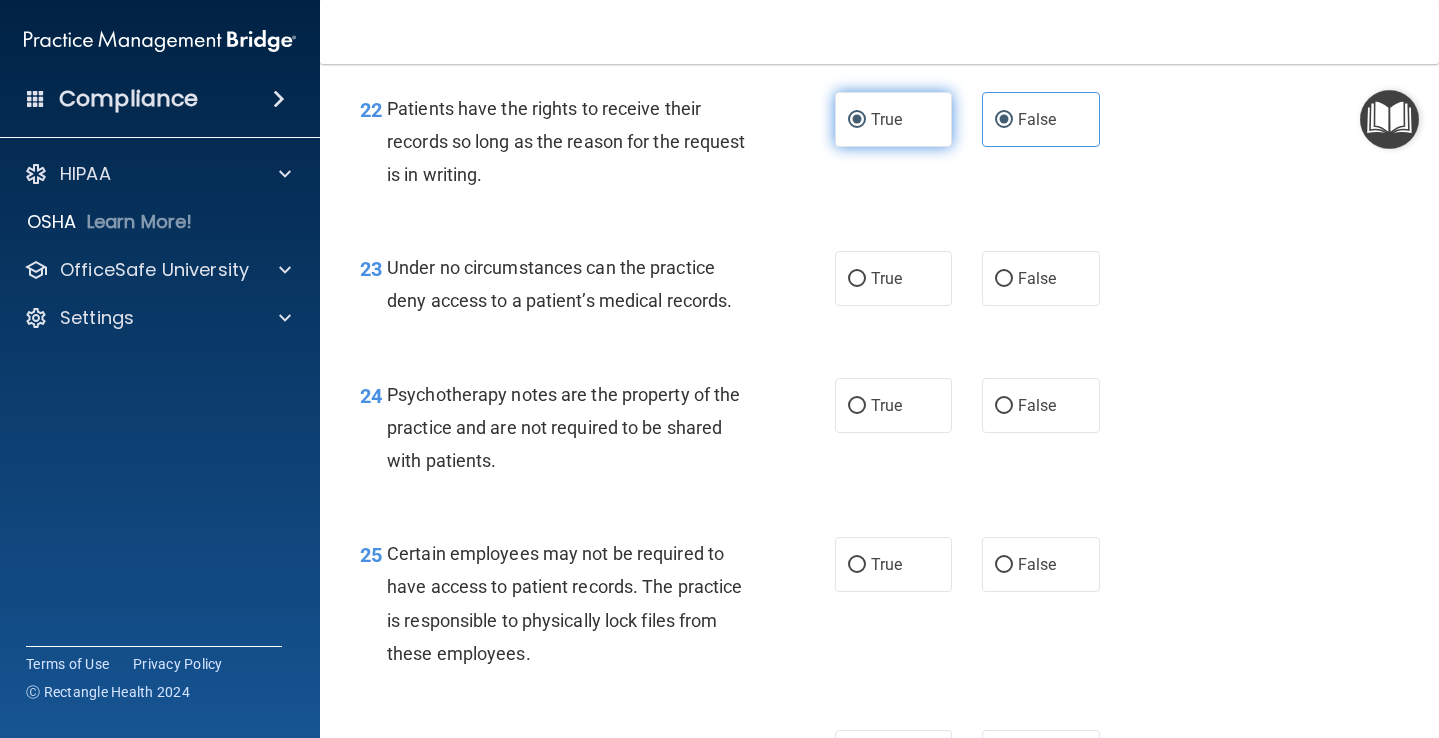 radio on "false" 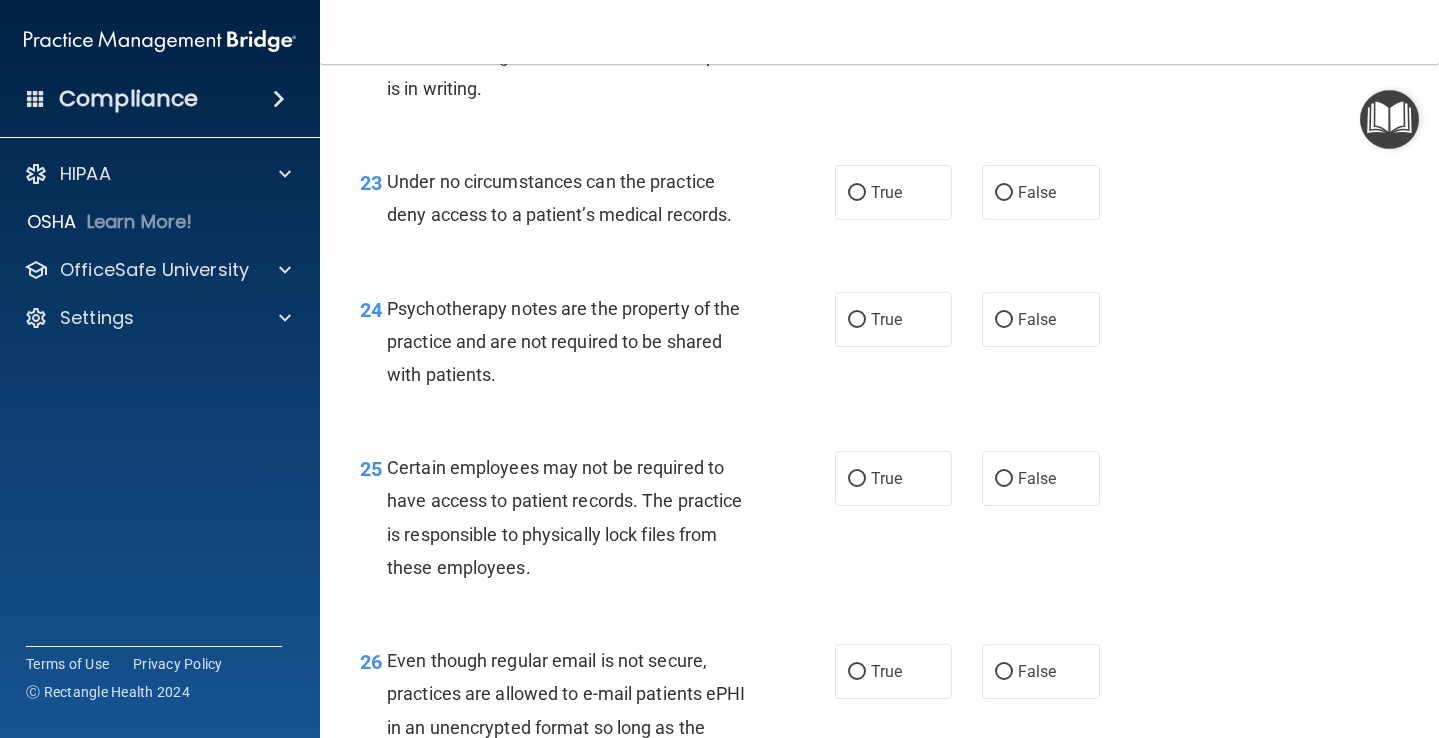 scroll, scrollTop: 4476, scrollLeft: 0, axis: vertical 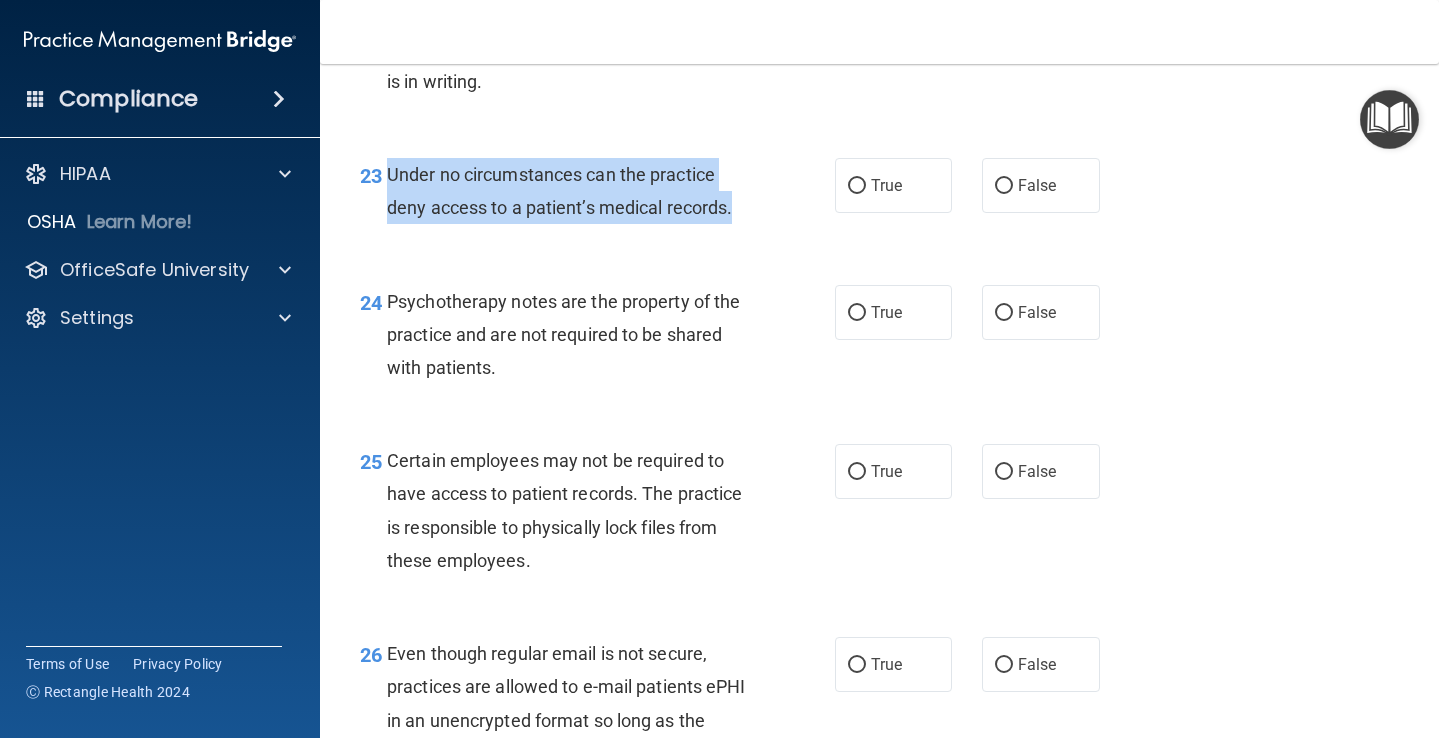 drag, startPoint x: 739, startPoint y: 227, endPoint x: 382, endPoint y: 185, distance: 359.4621 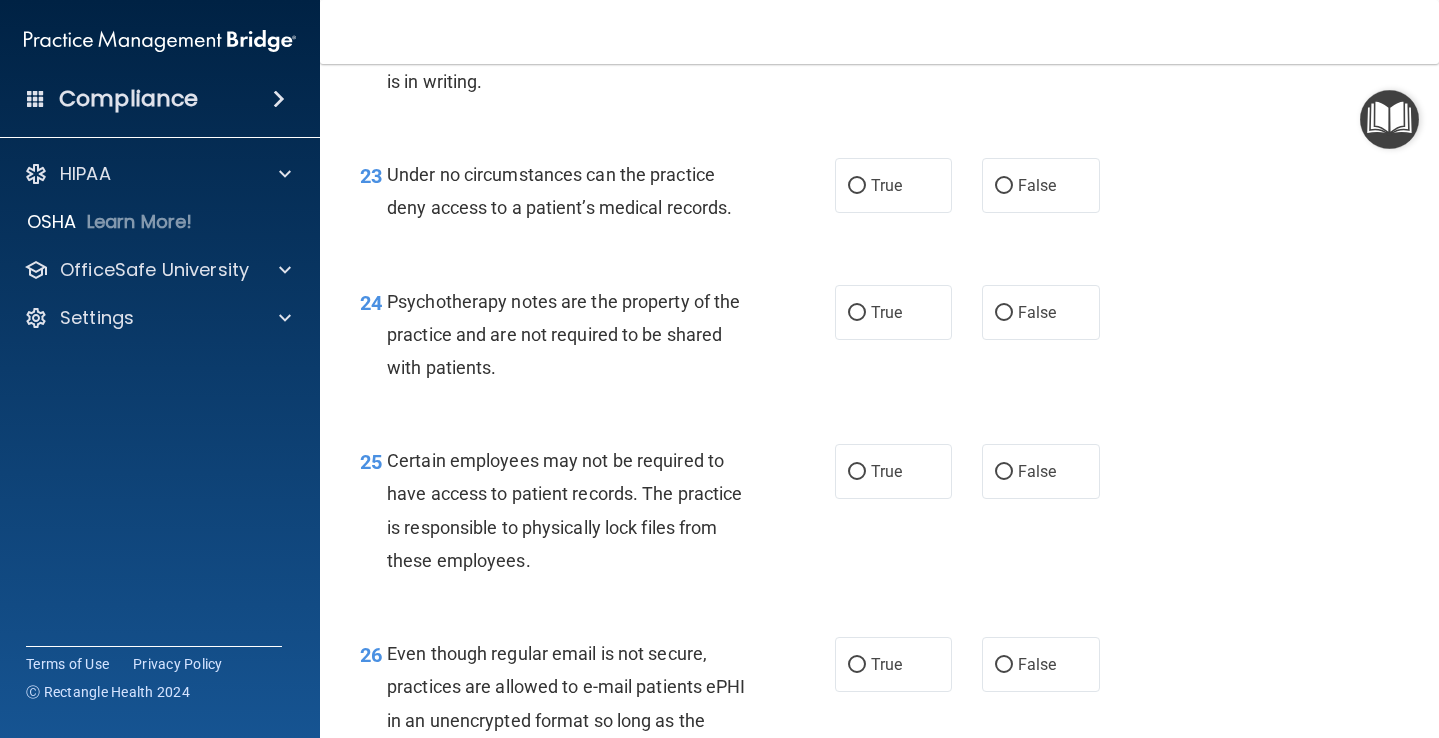 click on "24       Psychotherapy notes are the property of the practice and are not required to be shared with patients.                  True           False" at bounding box center (879, 340) 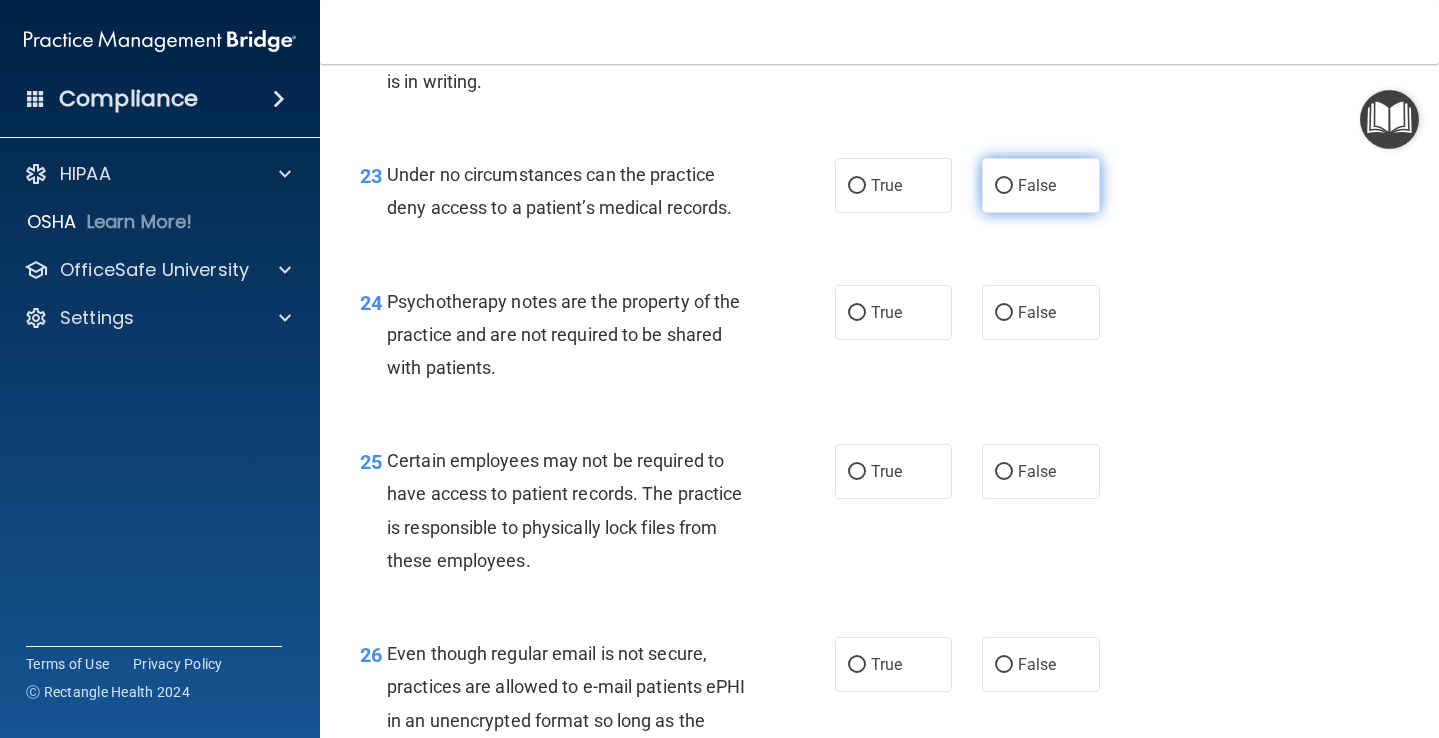 click on "False" at bounding box center (1004, 186) 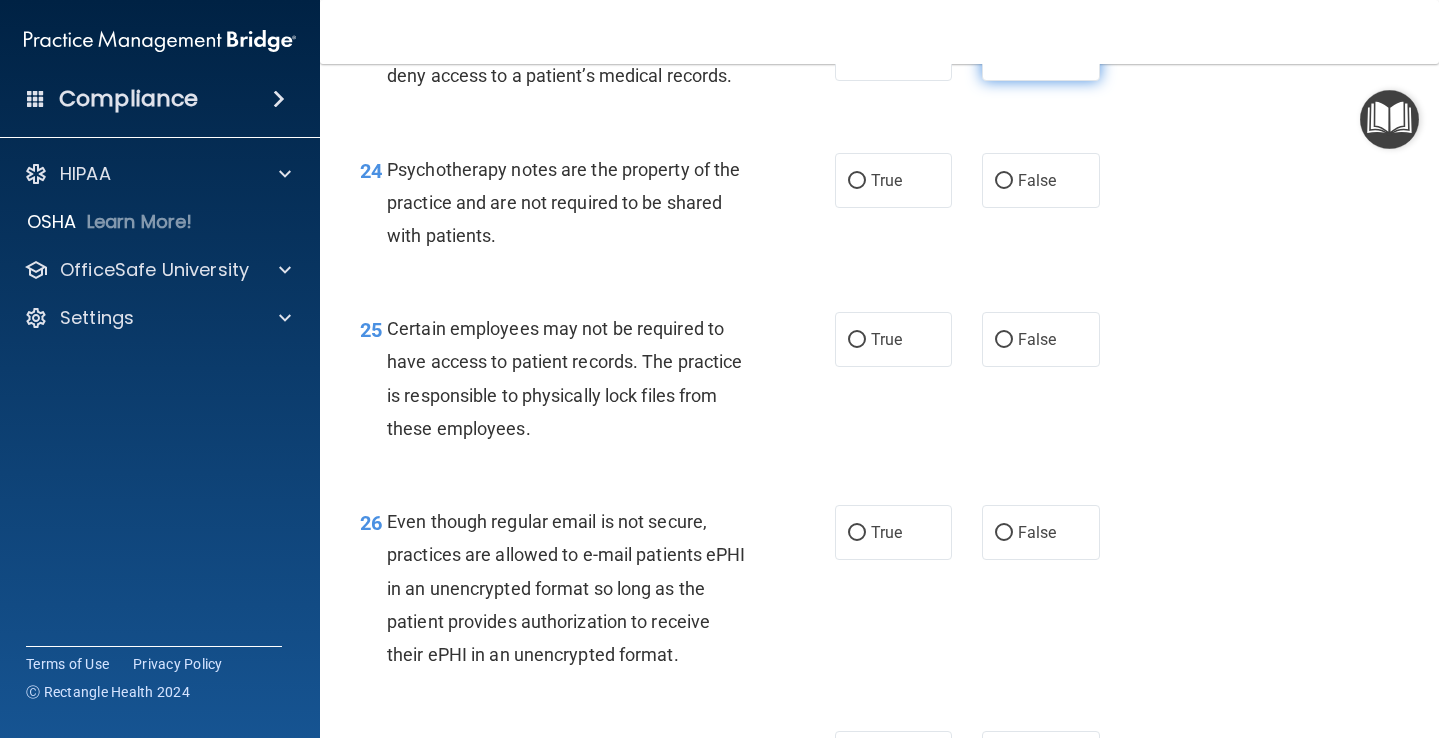 scroll, scrollTop: 4609, scrollLeft: 0, axis: vertical 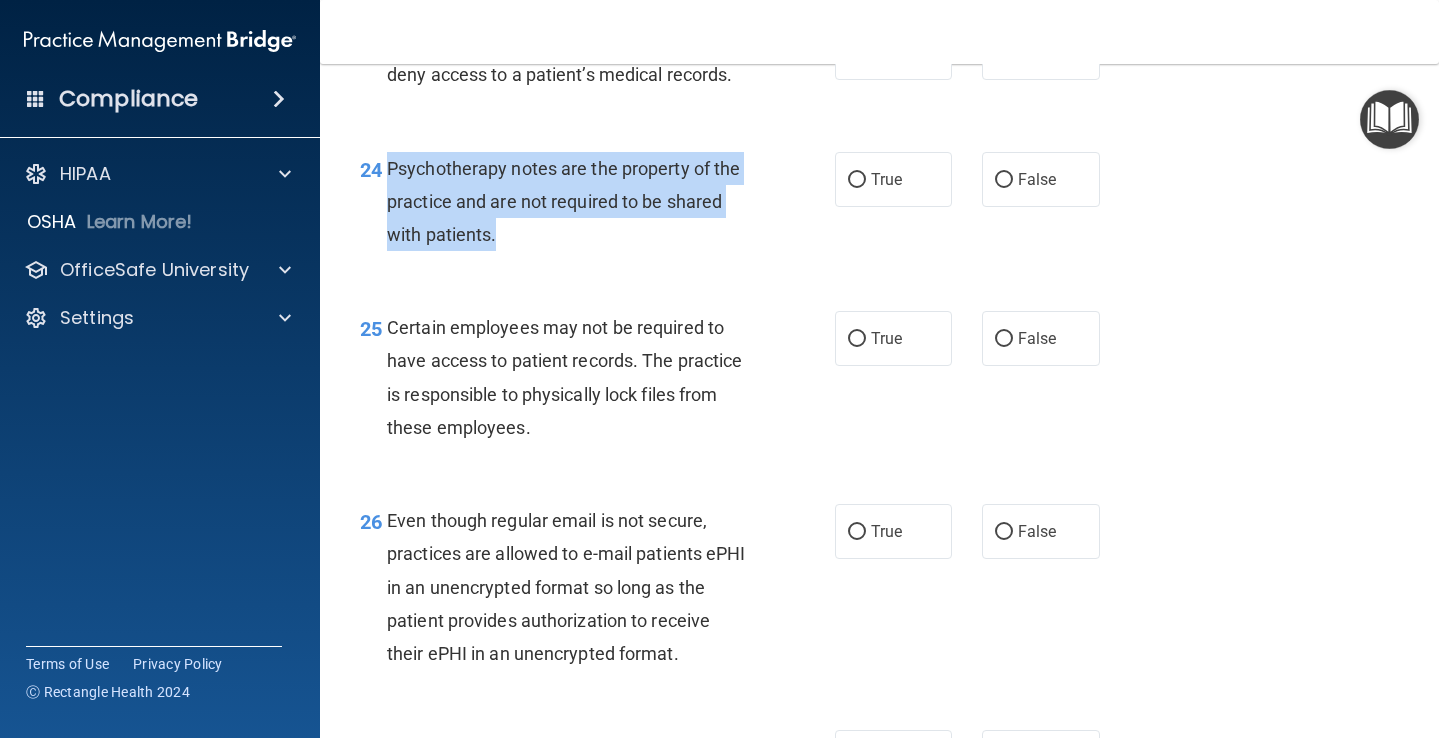 drag, startPoint x: 511, startPoint y: 254, endPoint x: 389, endPoint y: 173, distance: 146.44112 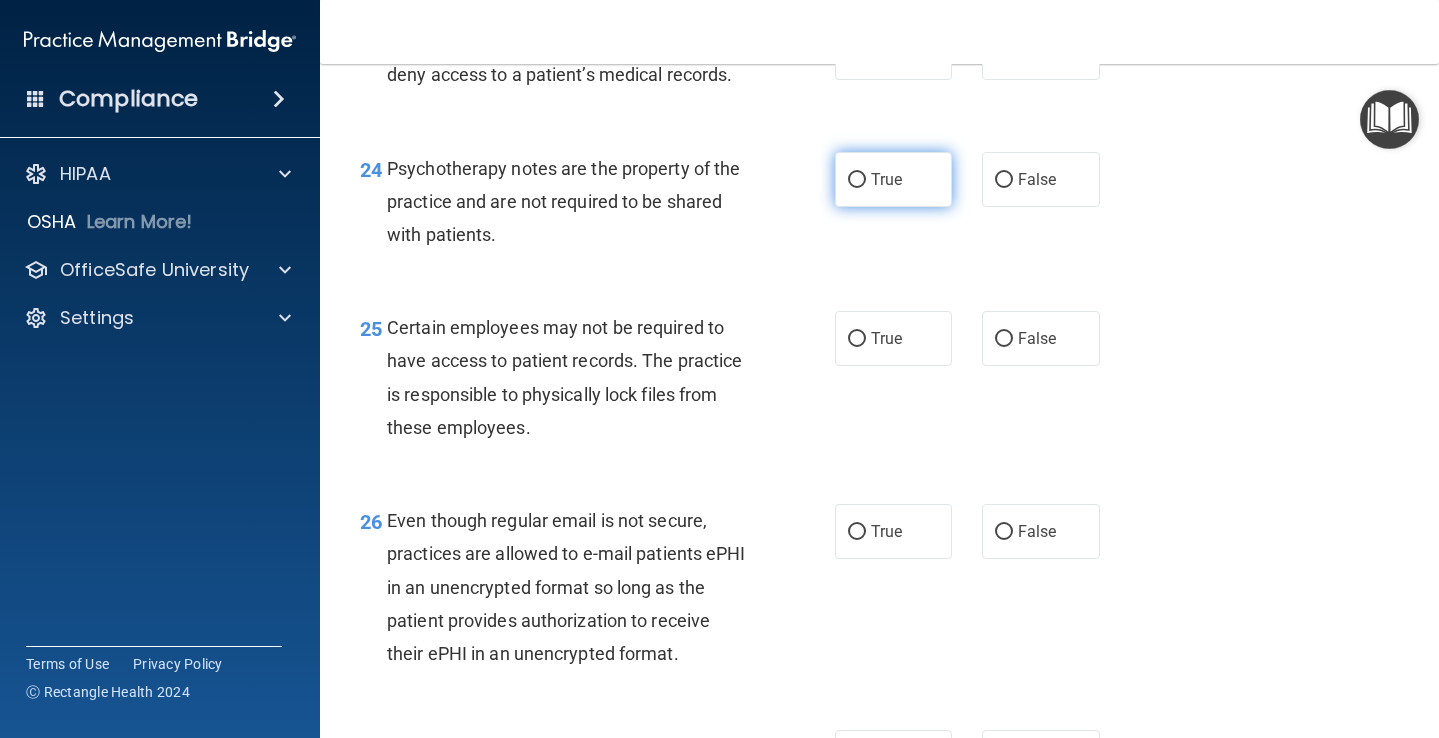 click on "True" at bounding box center (886, 179) 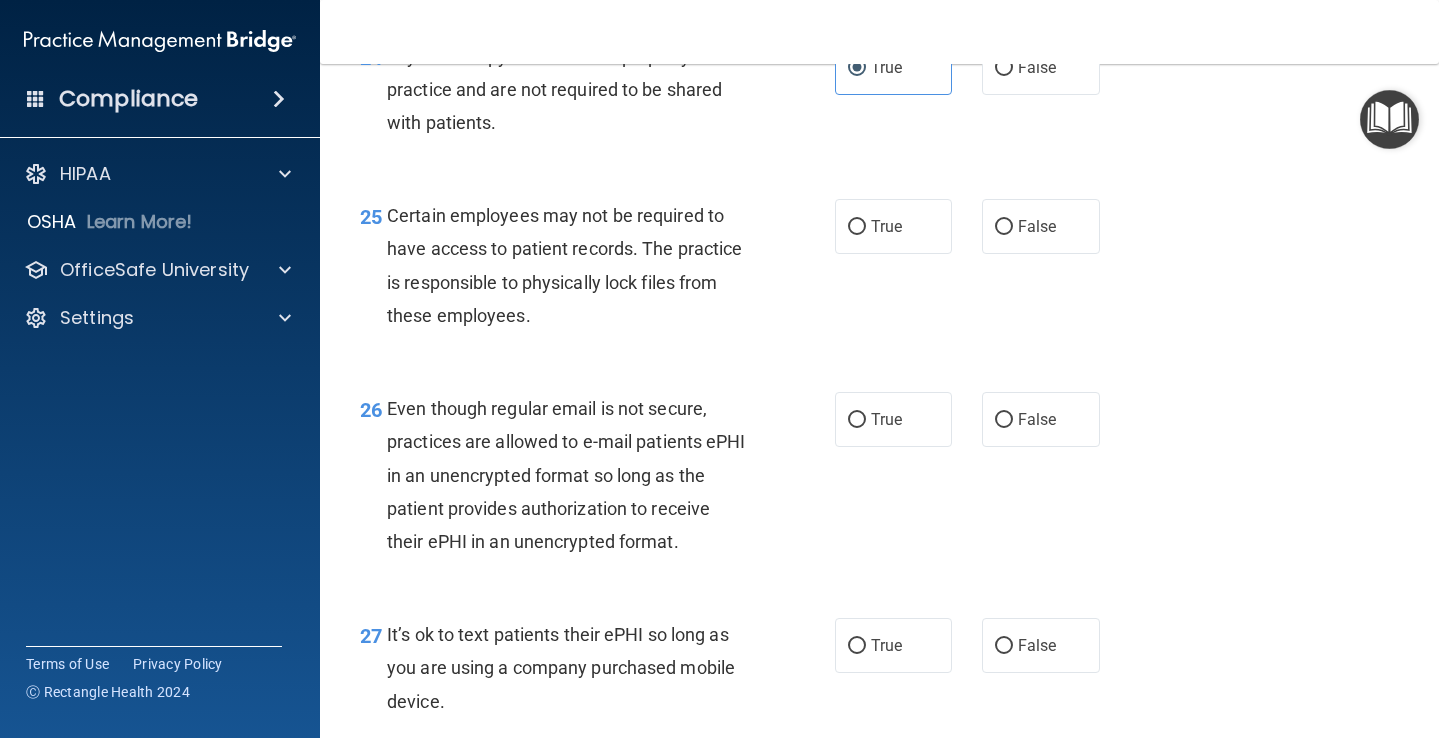 scroll, scrollTop: 4723, scrollLeft: 0, axis: vertical 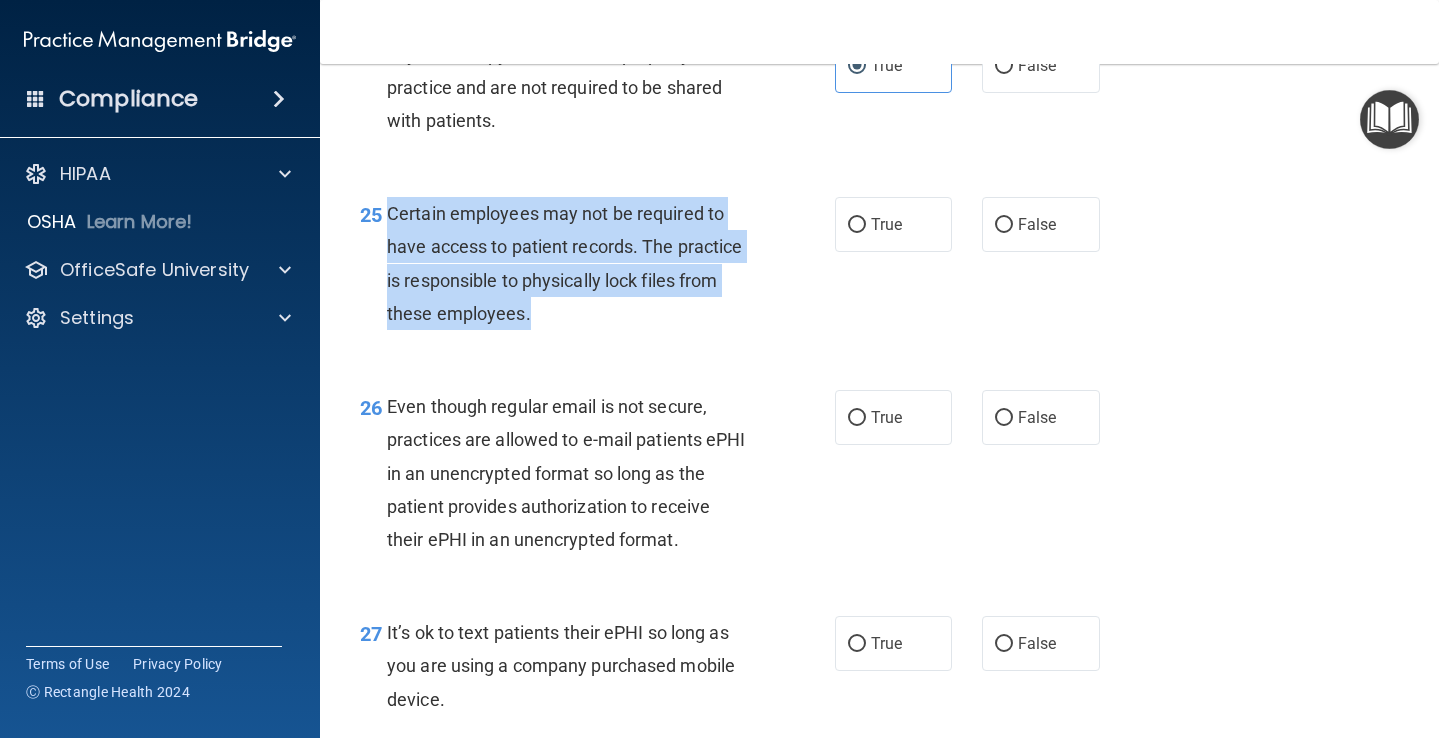 drag, startPoint x: 564, startPoint y: 328, endPoint x: 386, endPoint y: 233, distance: 201.76471 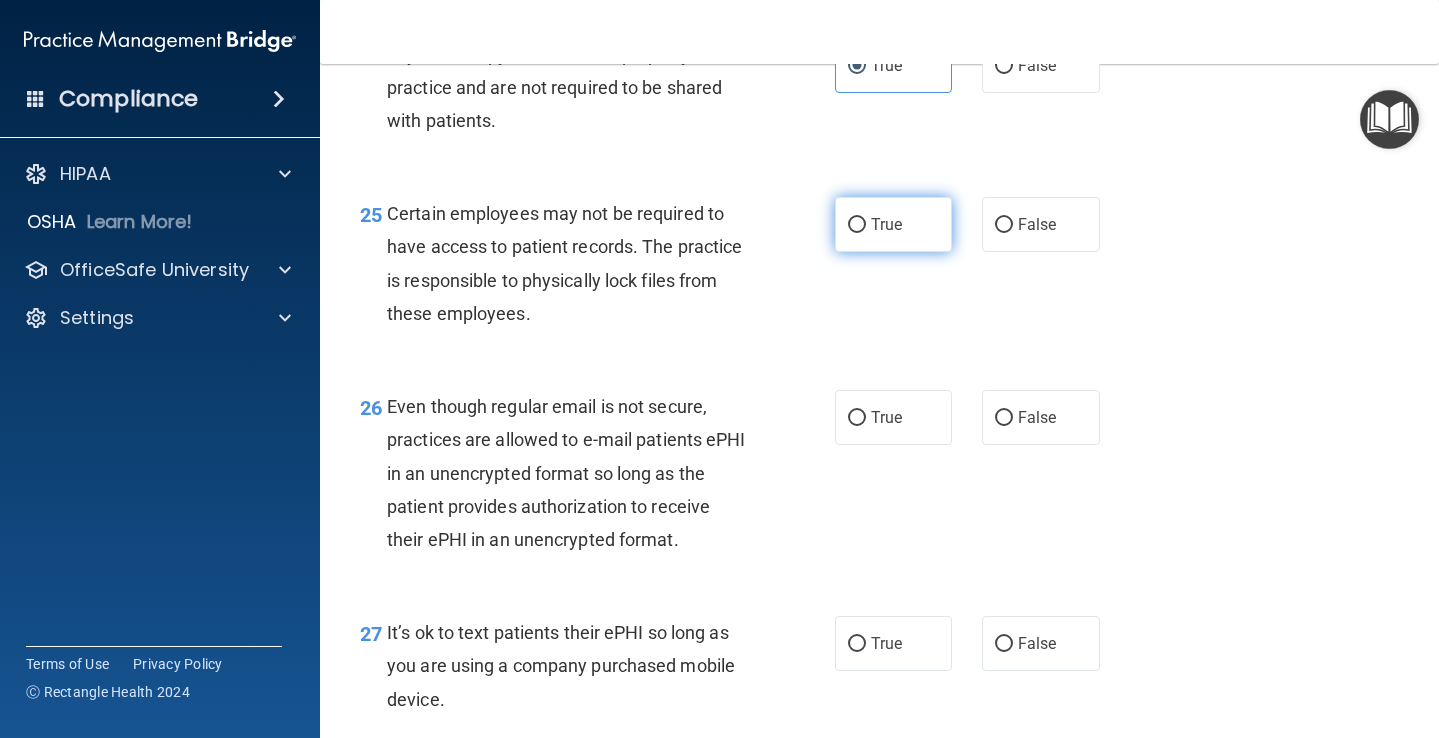 click on "True" at bounding box center (894, 224) 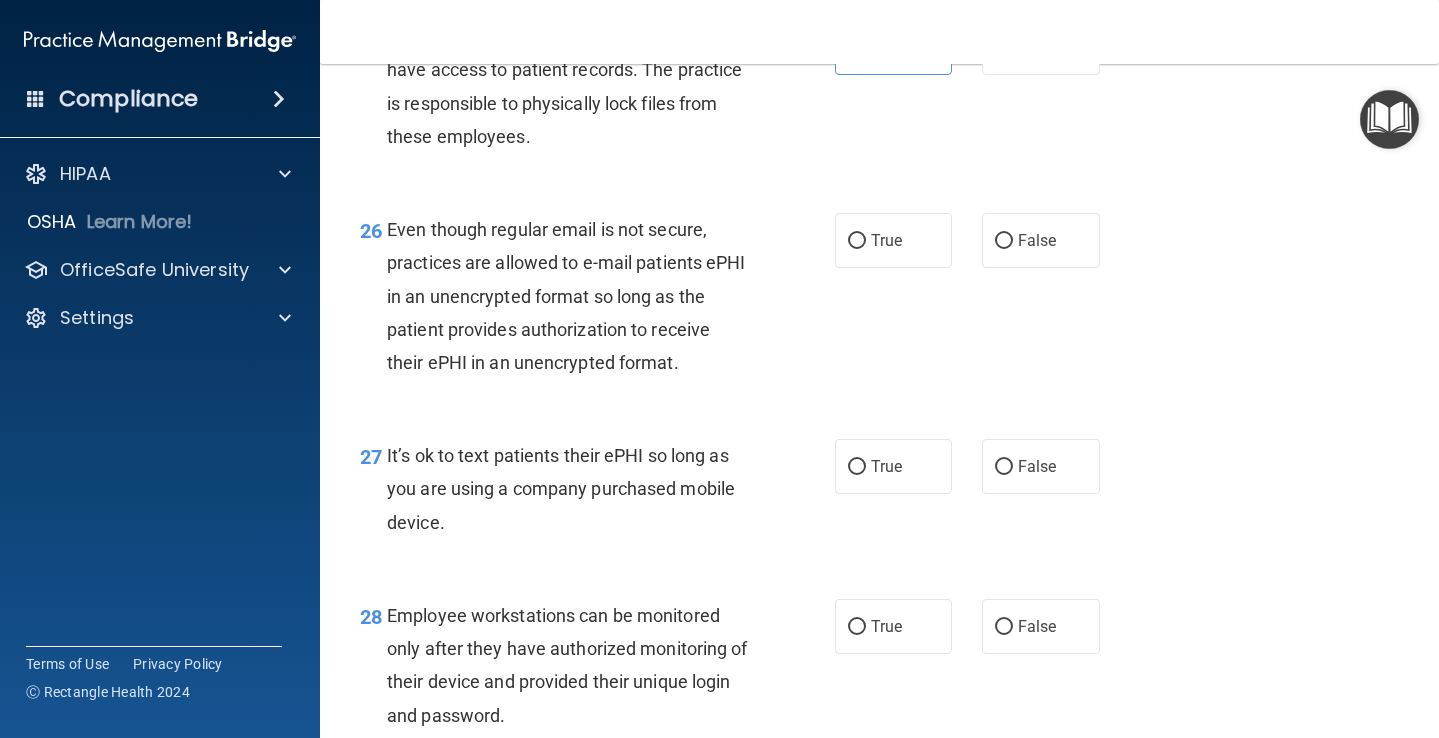 scroll, scrollTop: 4921, scrollLeft: 0, axis: vertical 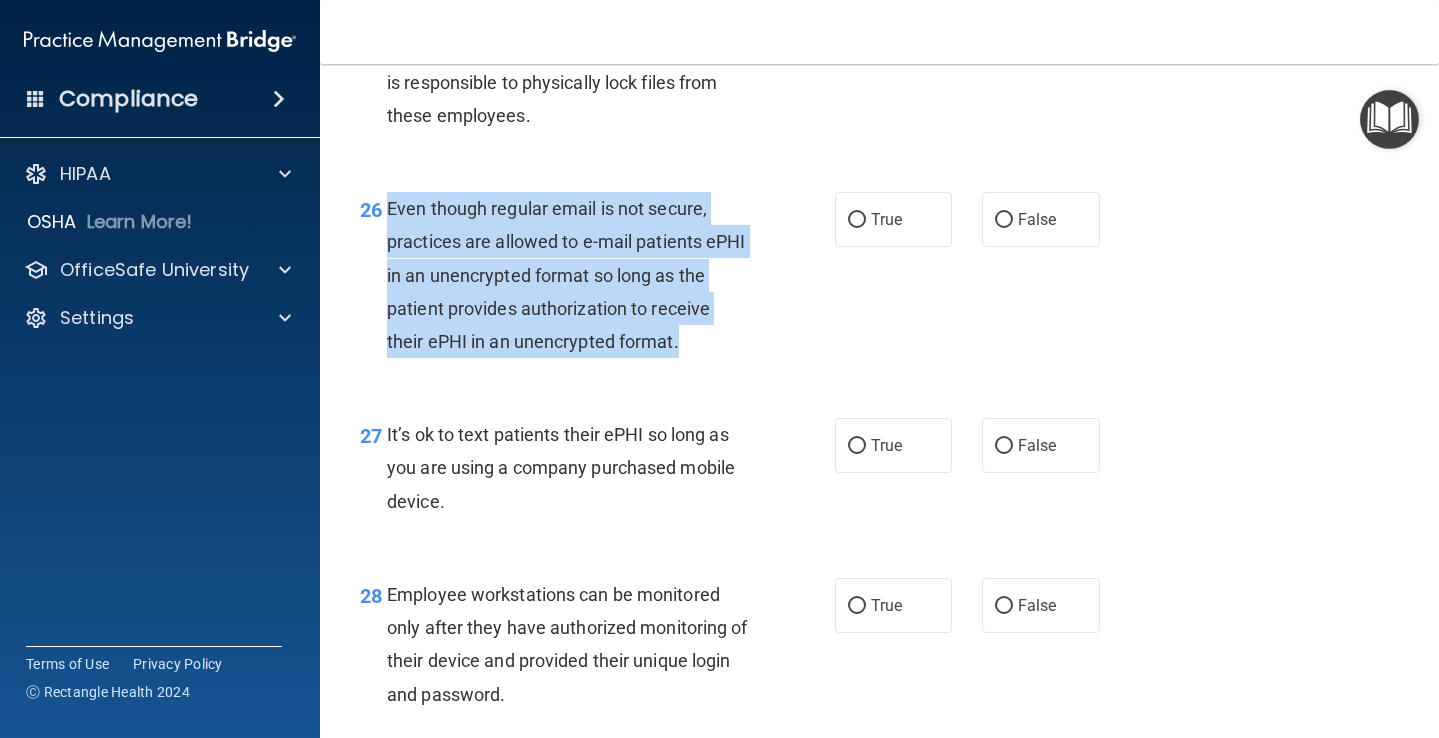 drag, startPoint x: 682, startPoint y: 357, endPoint x: 389, endPoint y: 213, distance: 326.47357 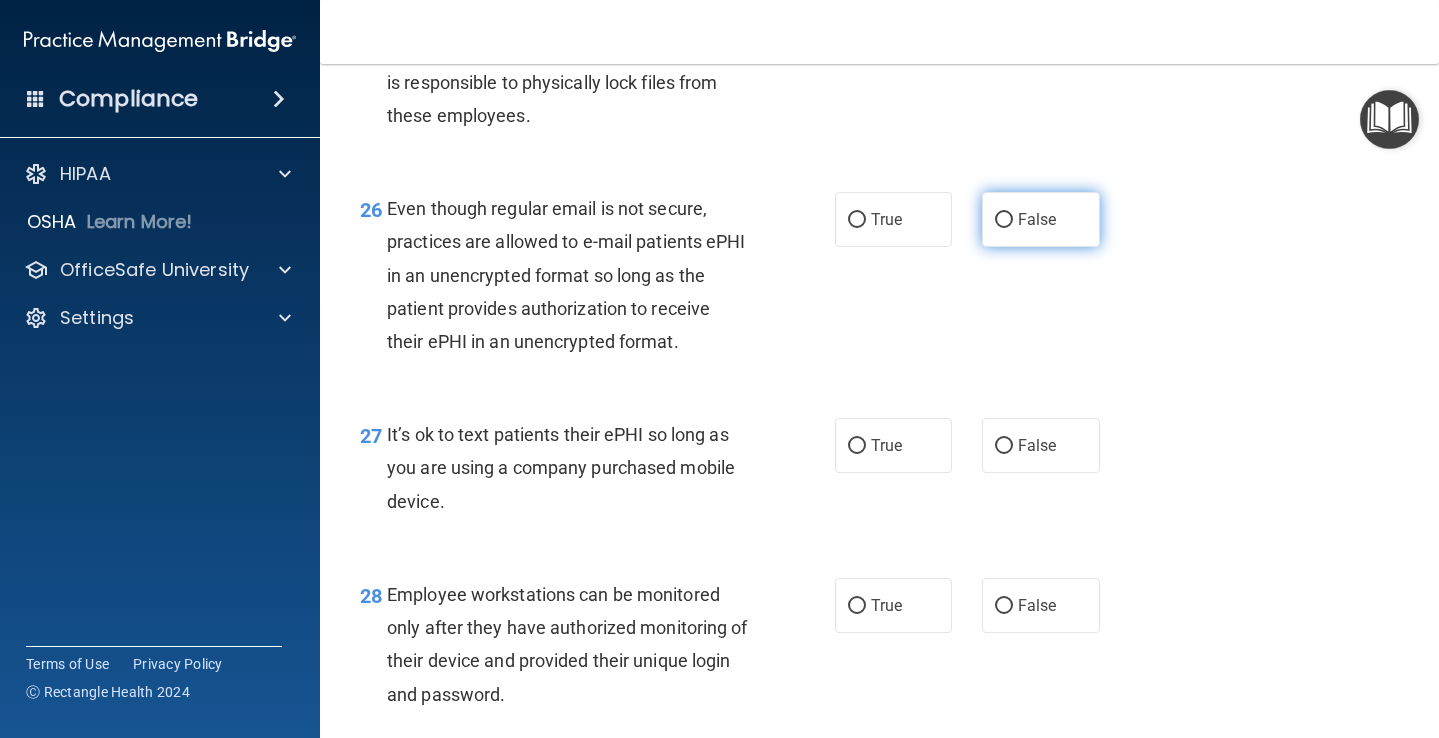 click on "False" at bounding box center (1041, 219) 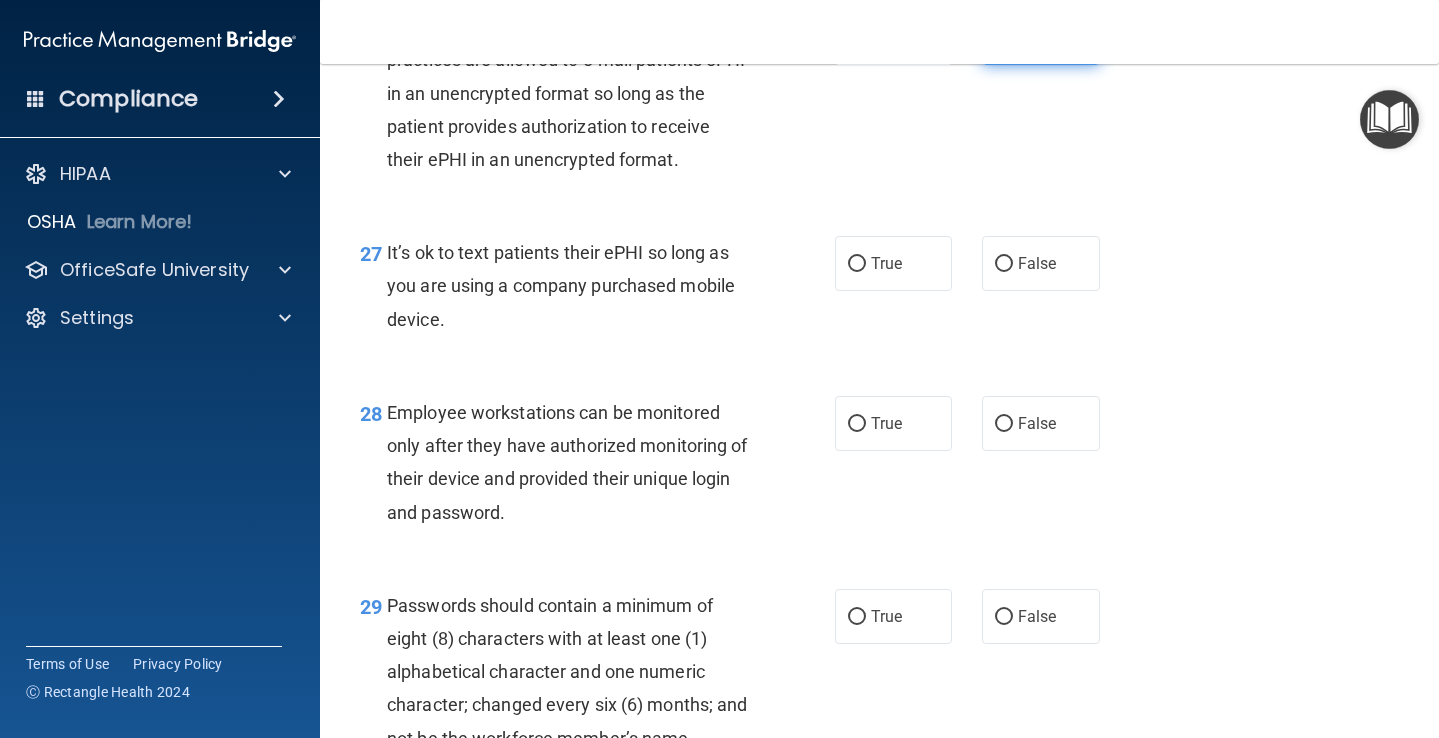 scroll, scrollTop: 5110, scrollLeft: 0, axis: vertical 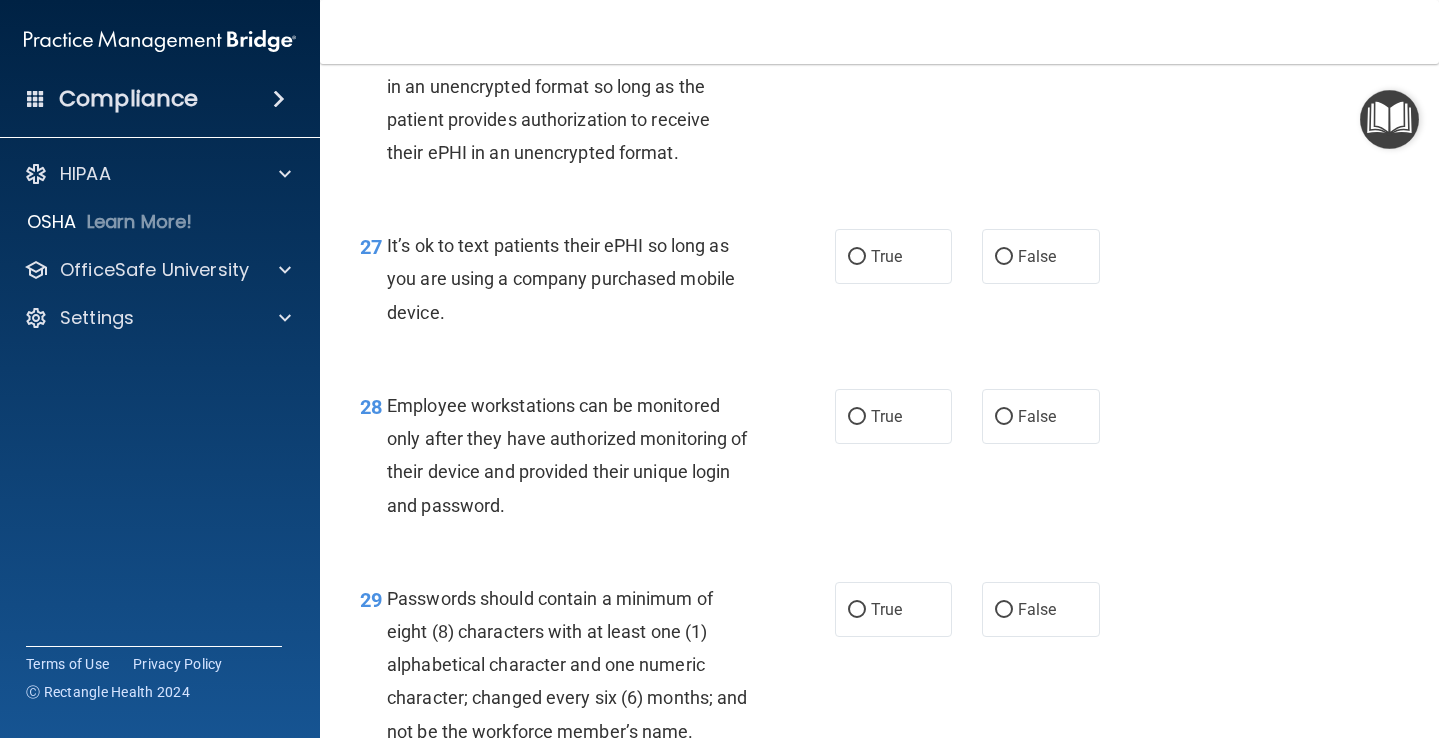 drag, startPoint x: 462, startPoint y: 337, endPoint x: 388, endPoint y: 251, distance: 113.454834 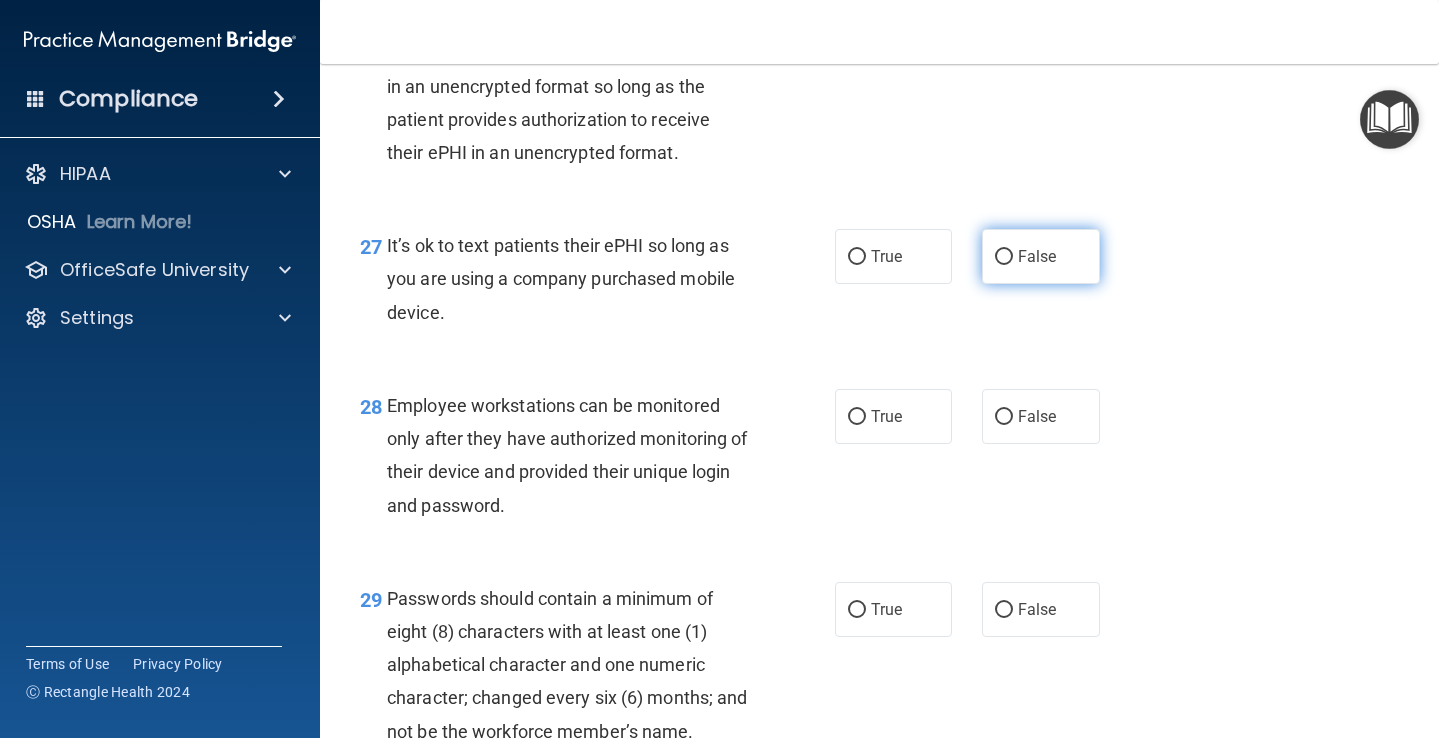 click on "False" at bounding box center (1041, 256) 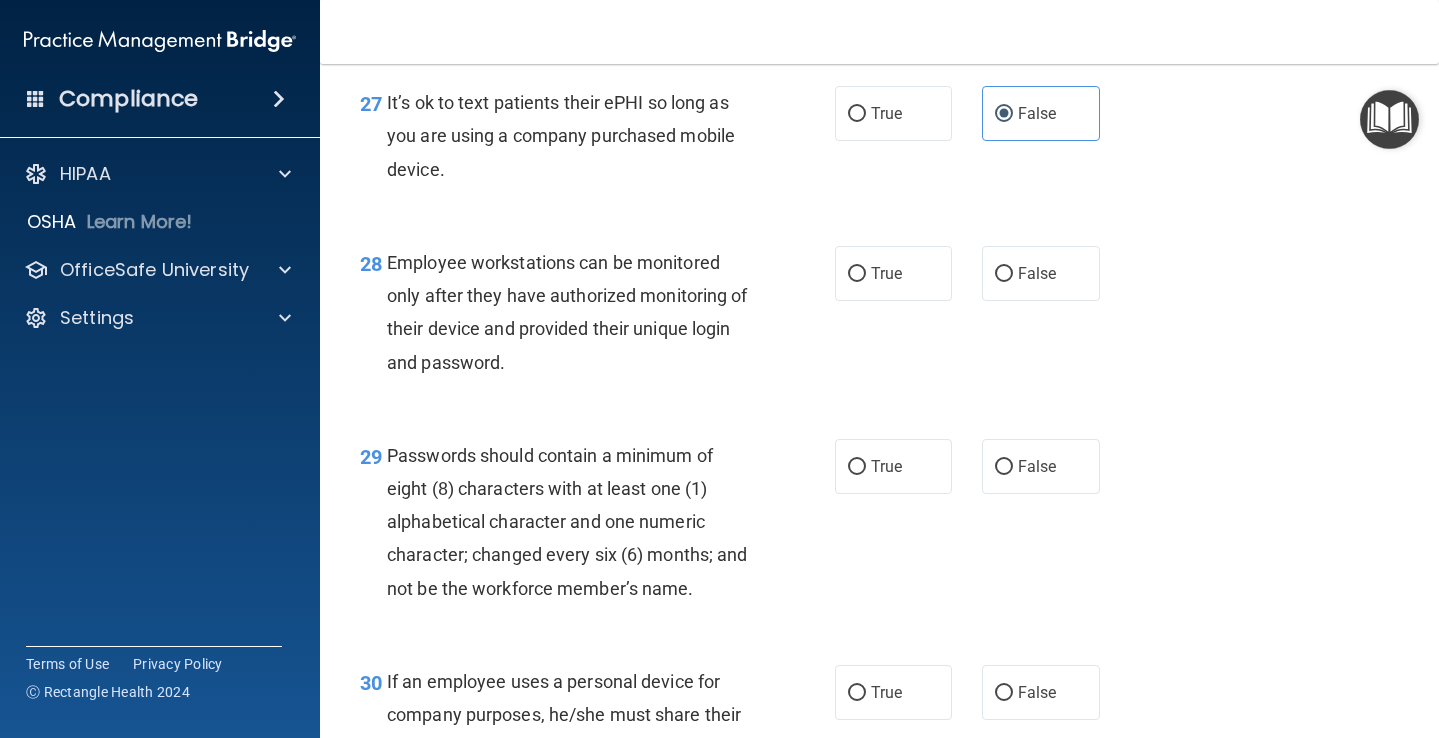 scroll, scrollTop: 5261, scrollLeft: 0, axis: vertical 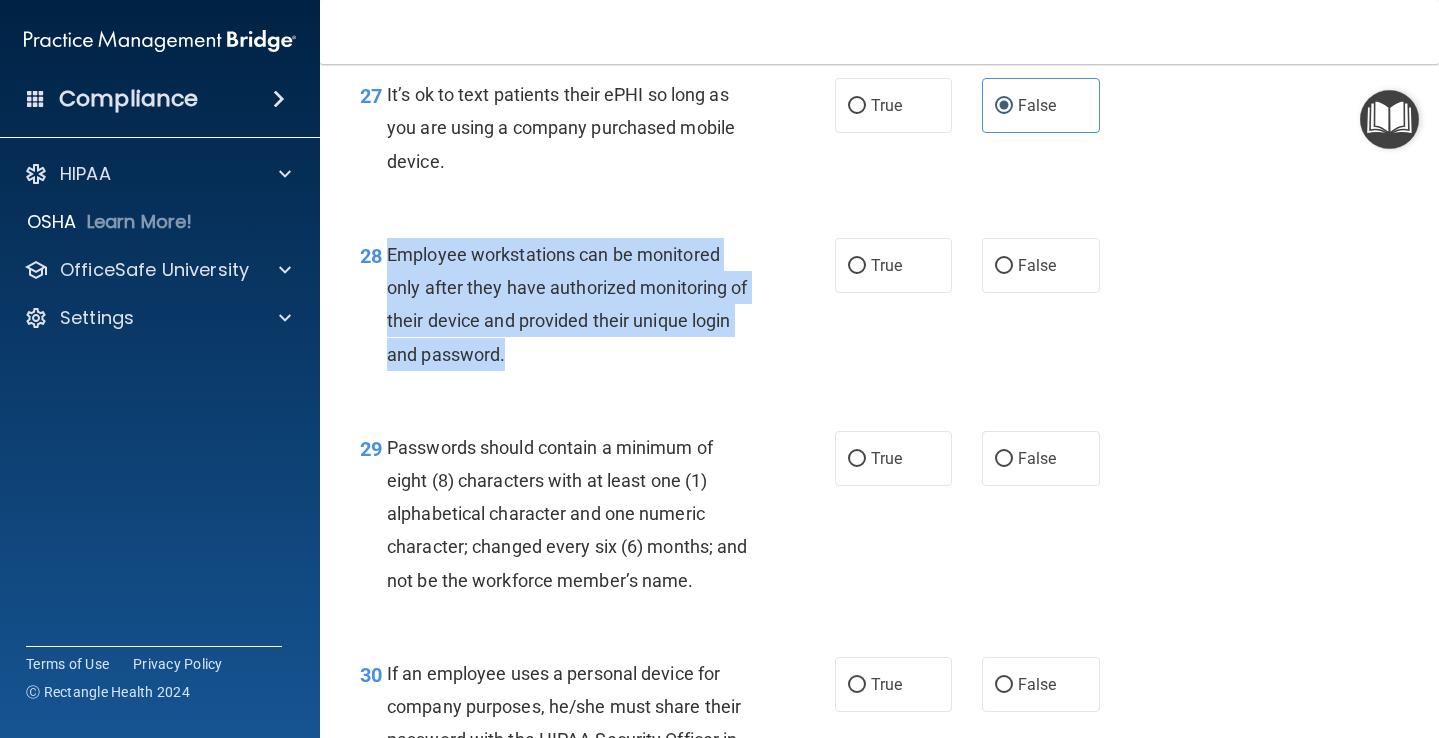 drag, startPoint x: 520, startPoint y: 367, endPoint x: 386, endPoint y: 262, distance: 170.23807 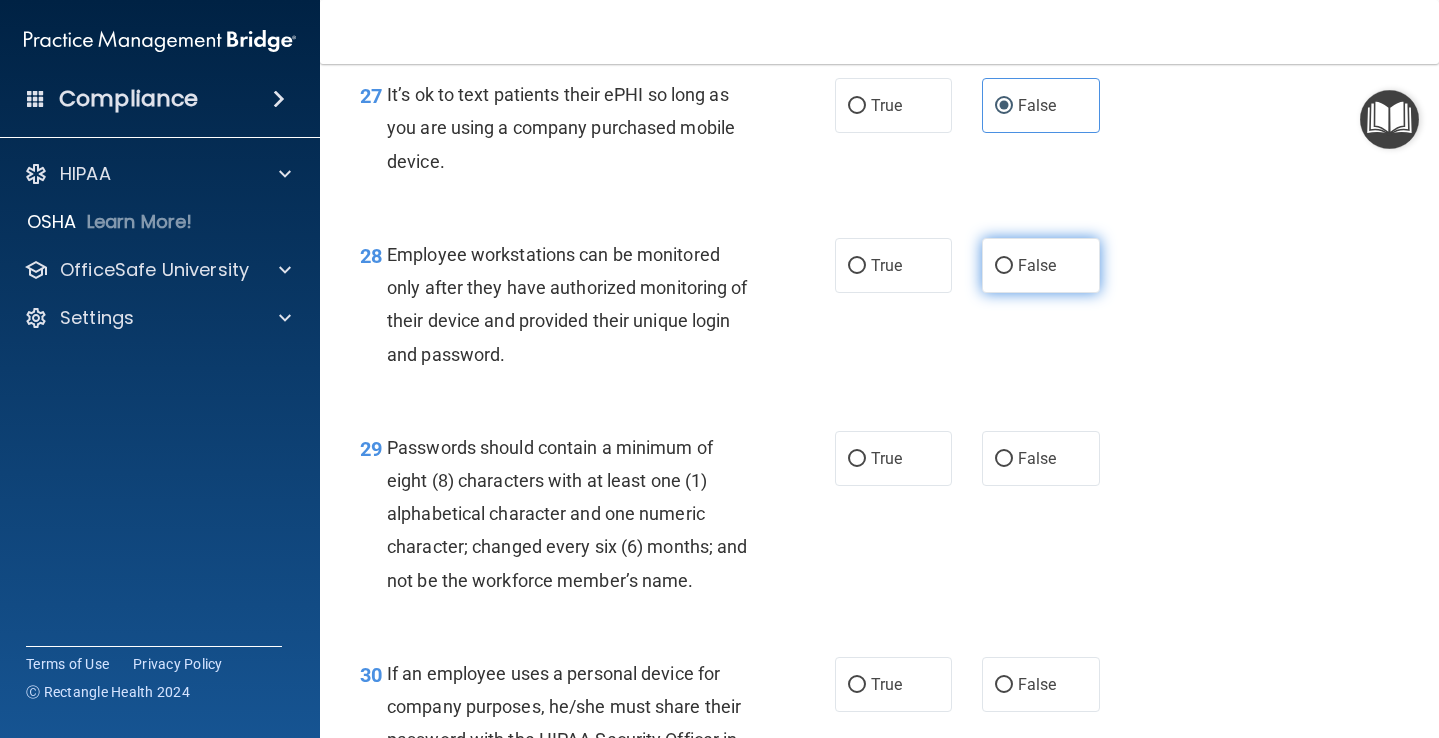 click on "False" at bounding box center [1041, 265] 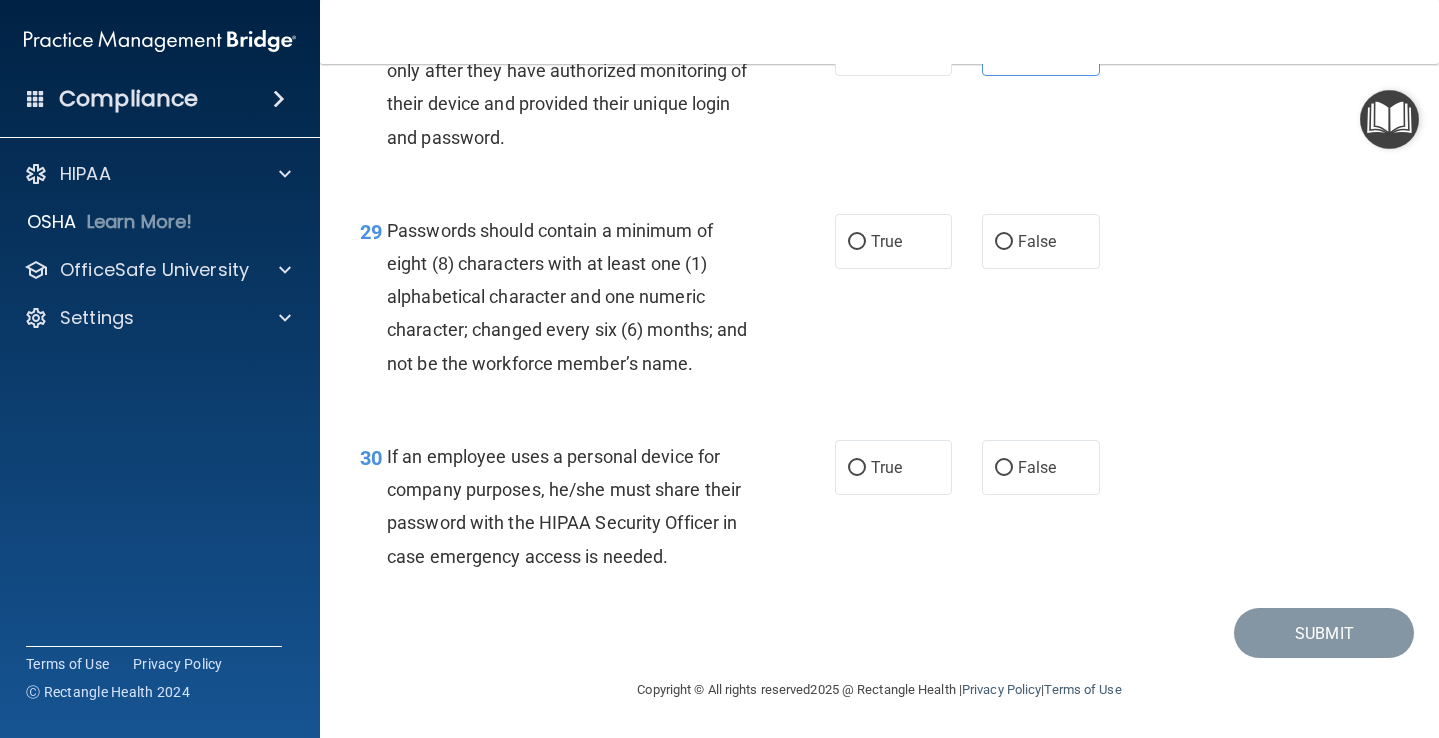 scroll, scrollTop: 5483, scrollLeft: 0, axis: vertical 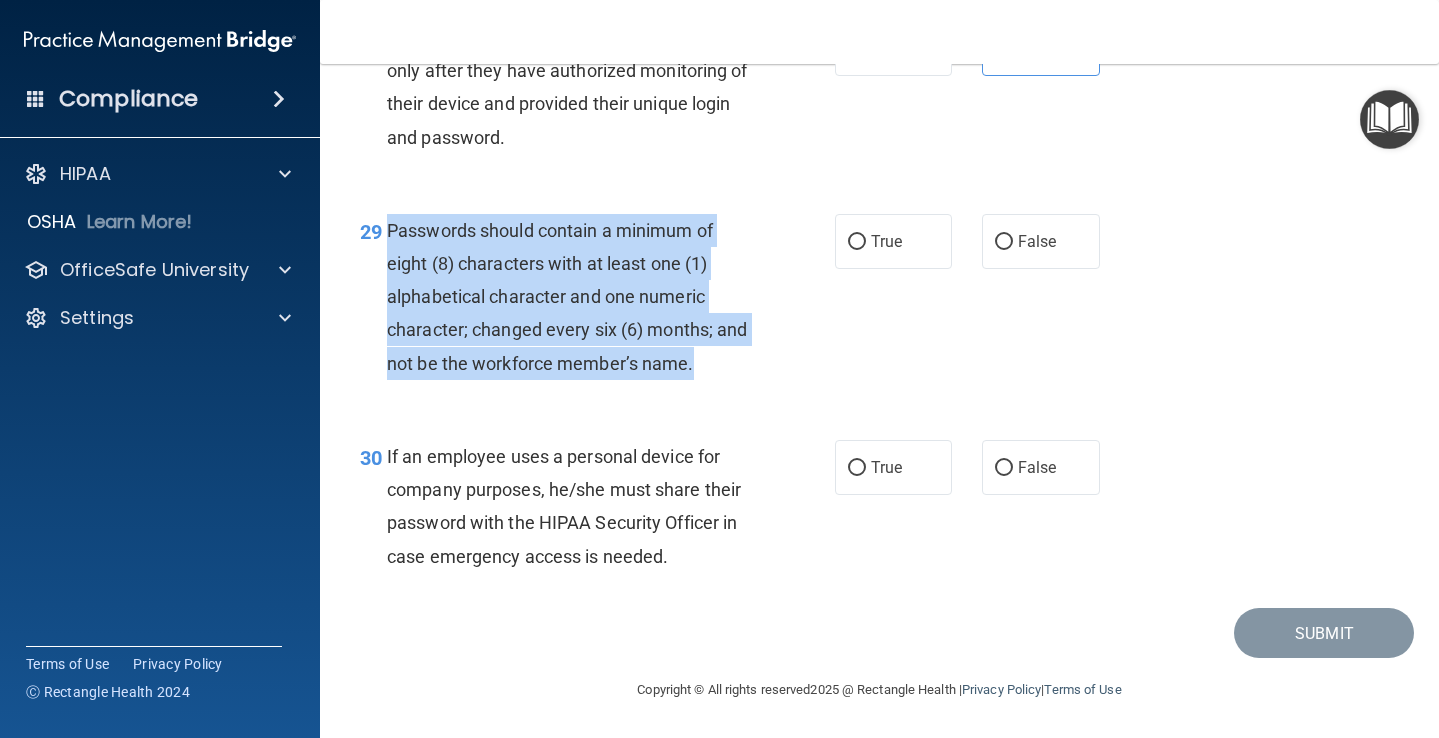drag, startPoint x: 726, startPoint y: 377, endPoint x: 387, endPoint y: 236, distance: 367.15393 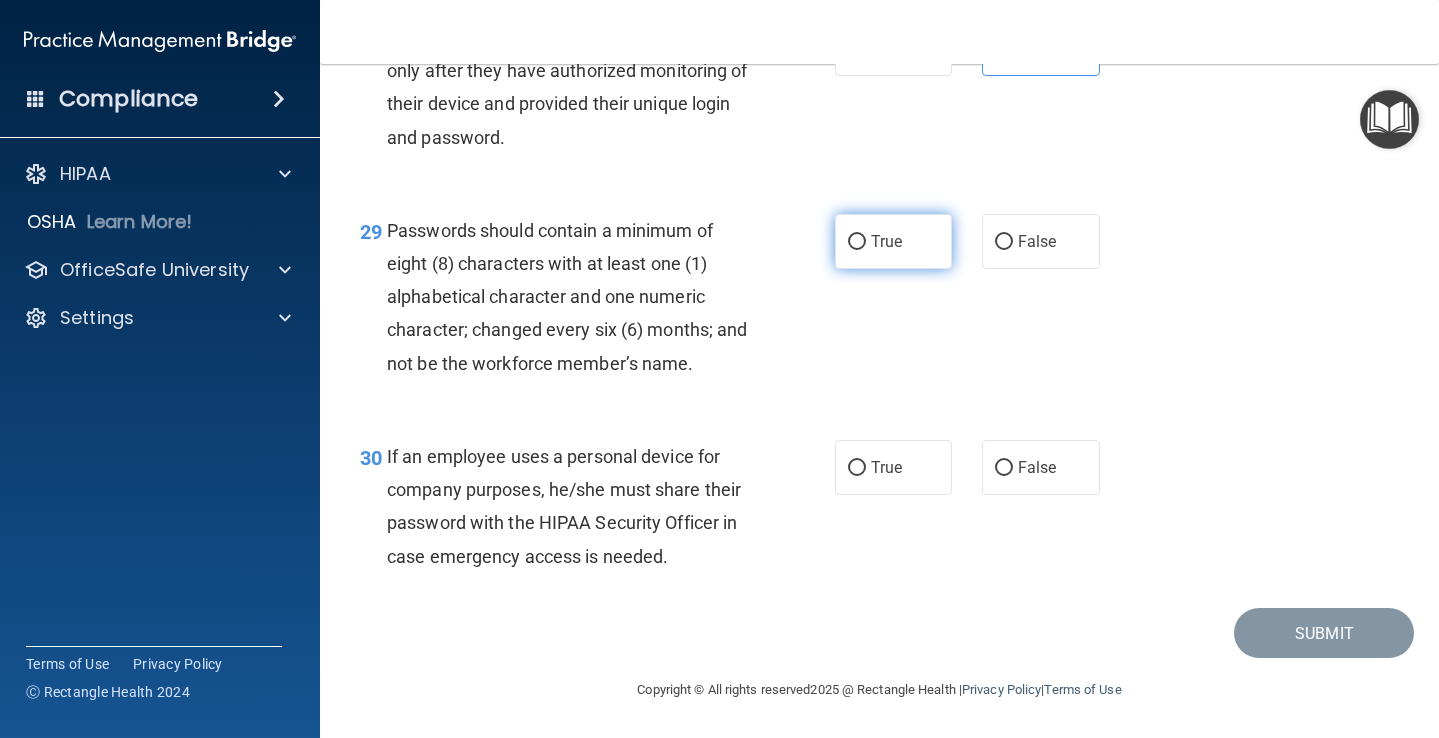 click on "True" at bounding box center [894, 241] 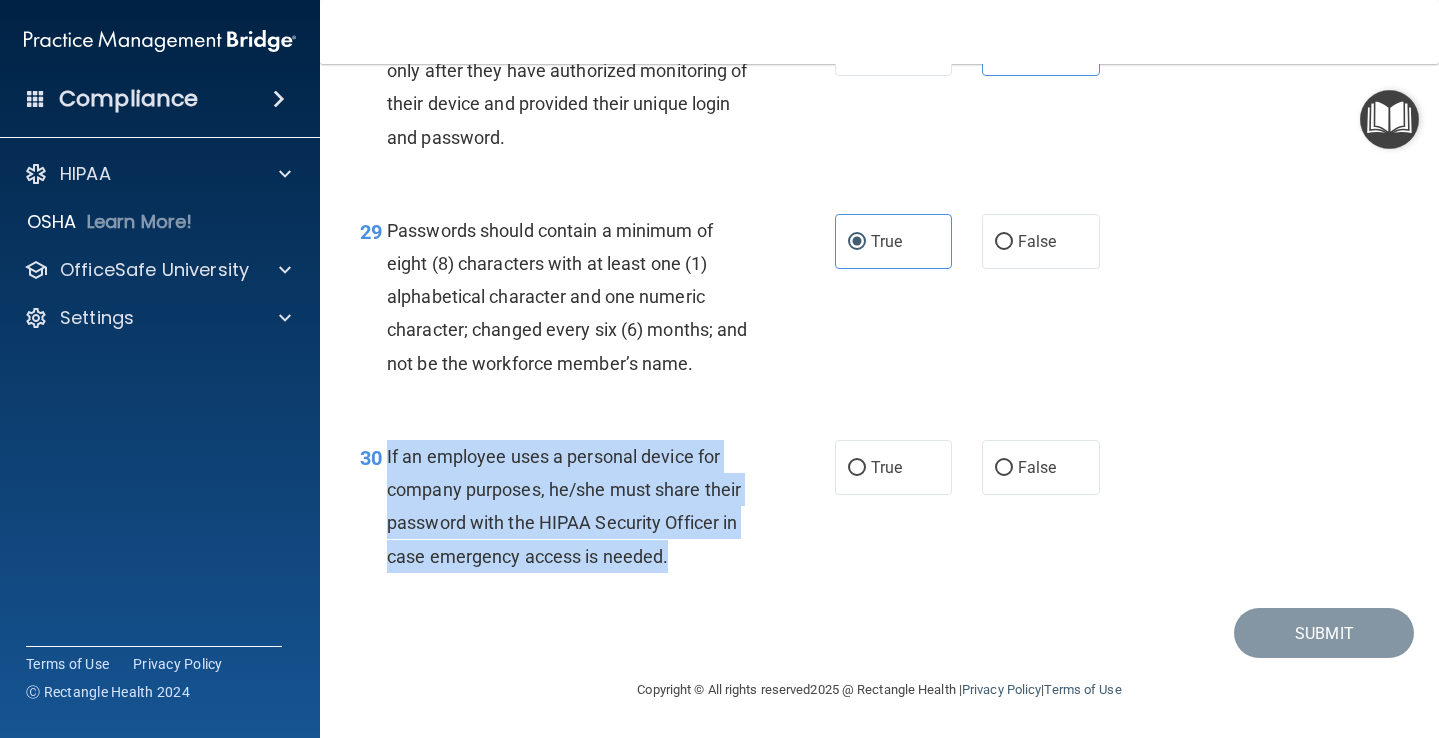 drag, startPoint x: 672, startPoint y: 562, endPoint x: 379, endPoint y: 453, distance: 312.61798 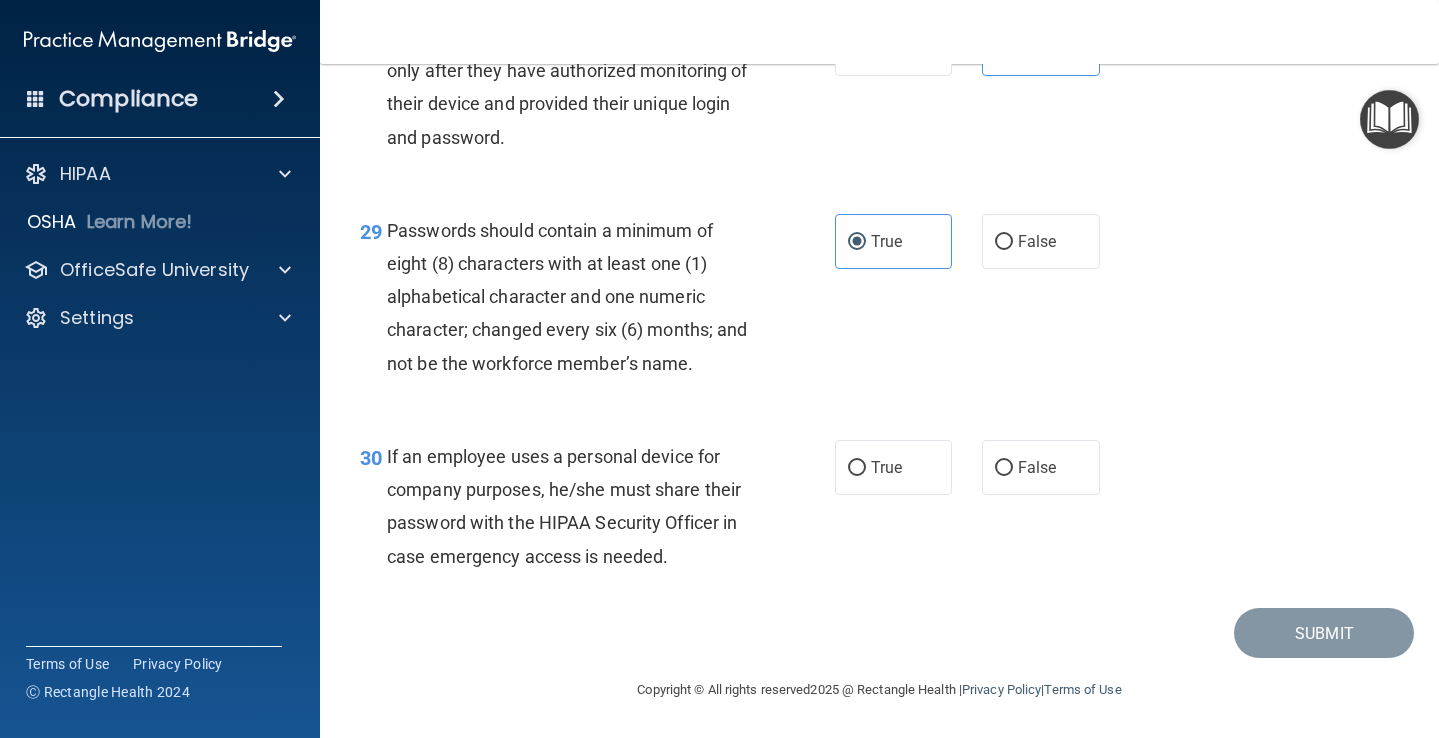 click on "30       If an employee uses a personal device for company purposes, he/she must share their password with the HIPAA Security Officer in case emergency access is needed.                 True           False" at bounding box center (879, 511) 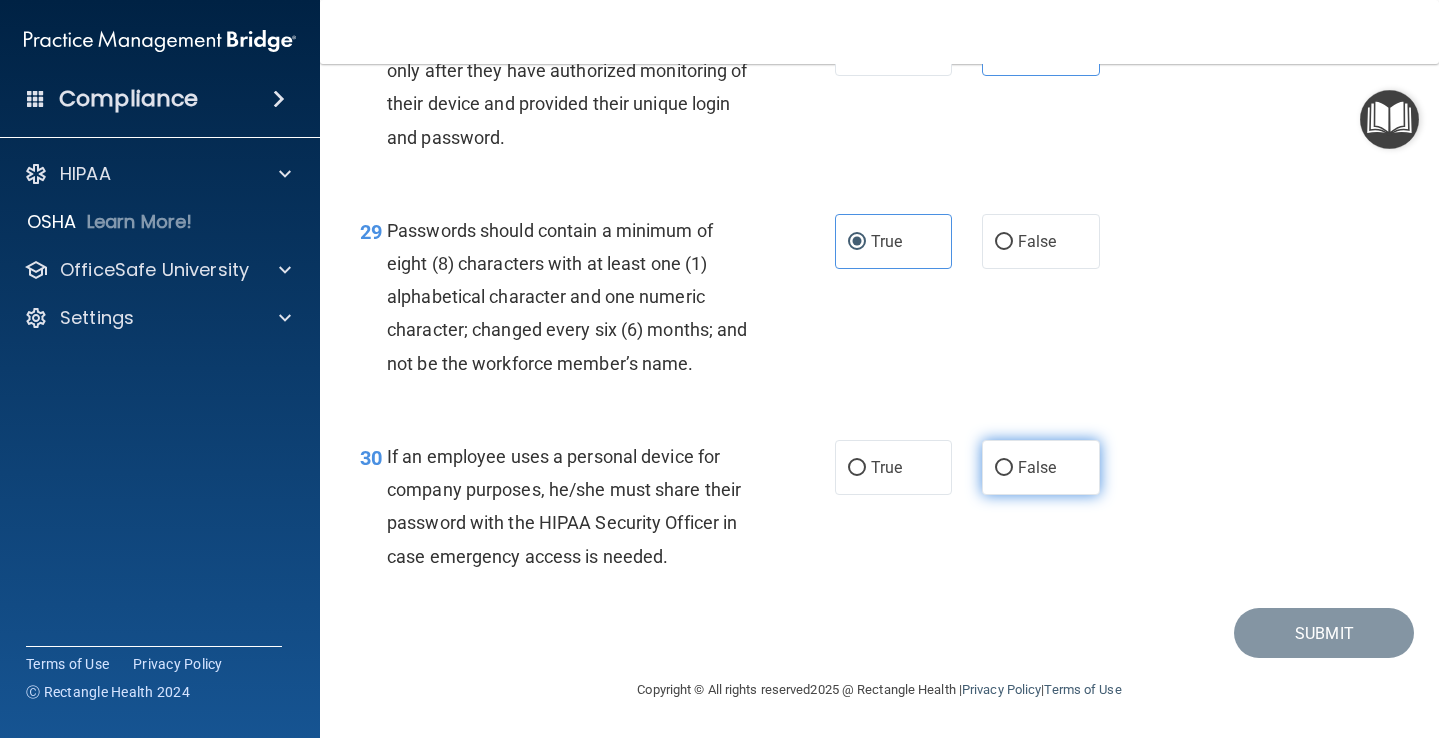 click on "False" at bounding box center [1004, 468] 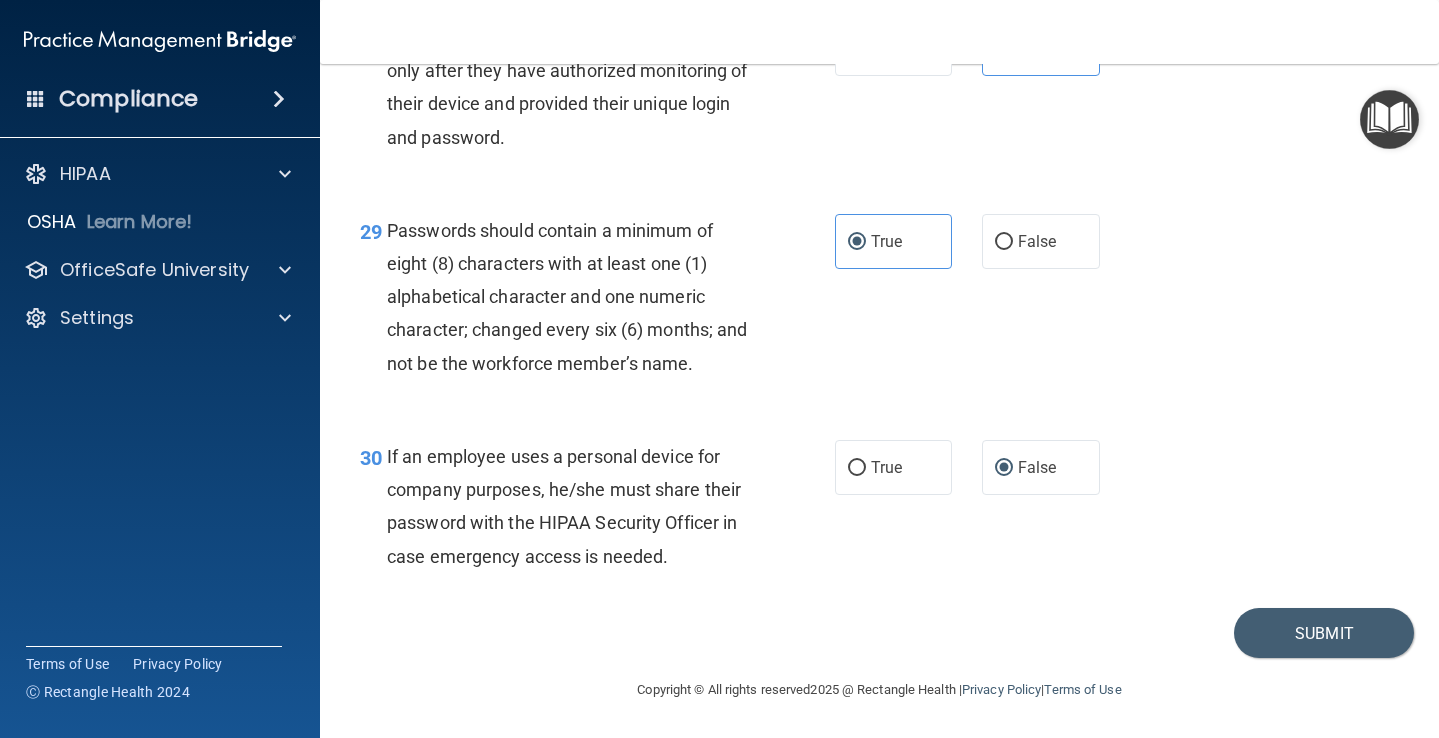 click on "30       If an employee uses a personal device for company purposes, he/she must share their password with the HIPAA Security Officer in case emergency access is needed.                 True           False" at bounding box center (879, 511) 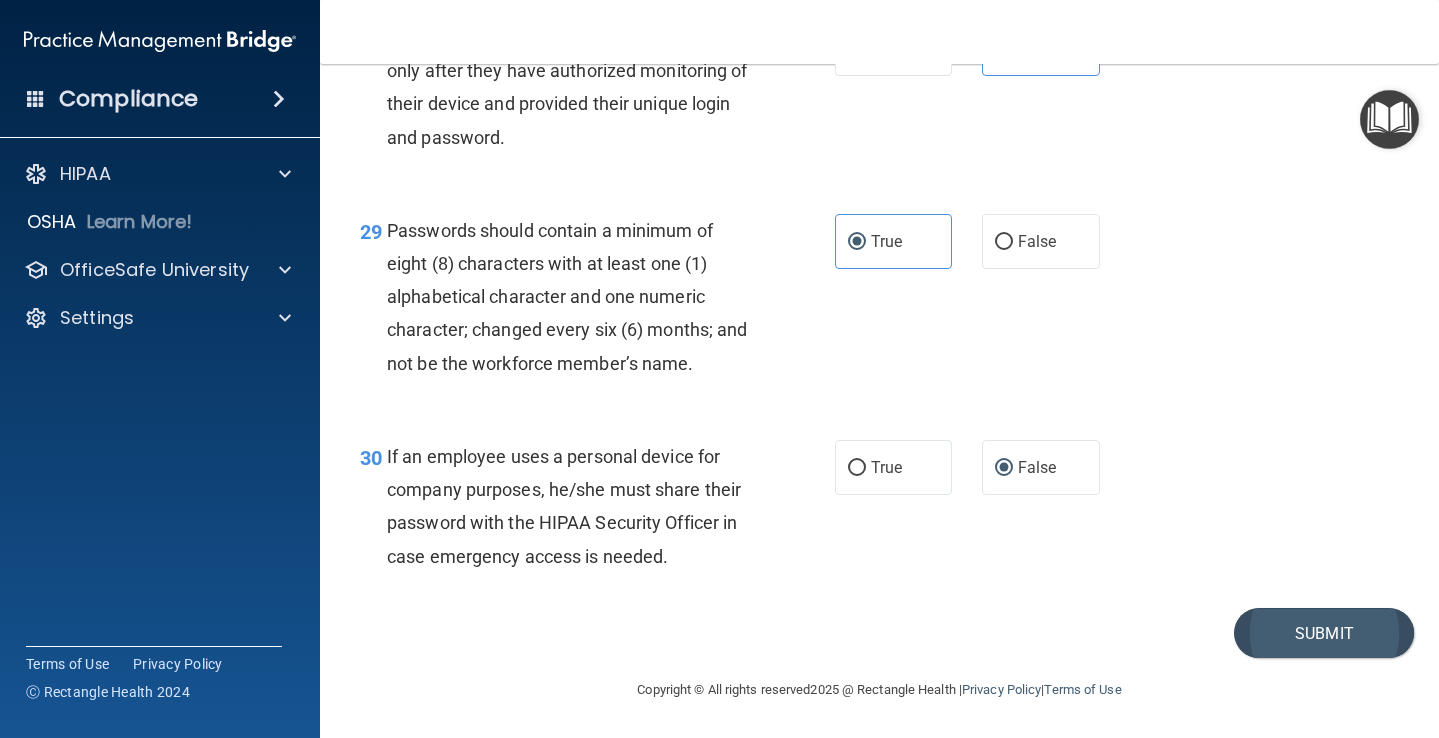 click on "Submit" at bounding box center (1324, 633) 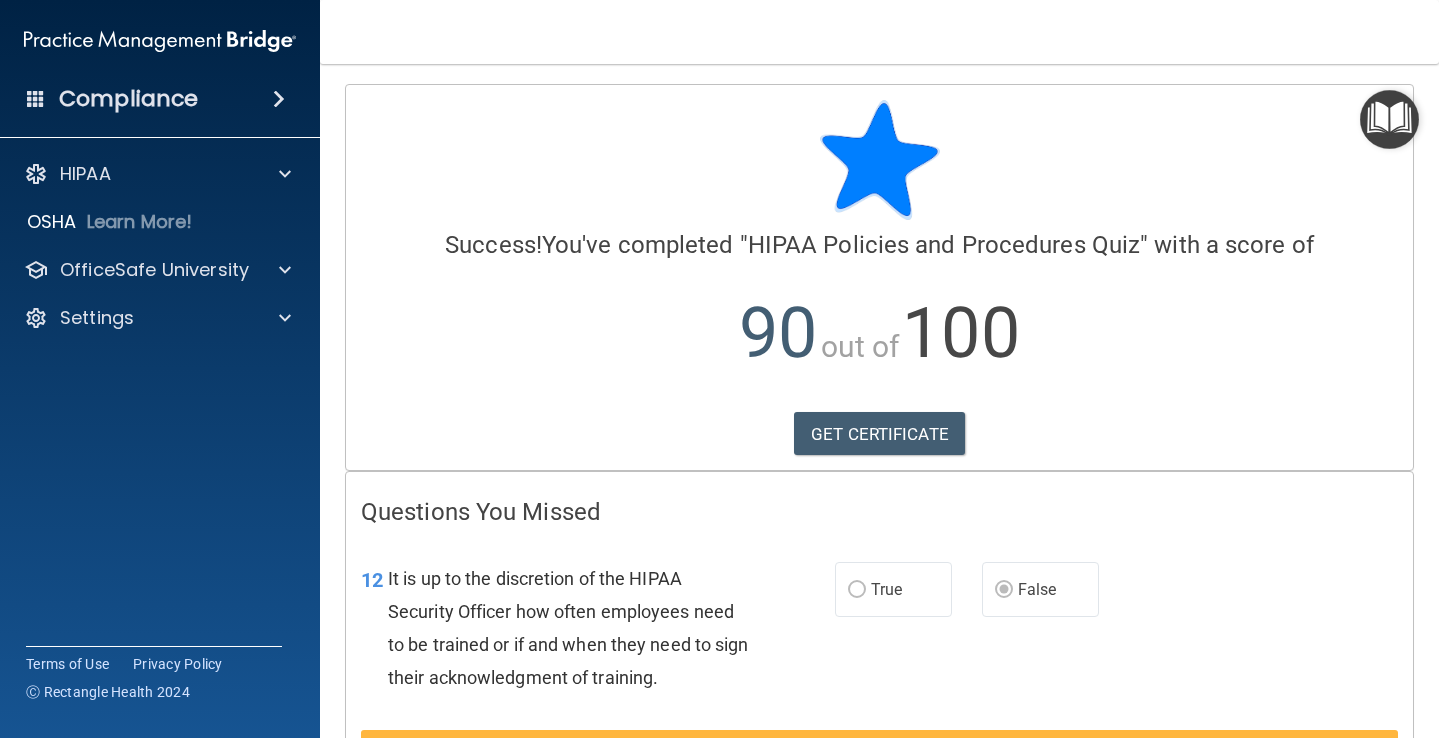 scroll, scrollTop: 0, scrollLeft: 0, axis: both 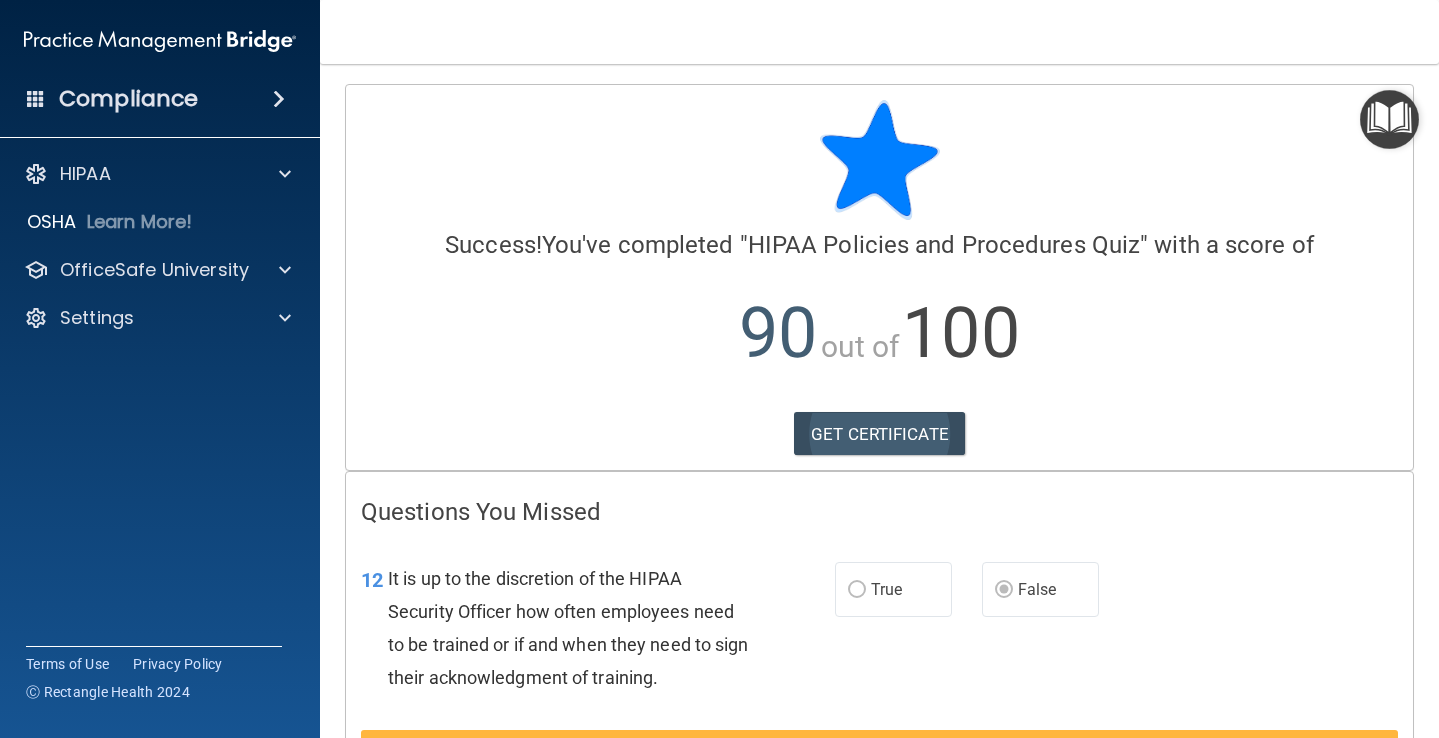 click on "GET CERTIFICATE" at bounding box center (879, 434) 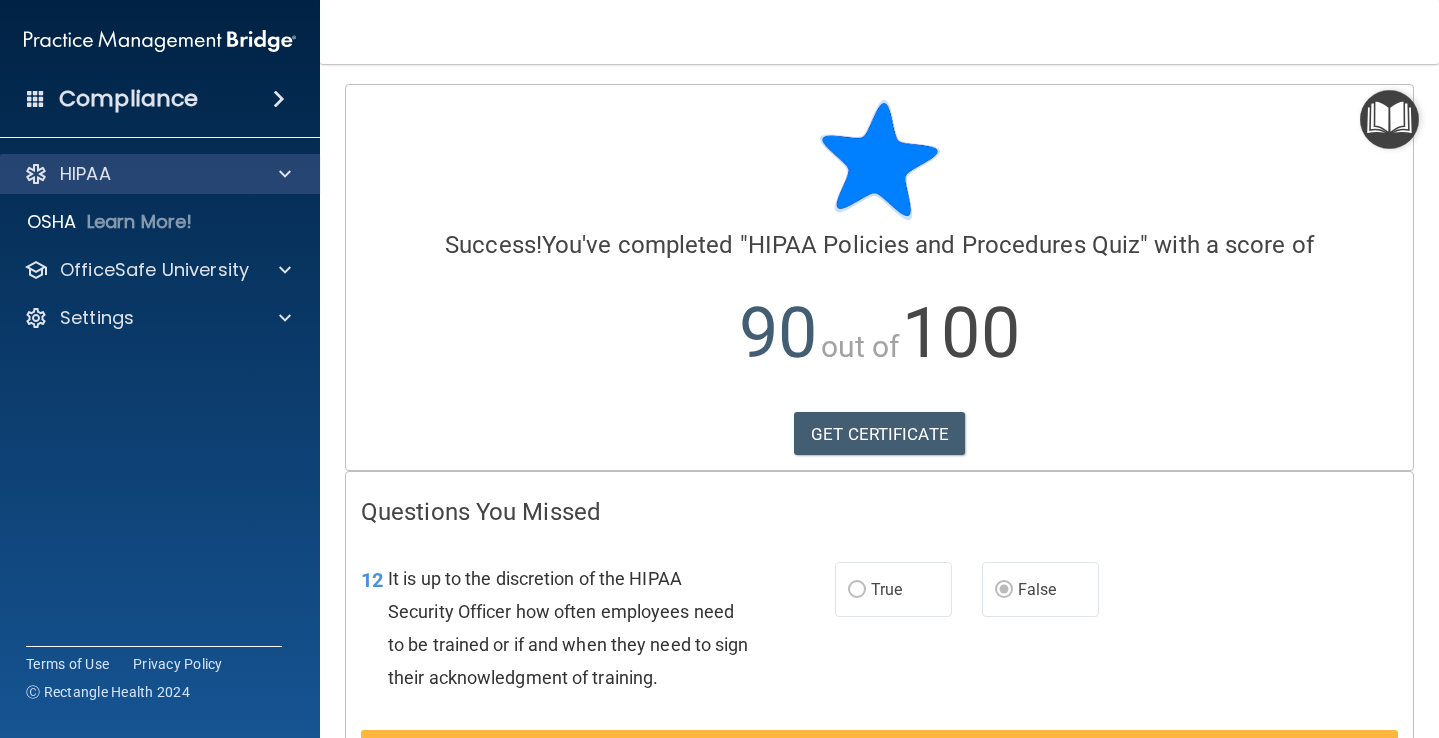 click on "HIPAA" at bounding box center (160, 174) 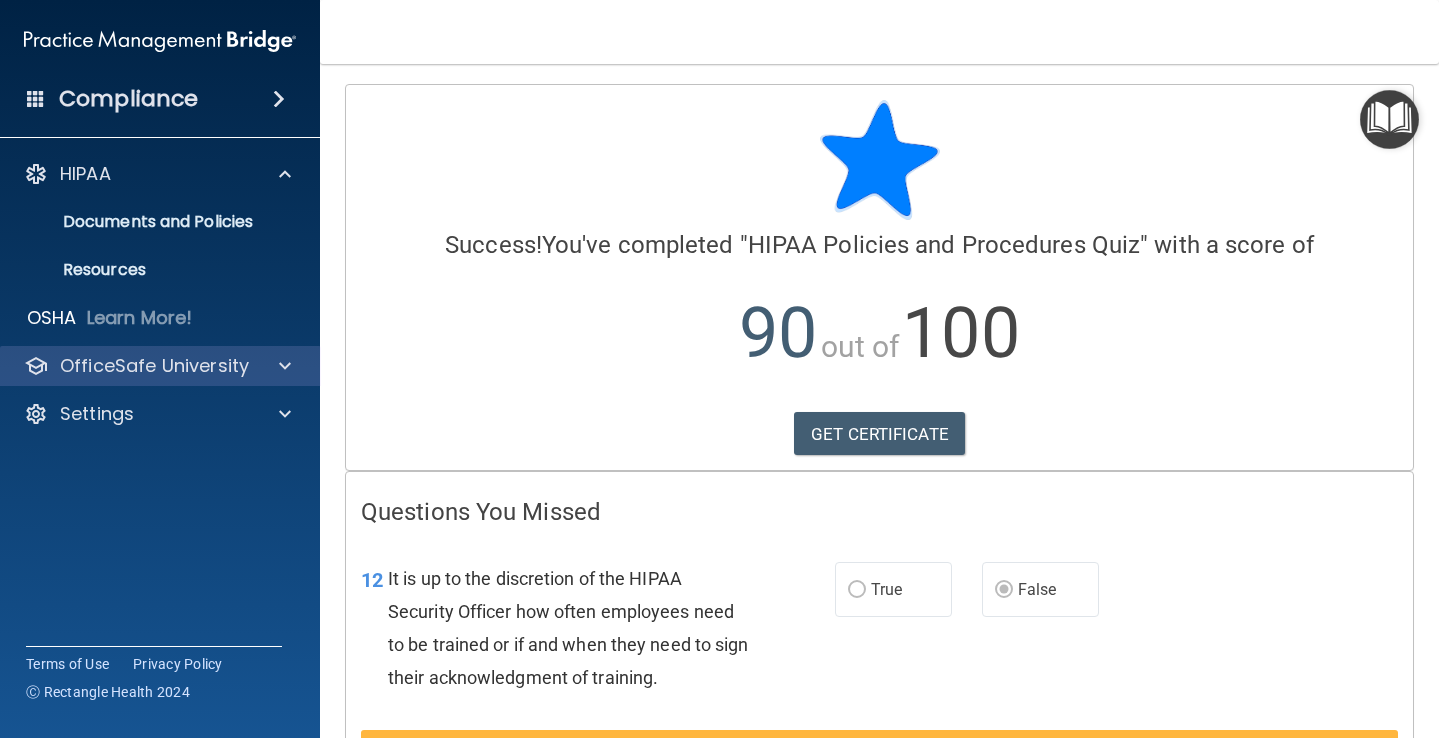 click on "OfficeSafe University" at bounding box center [154, 366] 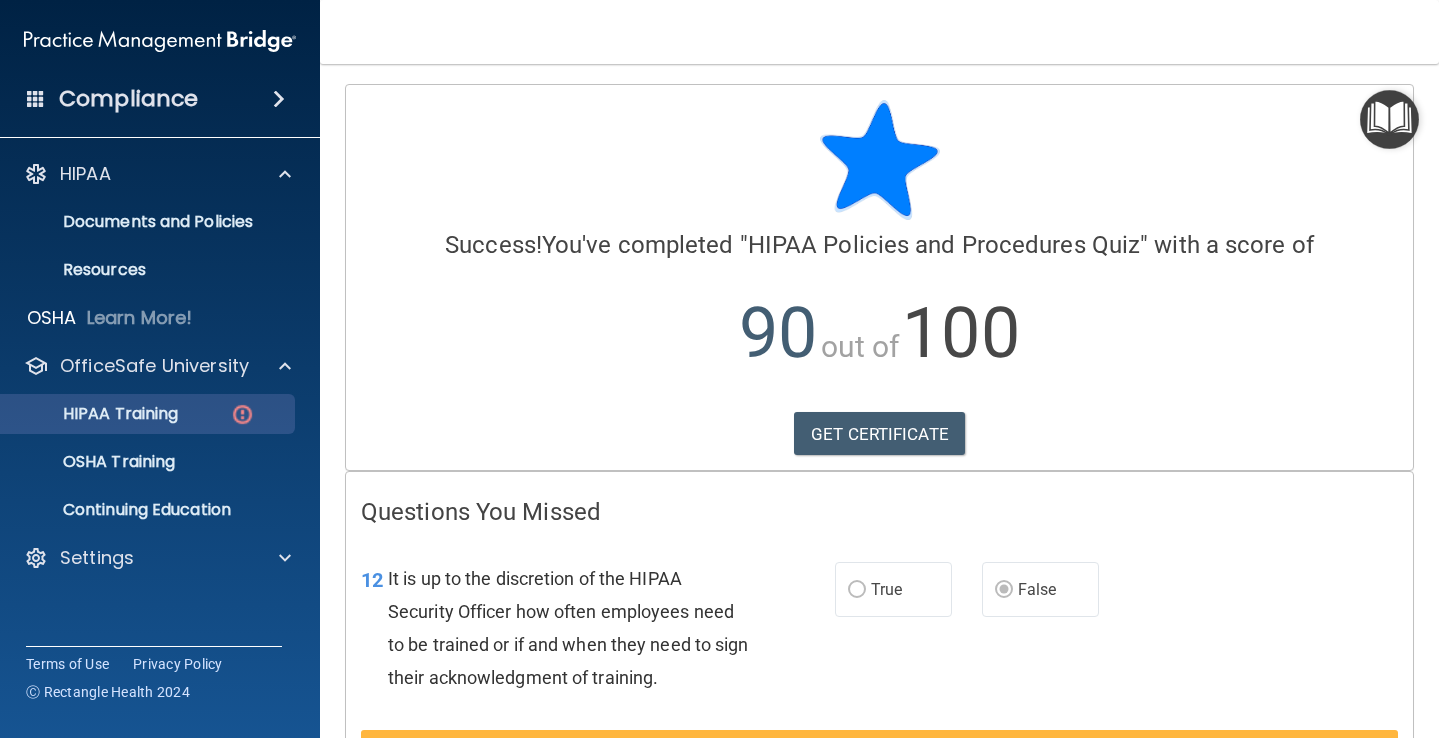 click on "HIPAA Training" at bounding box center [149, 414] 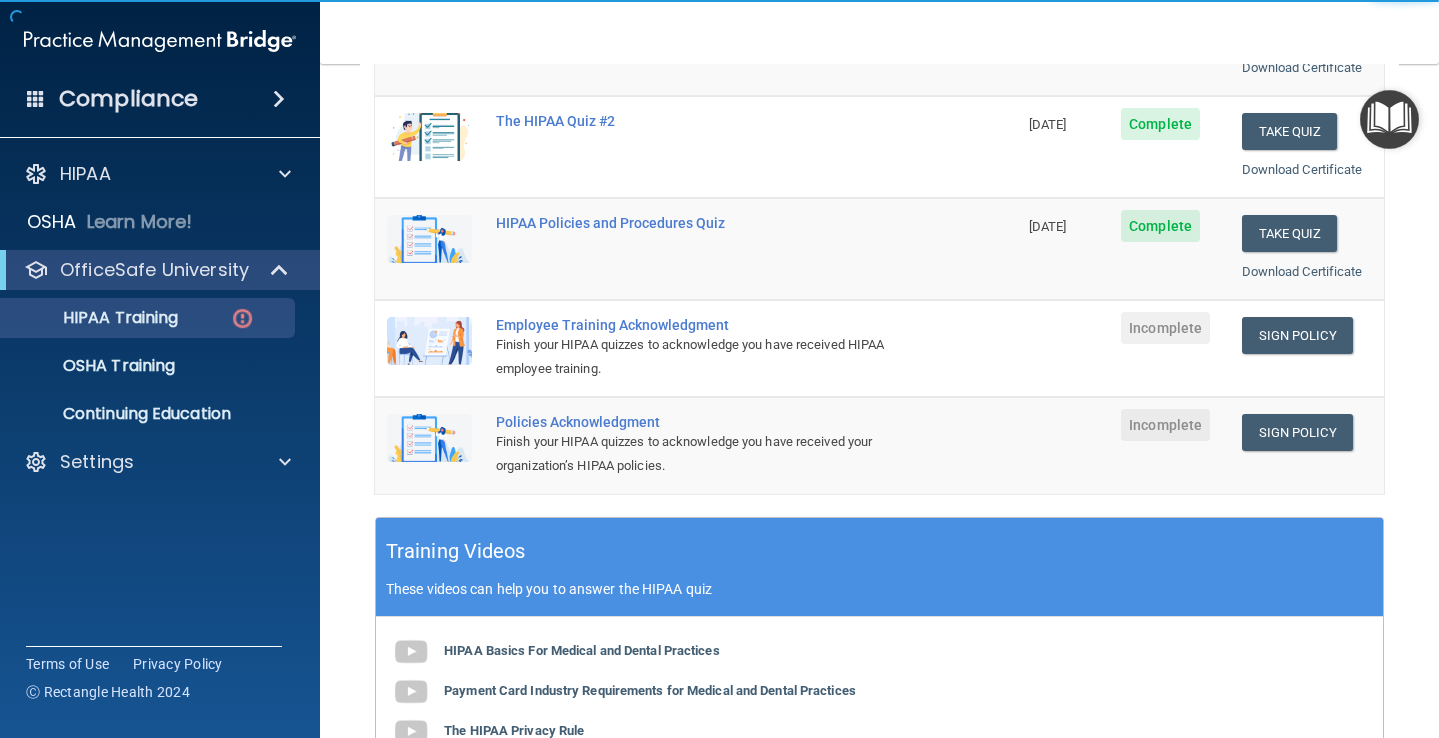 scroll, scrollTop: 361, scrollLeft: 0, axis: vertical 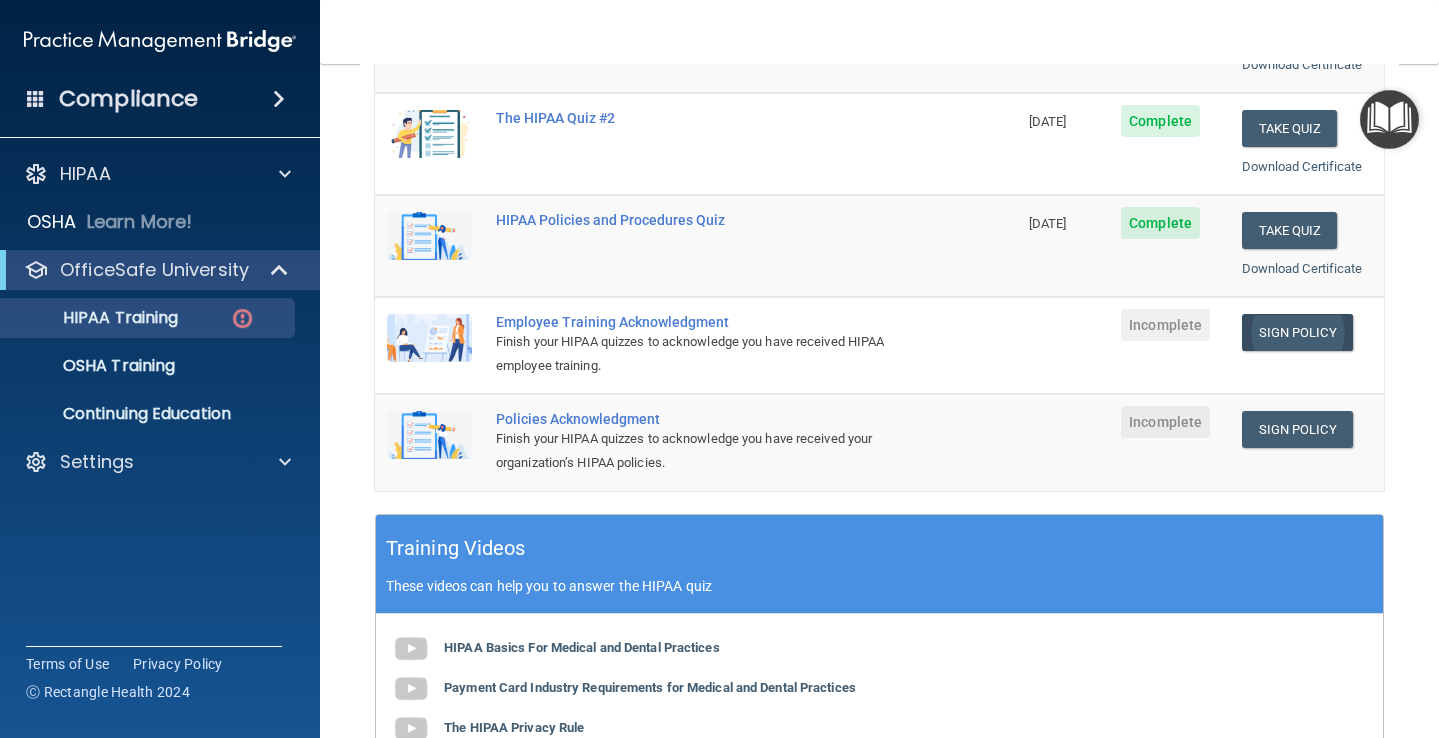 click on "Sign Policy" at bounding box center (1297, 332) 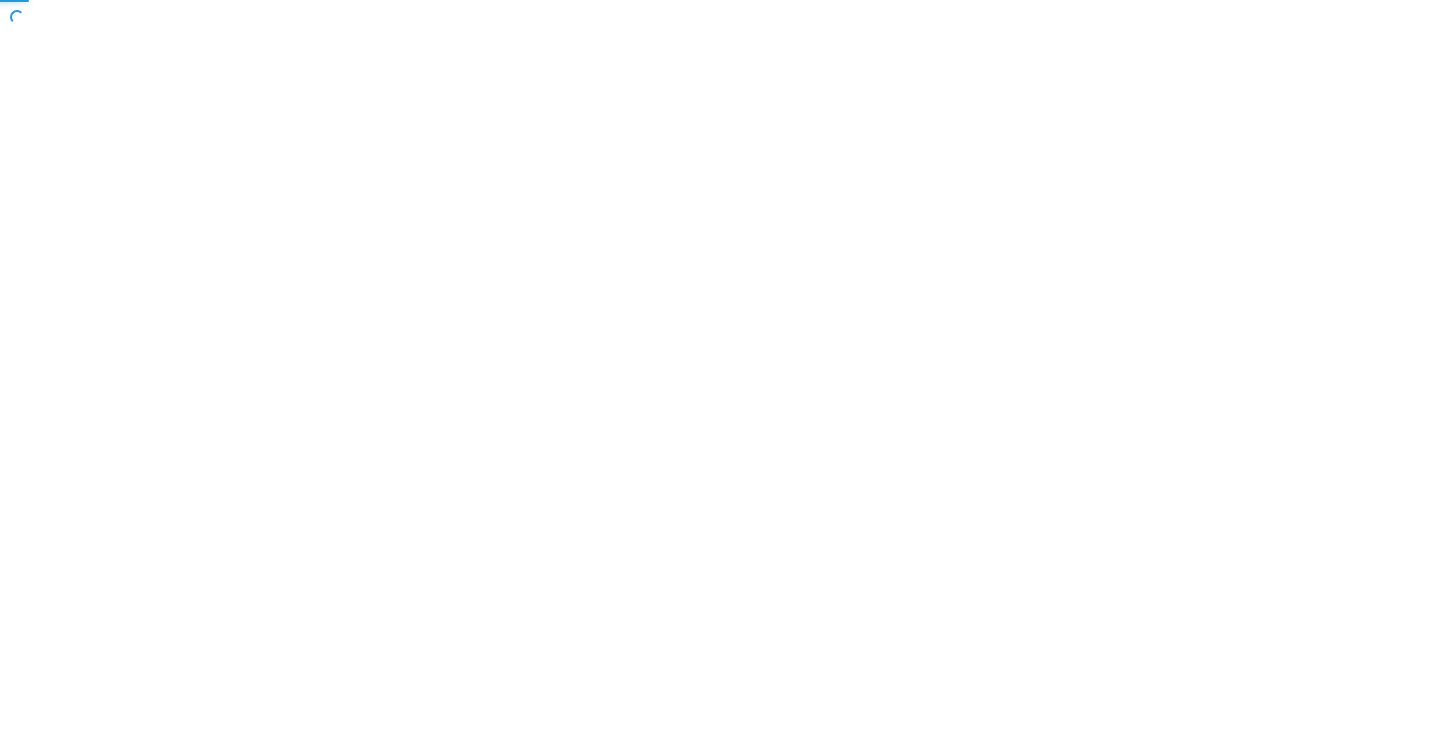 scroll, scrollTop: 0, scrollLeft: 0, axis: both 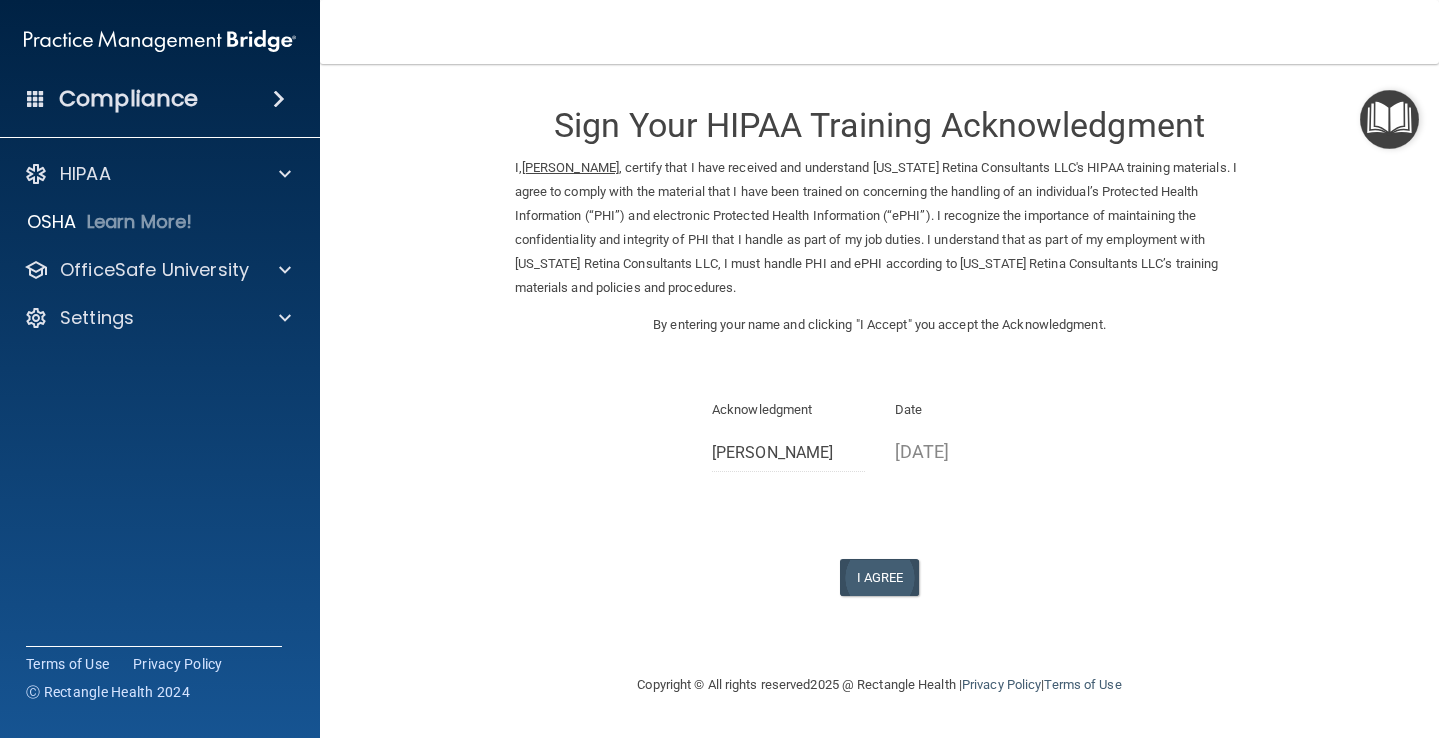 click on "I Agree" at bounding box center [880, 577] 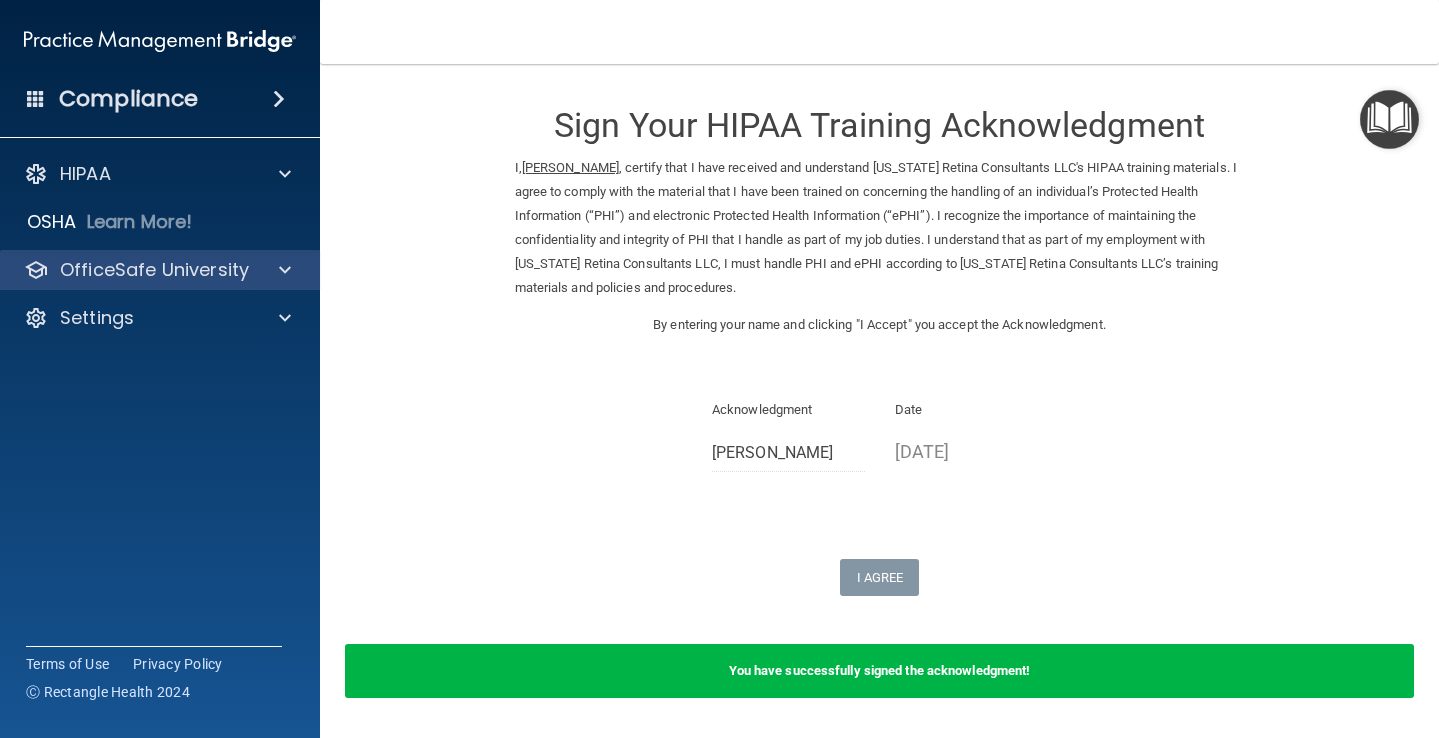 click on "OfficeSafe University" at bounding box center (154, 270) 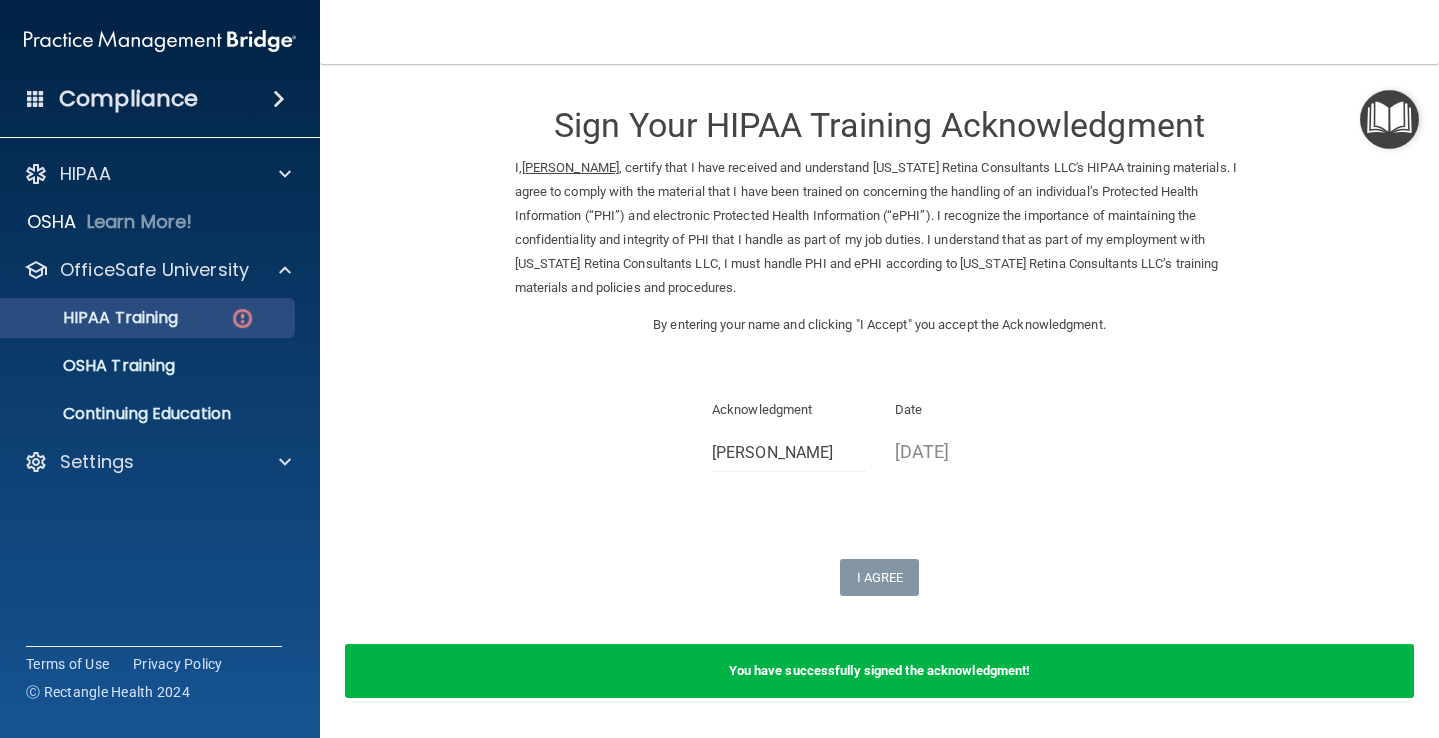 click on "HIPAA Training" at bounding box center (95, 318) 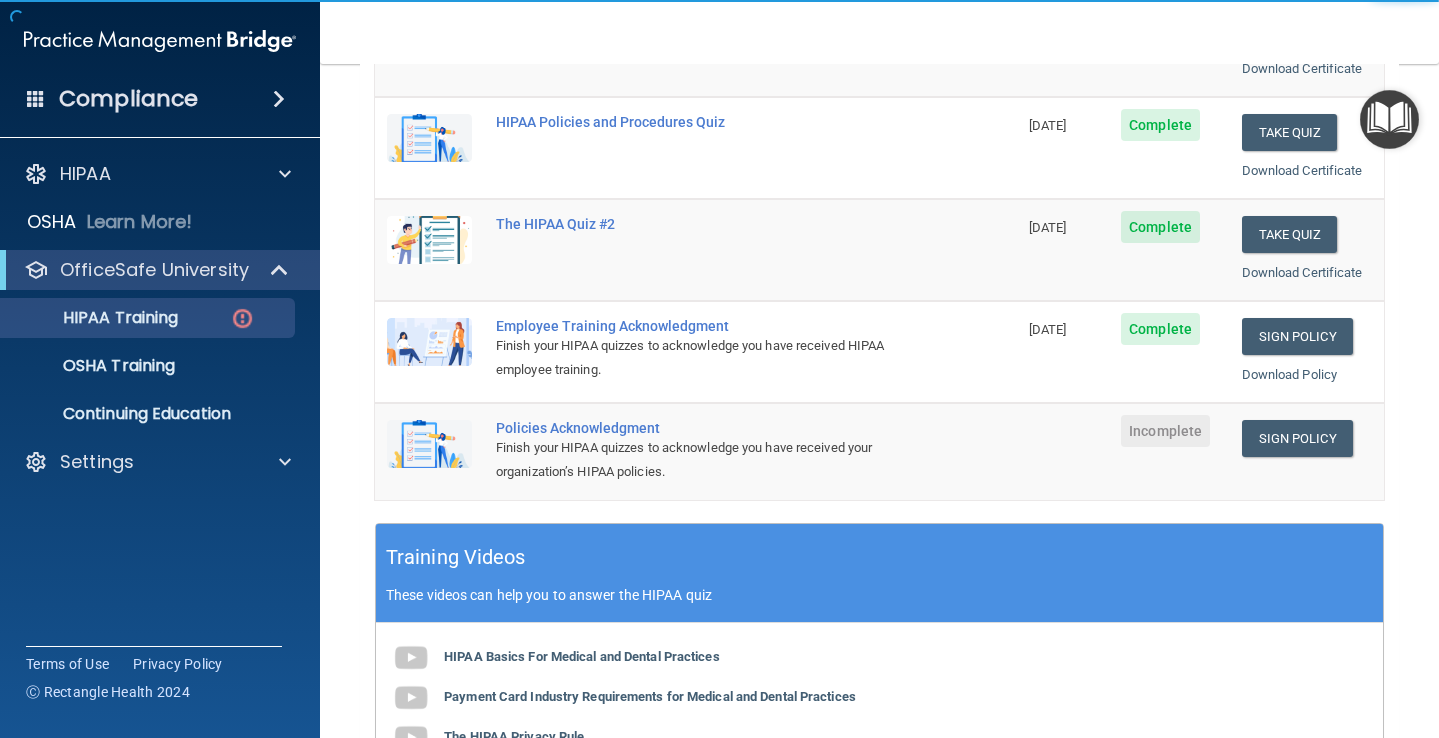 scroll, scrollTop: 443, scrollLeft: 0, axis: vertical 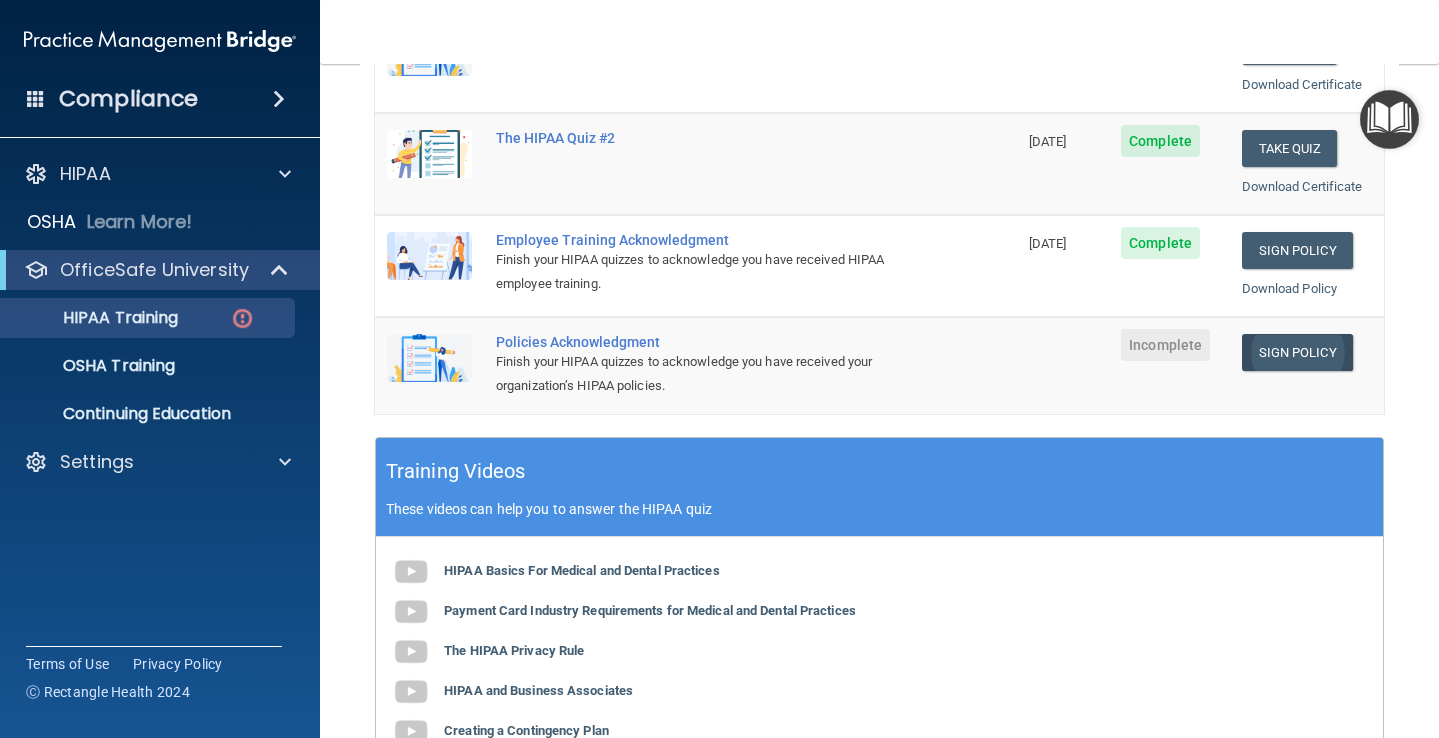 click on "Sign Policy" at bounding box center [1297, 352] 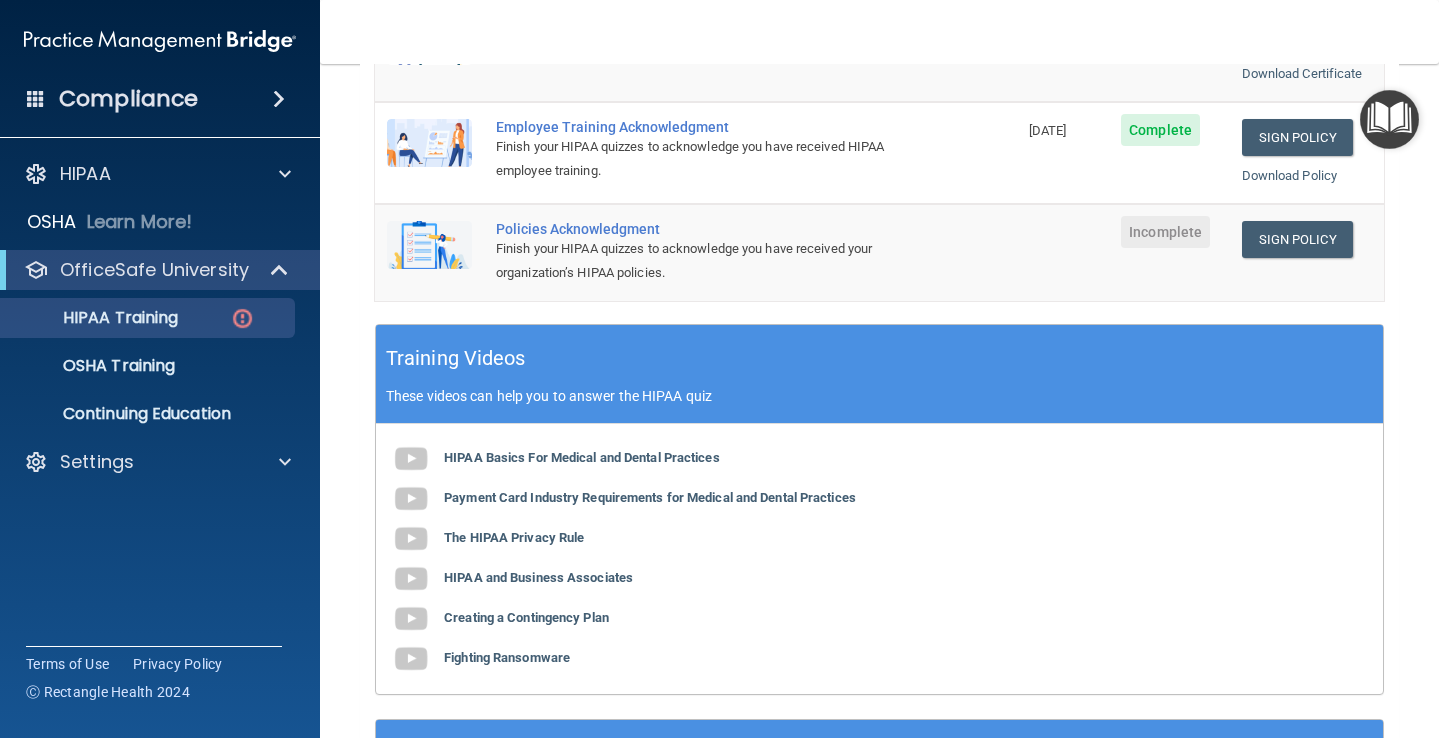 scroll, scrollTop: 570, scrollLeft: 0, axis: vertical 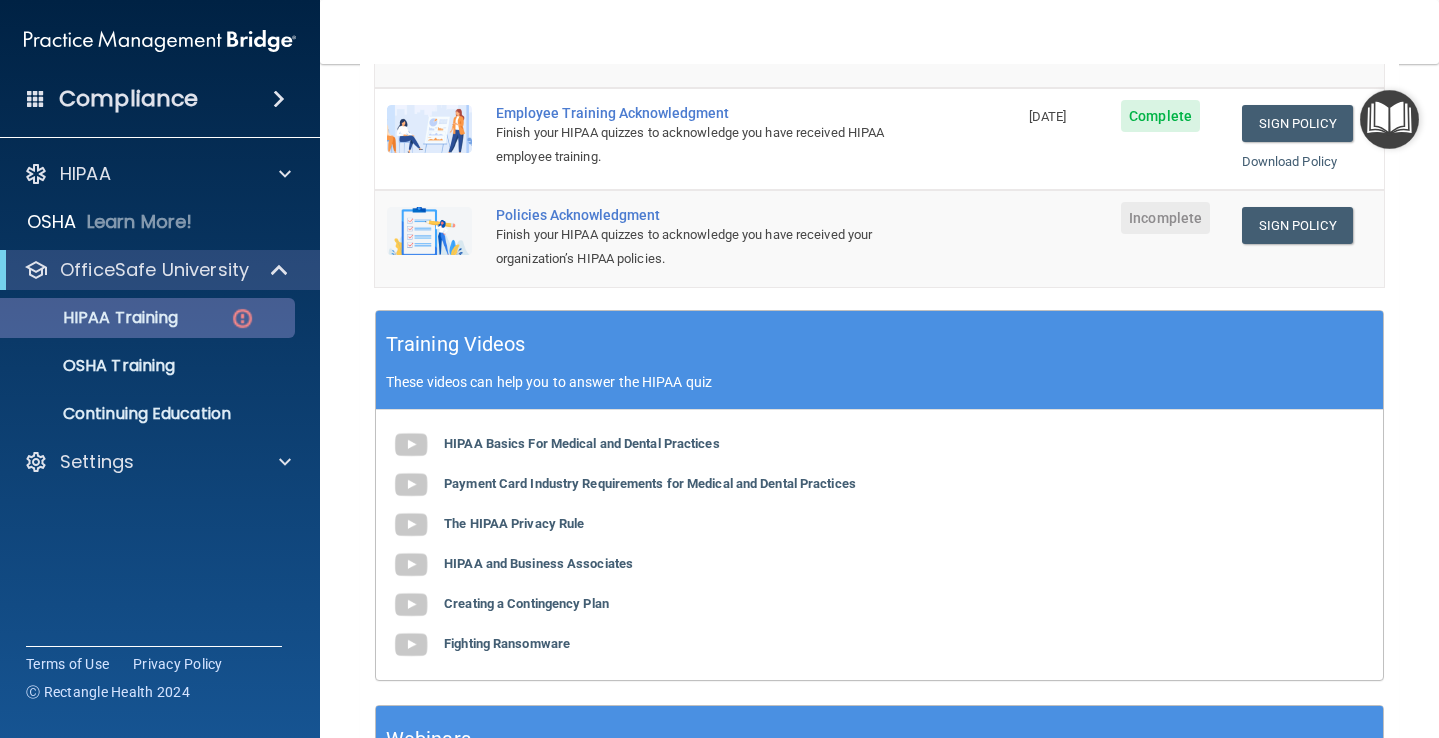 click on "HIPAA Training" at bounding box center [95, 318] 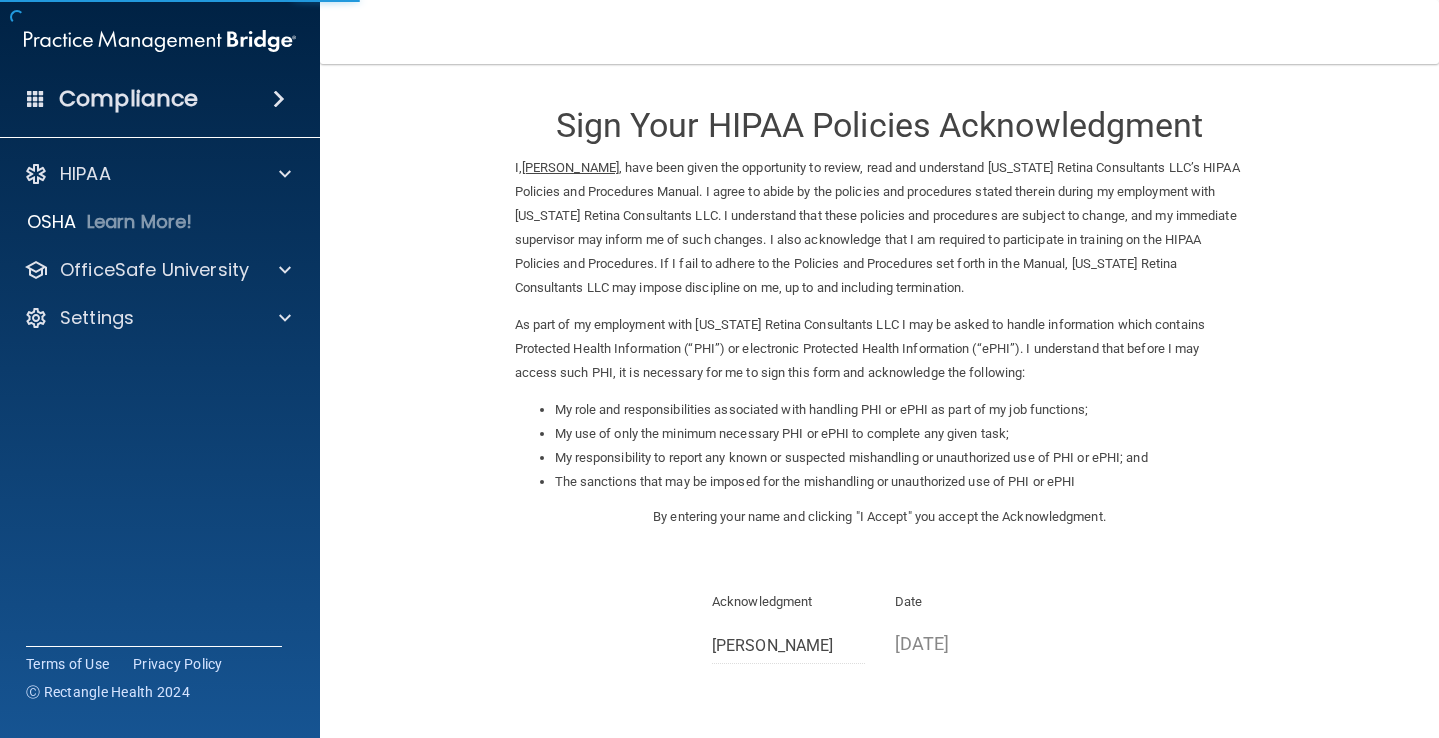scroll, scrollTop: 0, scrollLeft: 0, axis: both 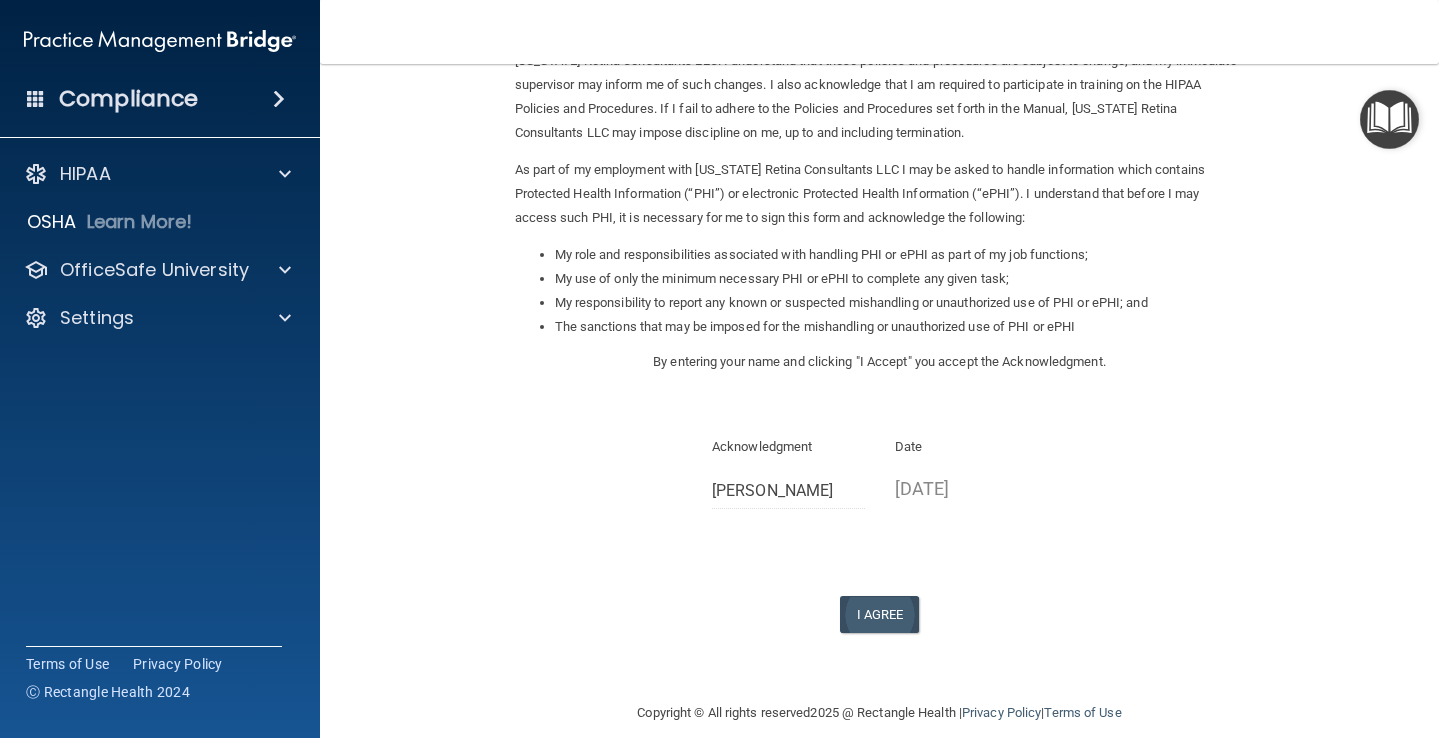 click on "I Agree" at bounding box center [880, 614] 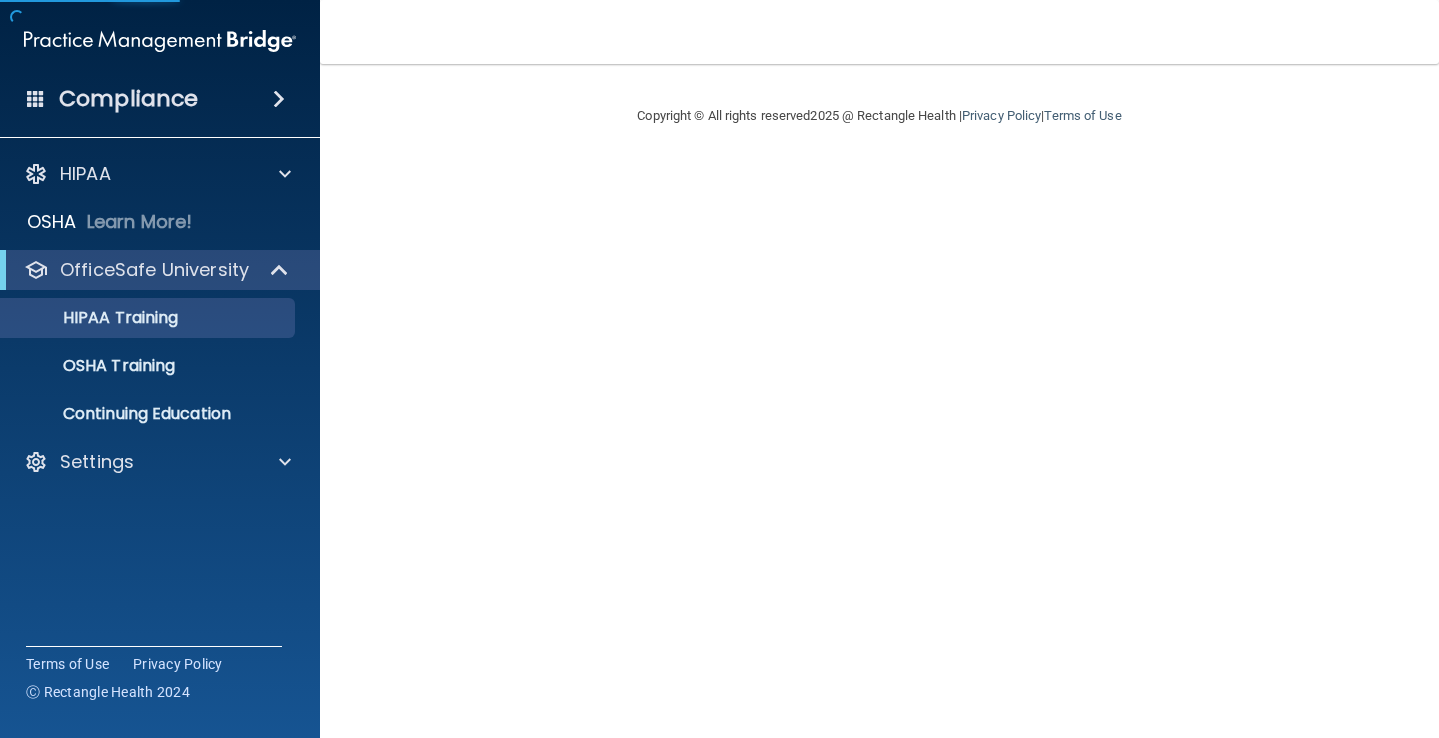 scroll, scrollTop: 0, scrollLeft: 0, axis: both 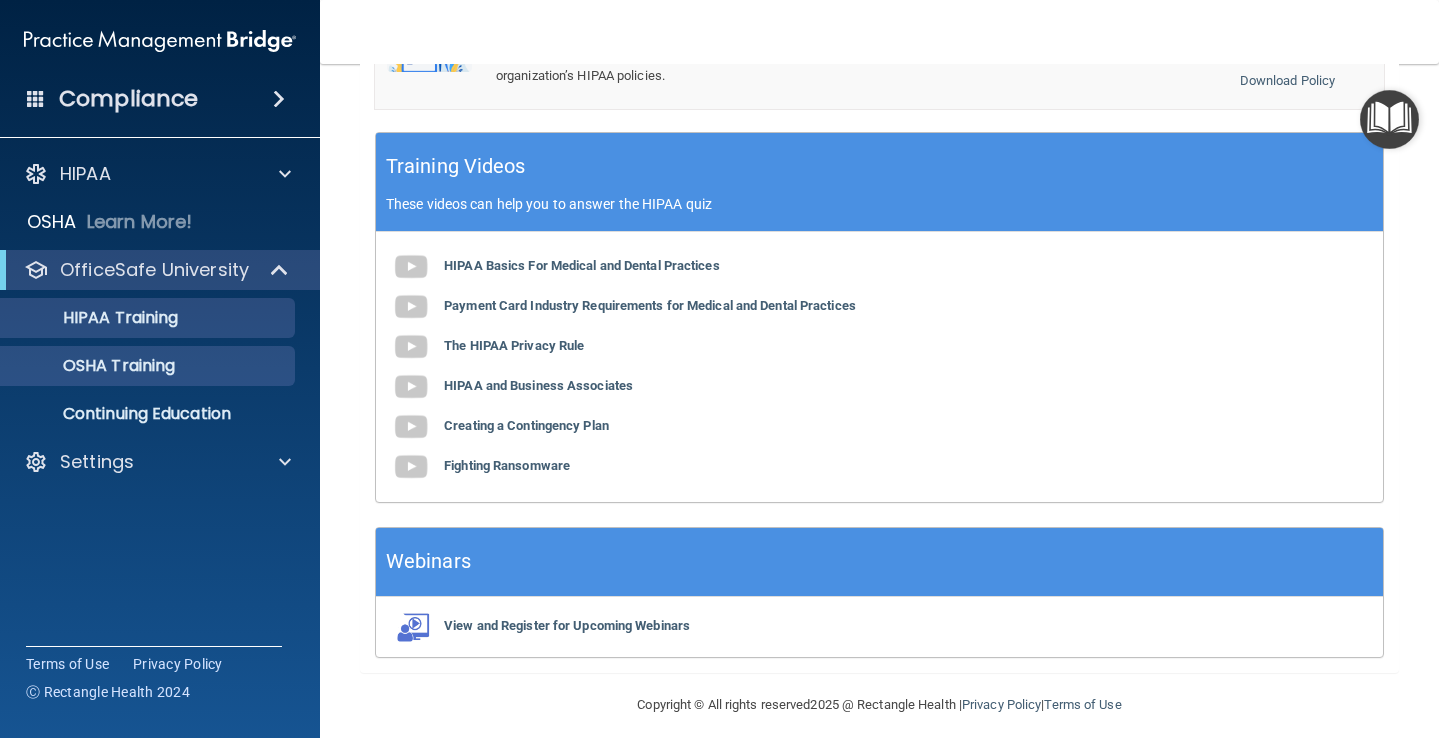 click on "OSHA Training" at bounding box center [94, 366] 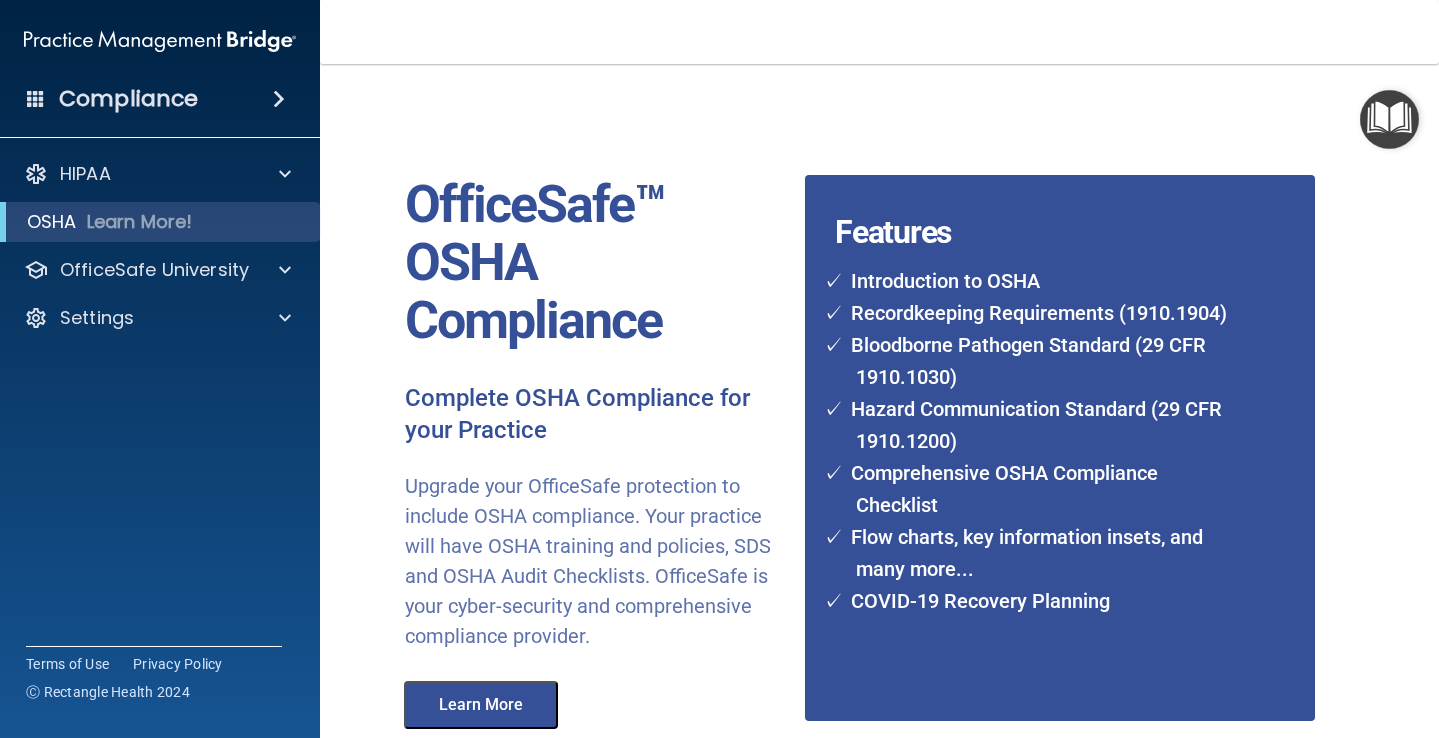 scroll, scrollTop: 0, scrollLeft: 0, axis: both 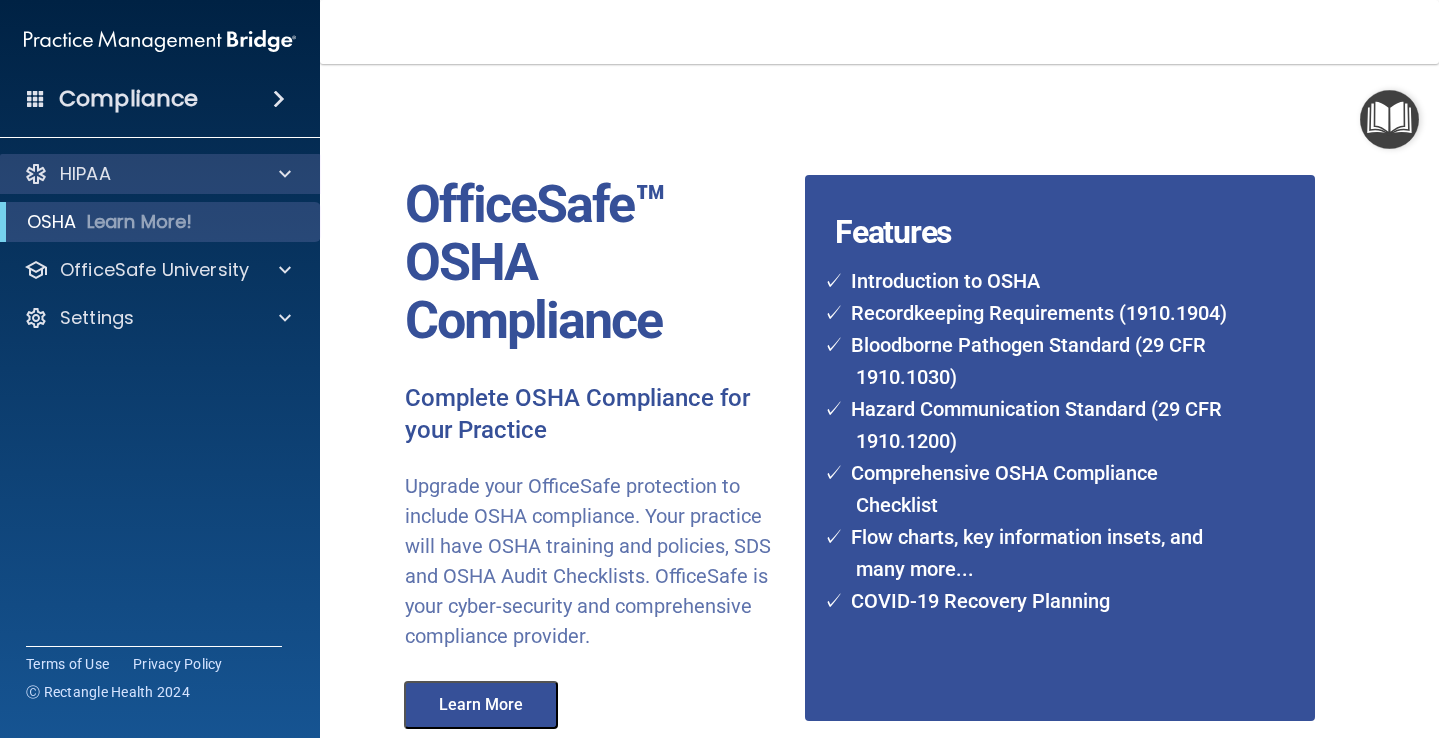 click on "HIPAA" at bounding box center (133, 174) 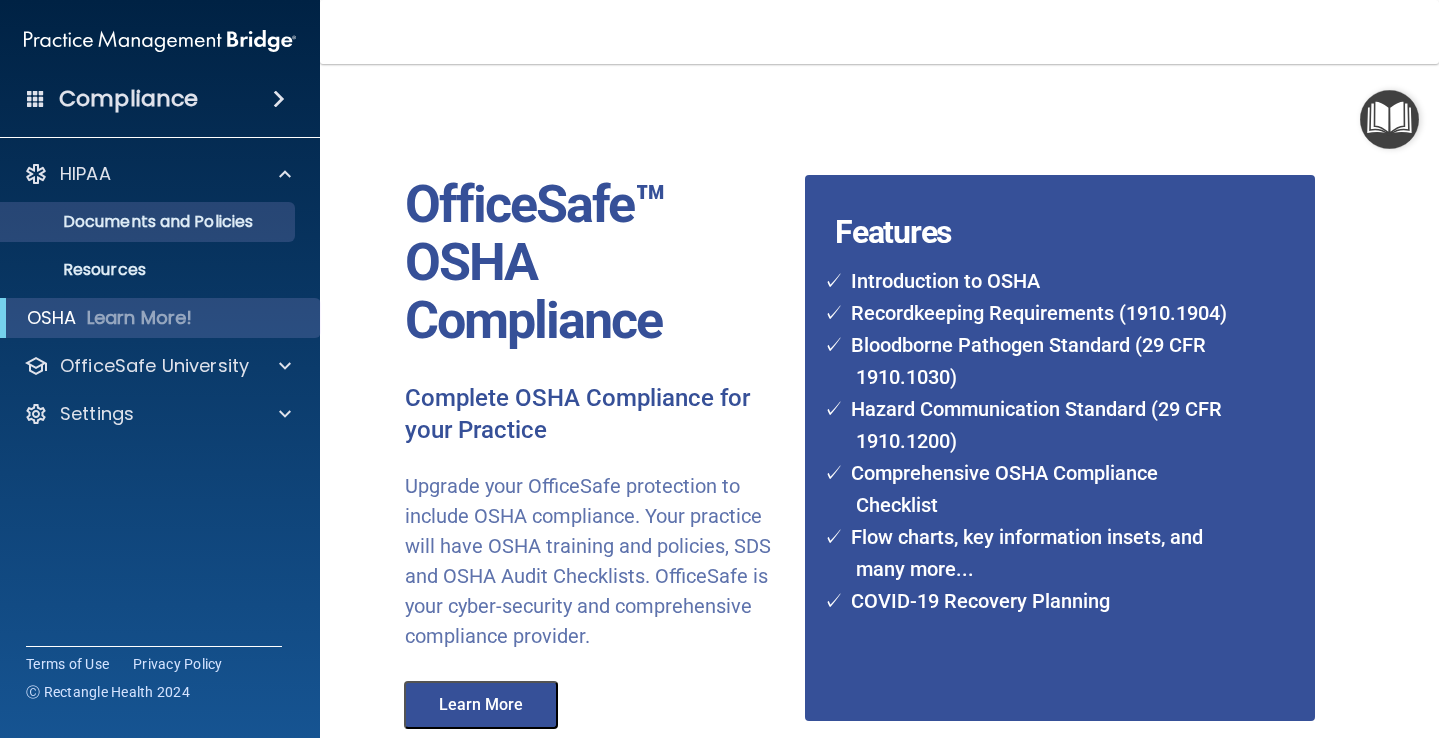 click on "Documents and Policies" at bounding box center (149, 222) 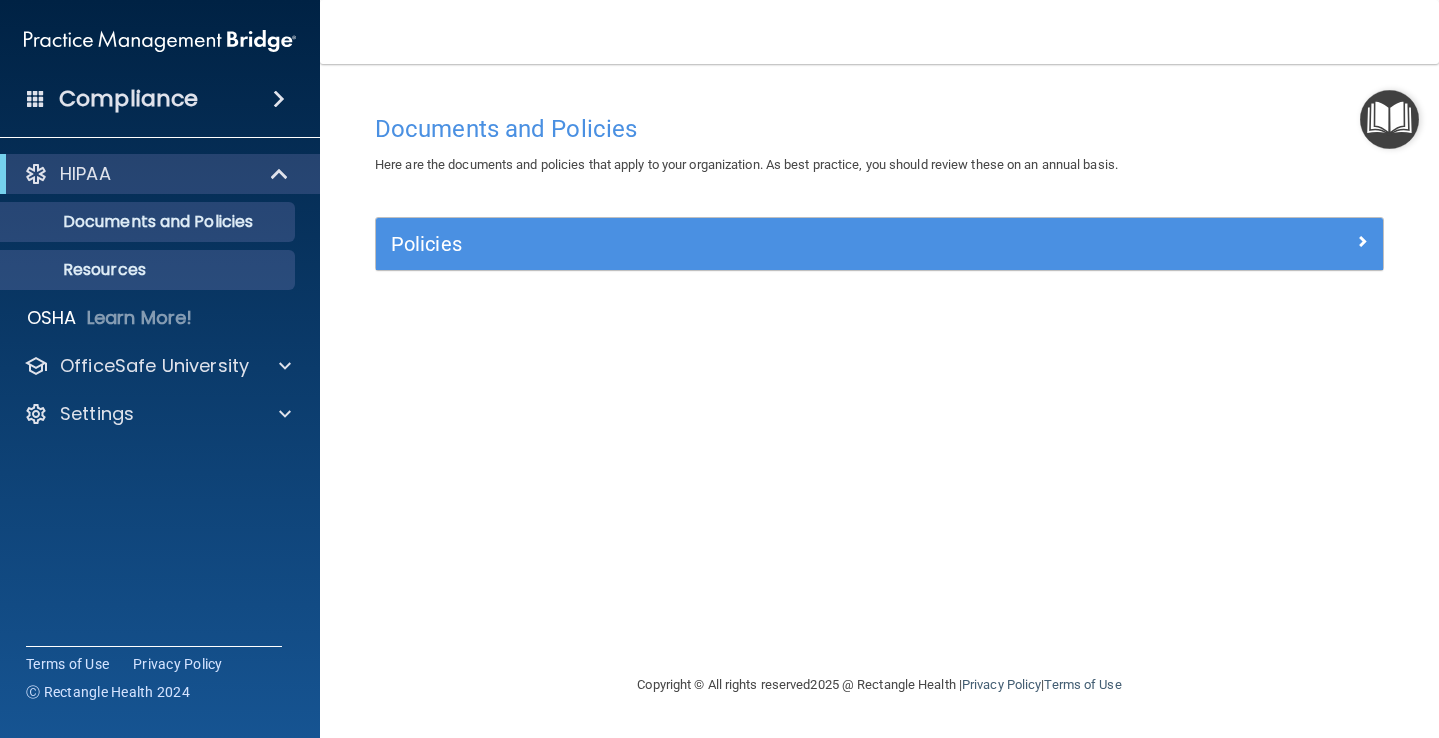 click on "Resources" at bounding box center [137, 270] 